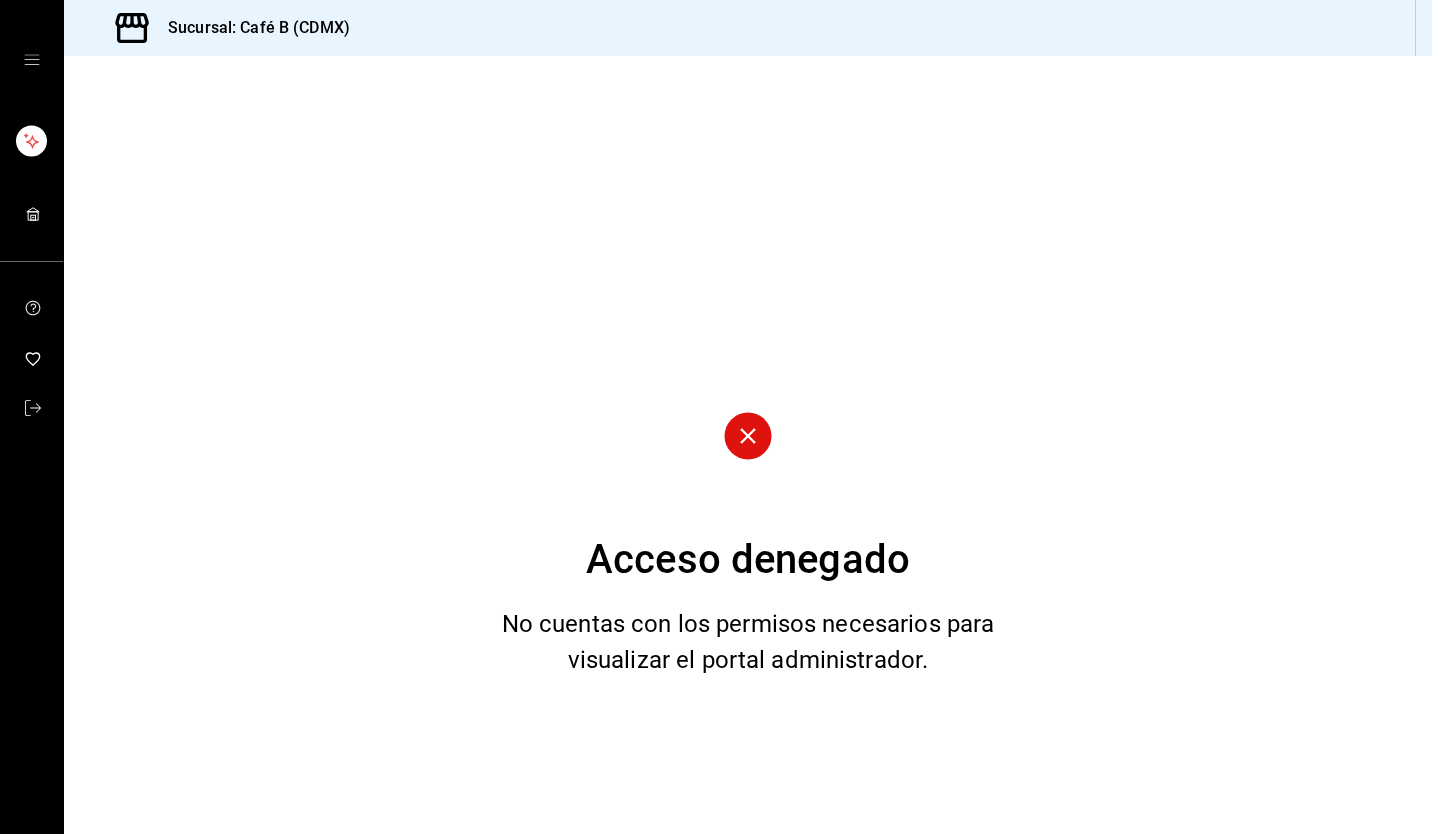 scroll, scrollTop: 0, scrollLeft: 0, axis: both 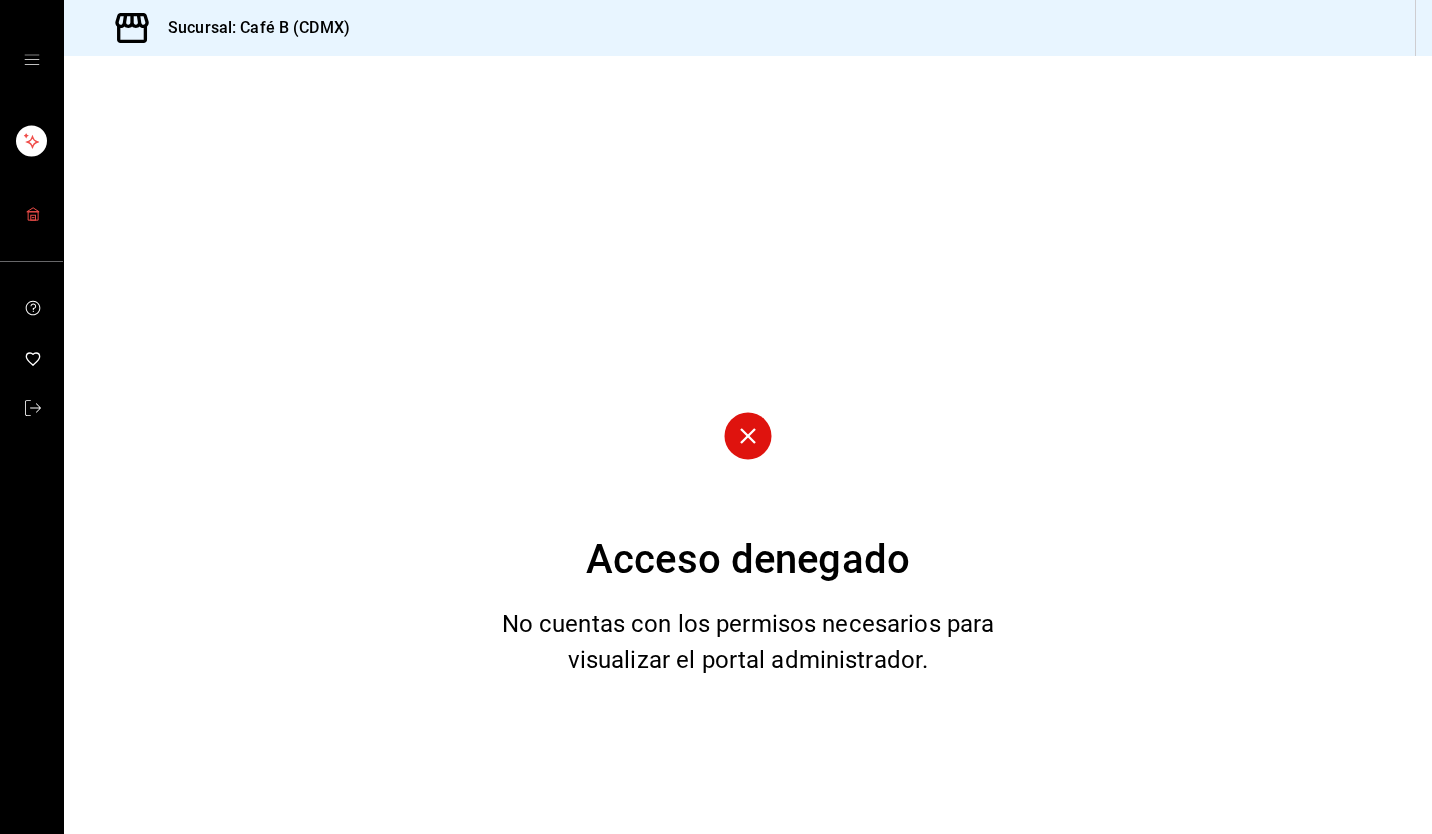 click 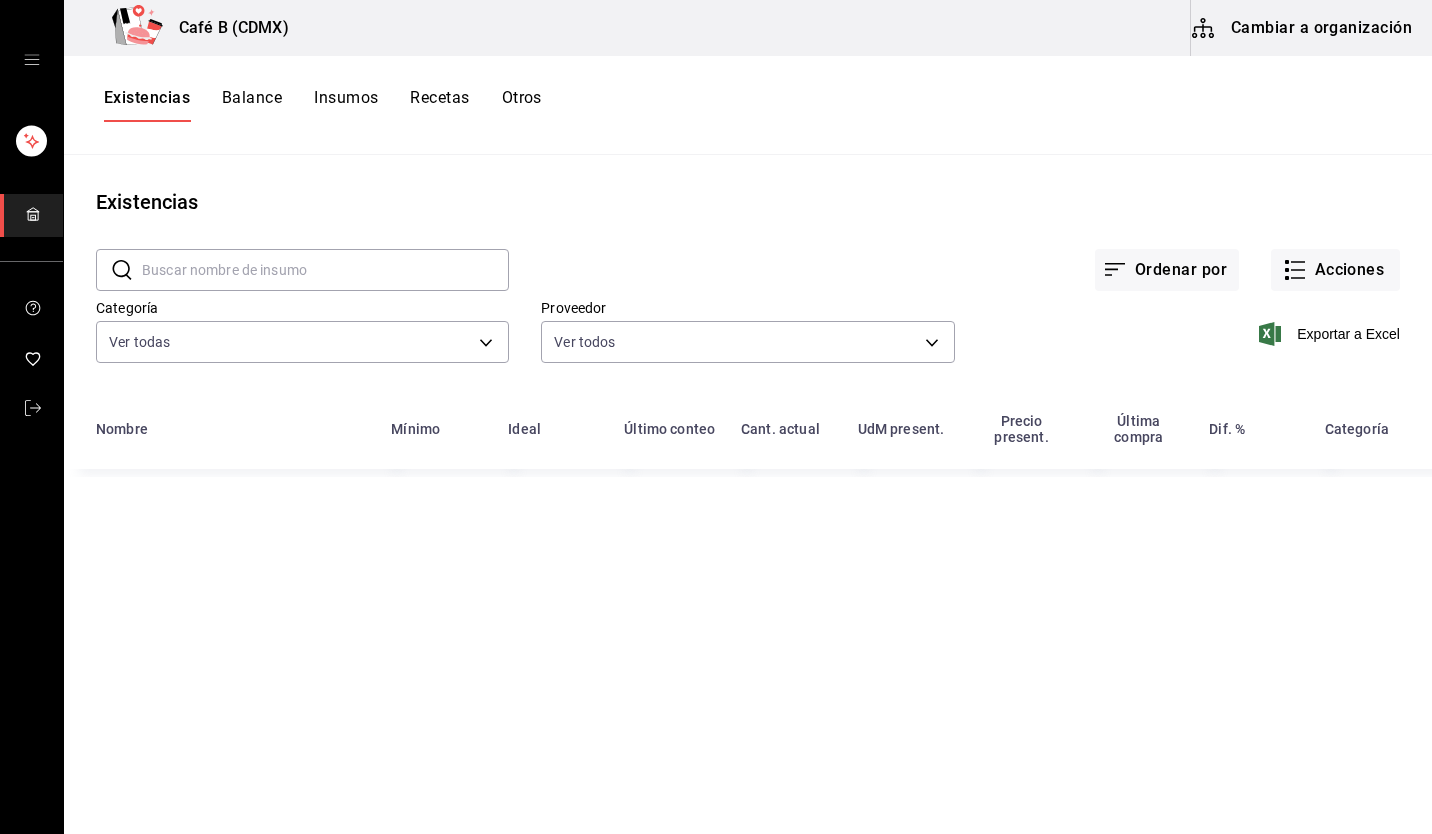click on "Cambiar a organización" at bounding box center (1303, 28) 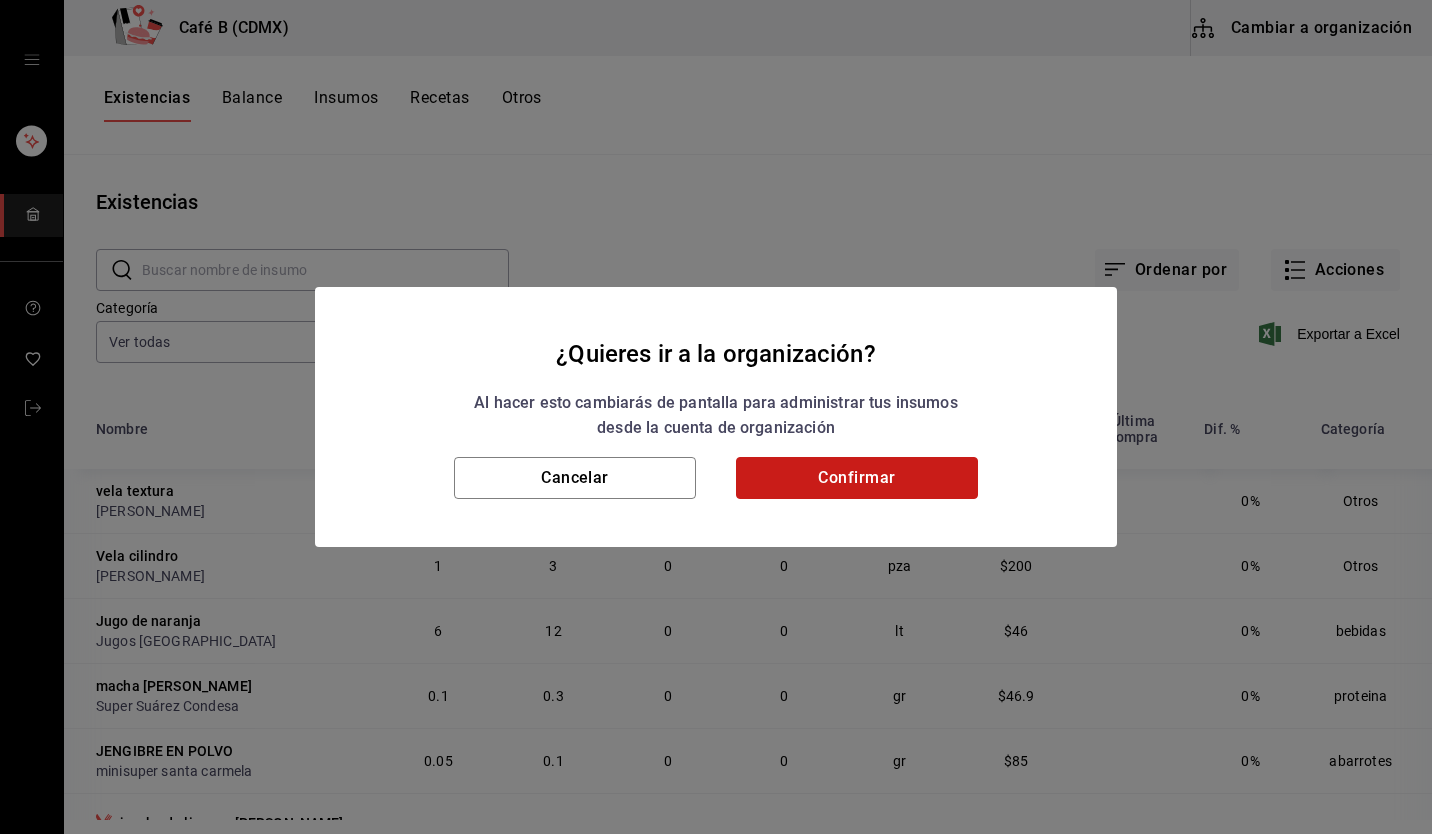 click on "Confirmar" at bounding box center (857, 478) 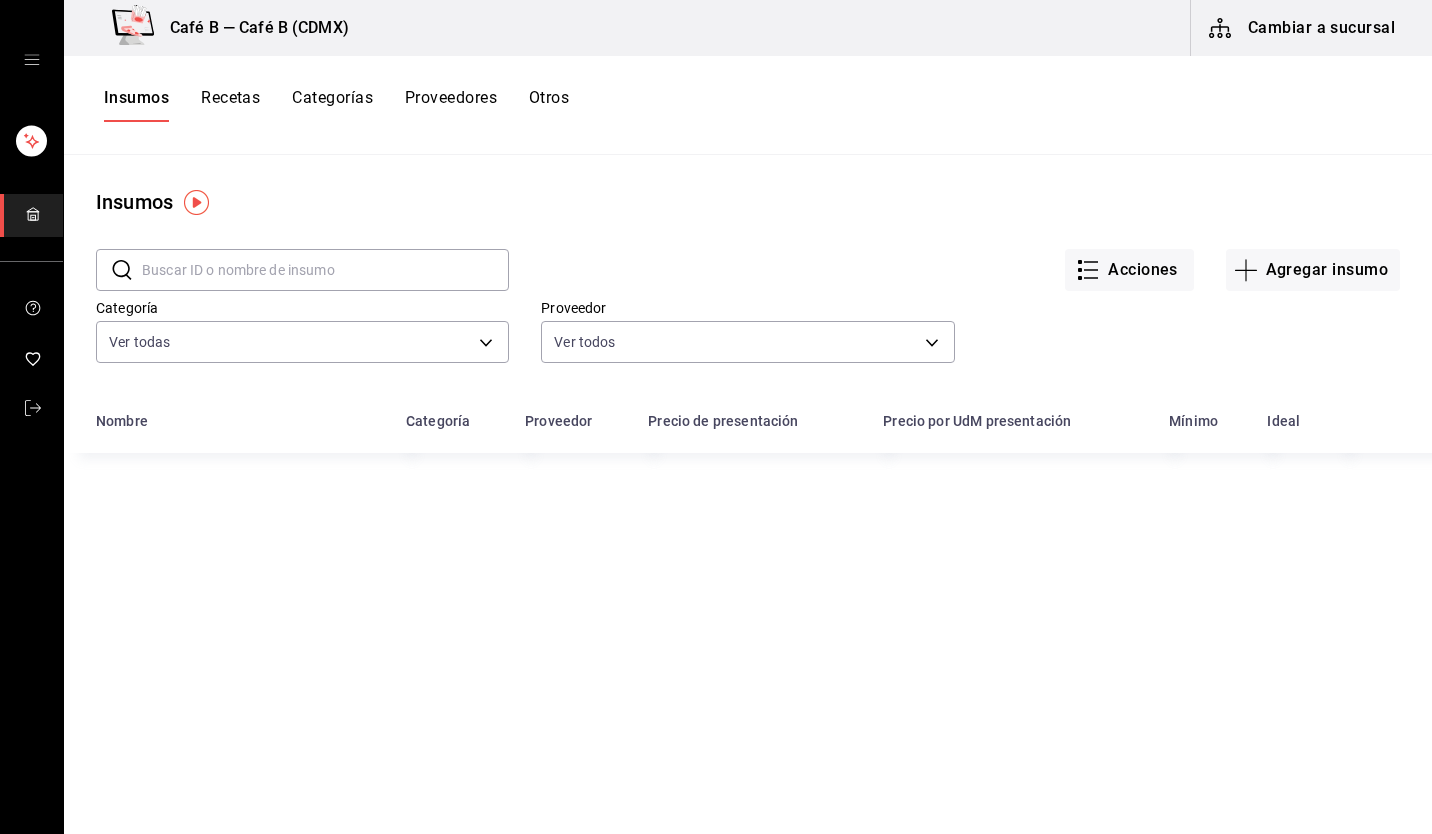 click at bounding box center (325, 270) 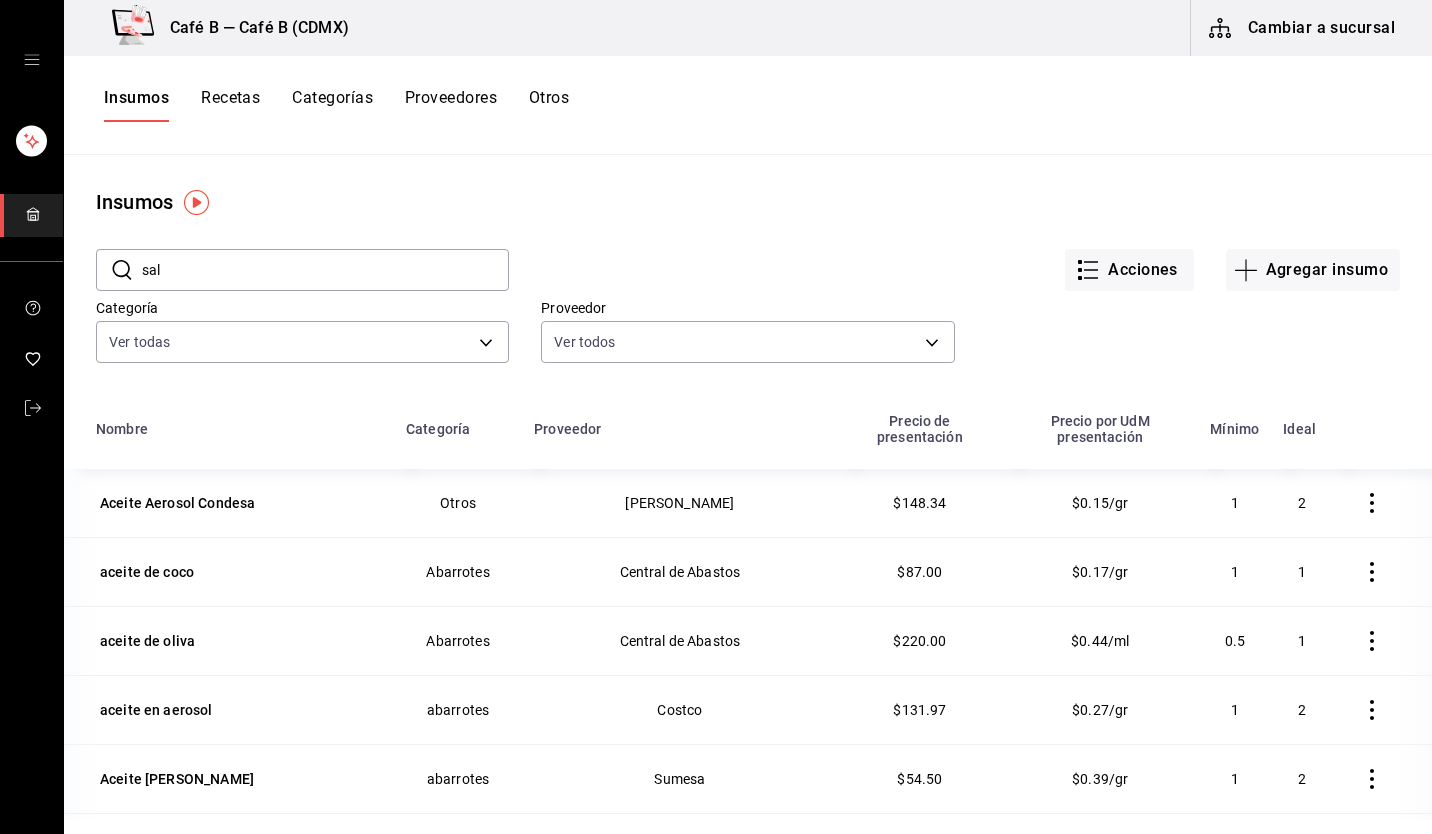 type on "sal" 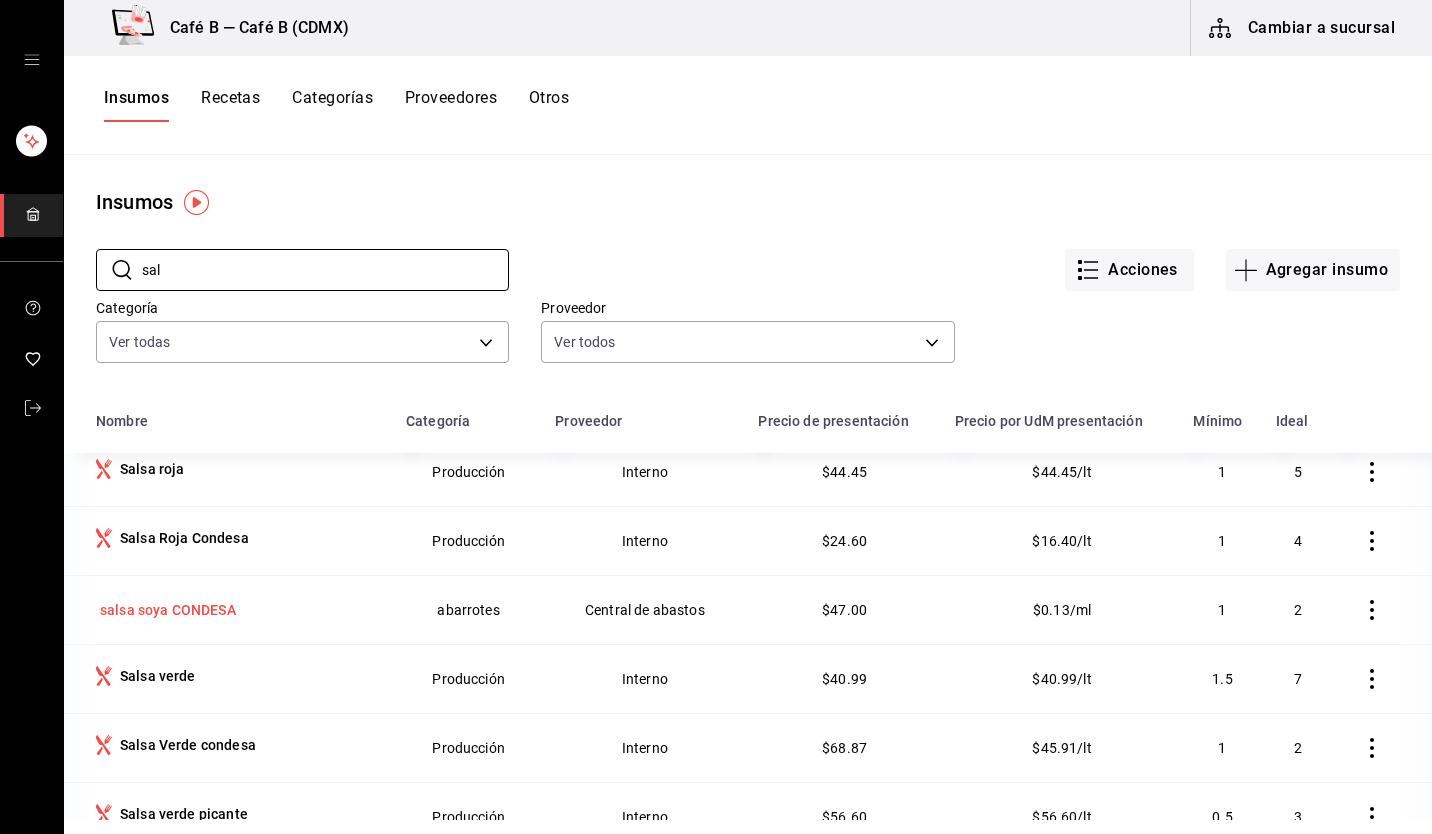 scroll, scrollTop: 1466, scrollLeft: 0, axis: vertical 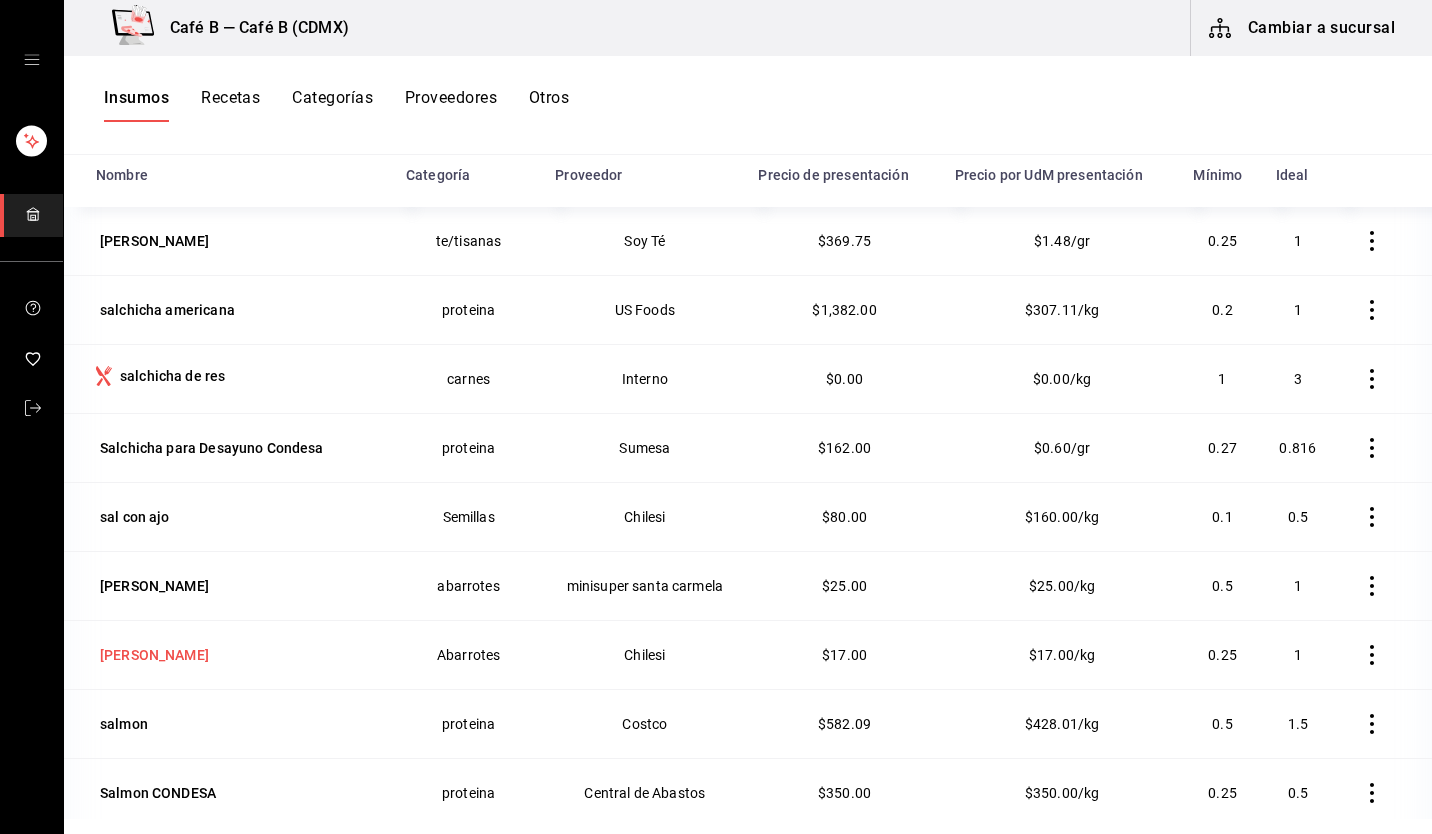 click on "Sal Fina Condesa" at bounding box center [154, 655] 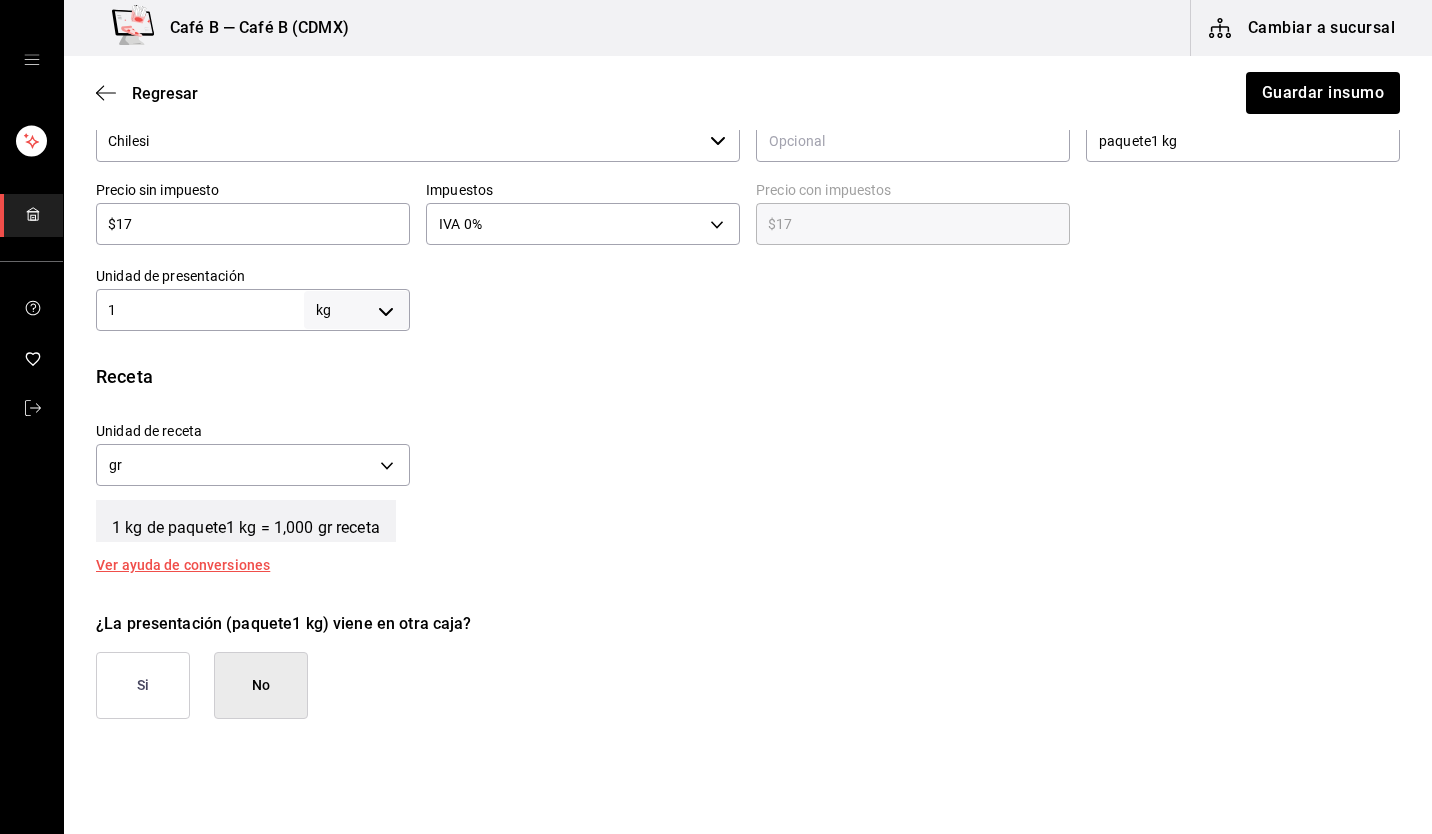 scroll, scrollTop: 400, scrollLeft: 0, axis: vertical 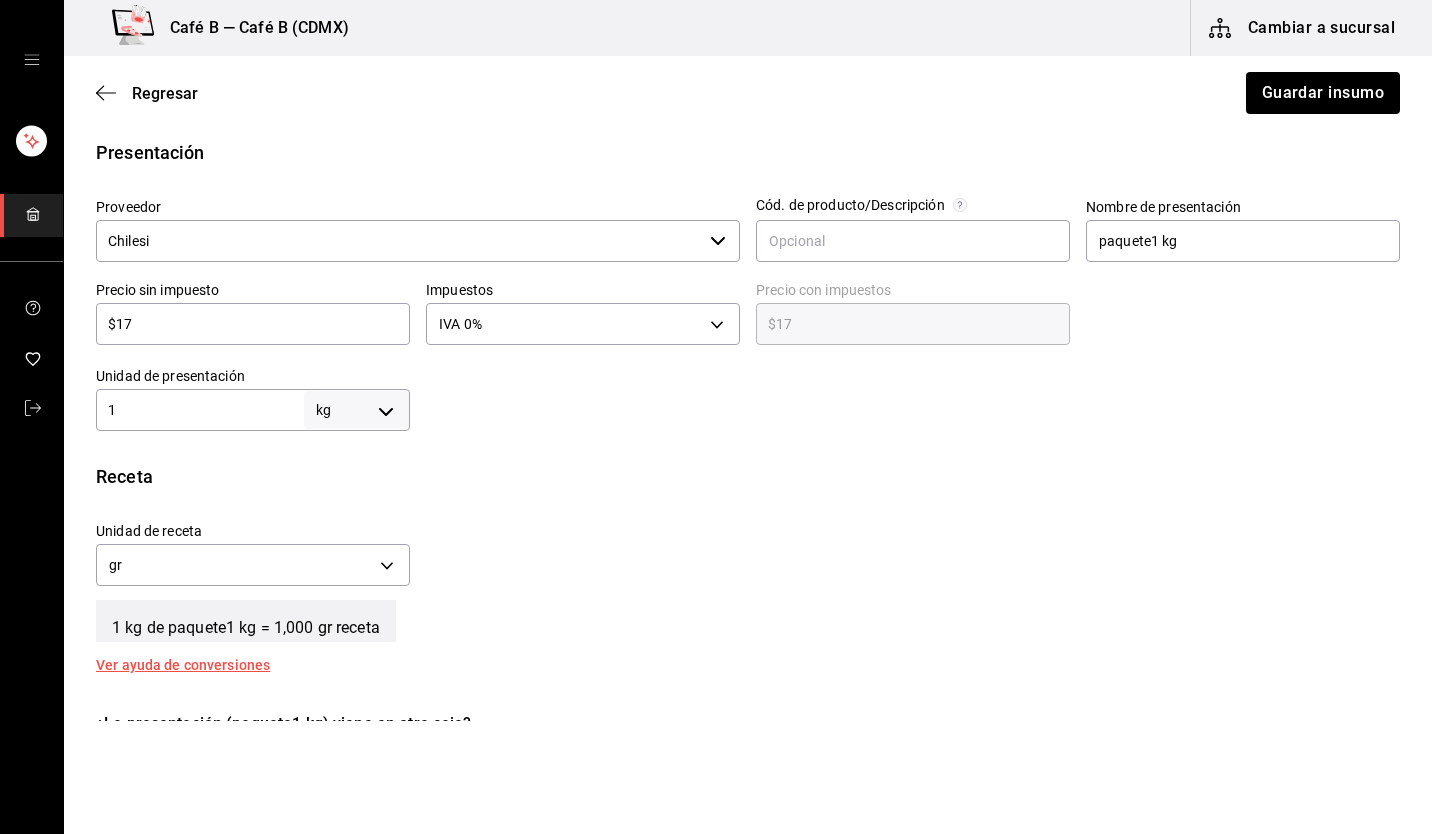 click on "$17" at bounding box center [253, 324] 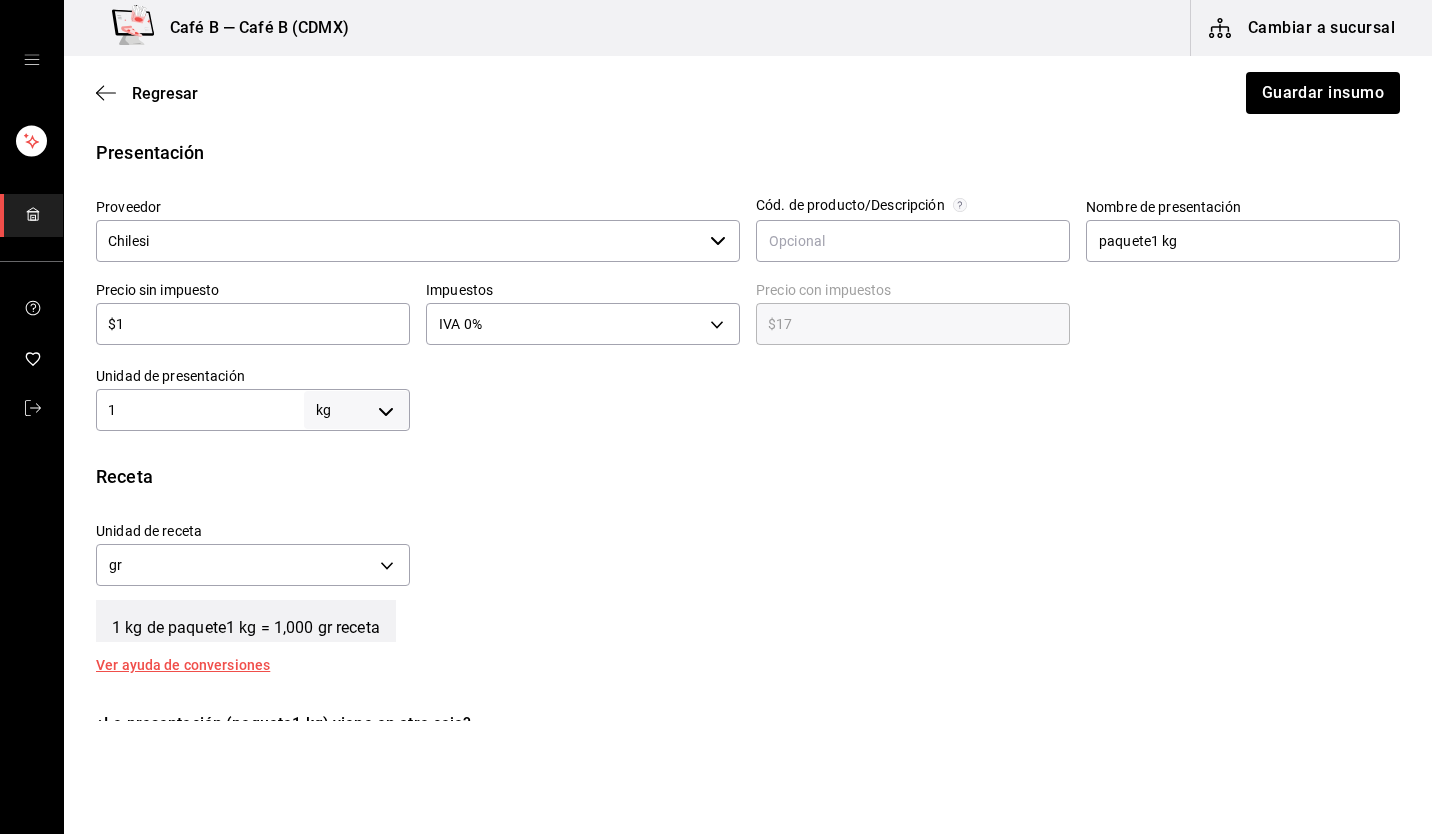 type on "$1.00" 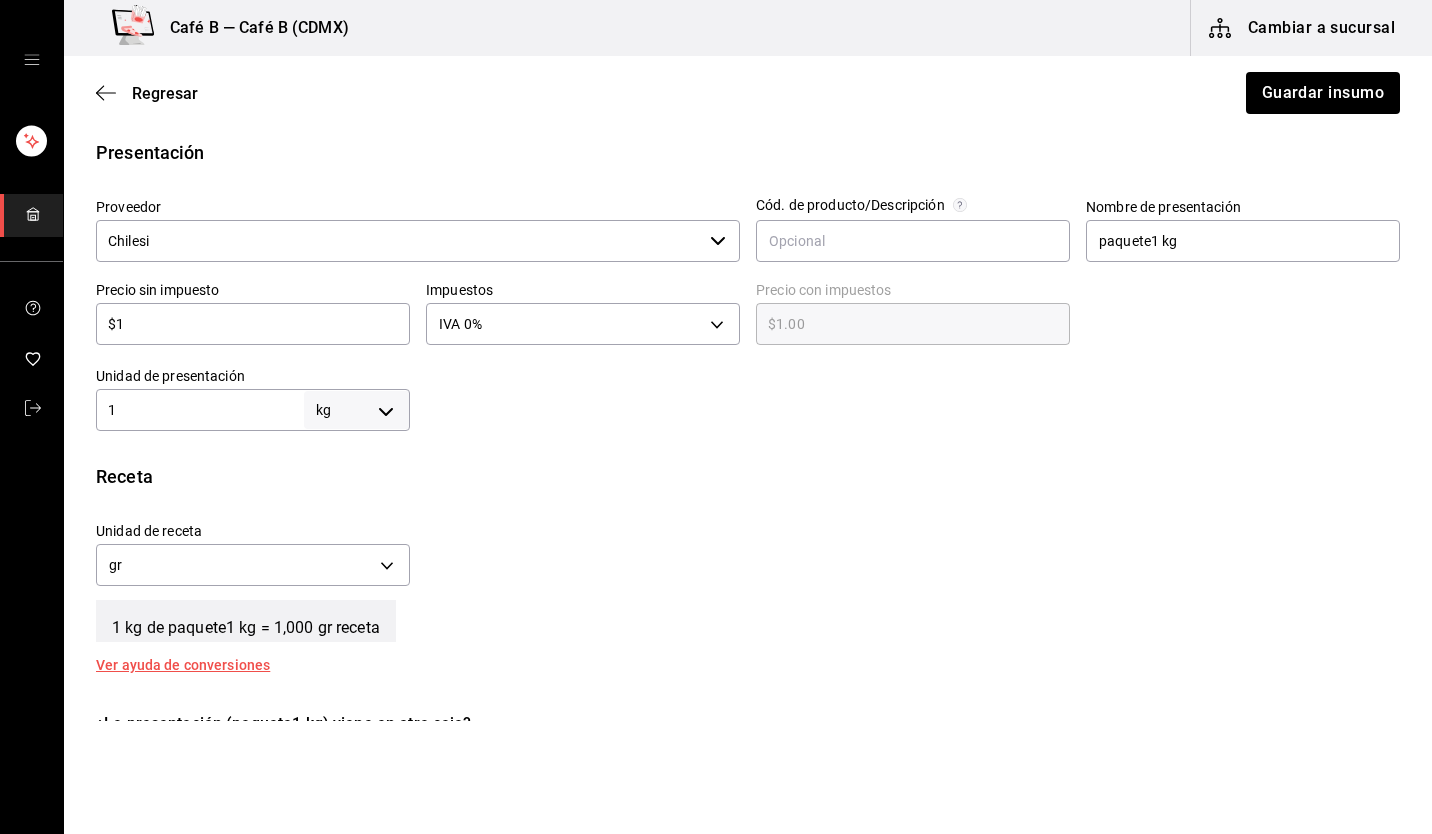 type on "$14" 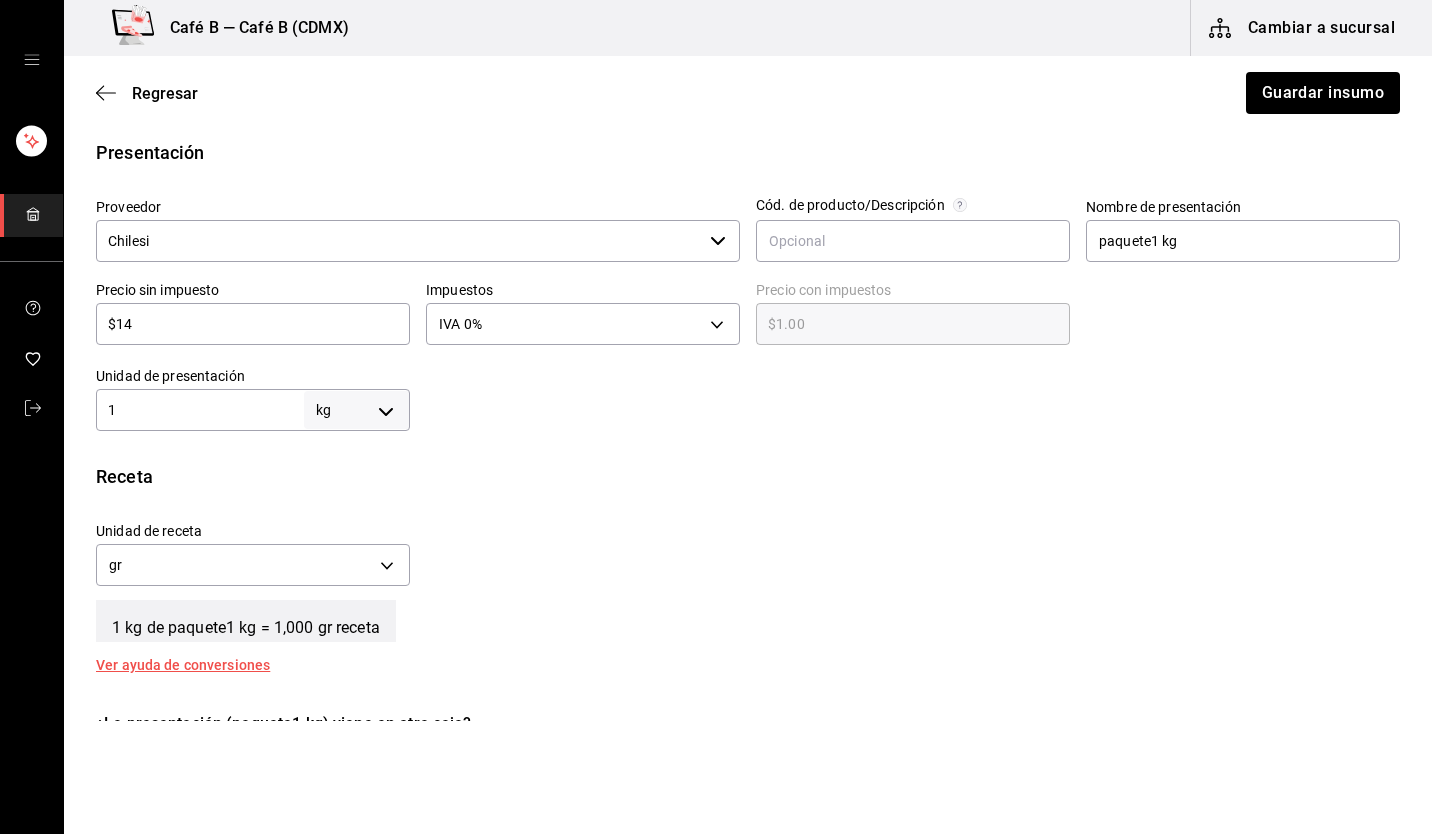 type on "$14.00" 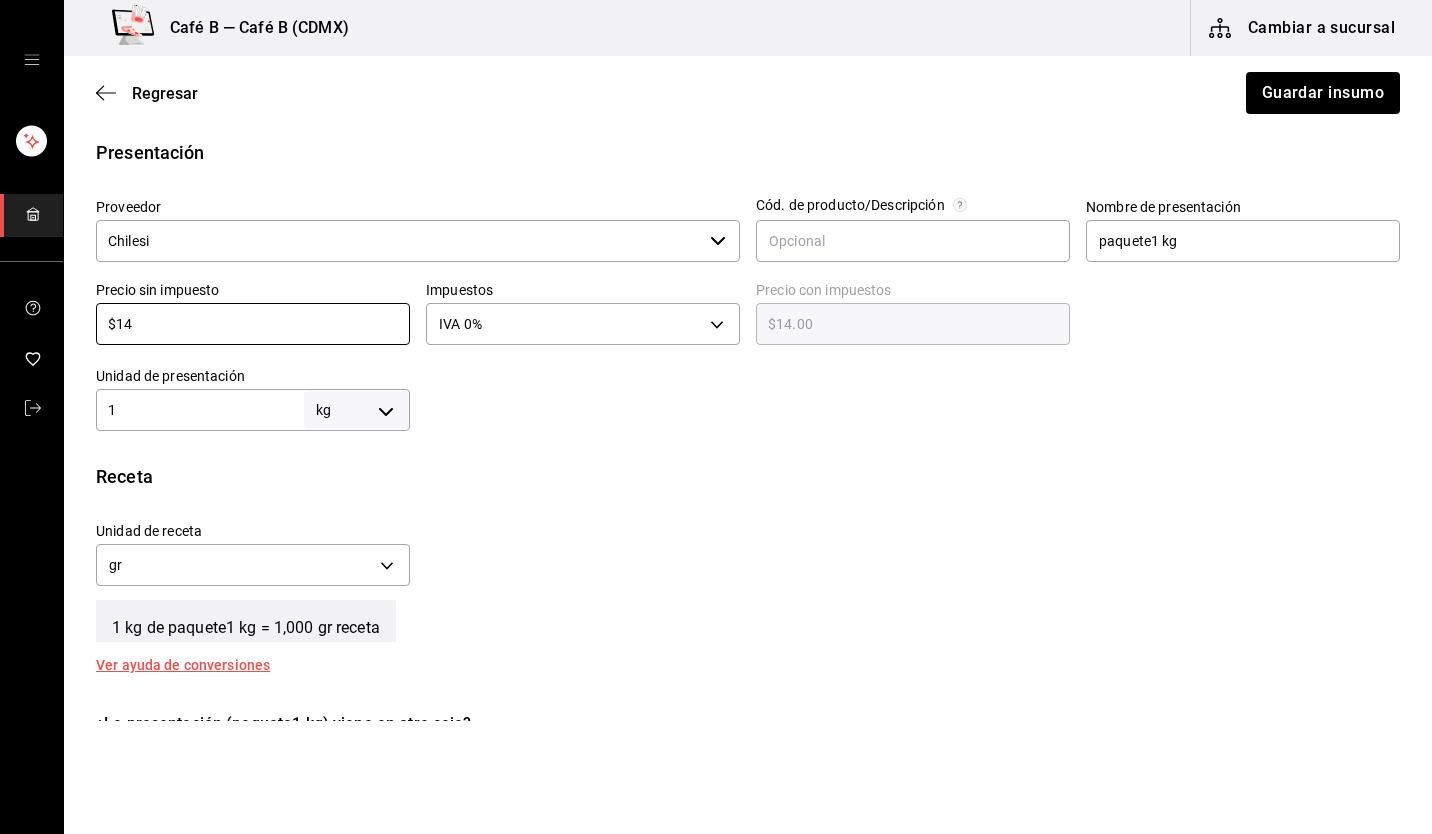 type on "$14" 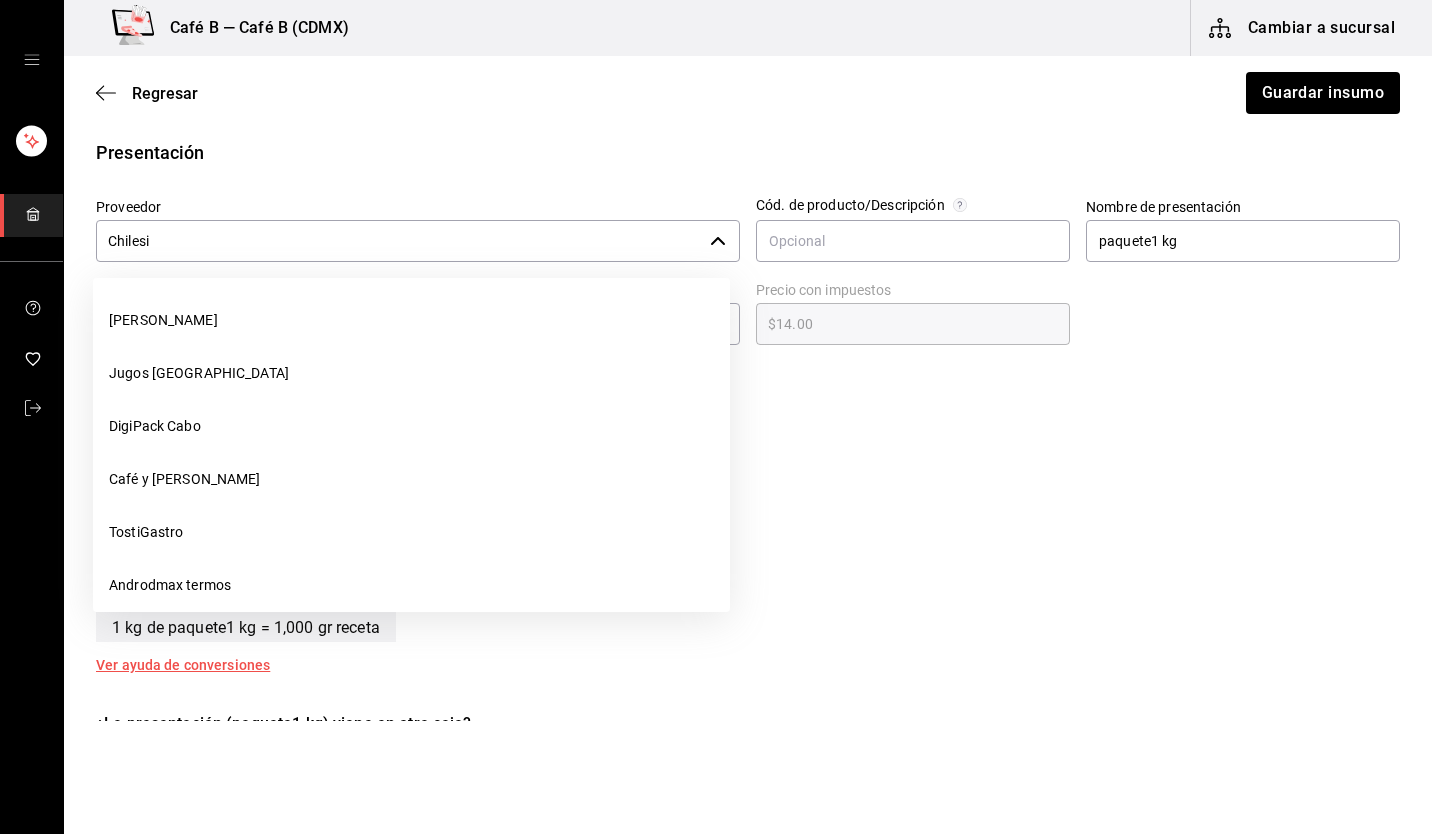 click on "Chilesi ​" at bounding box center [418, 241] 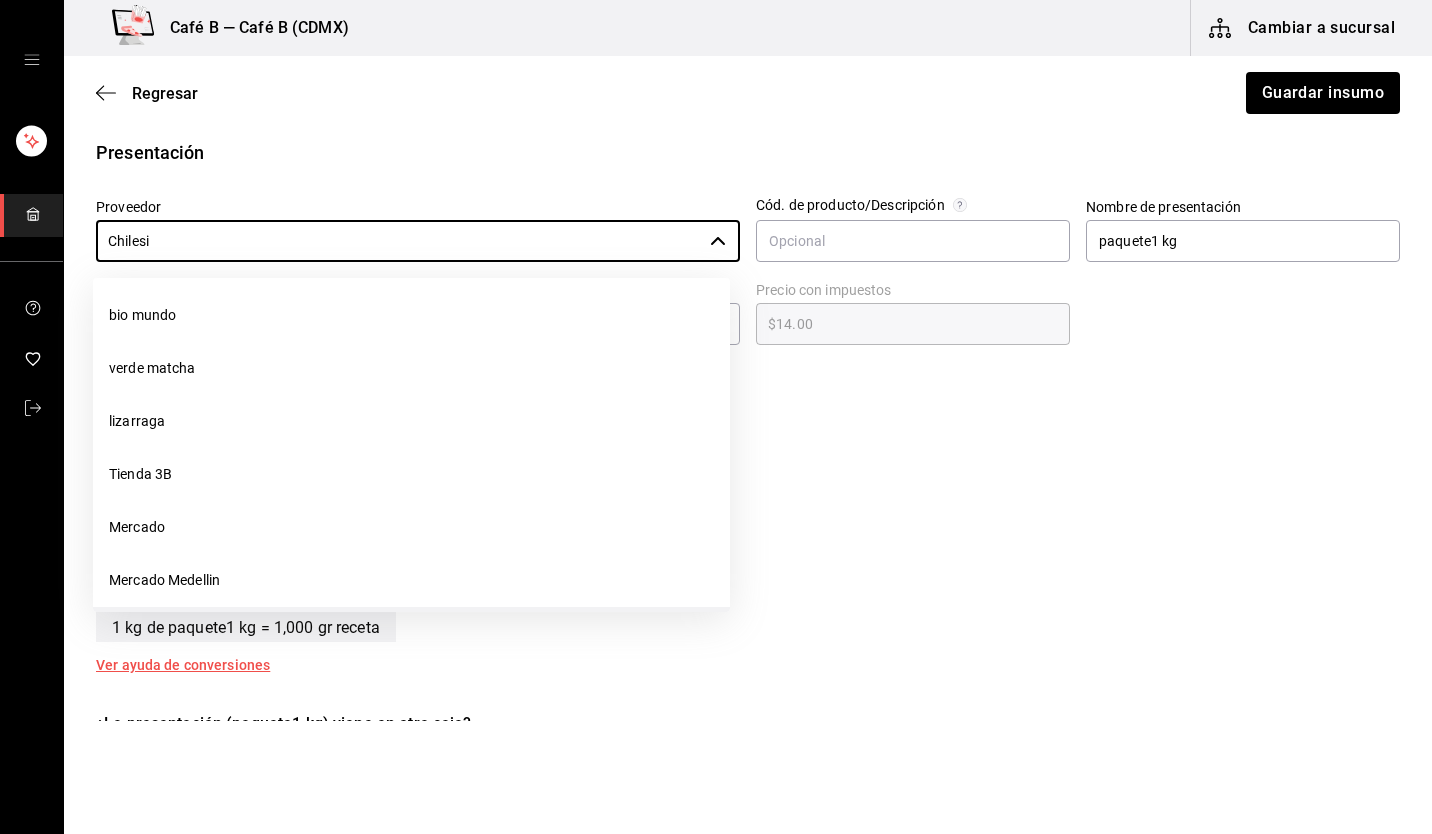 scroll, scrollTop: 1348, scrollLeft: 0, axis: vertical 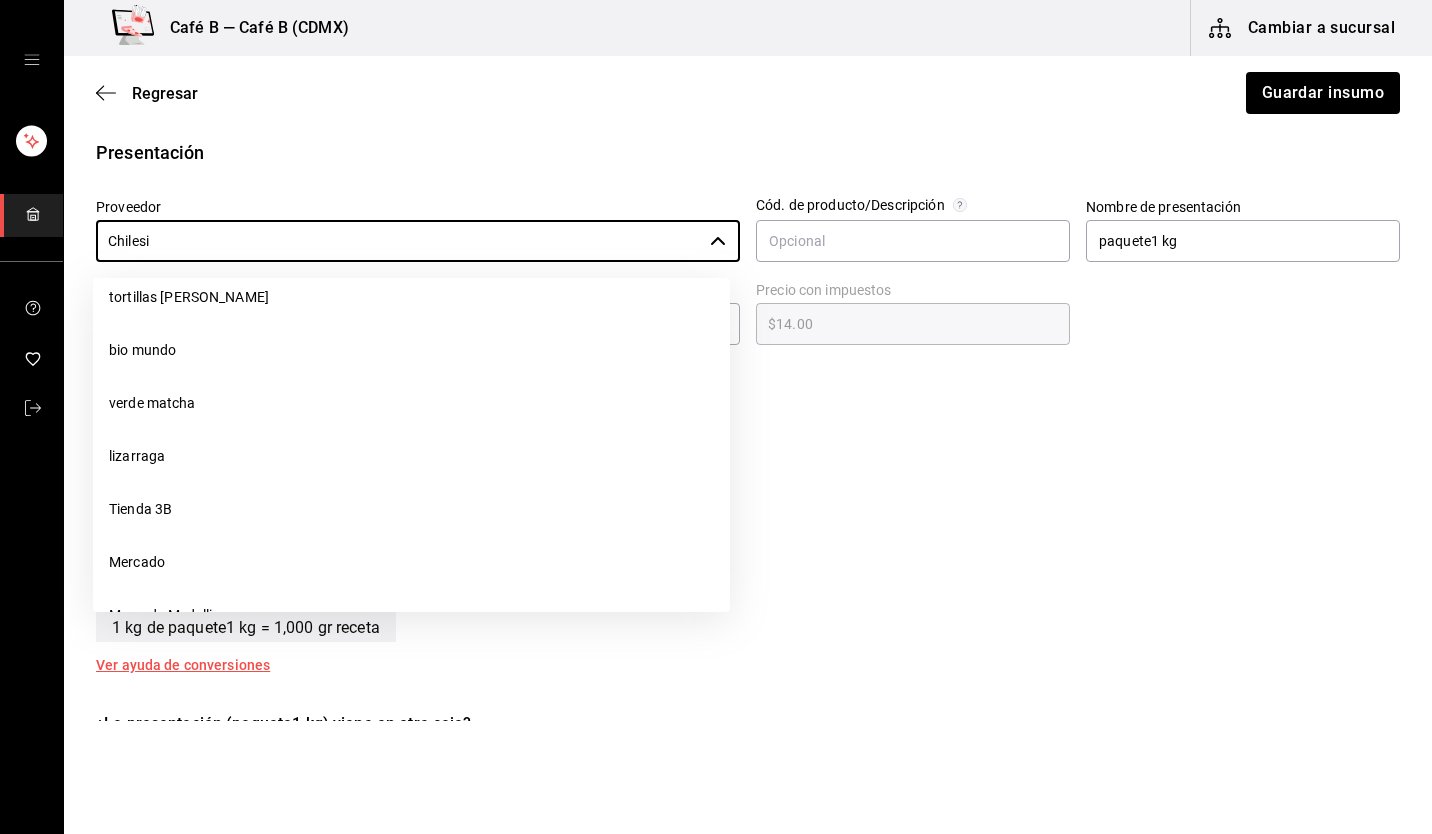 drag, startPoint x: 165, startPoint y: 519, endPoint x: 191, endPoint y: 516, distance: 26.172504 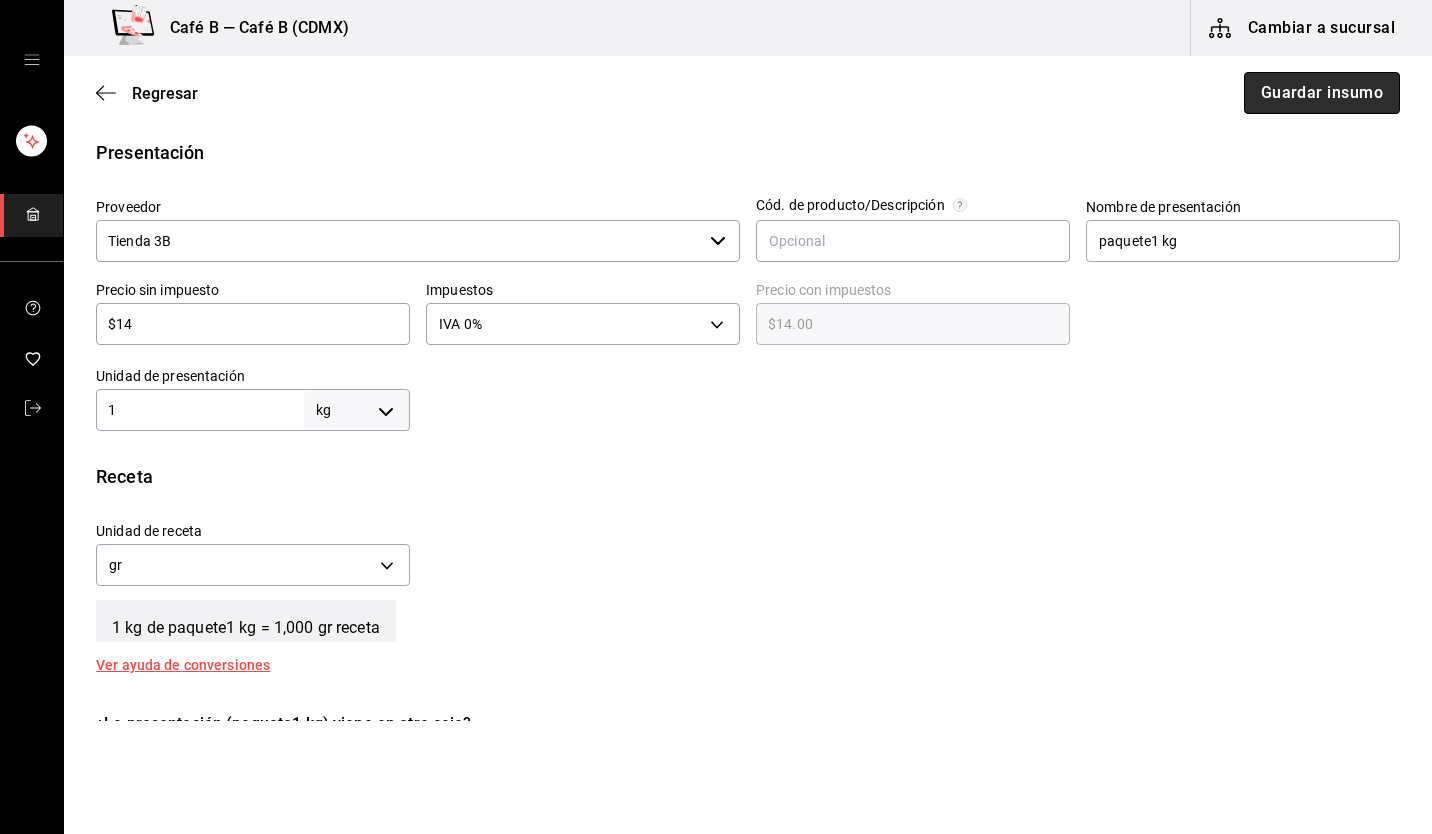 click on "Guardar insumo" at bounding box center (1322, 93) 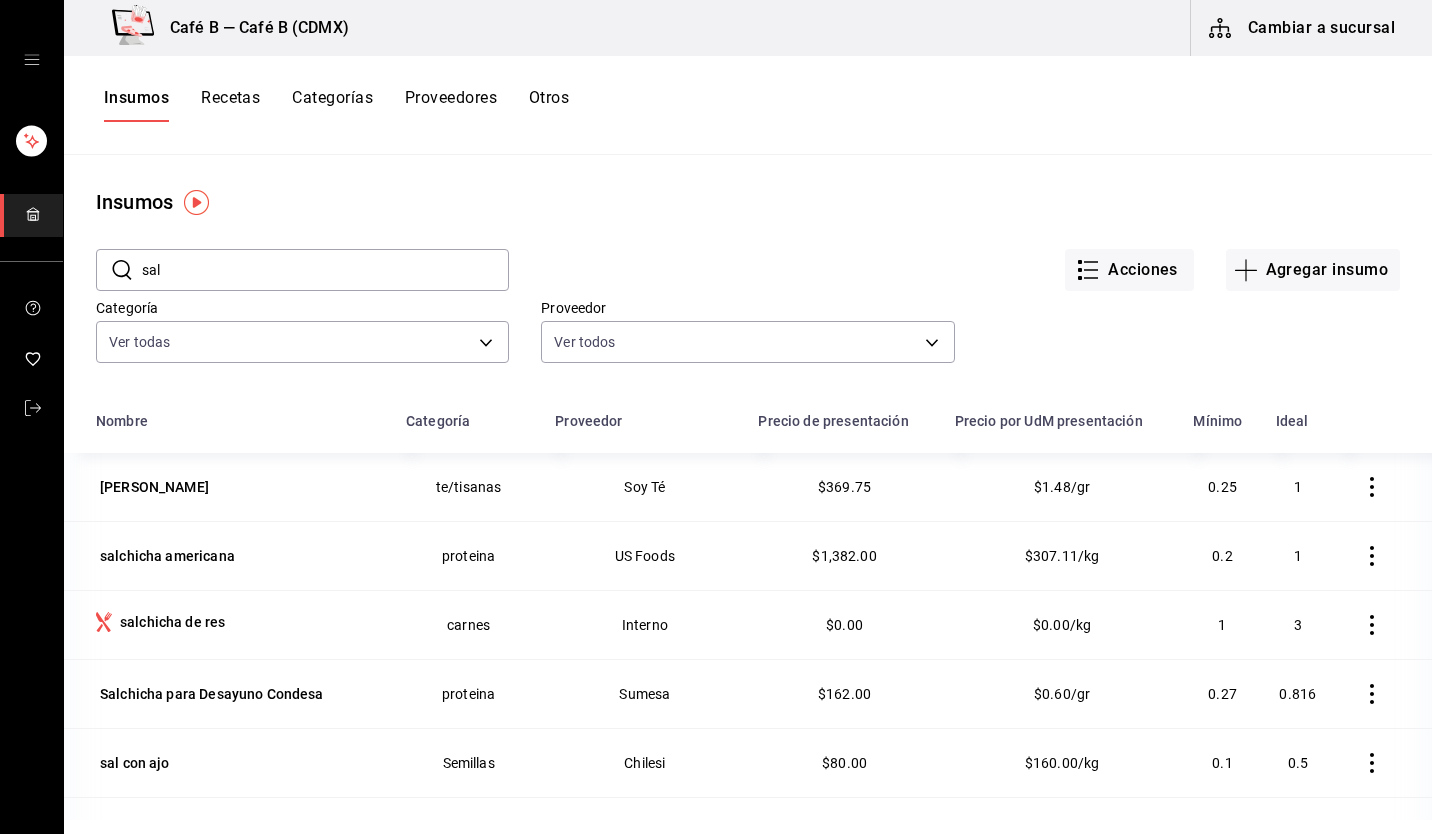 click on "sal" at bounding box center (325, 270) 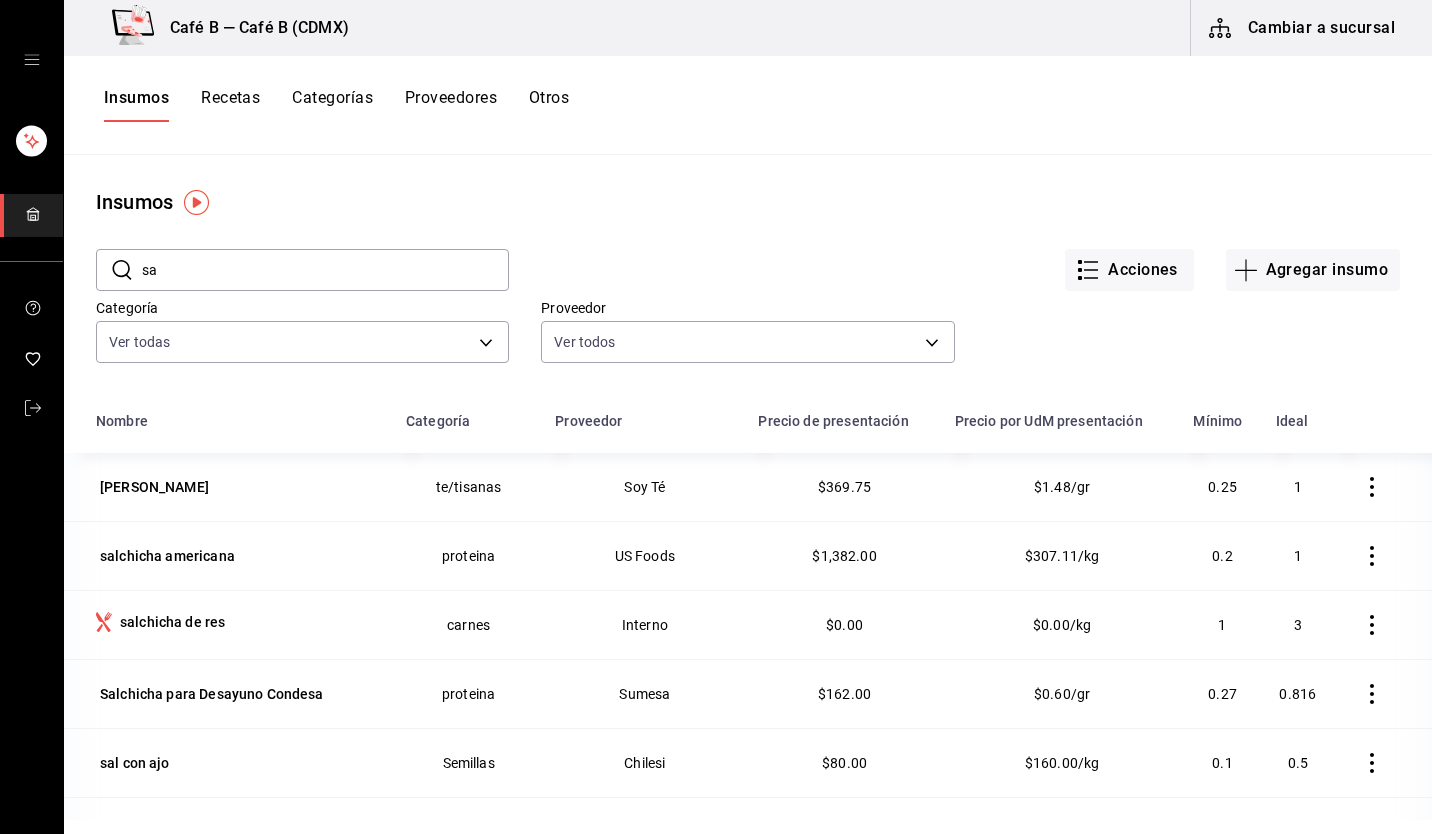 type on "s" 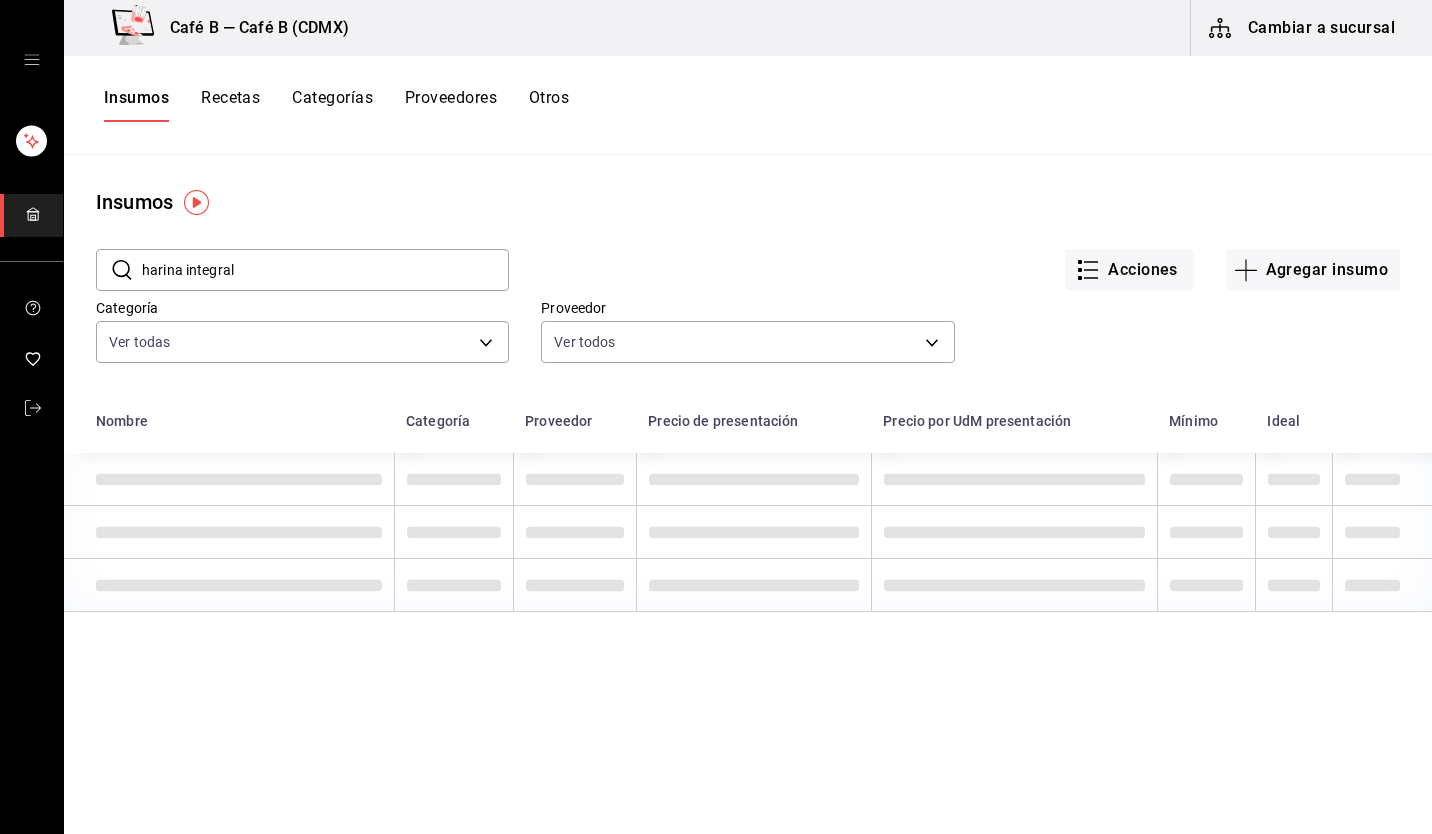 type on "harina integral" 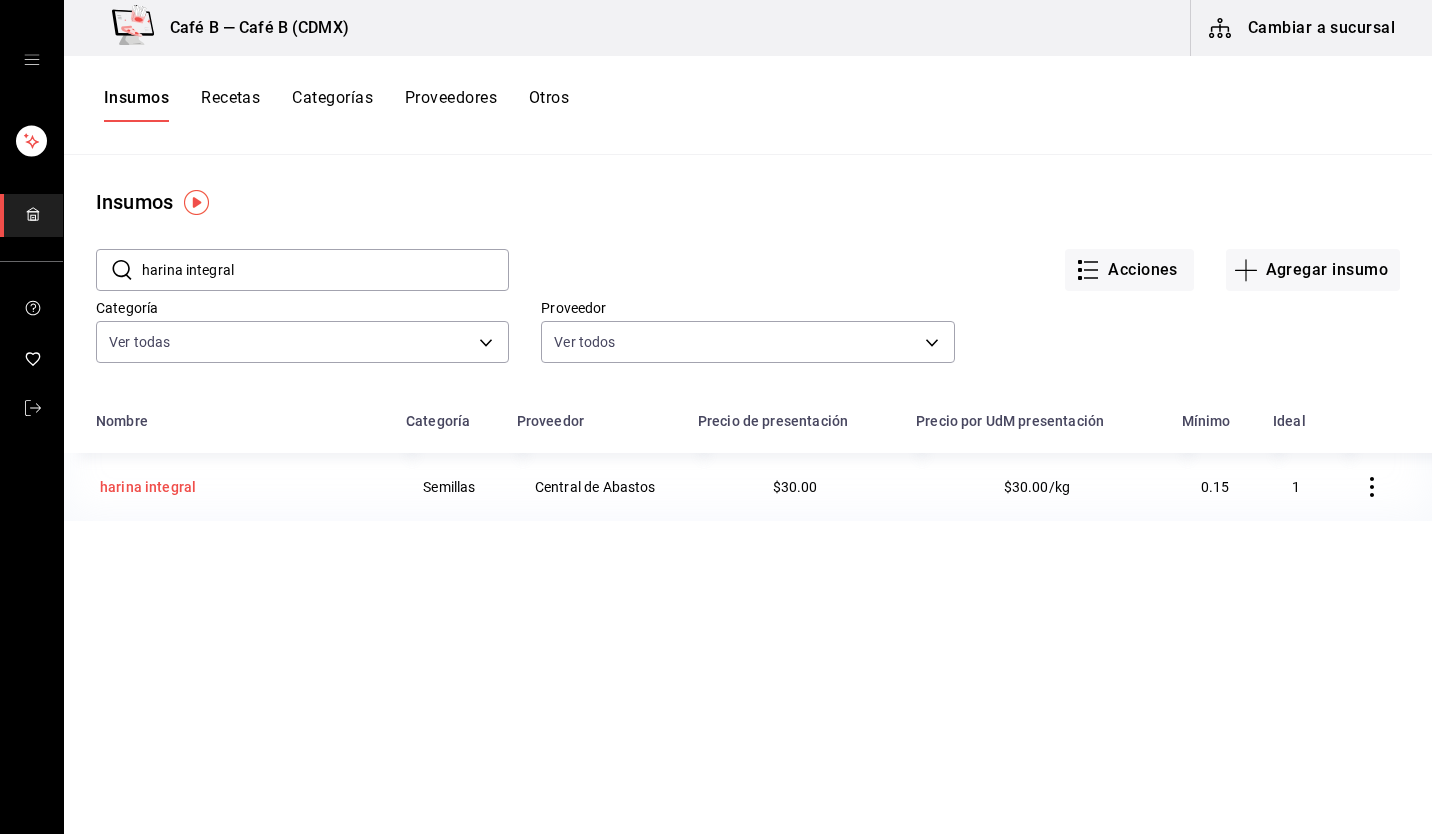 click on "harina integral" at bounding box center [148, 487] 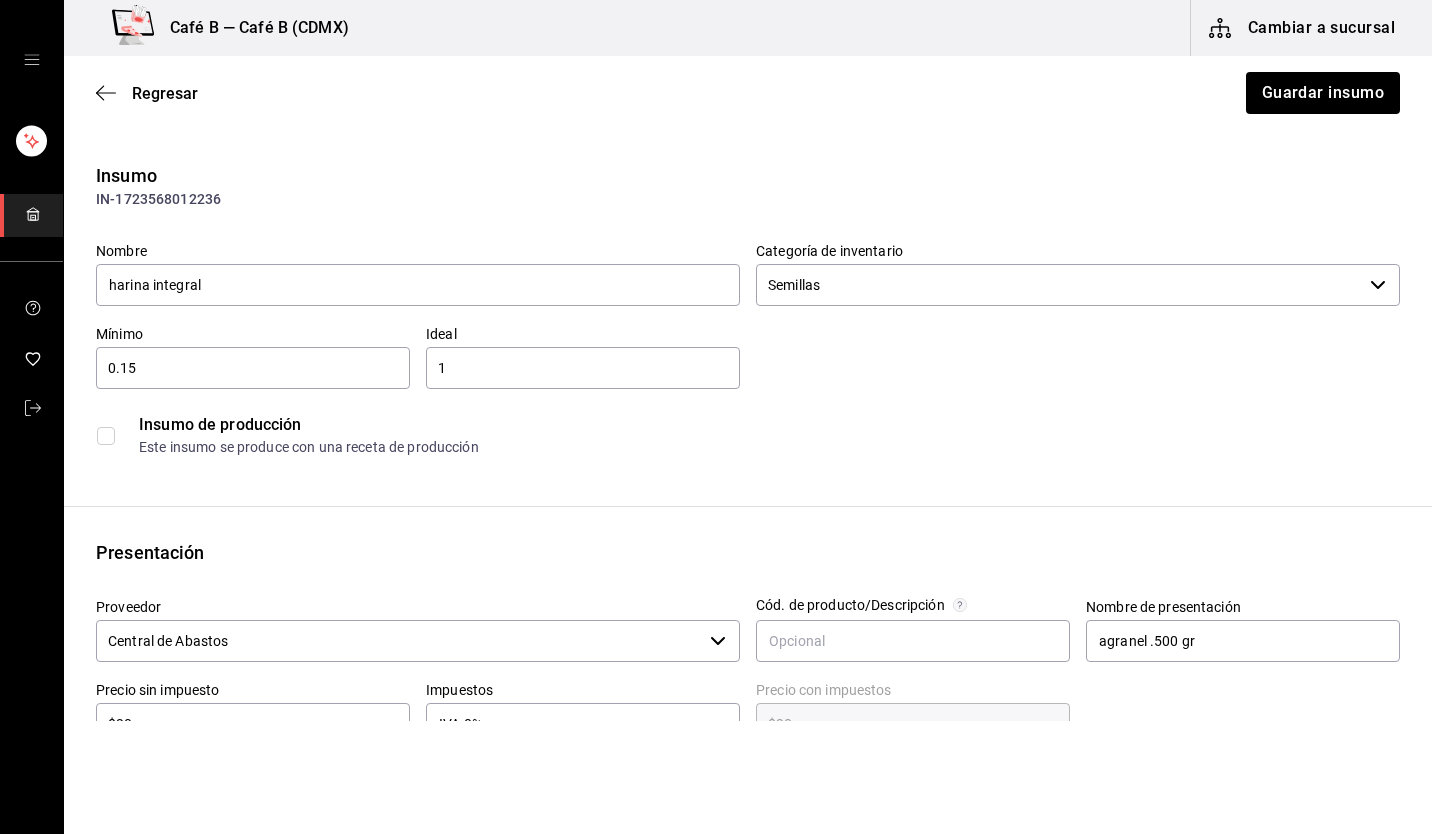 scroll, scrollTop: 400, scrollLeft: 0, axis: vertical 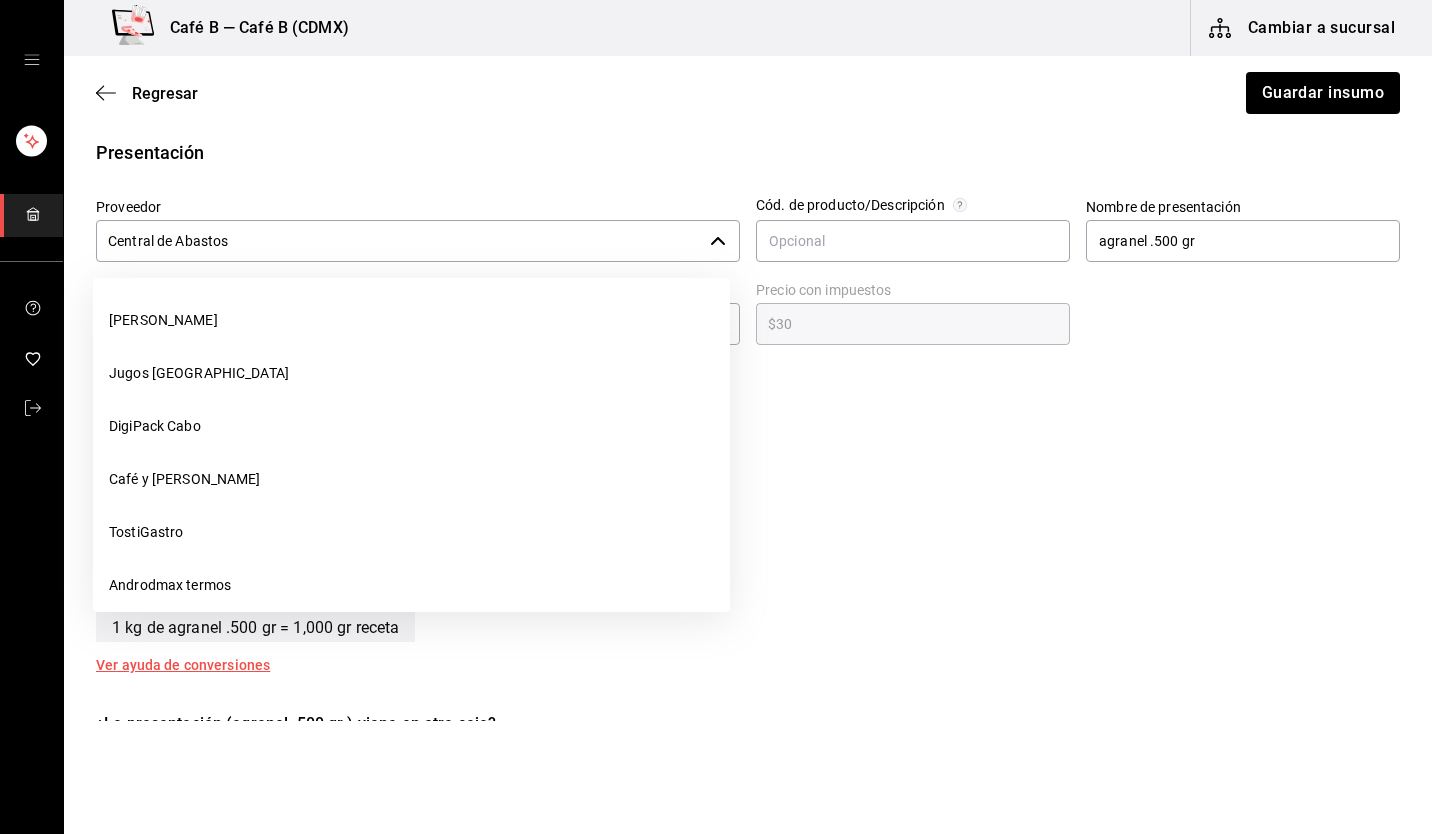click 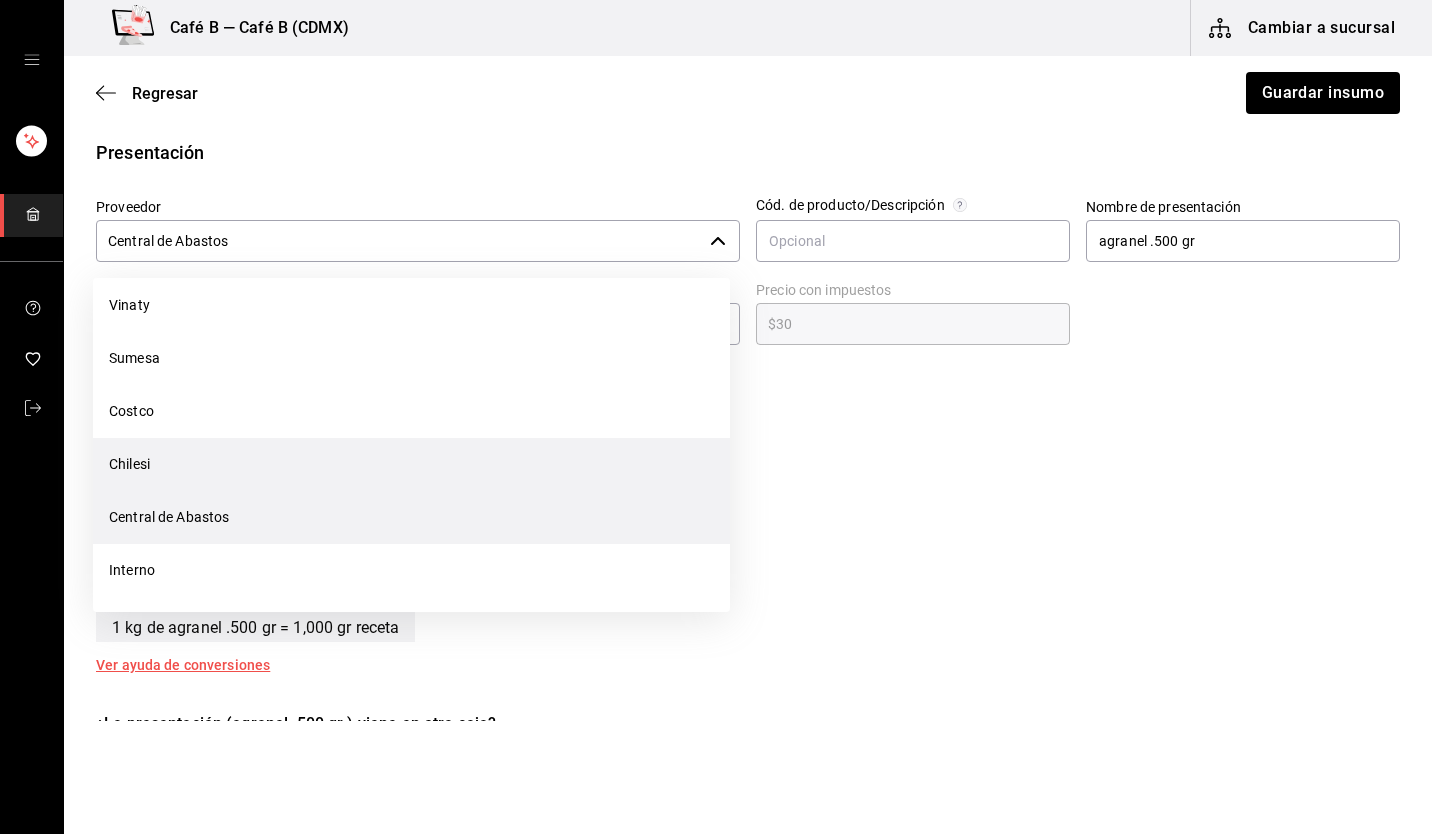 scroll, scrollTop: 2348, scrollLeft: 0, axis: vertical 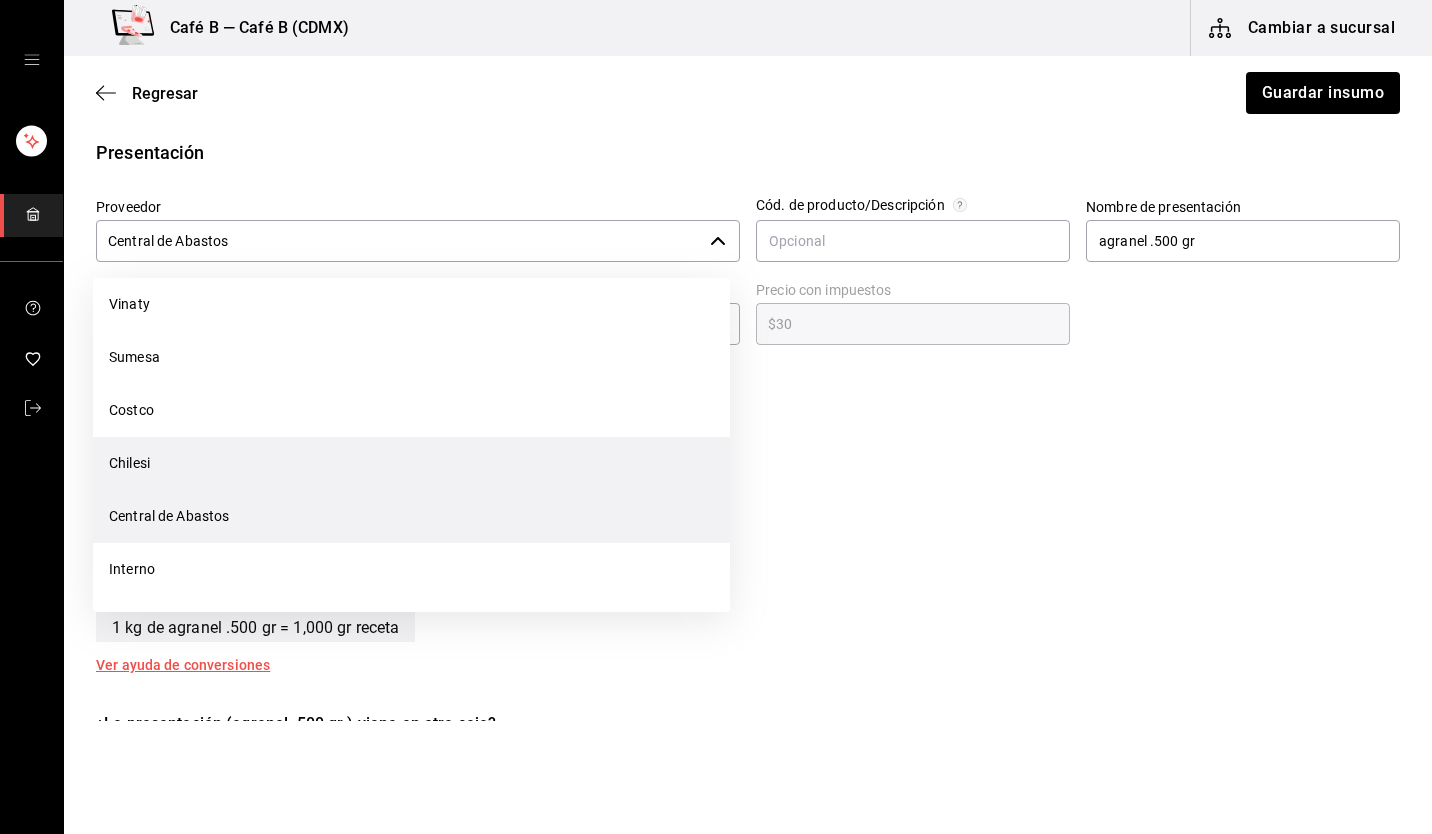 click on "Chilesi" at bounding box center [411, 463] 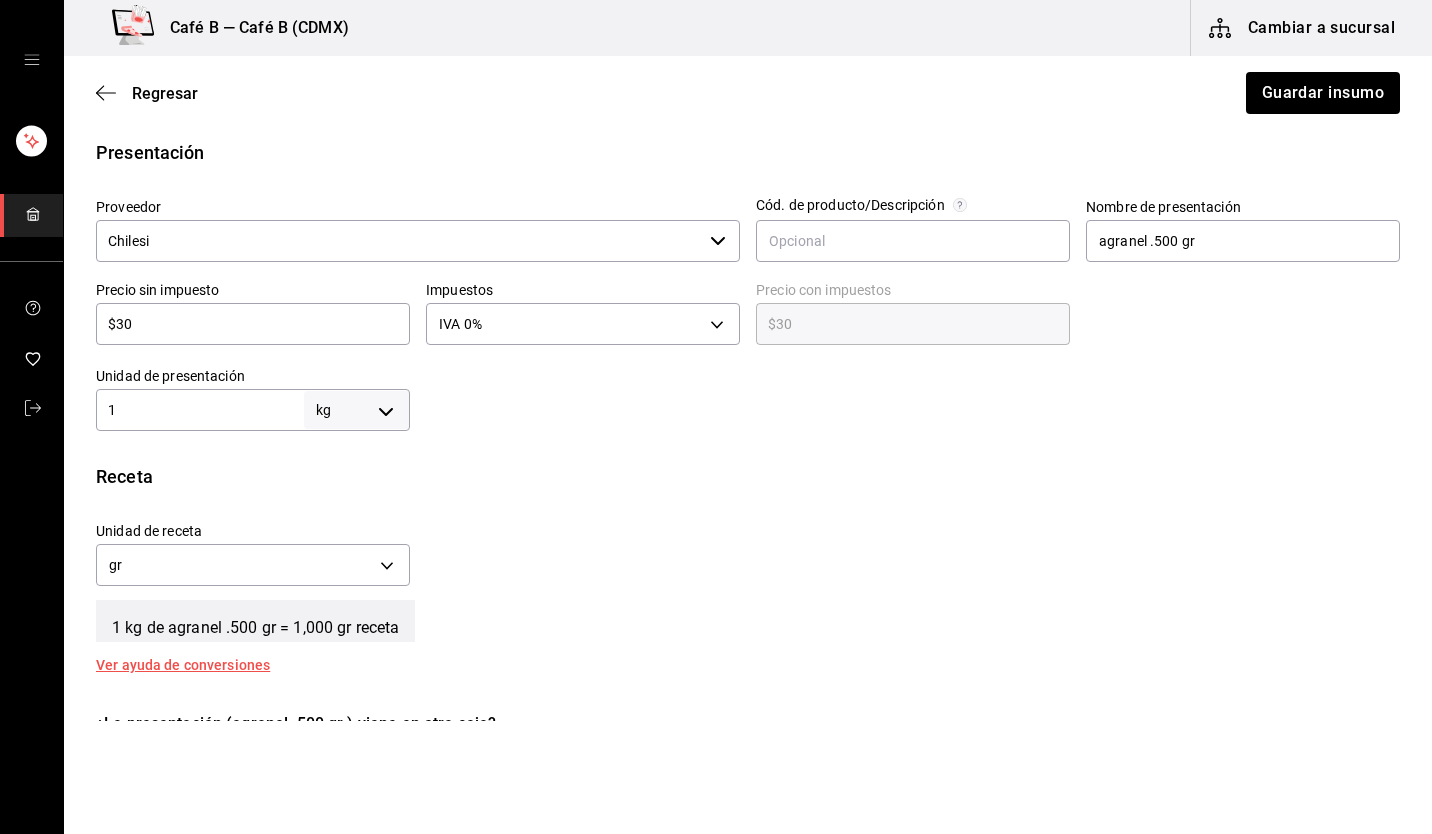 click on "$30" at bounding box center (253, 324) 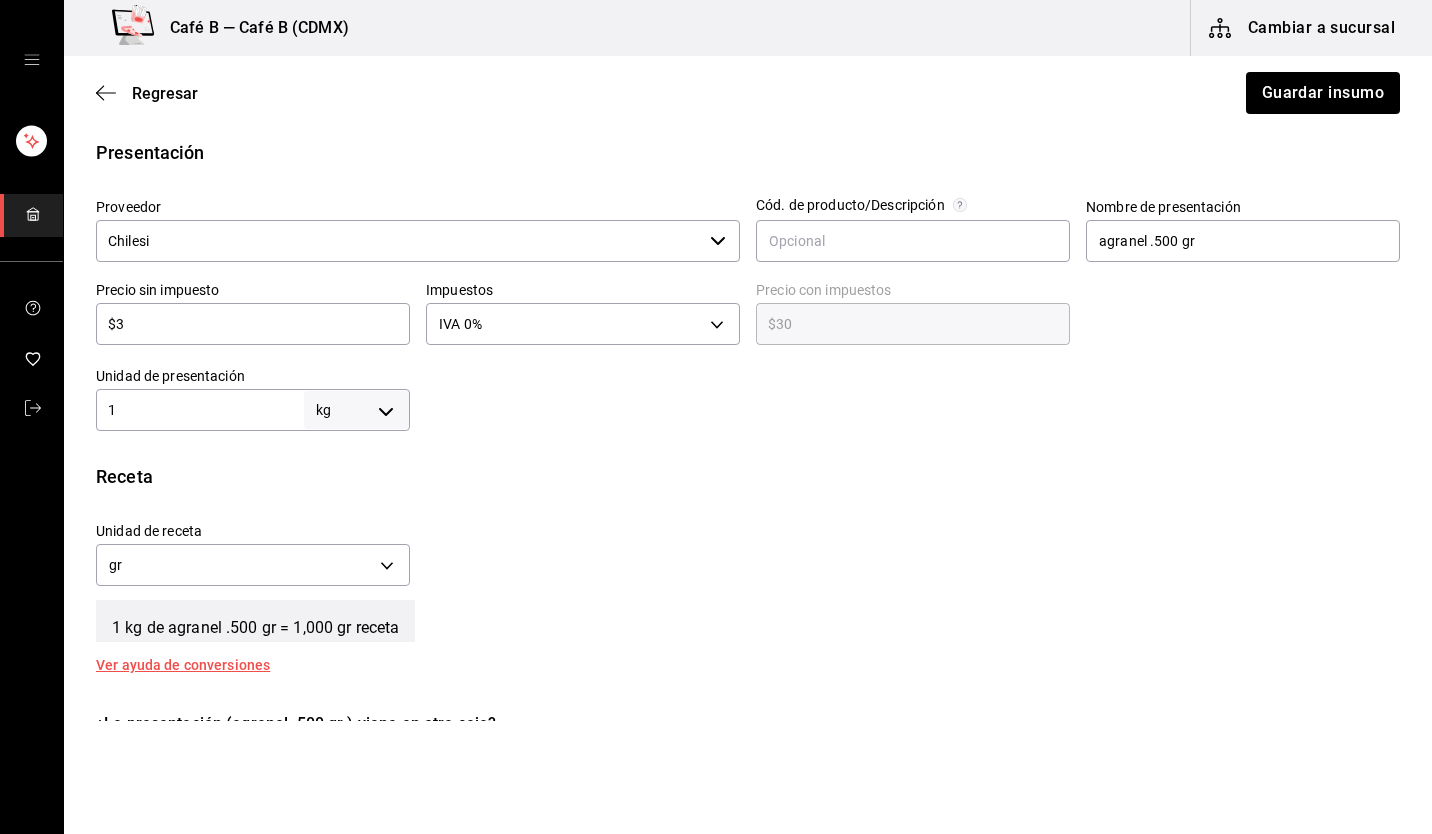 type on "$3.00" 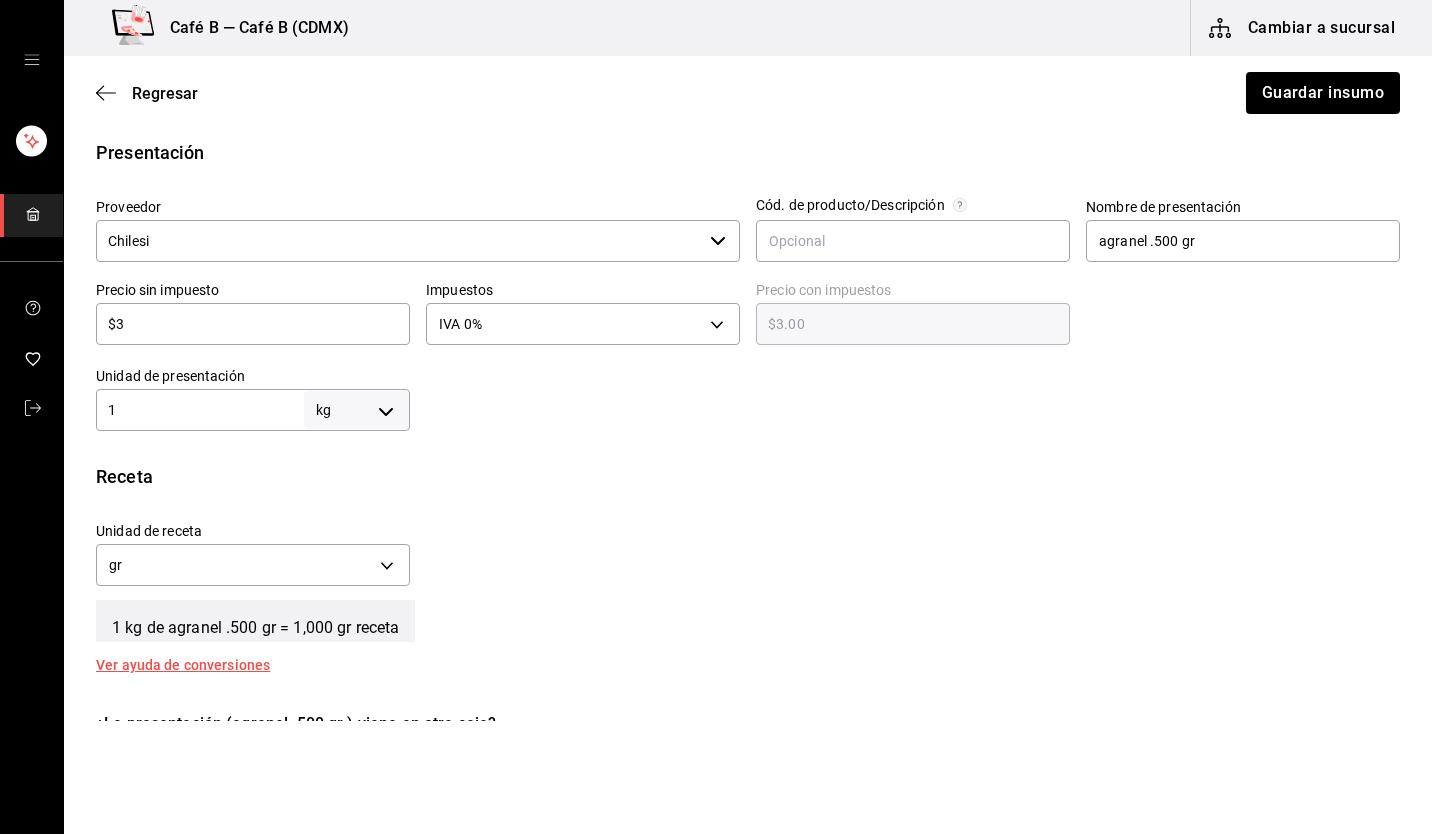 type 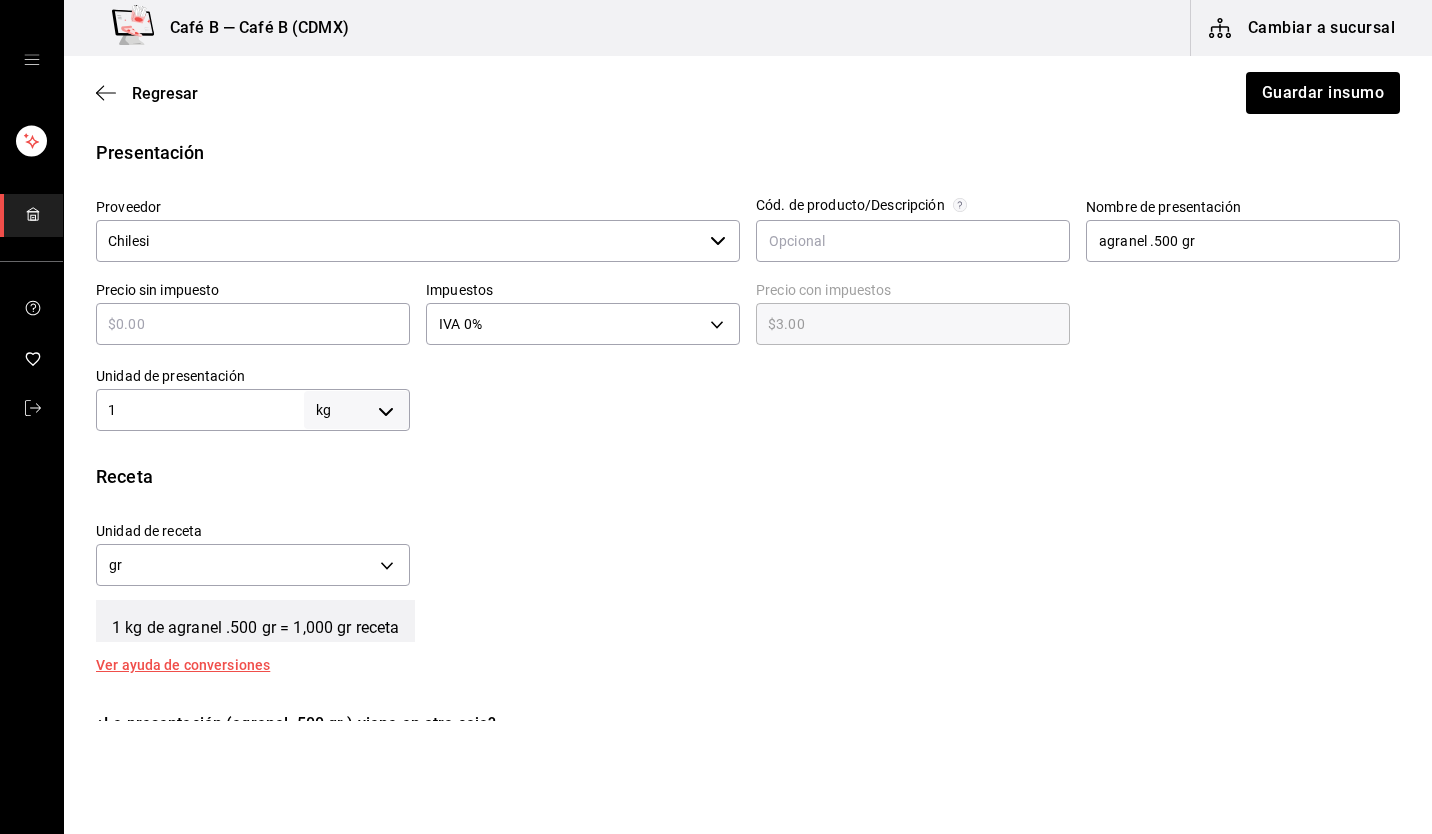 type on "$0.00" 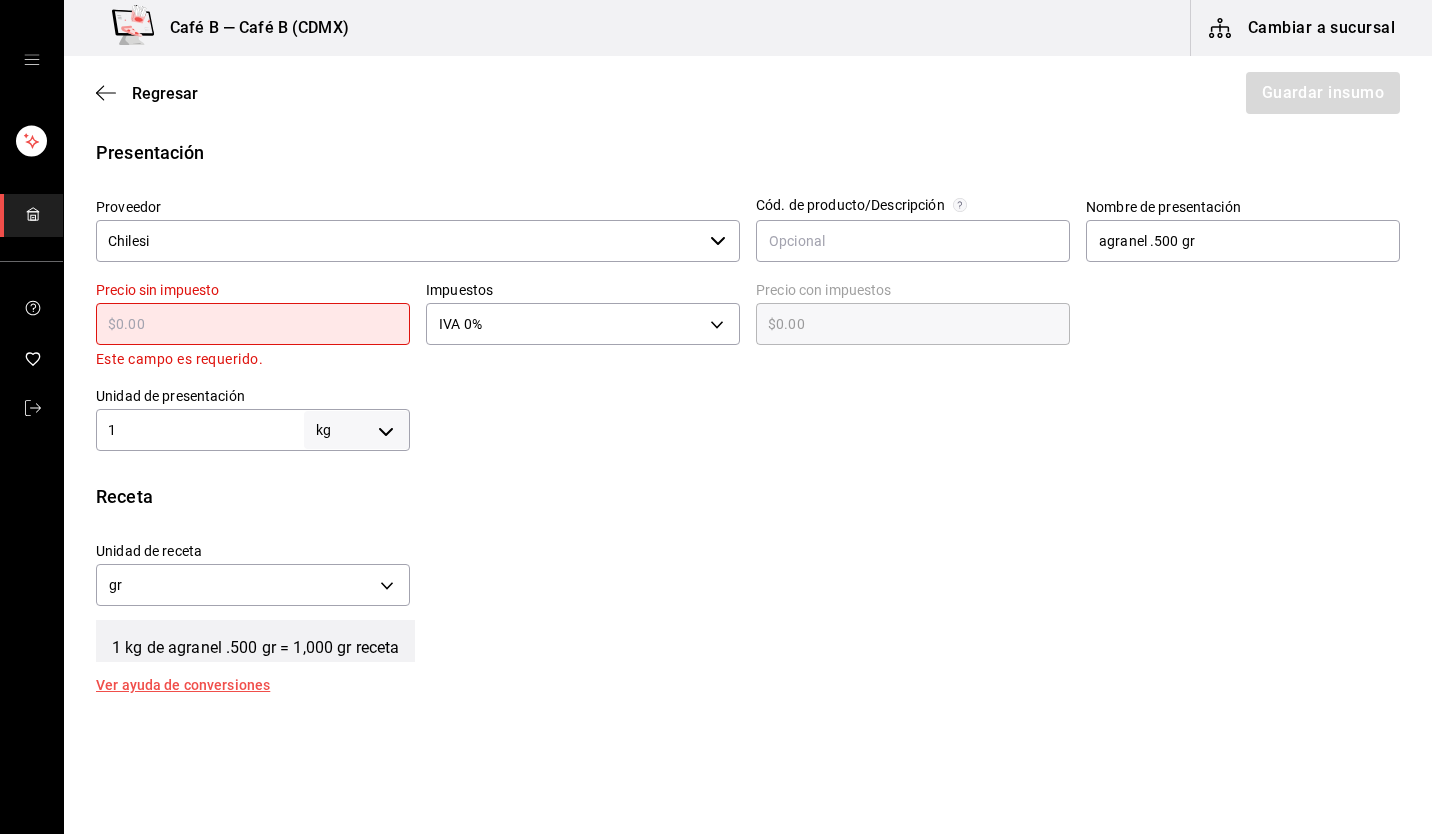 type on "$2" 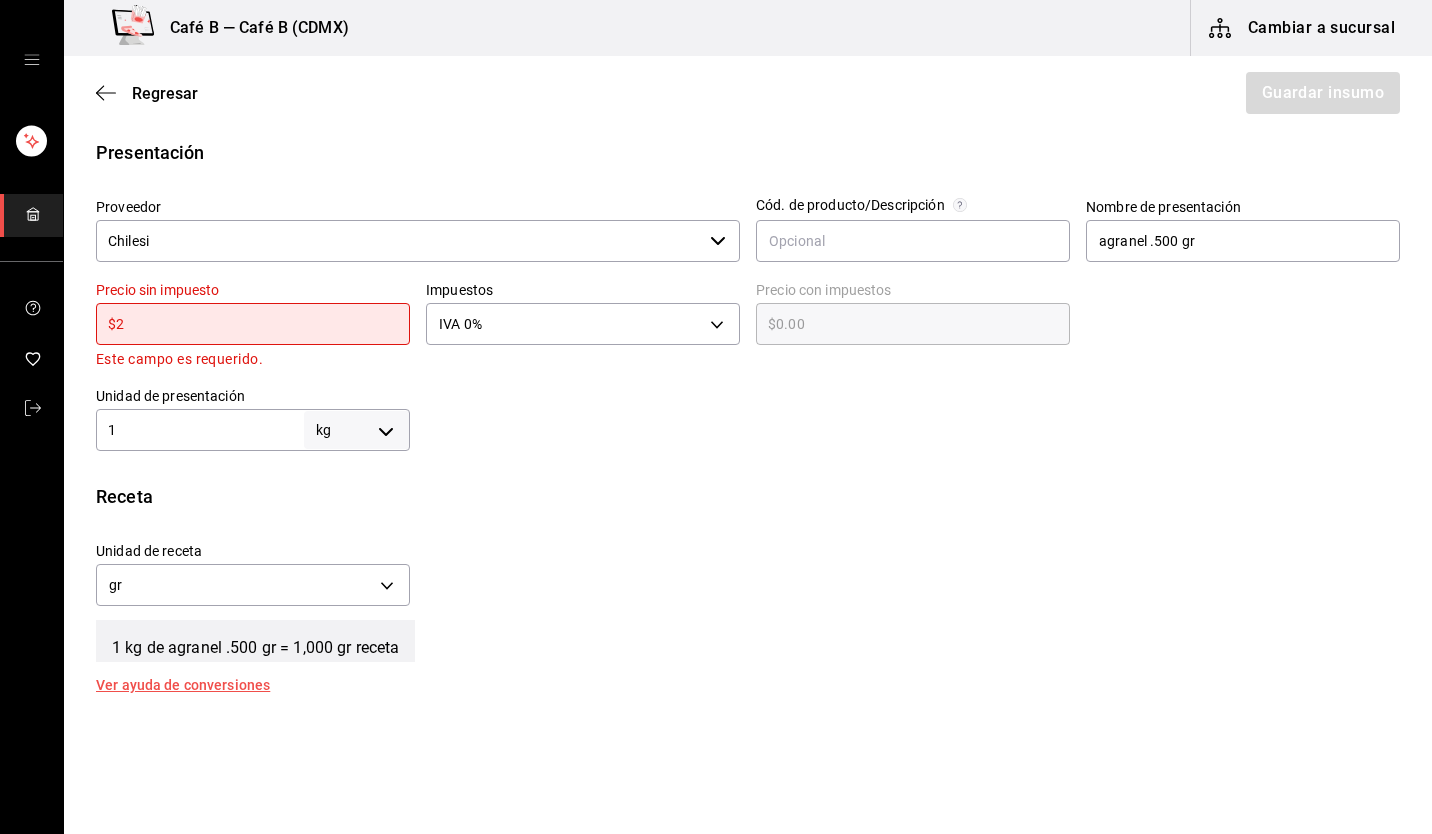type on "$2.00" 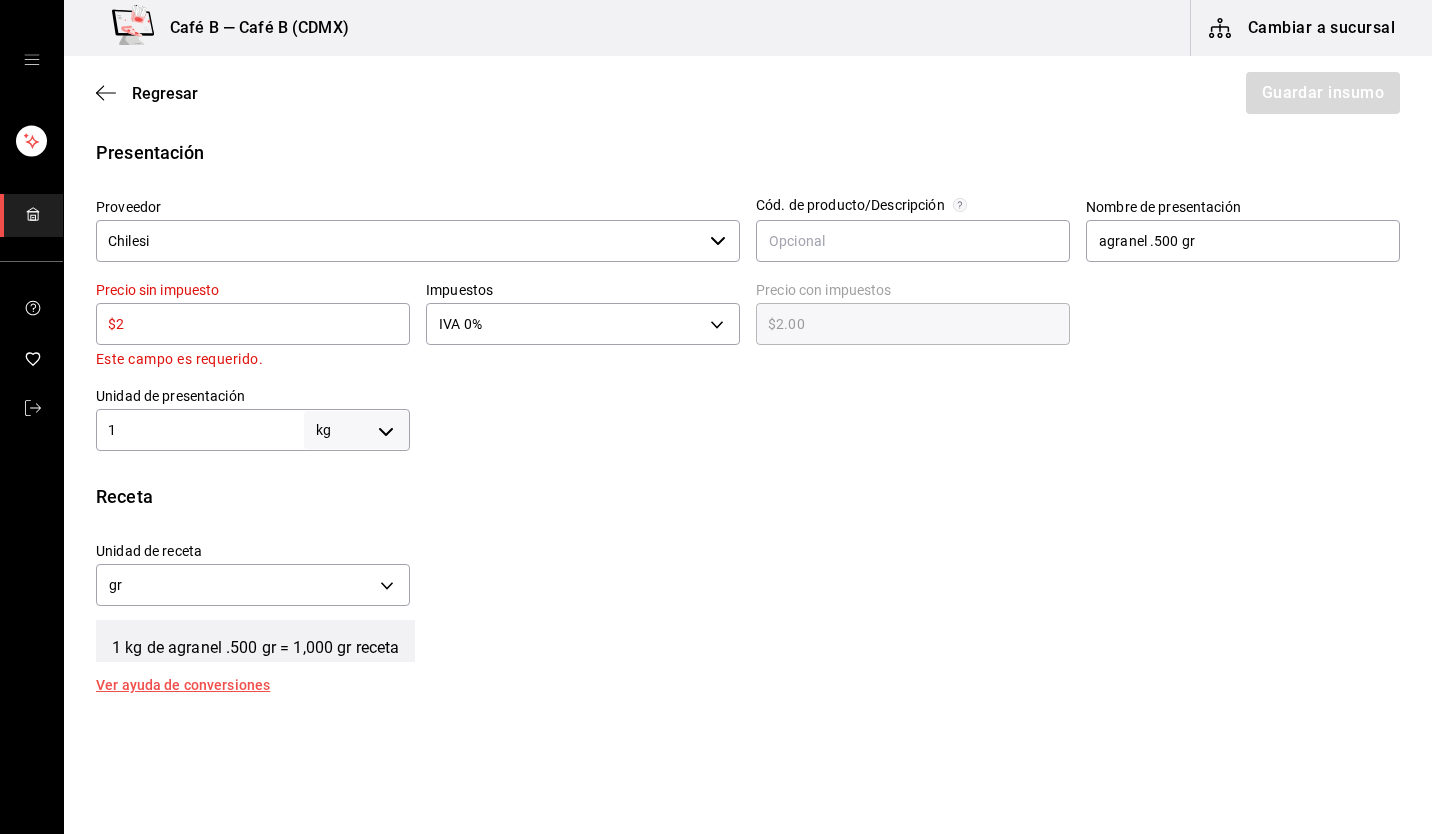 type on "$21" 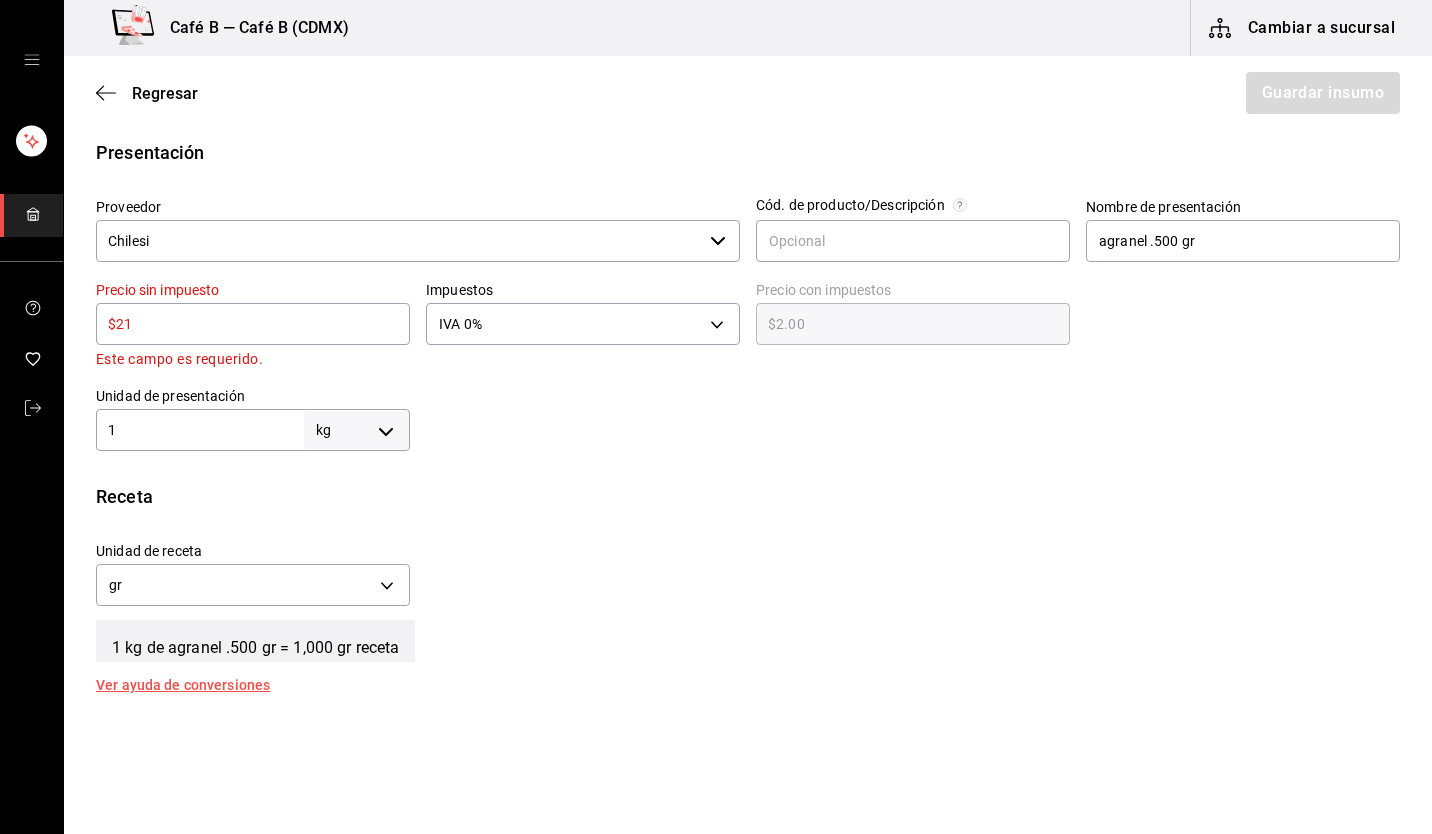 type on "$21.00" 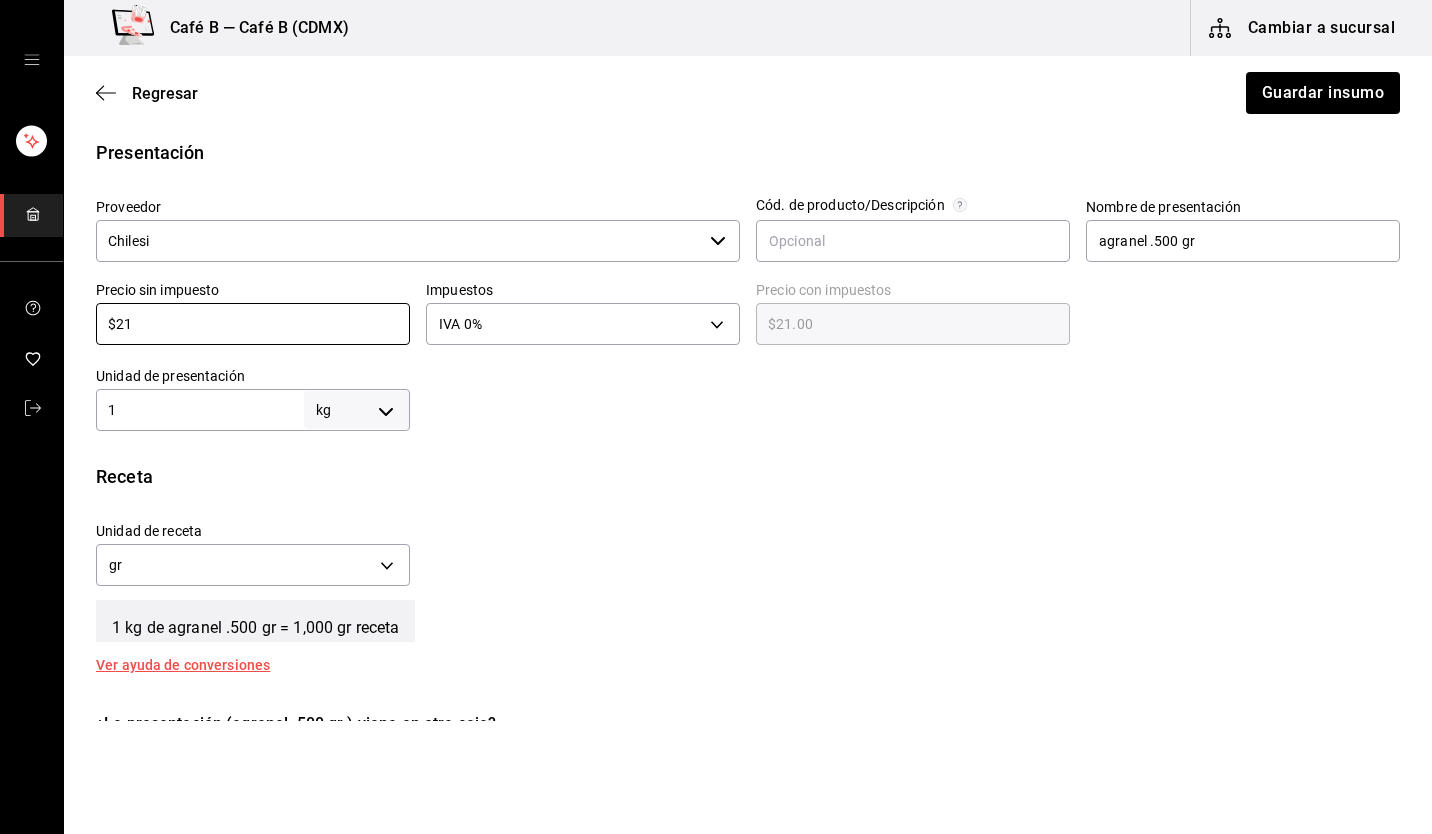 type on "$21" 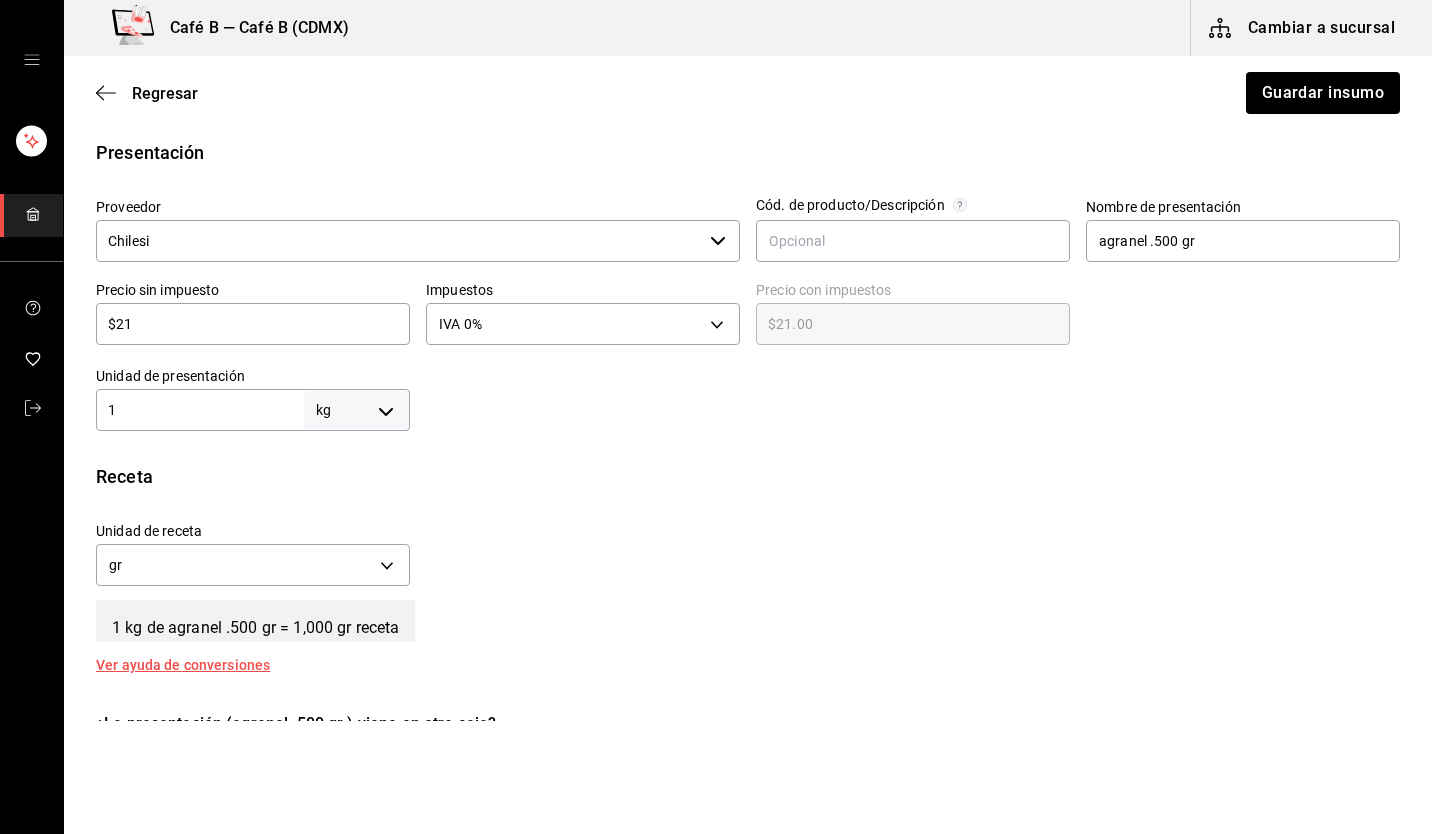 drag, startPoint x: 556, startPoint y: 477, endPoint x: 589, endPoint y: 489, distance: 35.1141 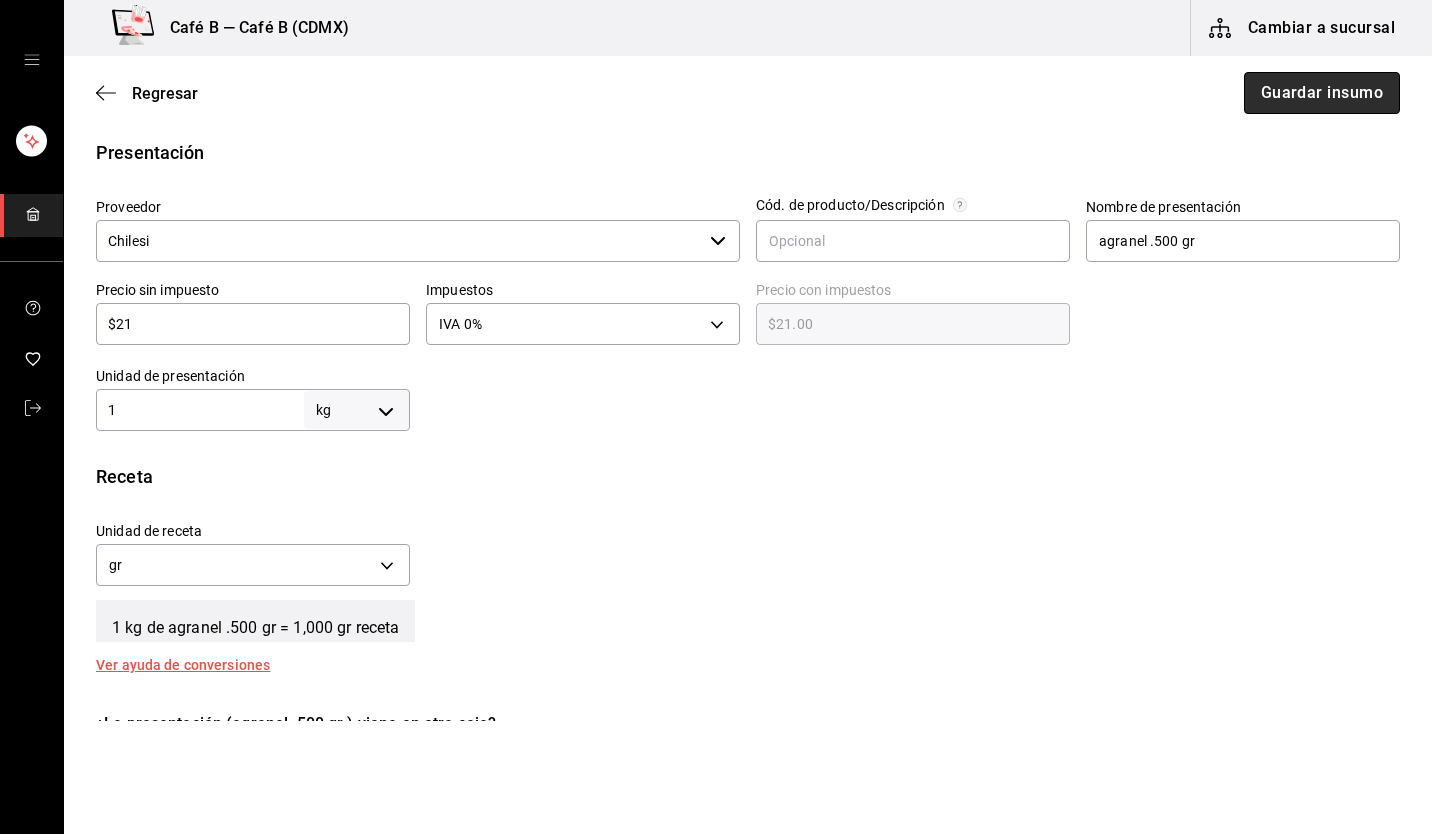 click on "Guardar insumo" at bounding box center (1322, 93) 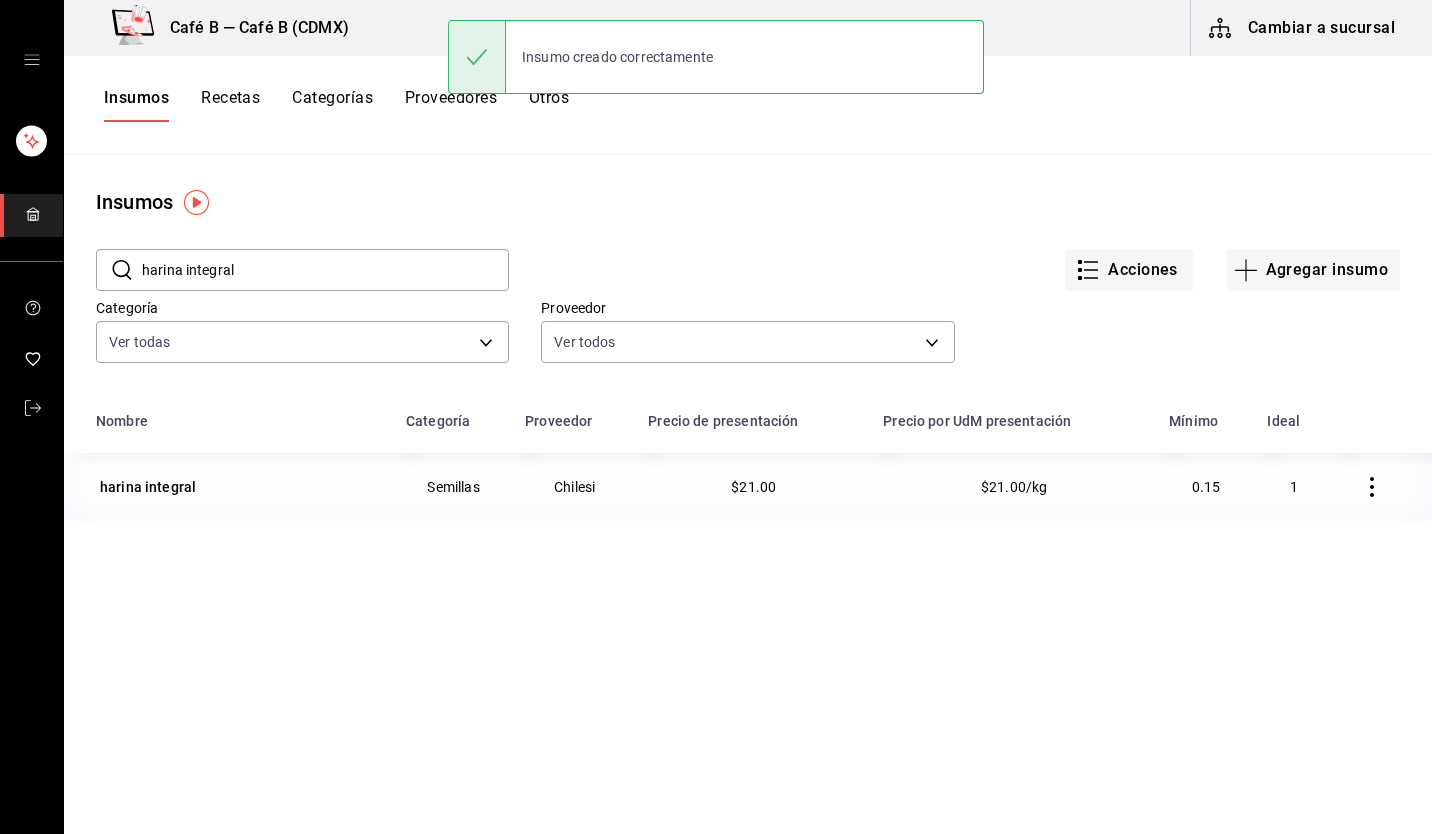 drag, startPoint x: 363, startPoint y: 277, endPoint x: 341, endPoint y: 280, distance: 22.203604 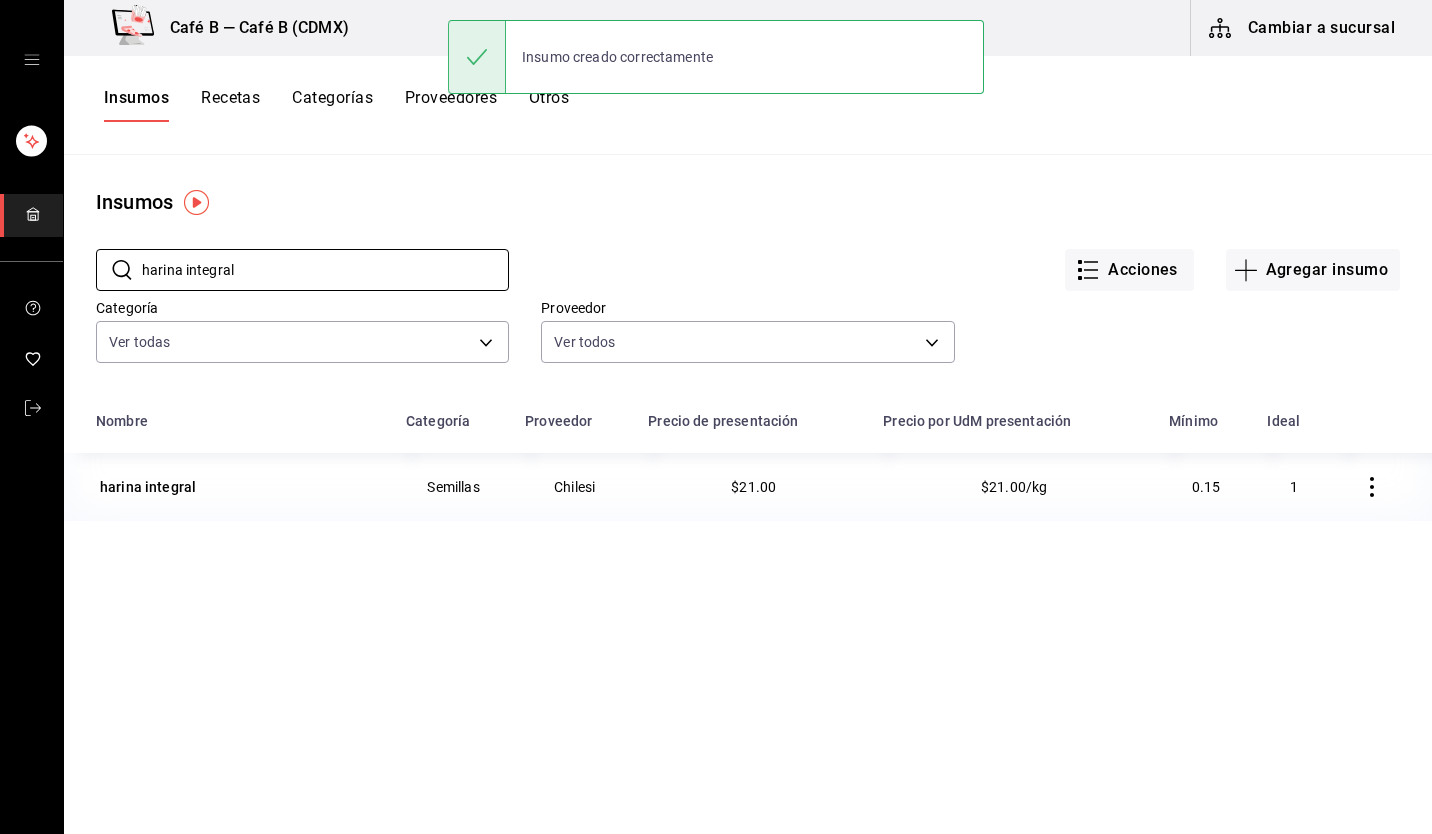 drag, startPoint x: 341, startPoint y: 280, endPoint x: 79, endPoint y: 337, distance: 268.1287 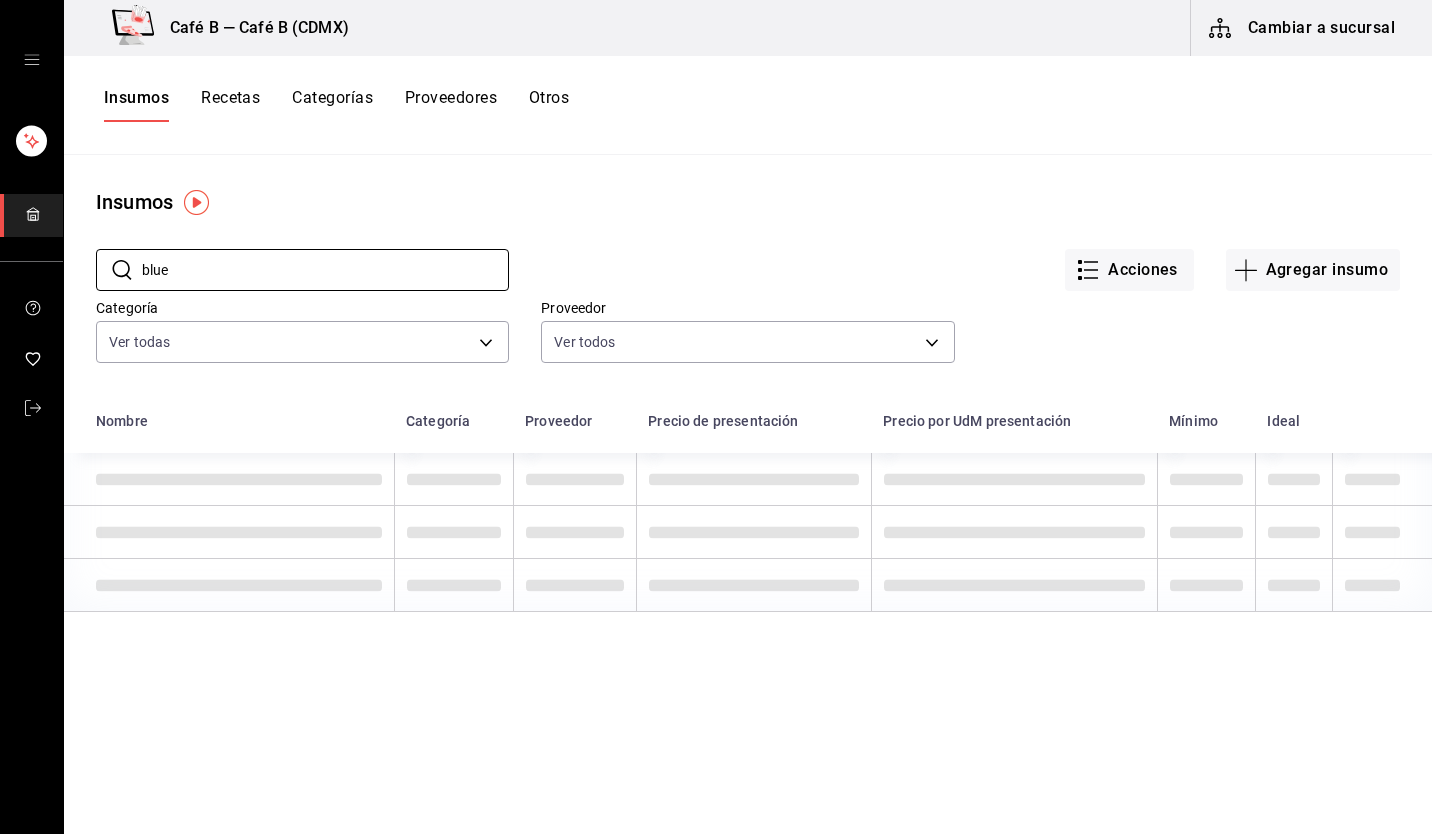 type on "blue" 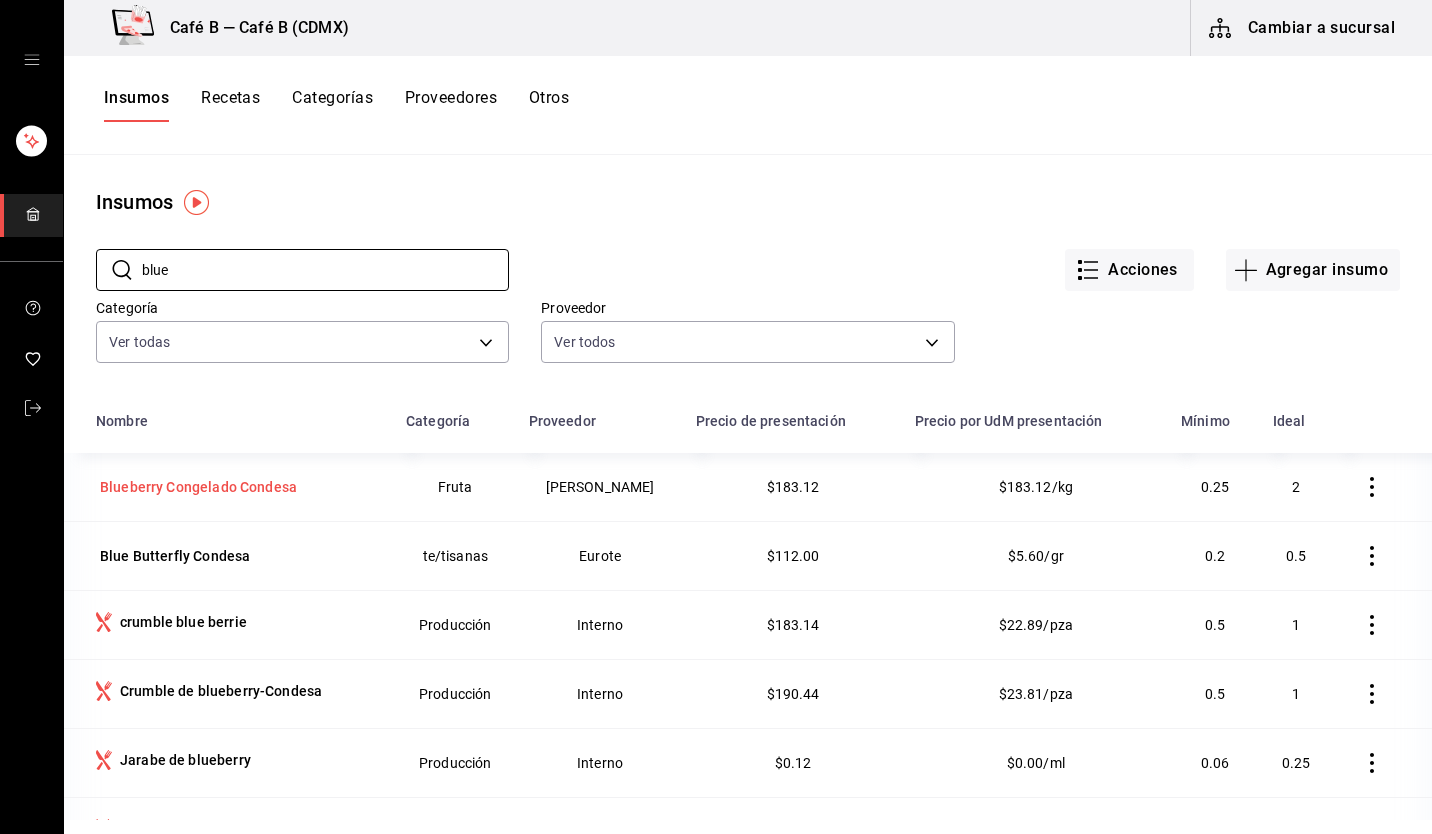 click on "Blueberry Congelado Condesa" at bounding box center (198, 487) 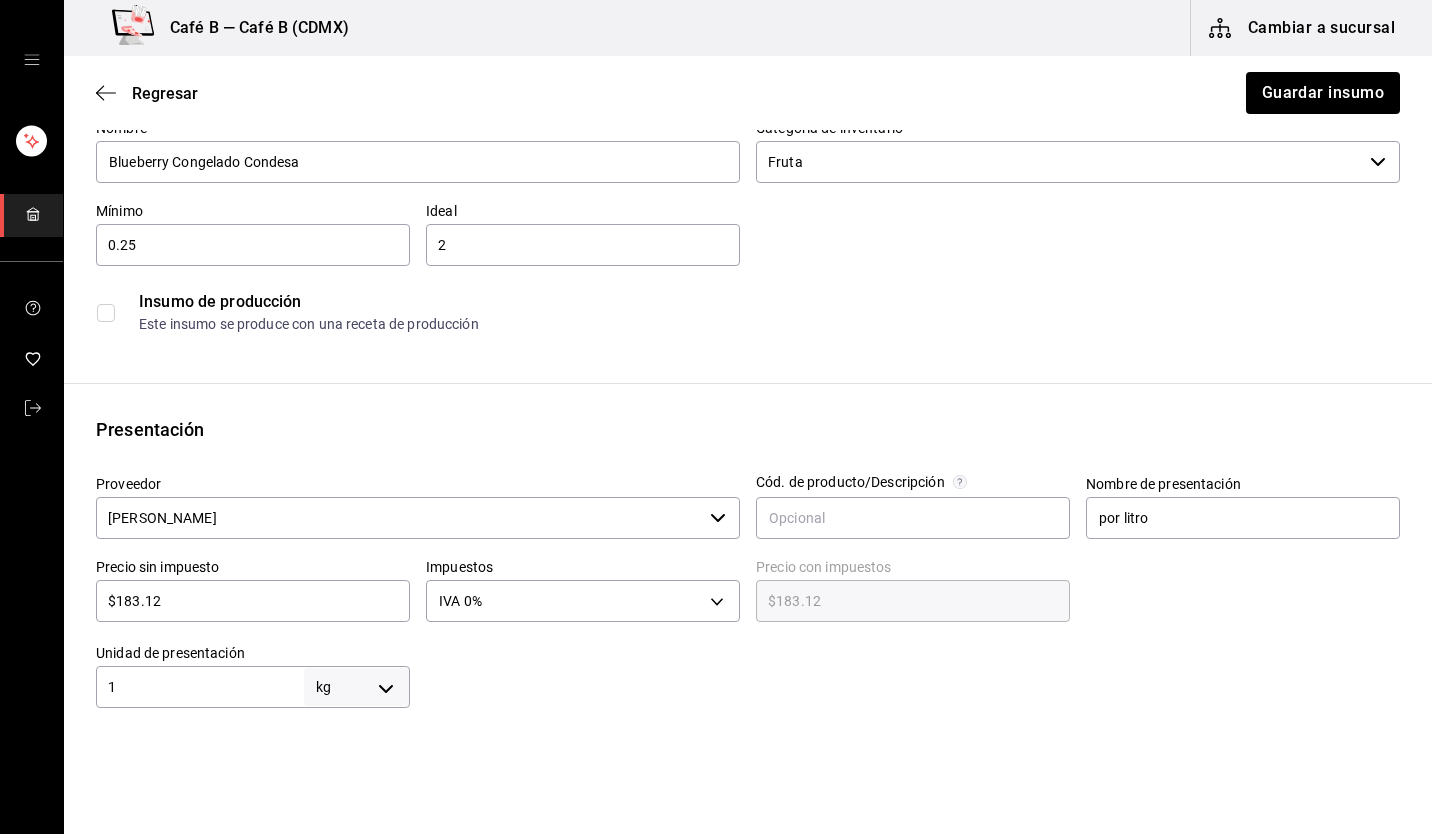 scroll, scrollTop: 300, scrollLeft: 0, axis: vertical 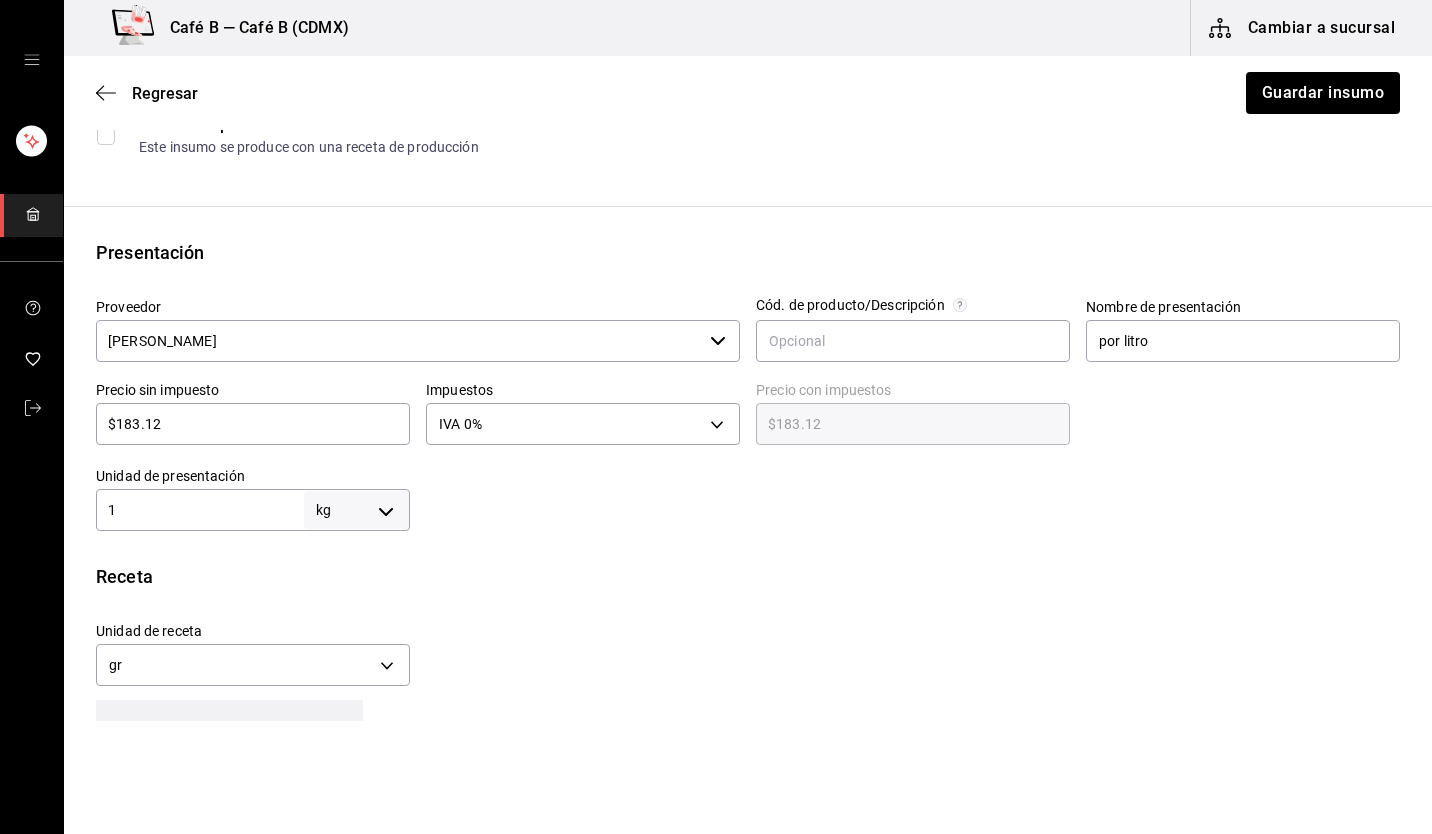 click 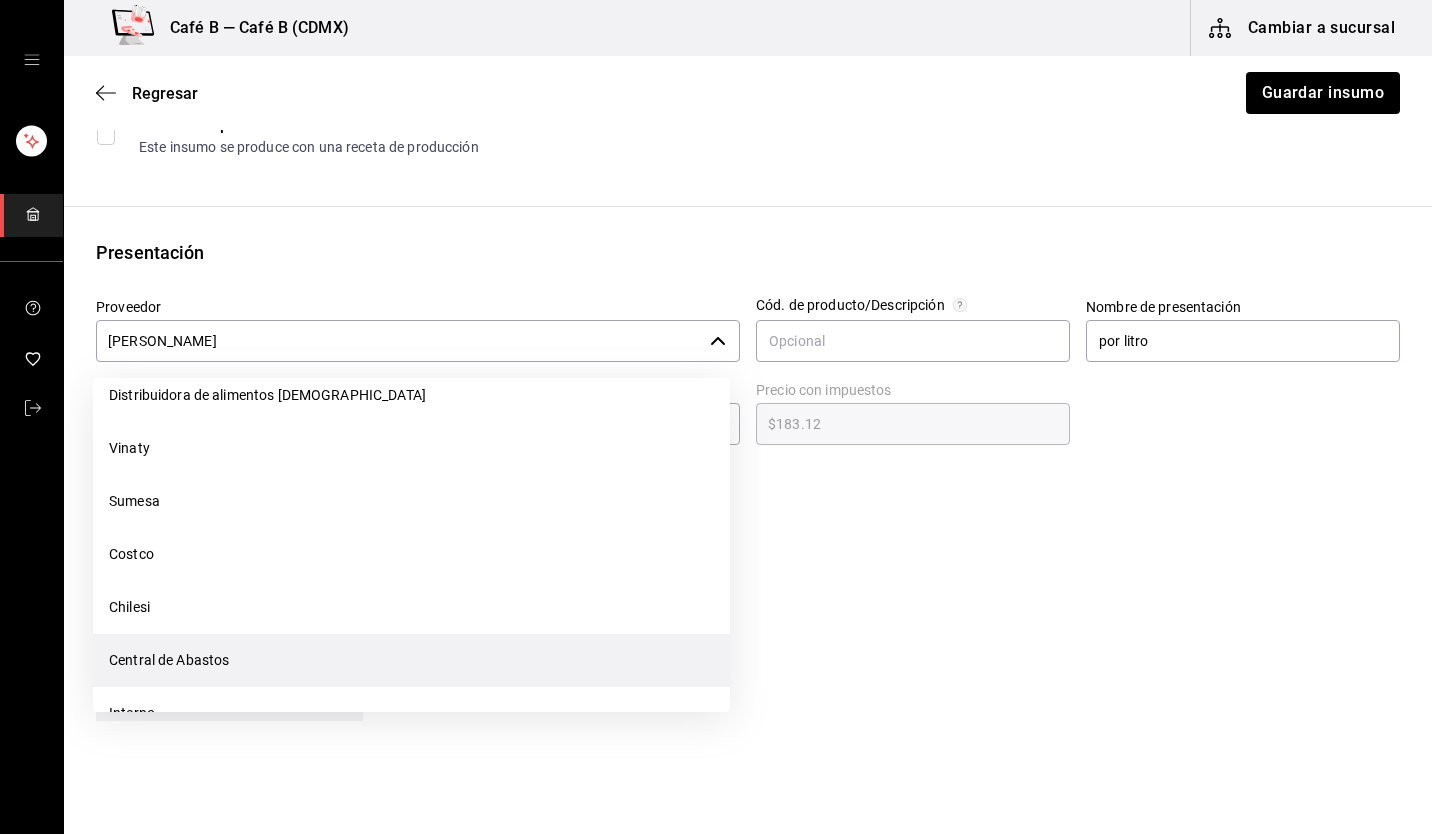 scroll, scrollTop: 2348, scrollLeft: 0, axis: vertical 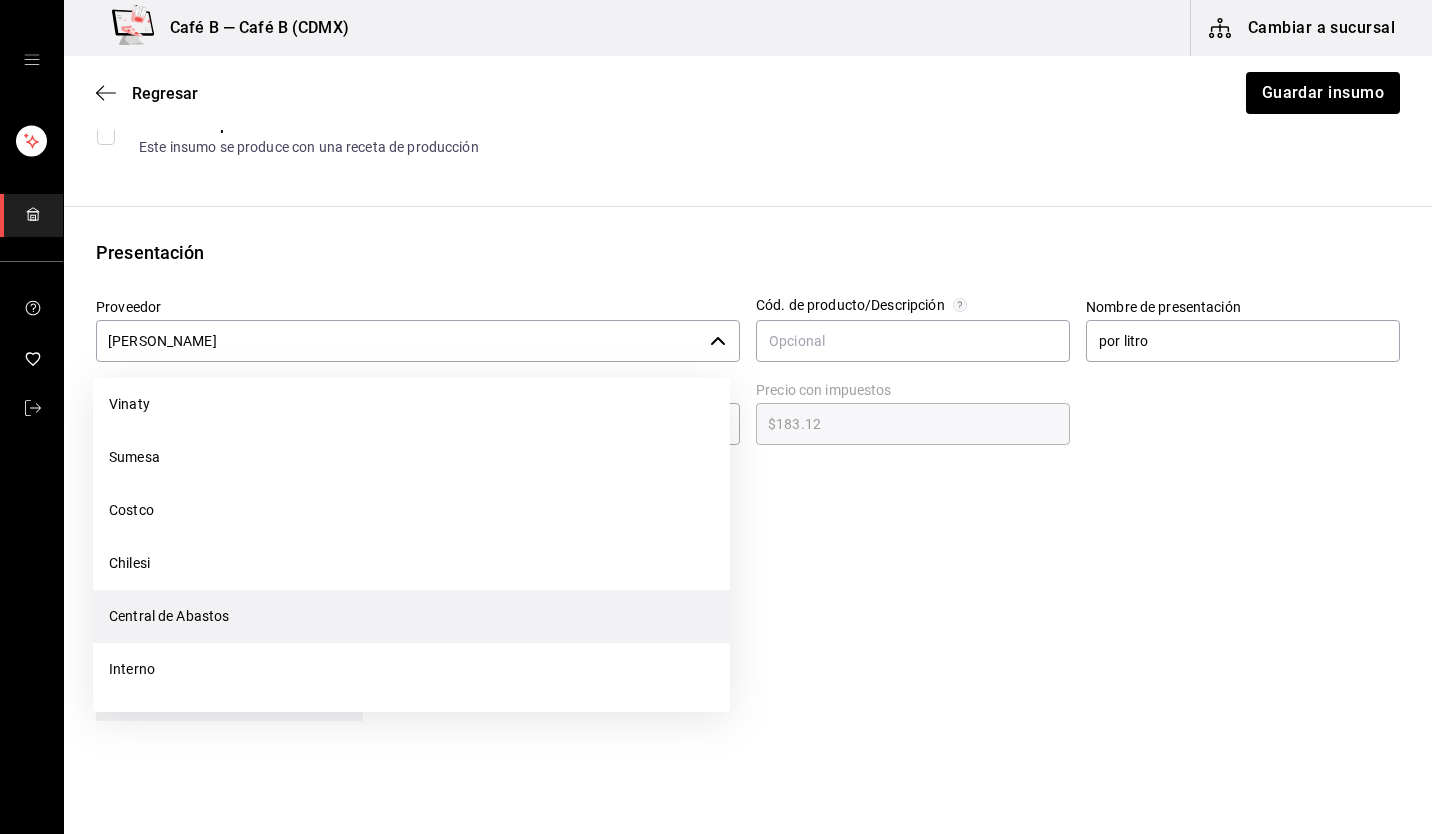 click on "Central de Abastos" at bounding box center [411, 616] 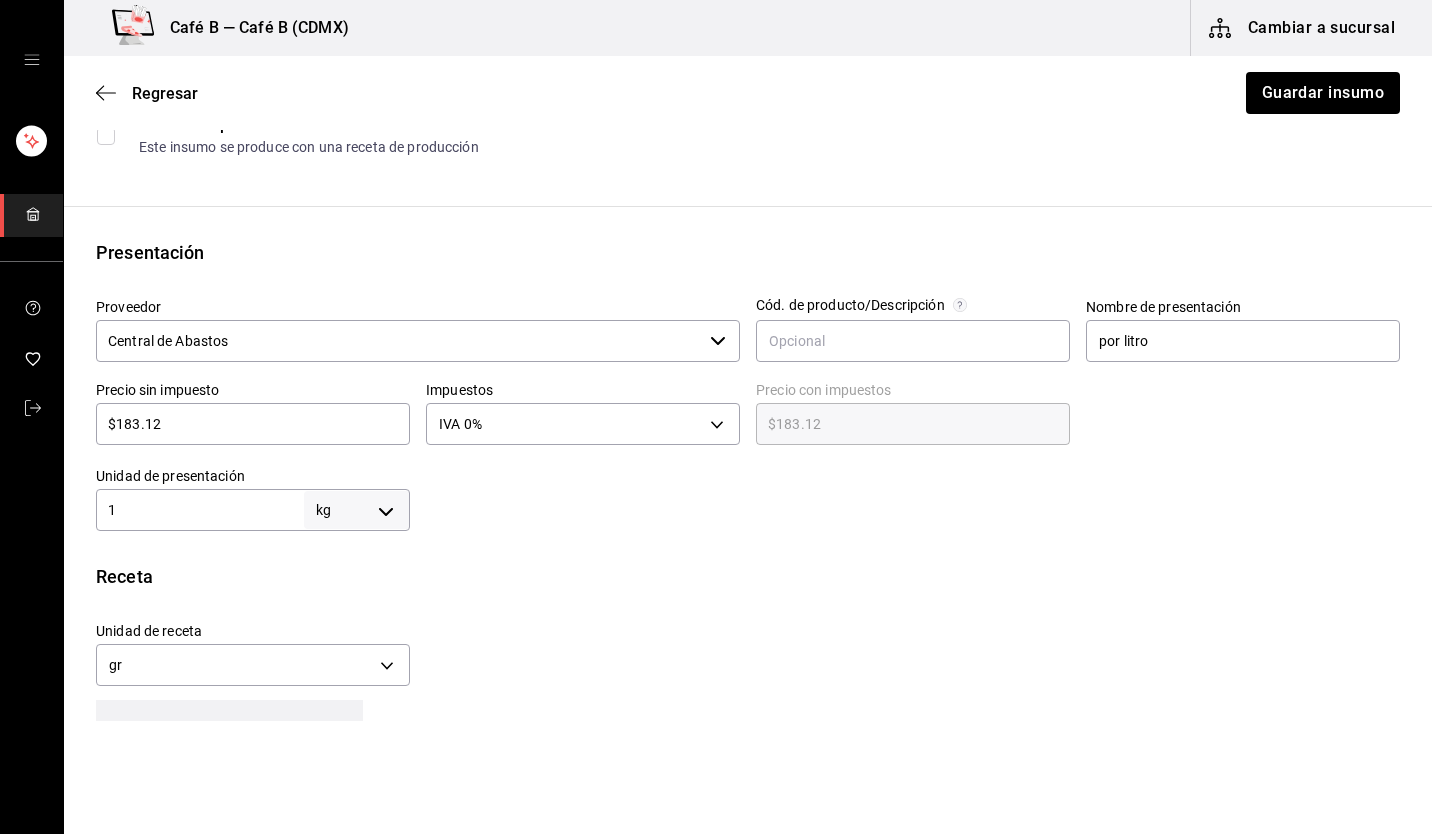 click on "$183.12" at bounding box center (253, 424) 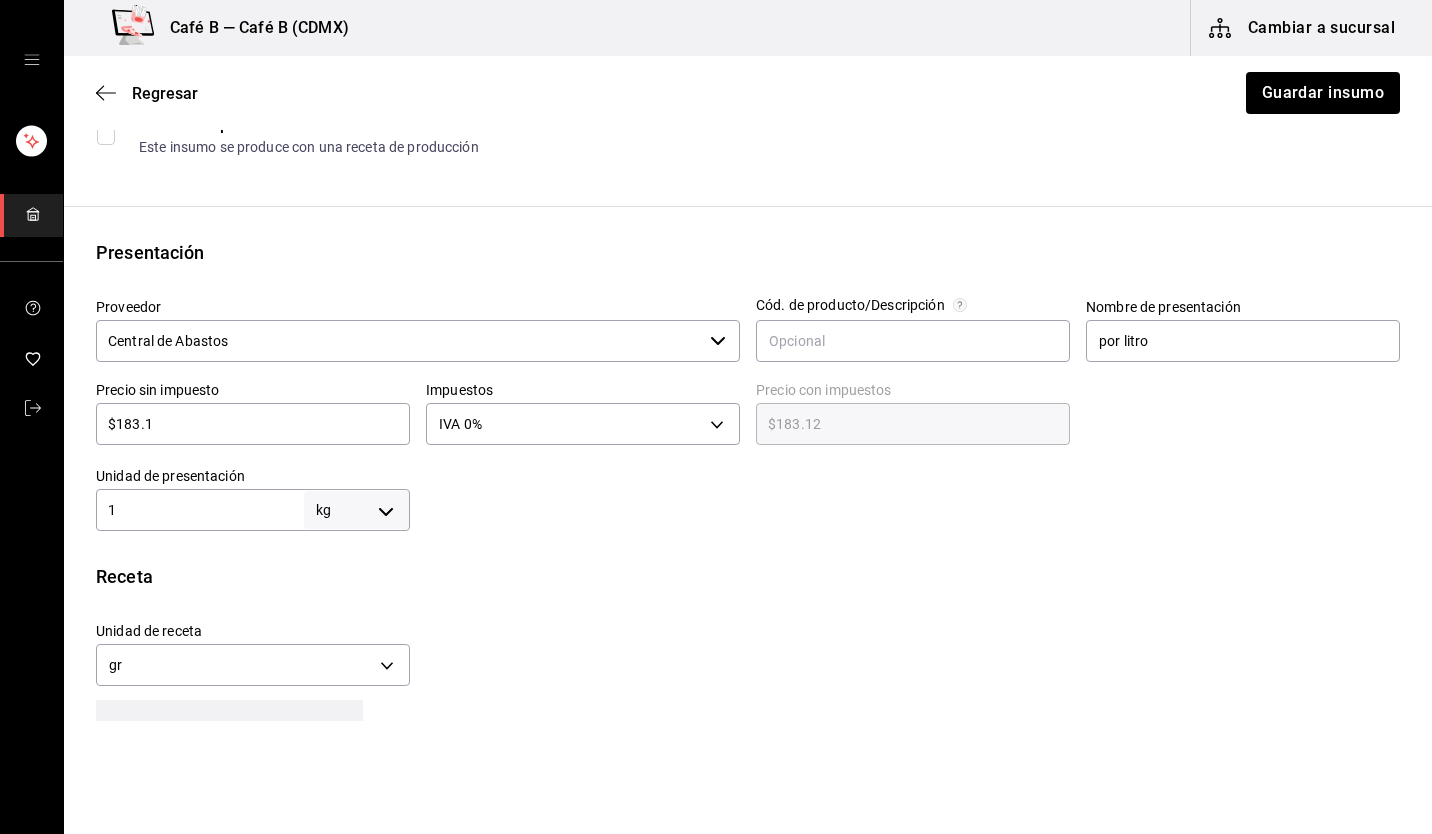 type on "$183.10" 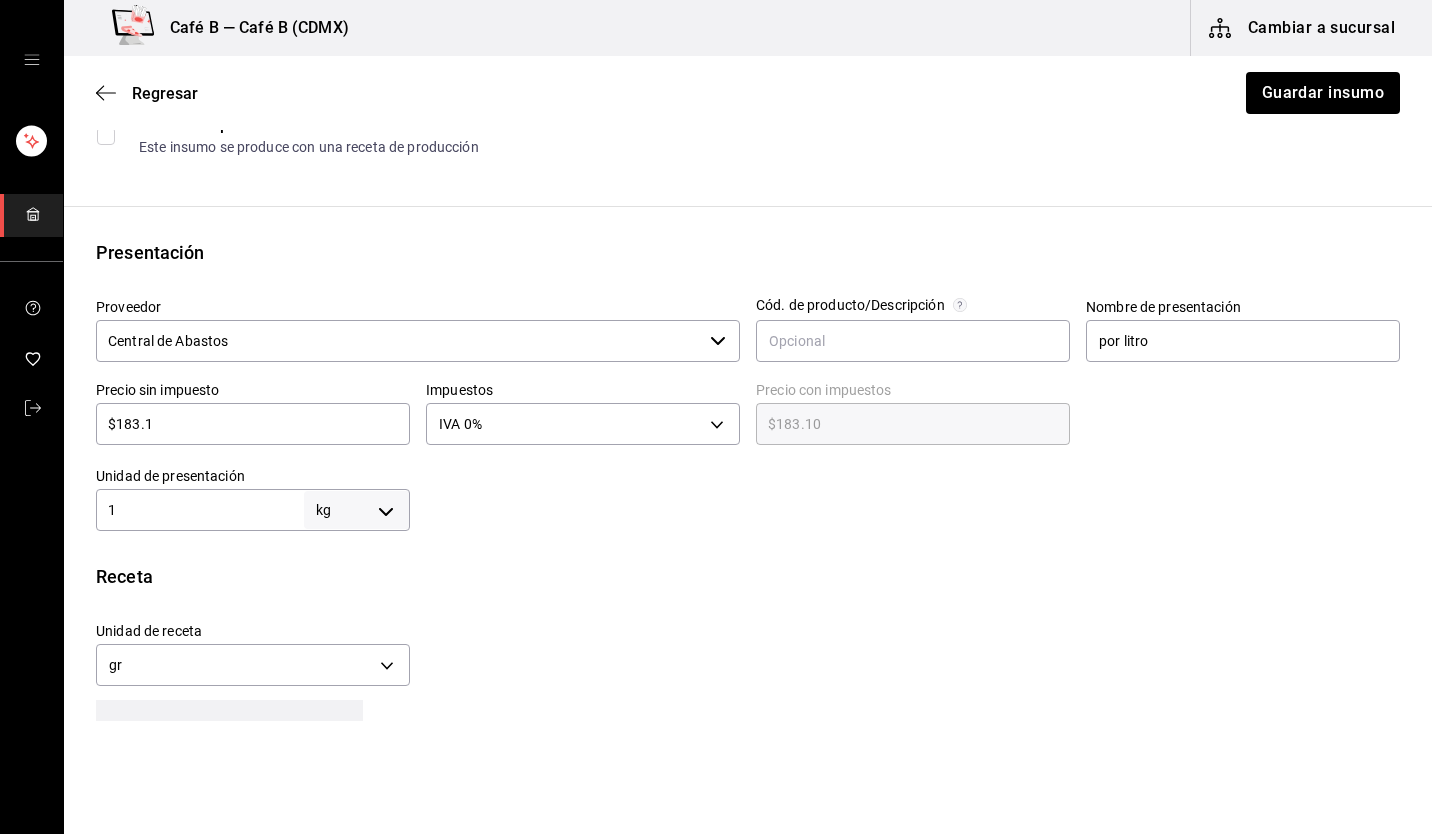 type on "$183." 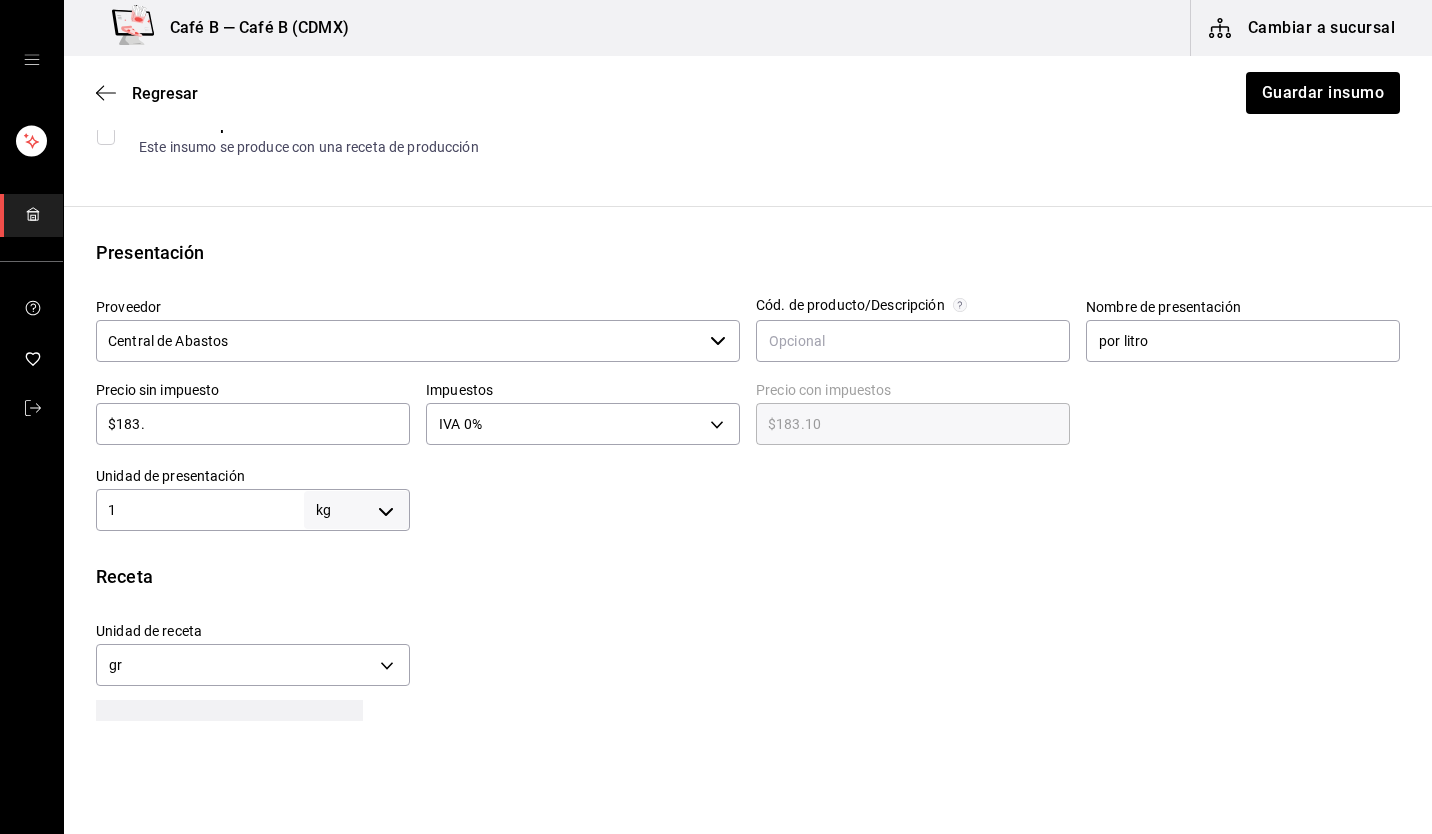 type on "$183.00" 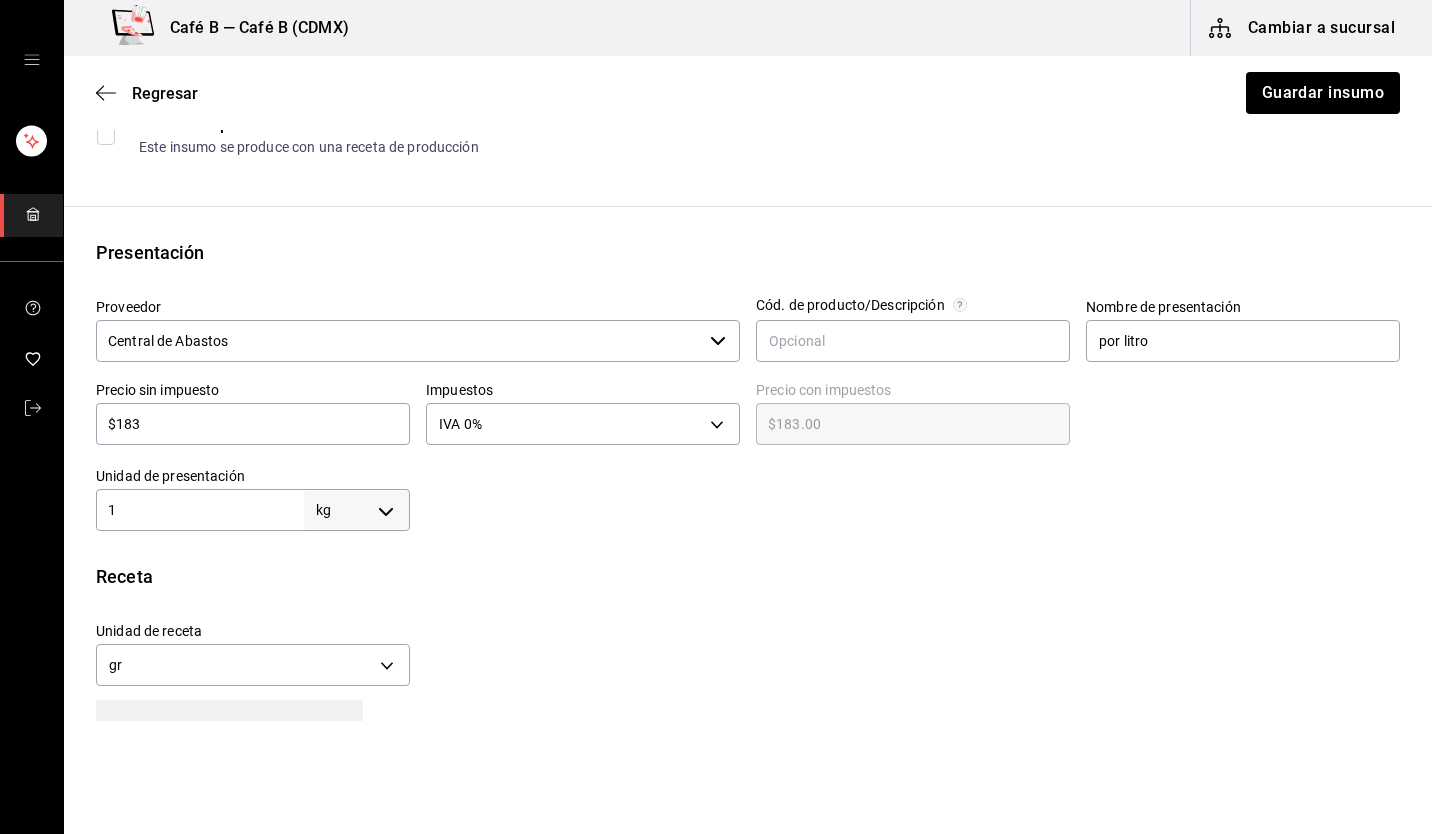 type on "$18" 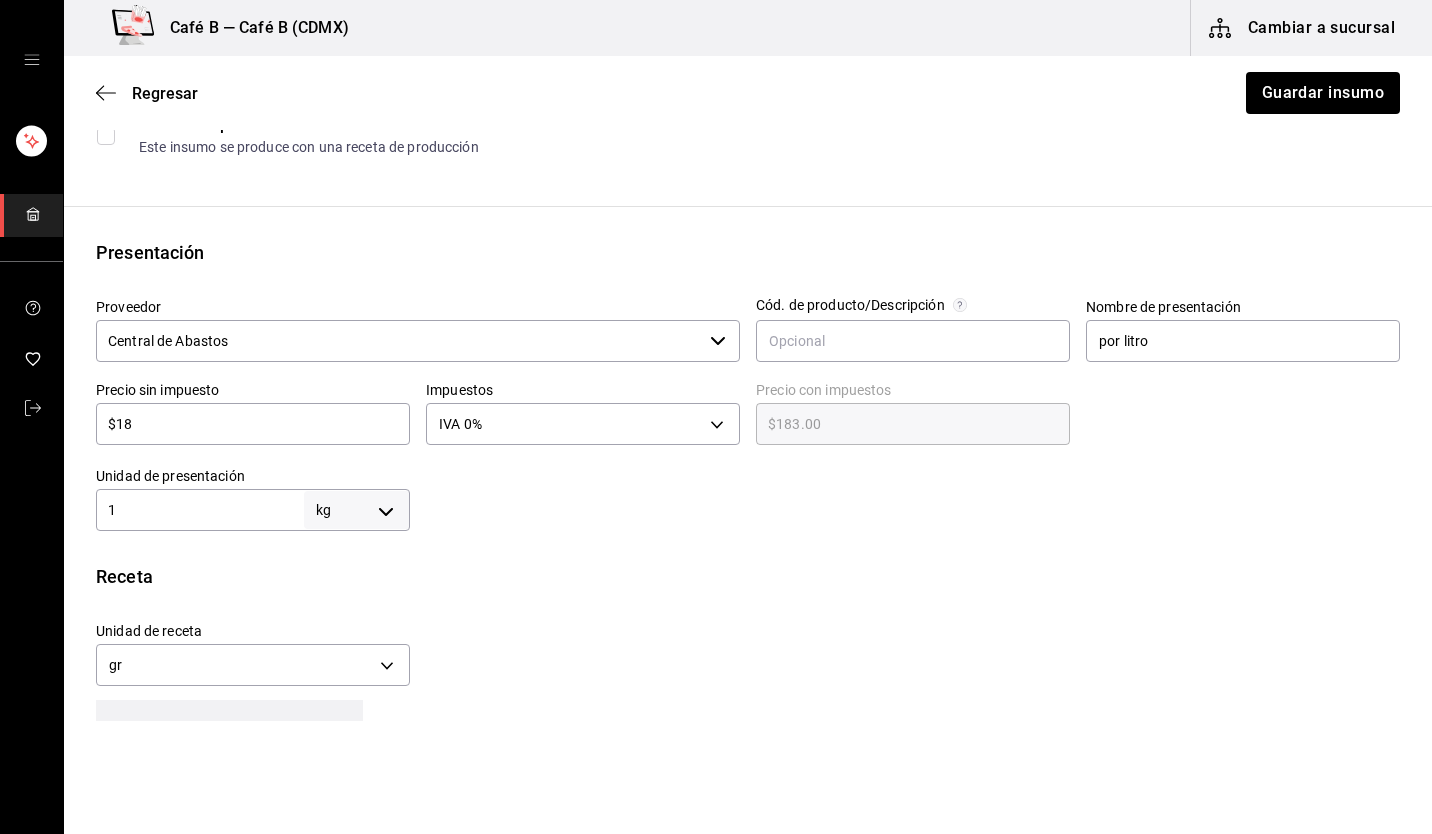 type on "$18.00" 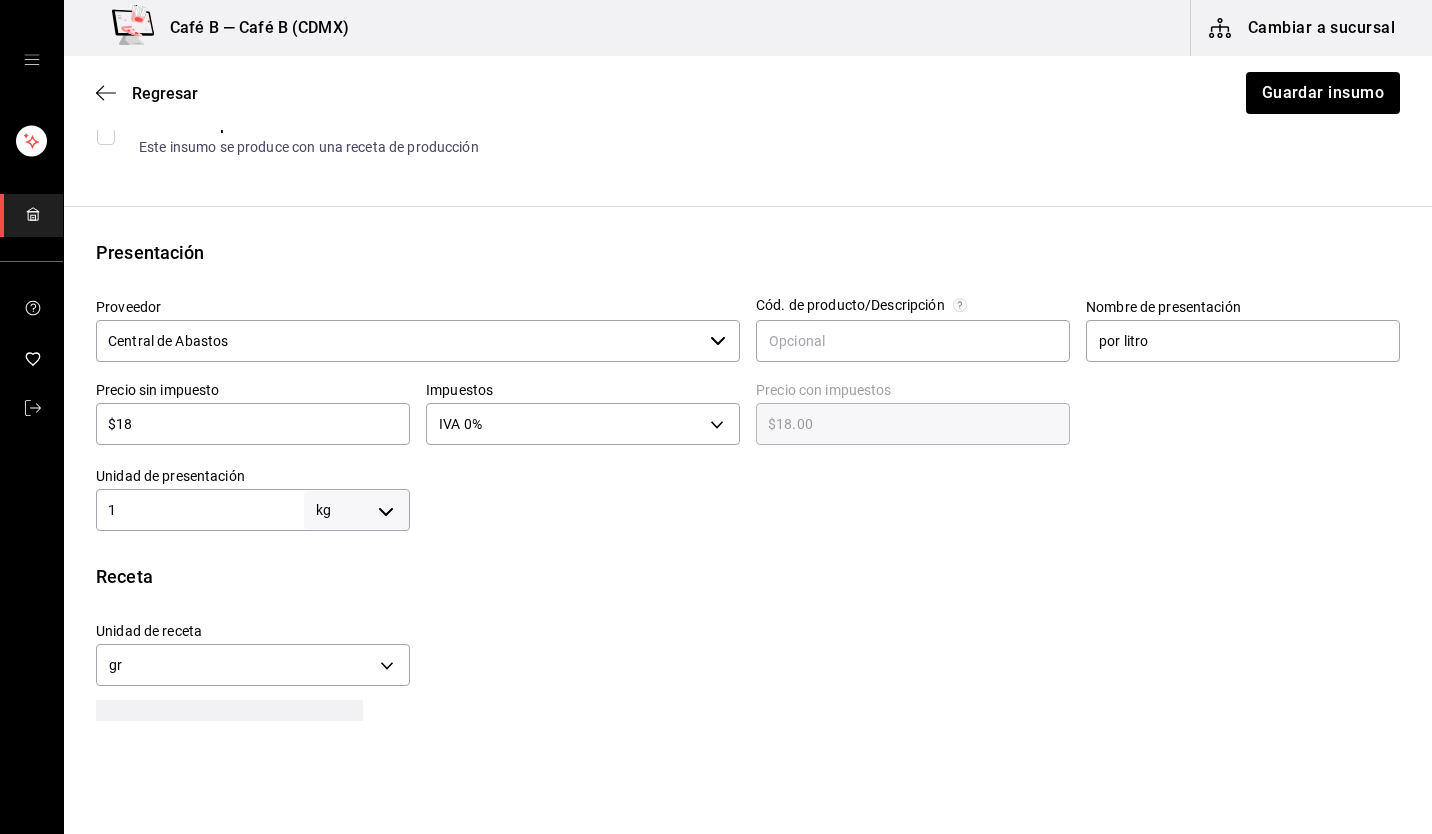 type on "$1" 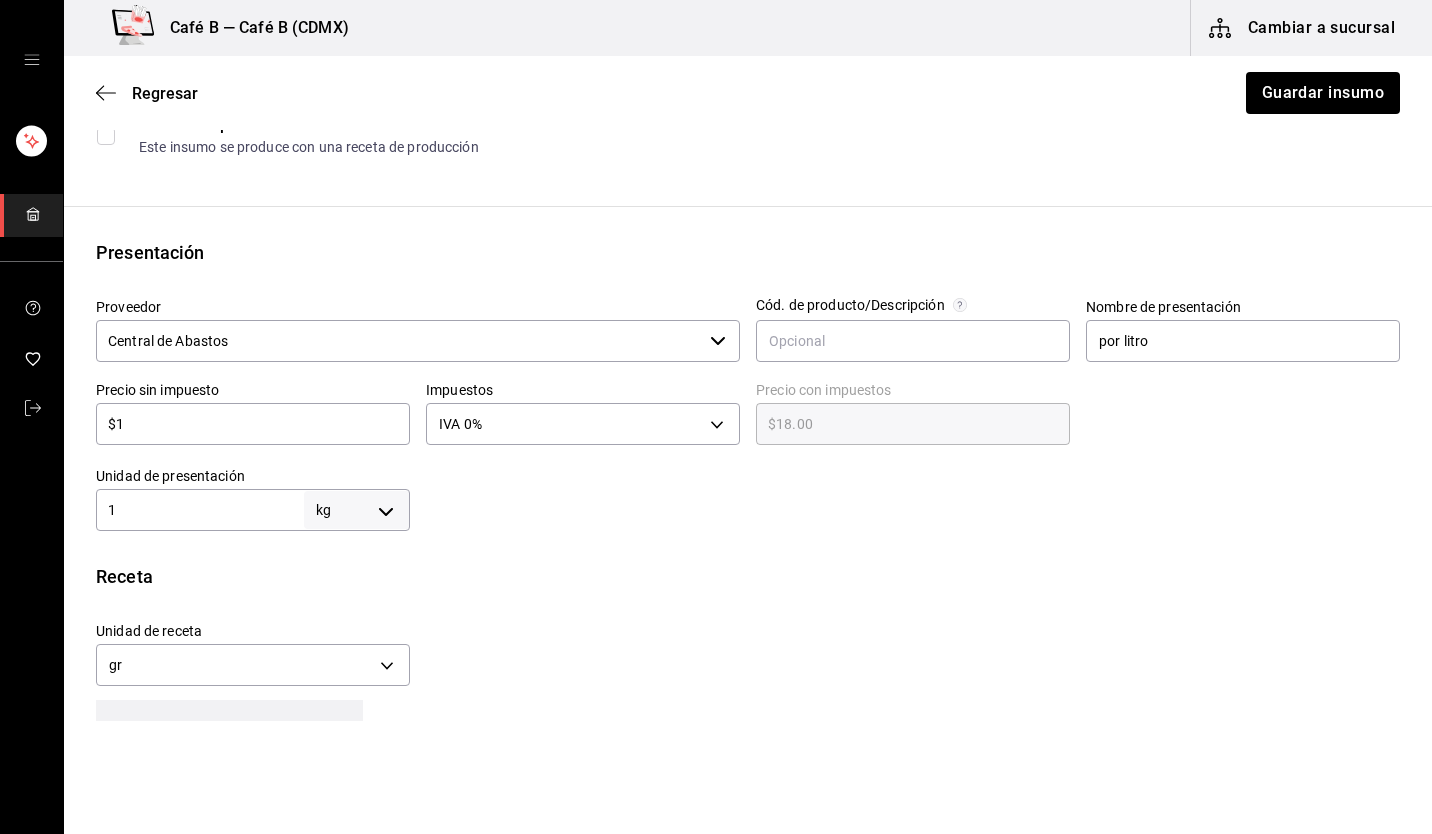 type on "$1.00" 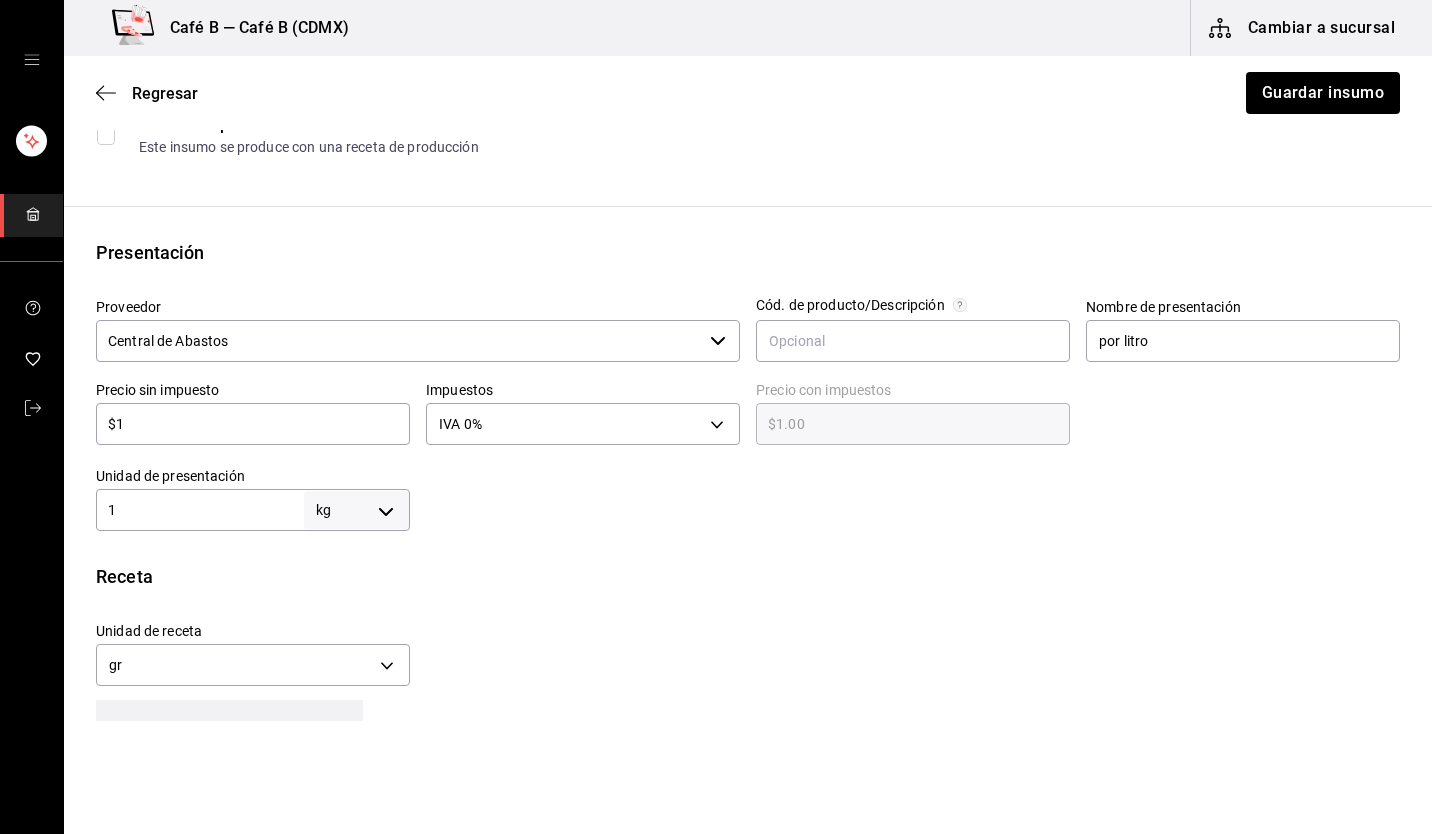 type on "$12" 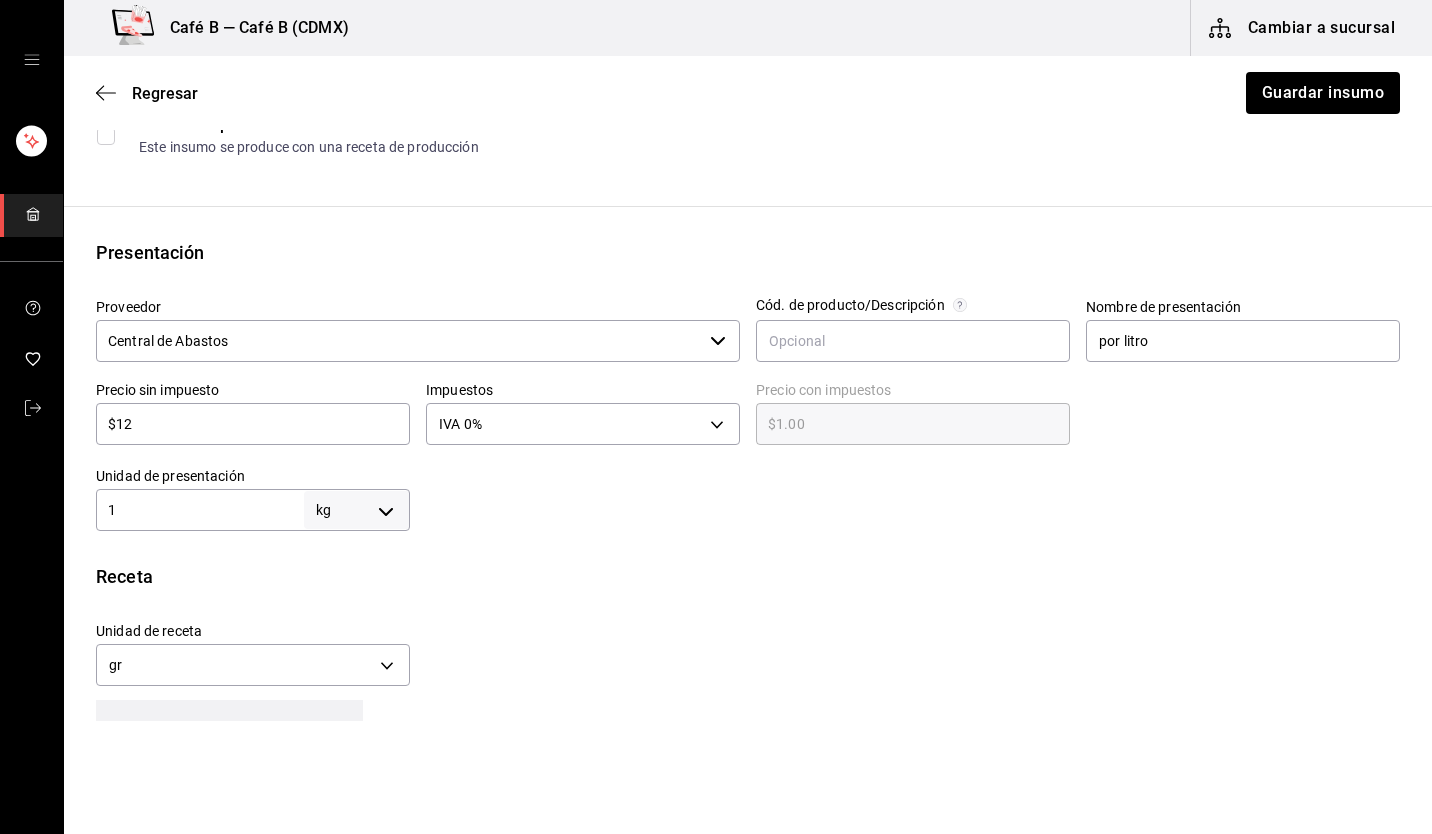 type on "$12.00" 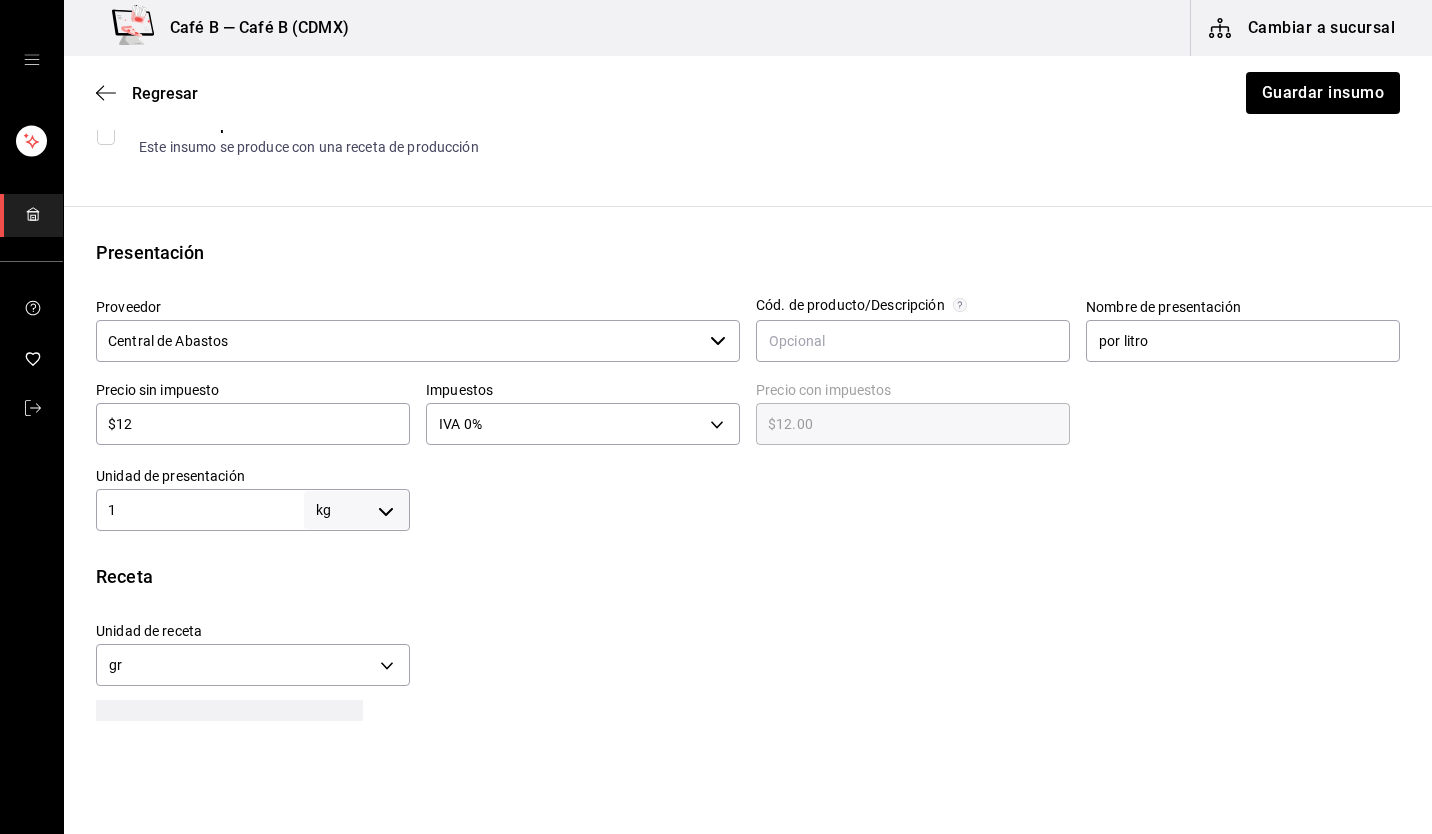 type on "$120" 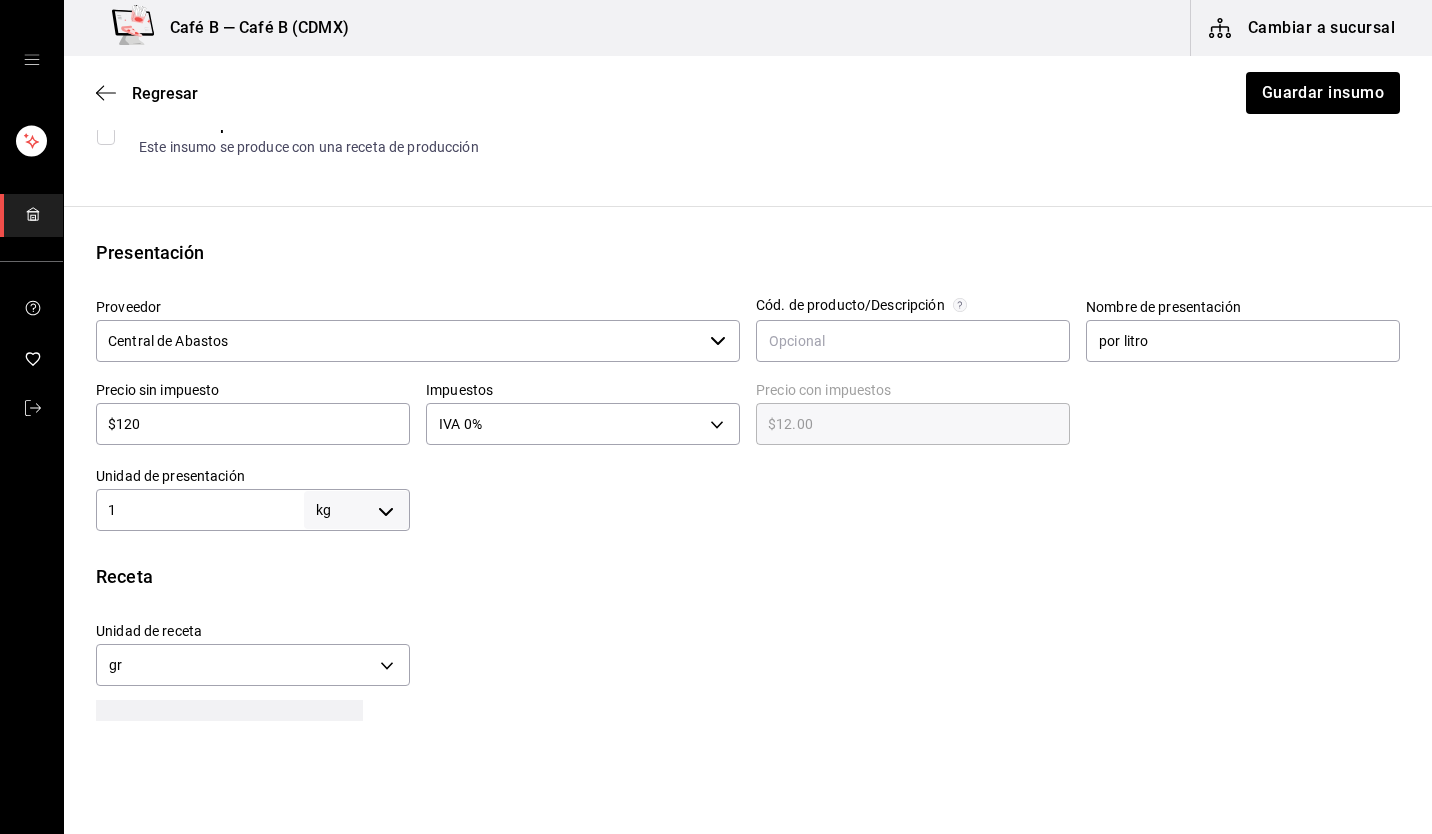 type on "$120.00" 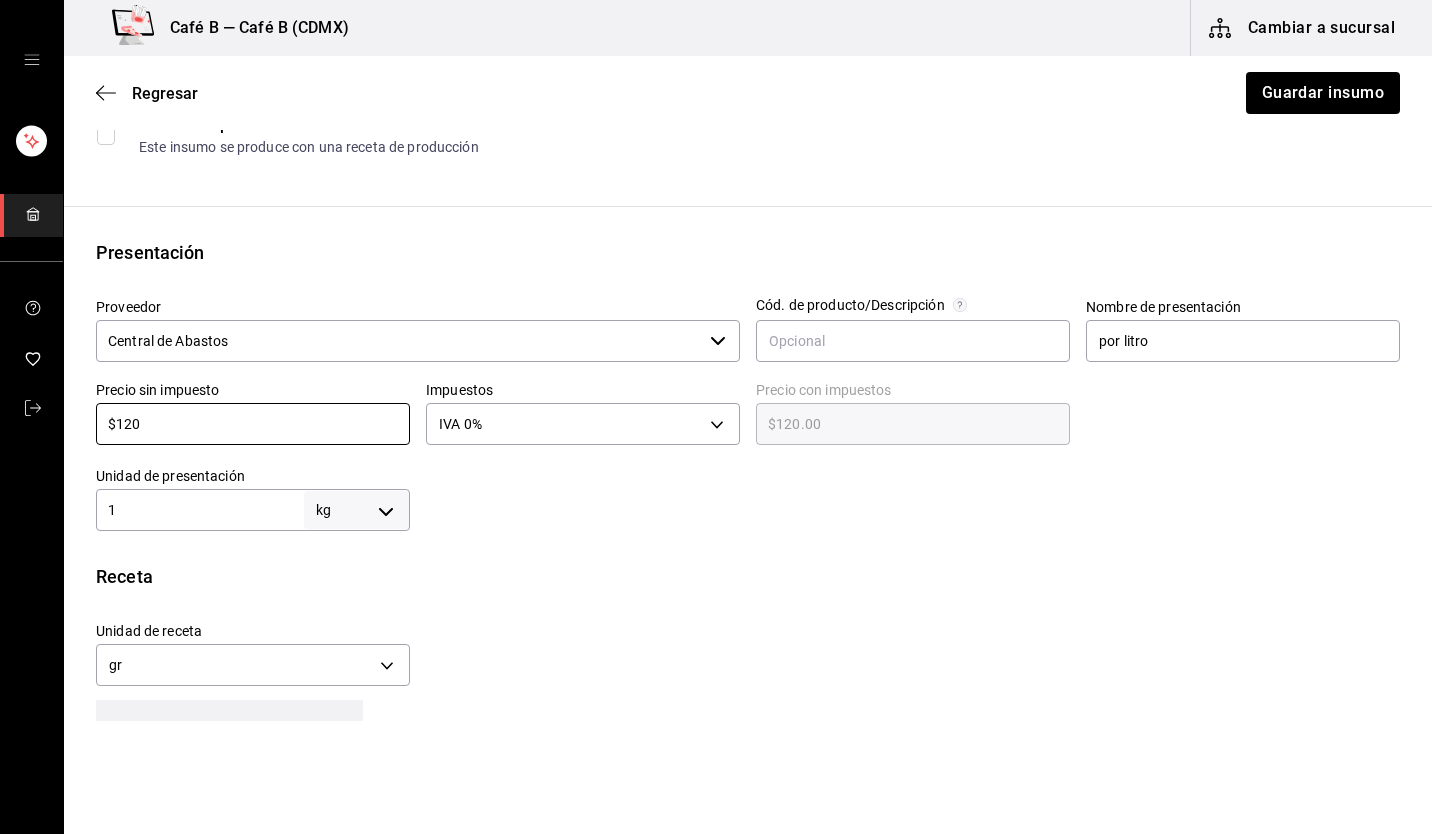 type on "$120" 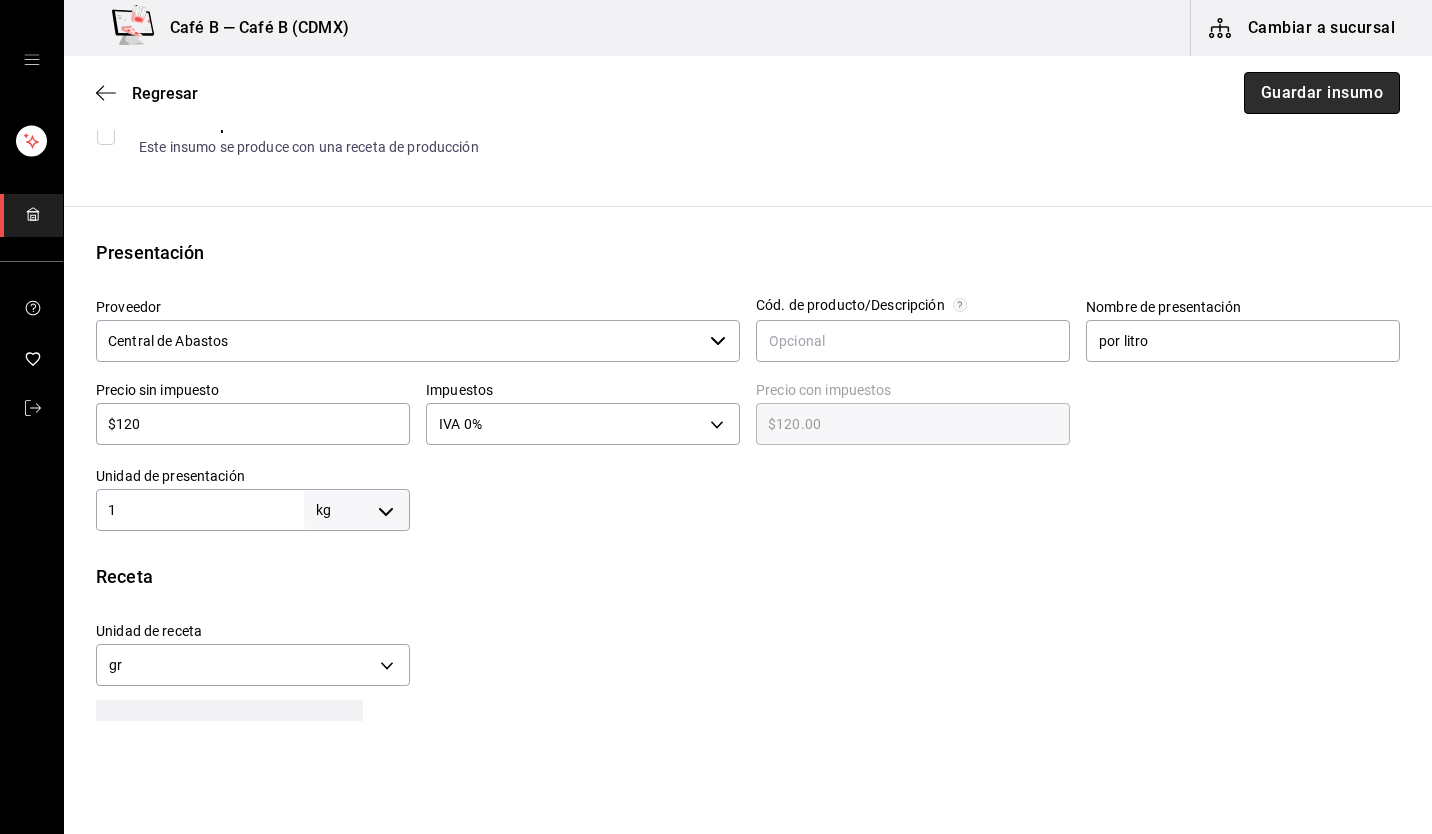 click on "Guardar insumo" at bounding box center (1322, 93) 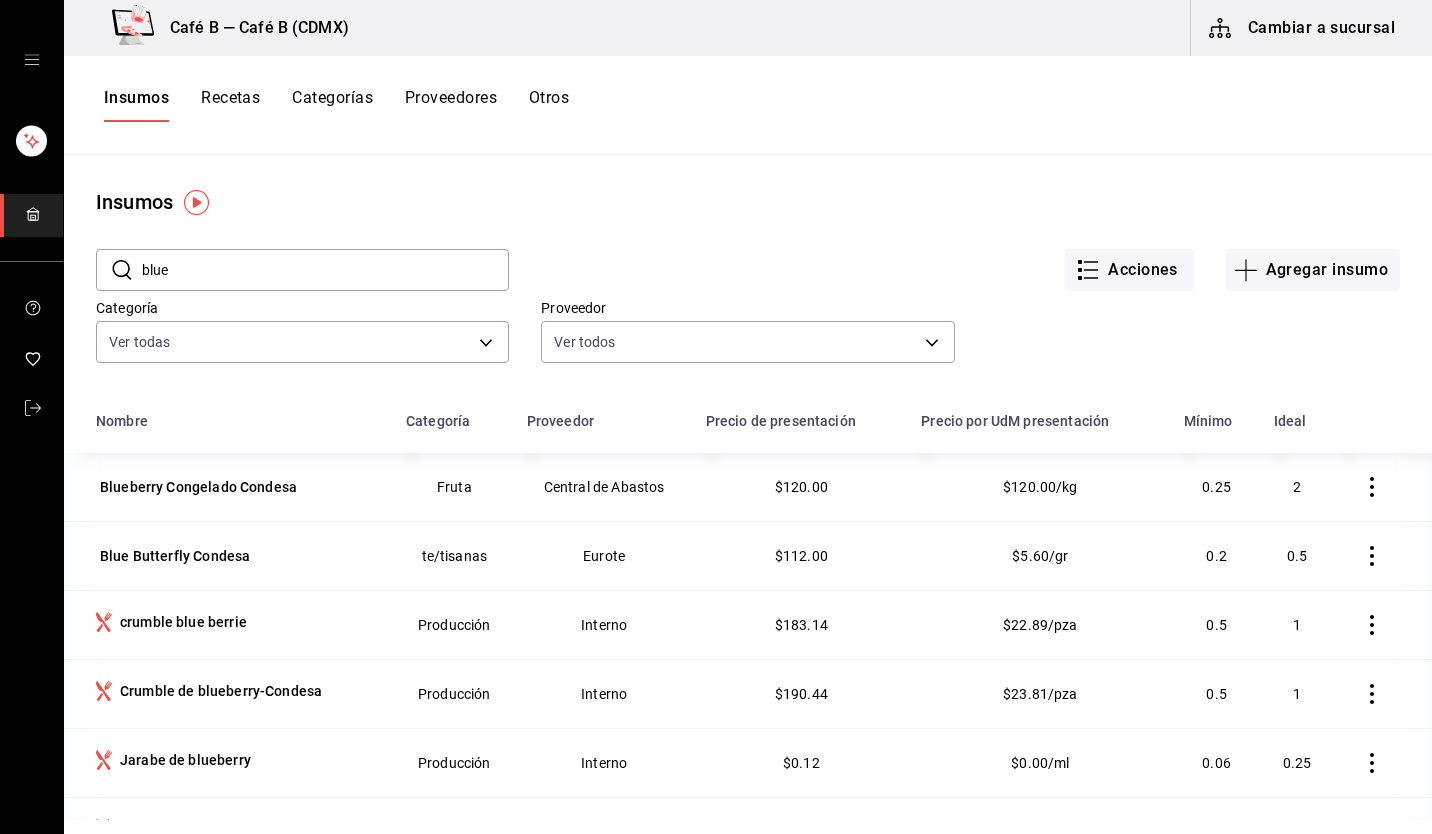 drag, startPoint x: 265, startPoint y: 270, endPoint x: -4, endPoint y: 258, distance: 269.26752 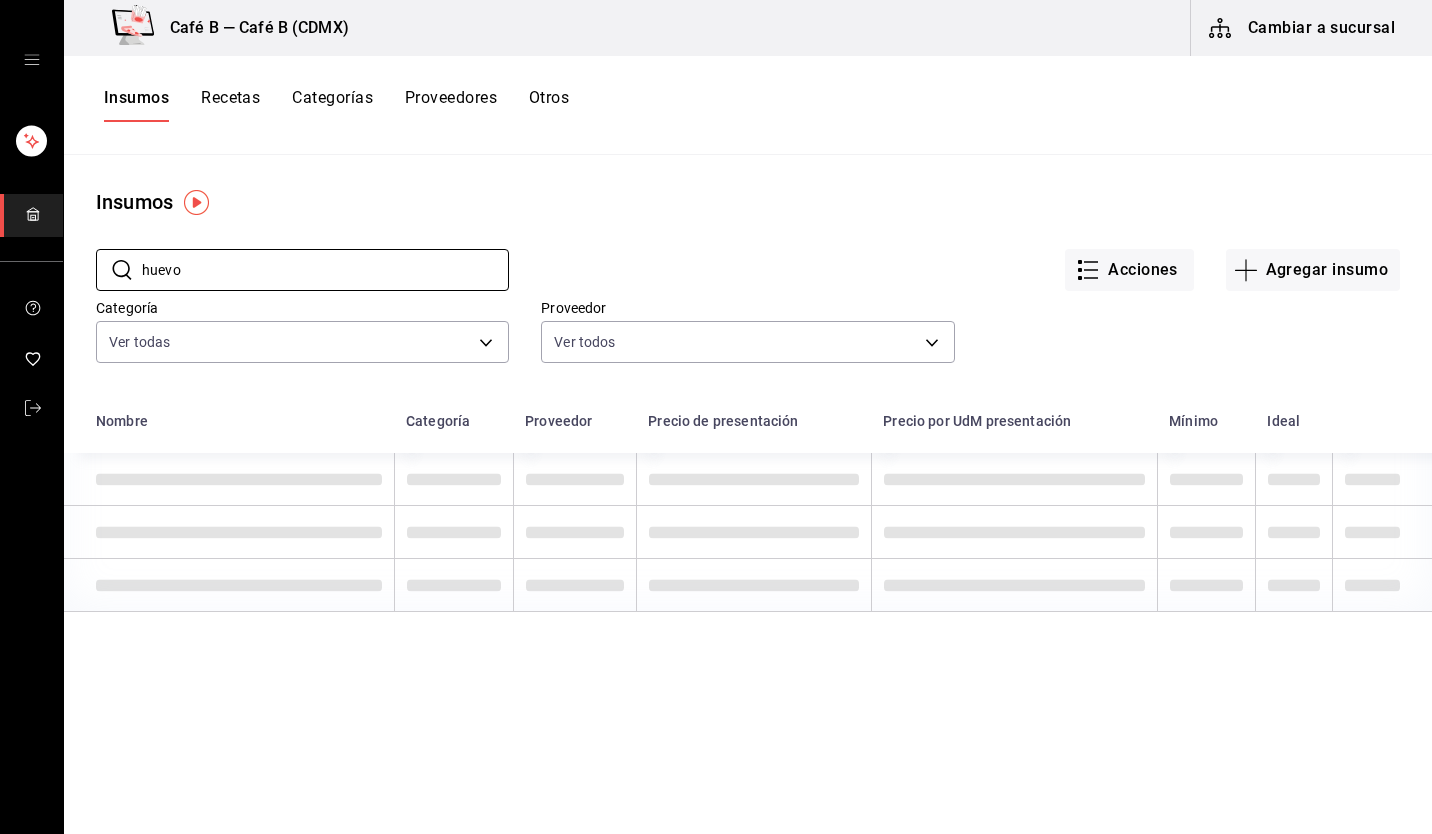 type on "huevo" 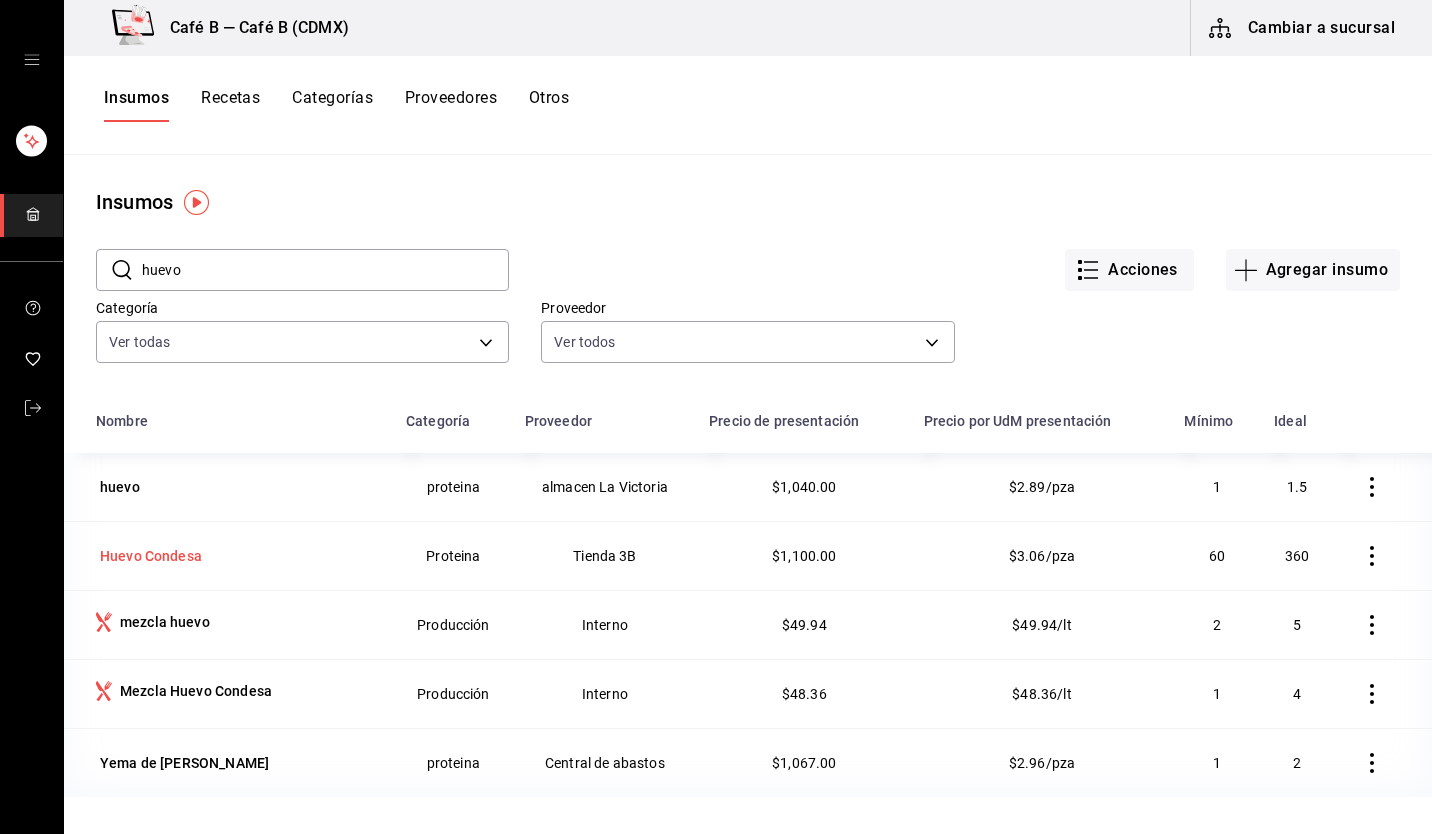 click on "Huevo Condesa" at bounding box center [151, 556] 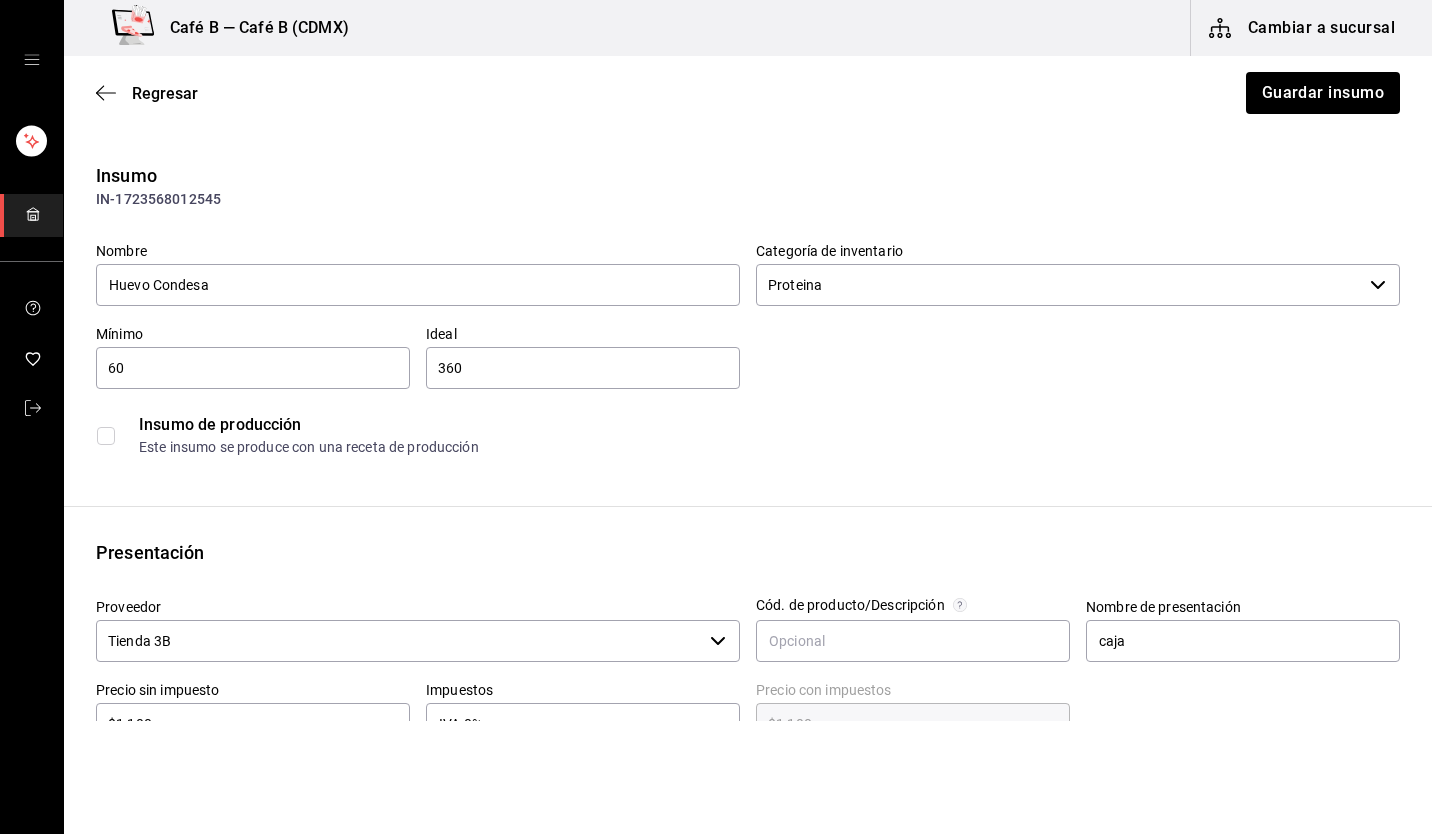 scroll, scrollTop: 300, scrollLeft: 0, axis: vertical 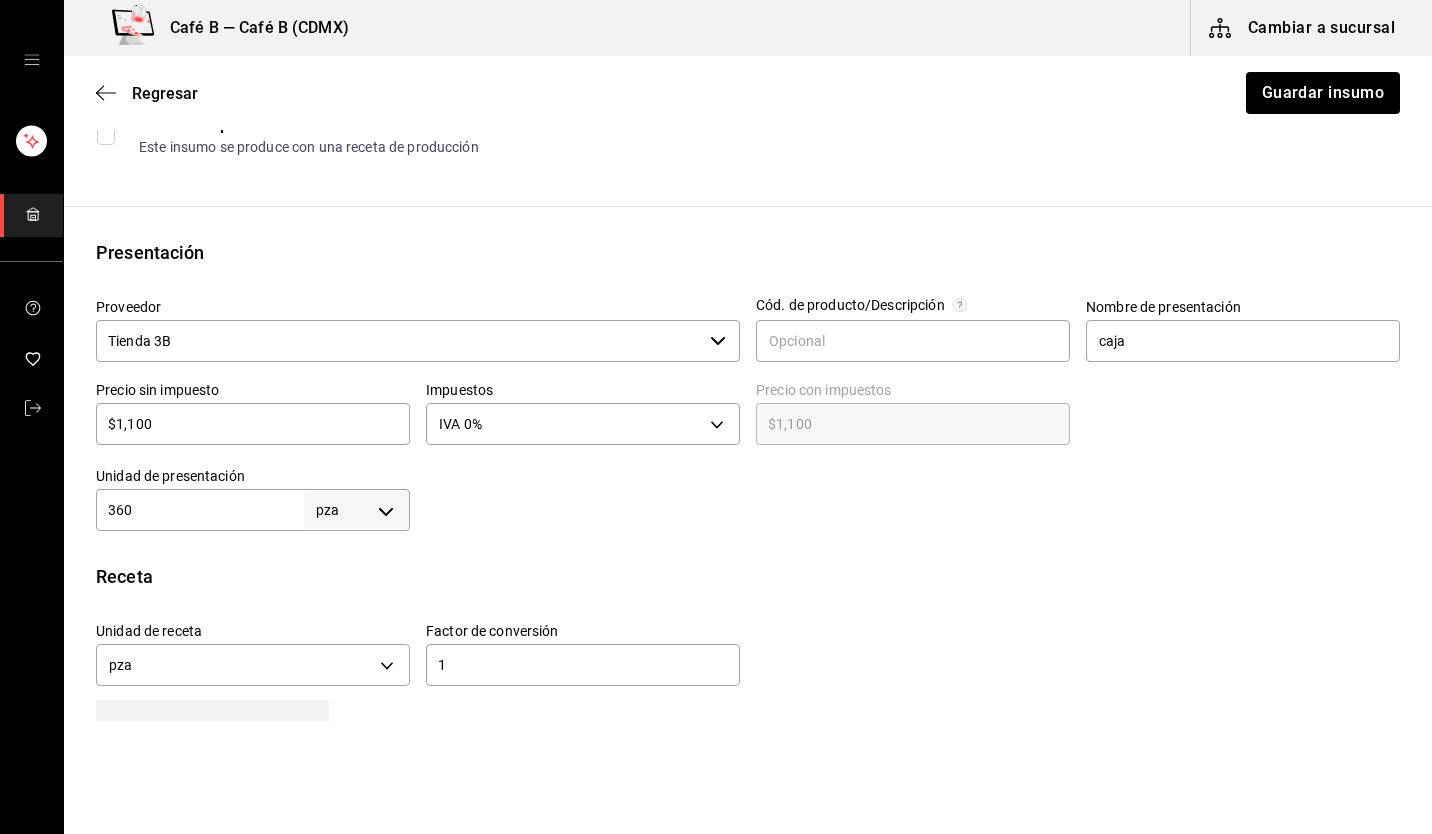 click 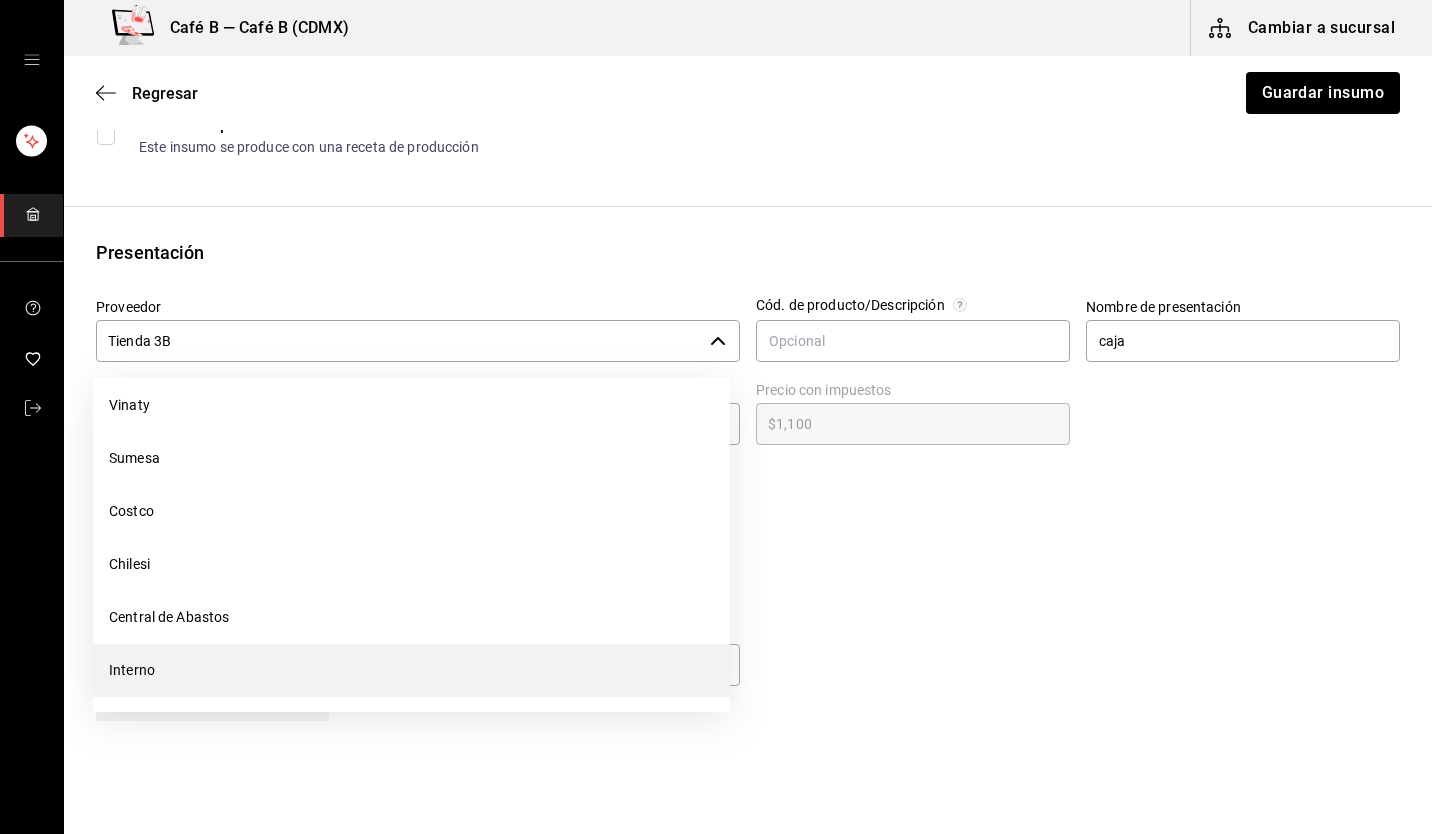 scroll, scrollTop: 2348, scrollLeft: 0, axis: vertical 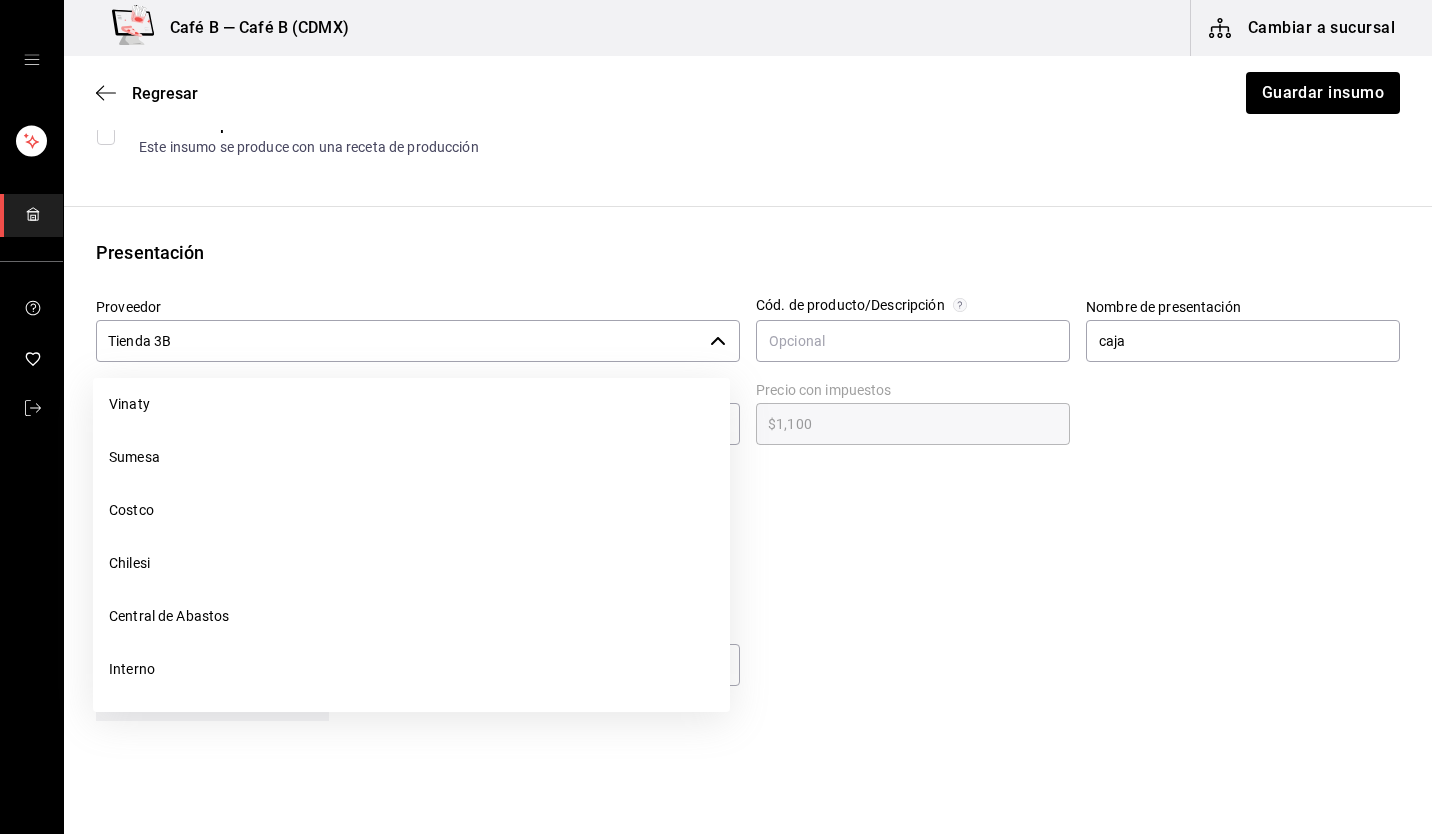 drag, startPoint x: 275, startPoint y: 620, endPoint x: 430, endPoint y: 561, distance: 165.84933 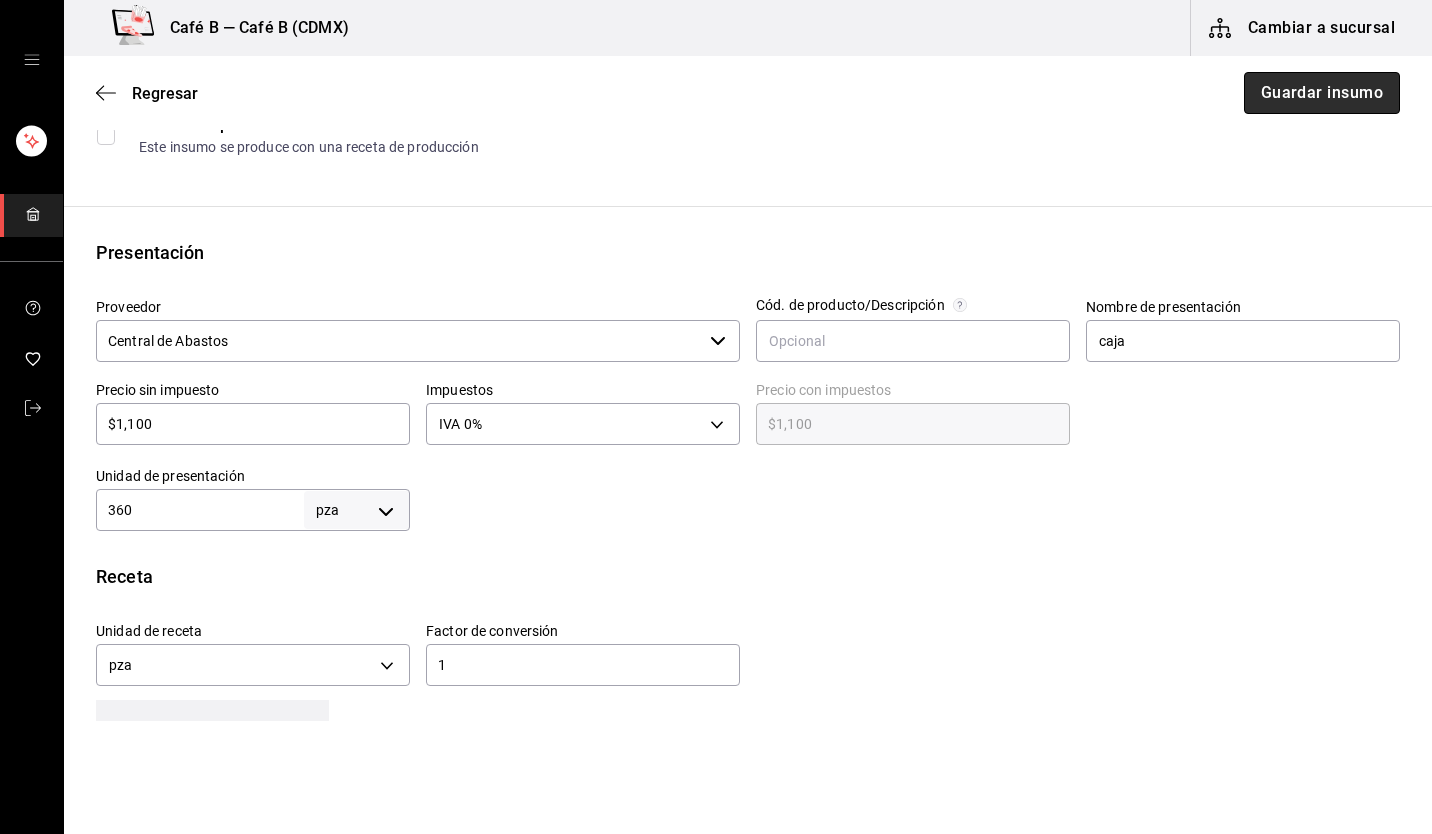 click on "Guardar insumo" at bounding box center (1322, 93) 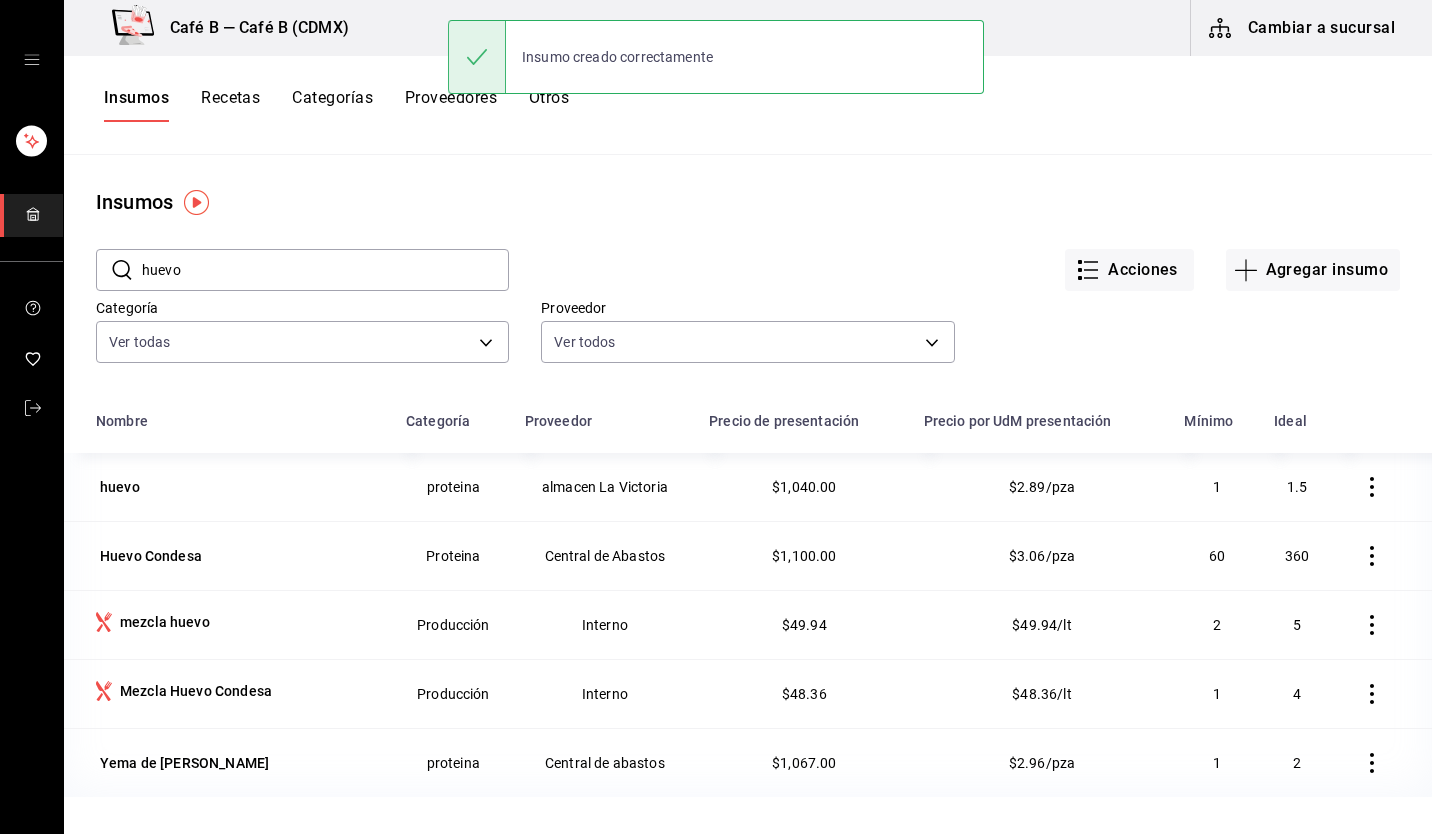 click on "huevo" at bounding box center (325, 270) 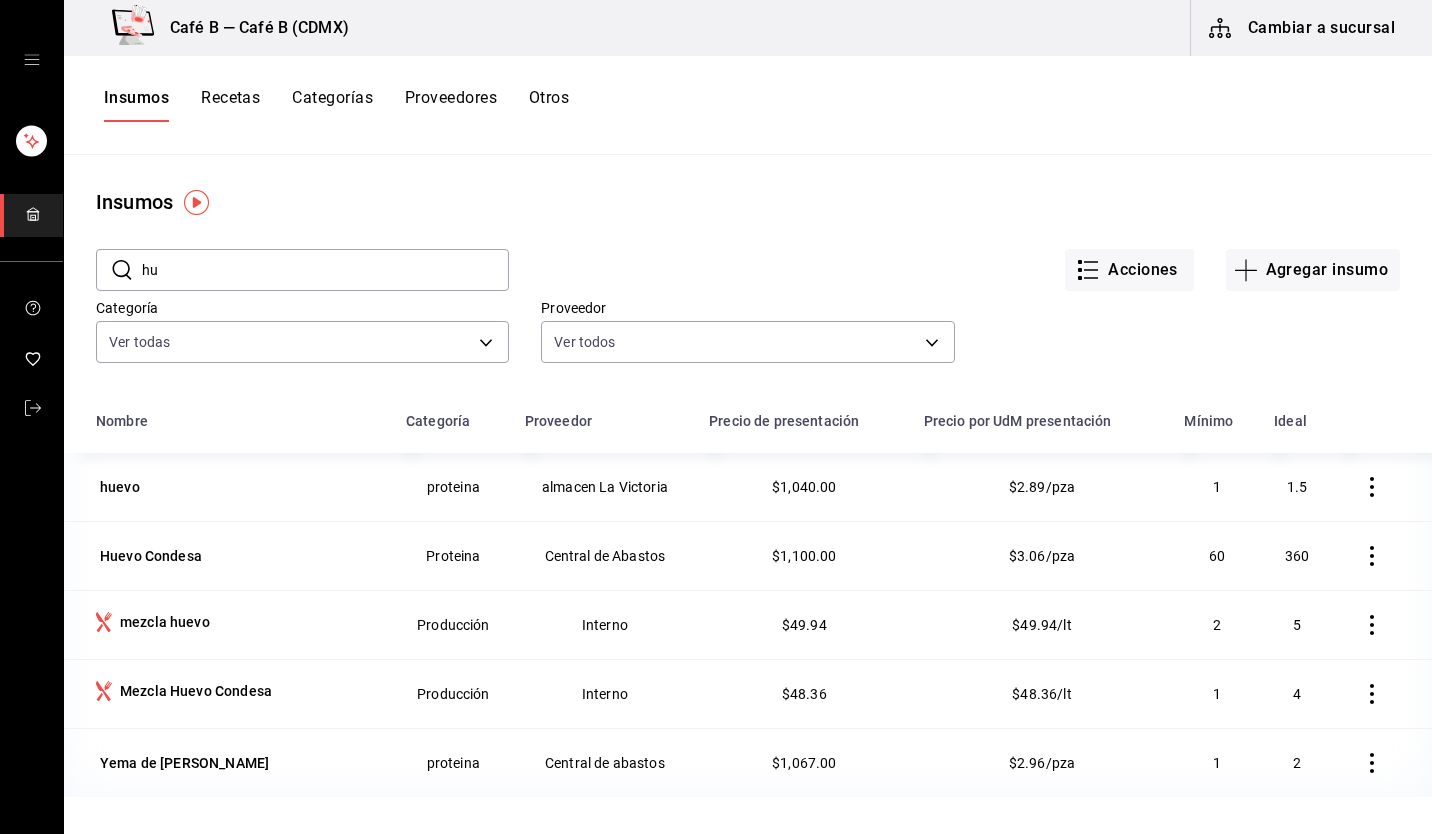 type on "h" 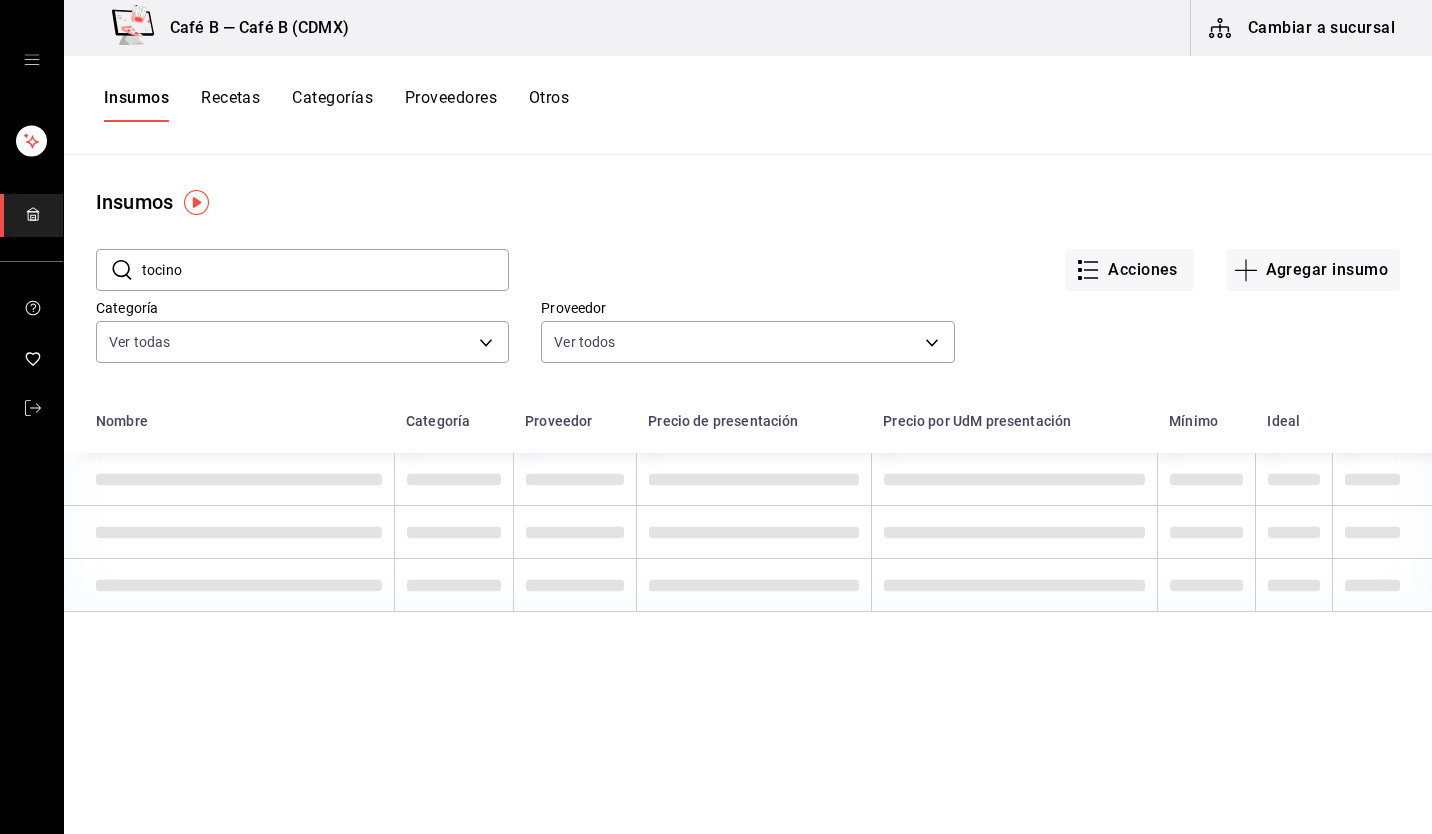 type on "tocino" 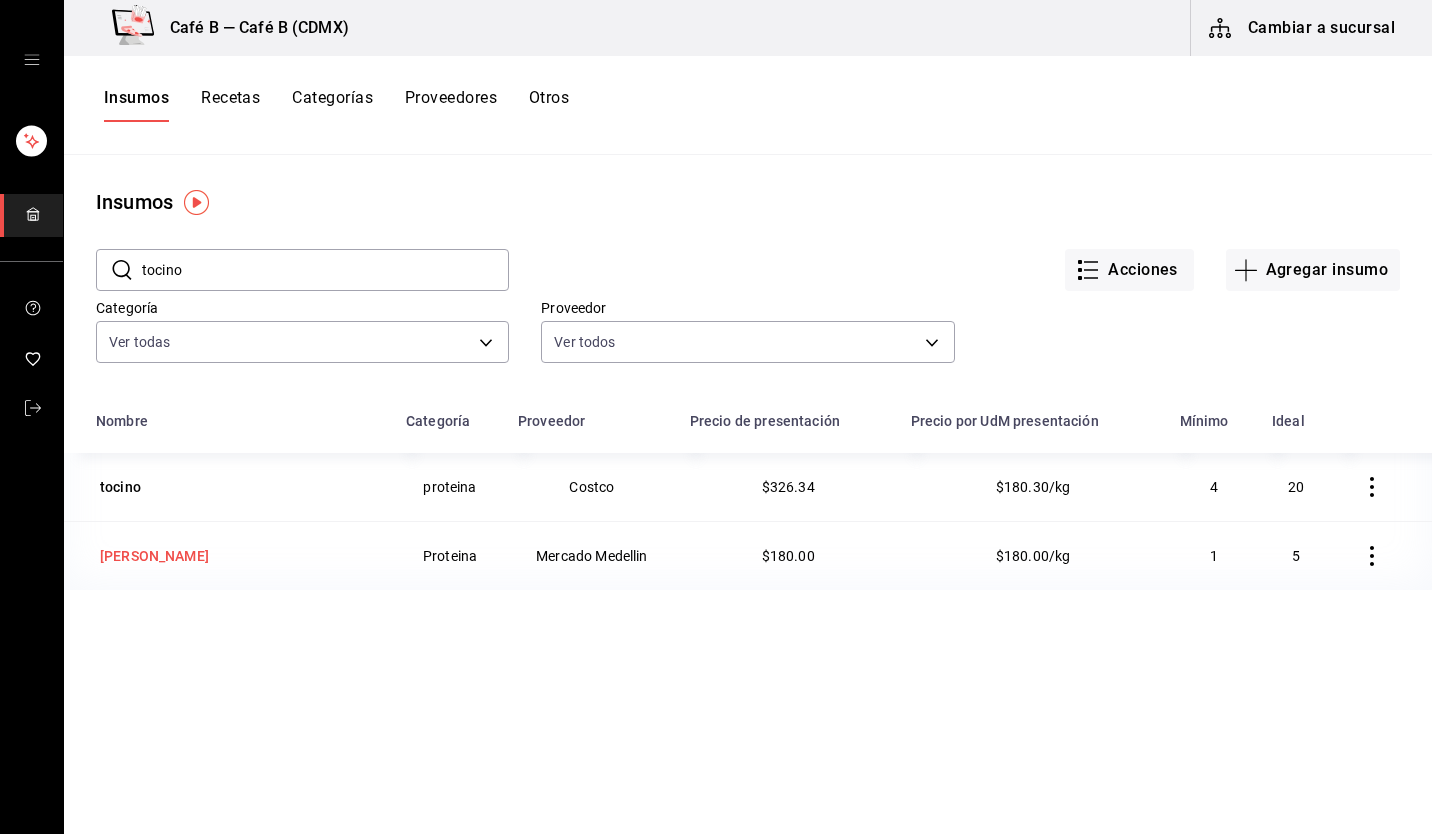 click on "Tocino Condesa" at bounding box center (154, 556) 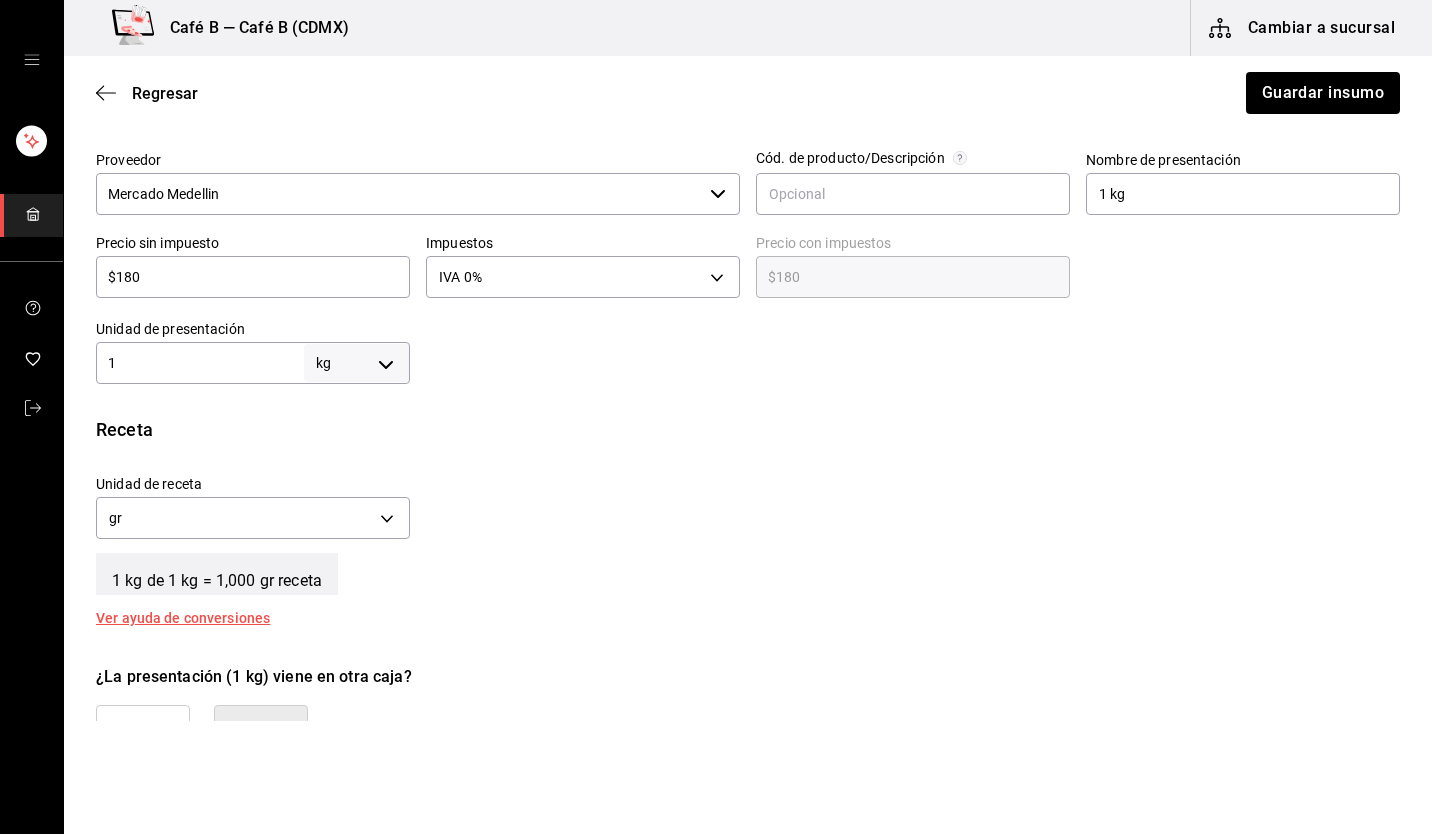 scroll, scrollTop: 400, scrollLeft: 0, axis: vertical 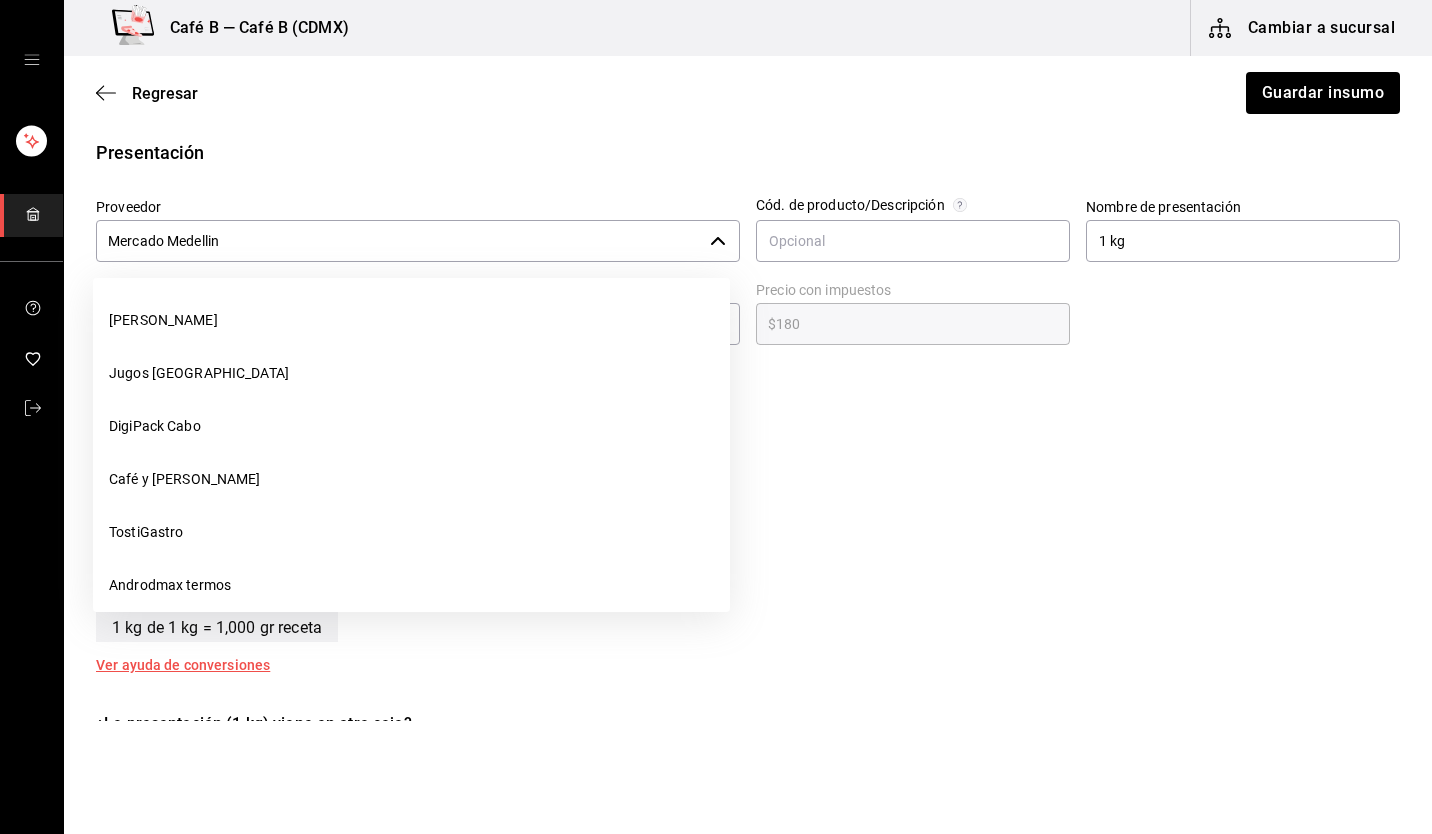 click 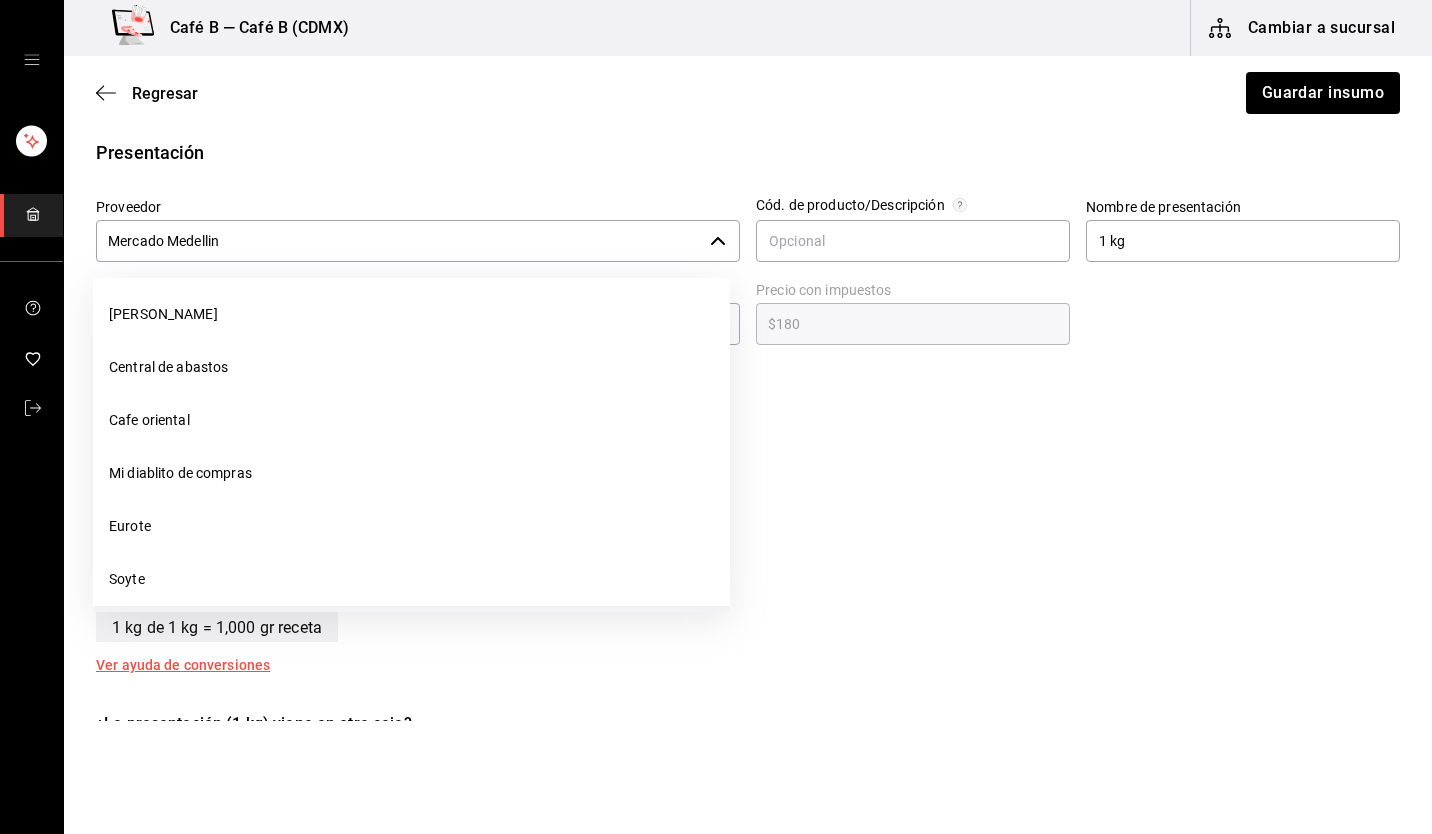 scroll, scrollTop: 2348, scrollLeft: 0, axis: vertical 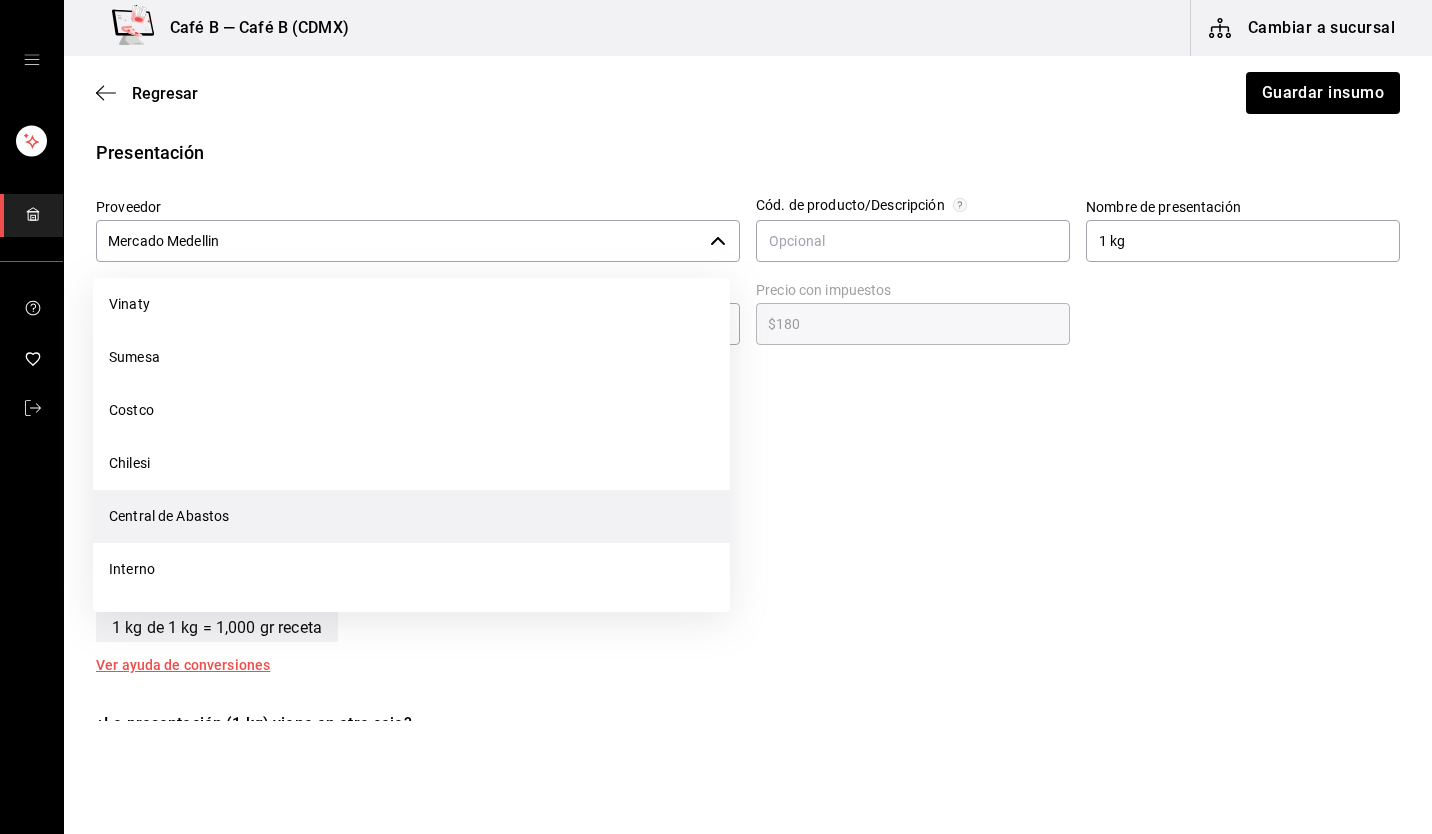 click on "Central de Abastos" at bounding box center [411, 516] 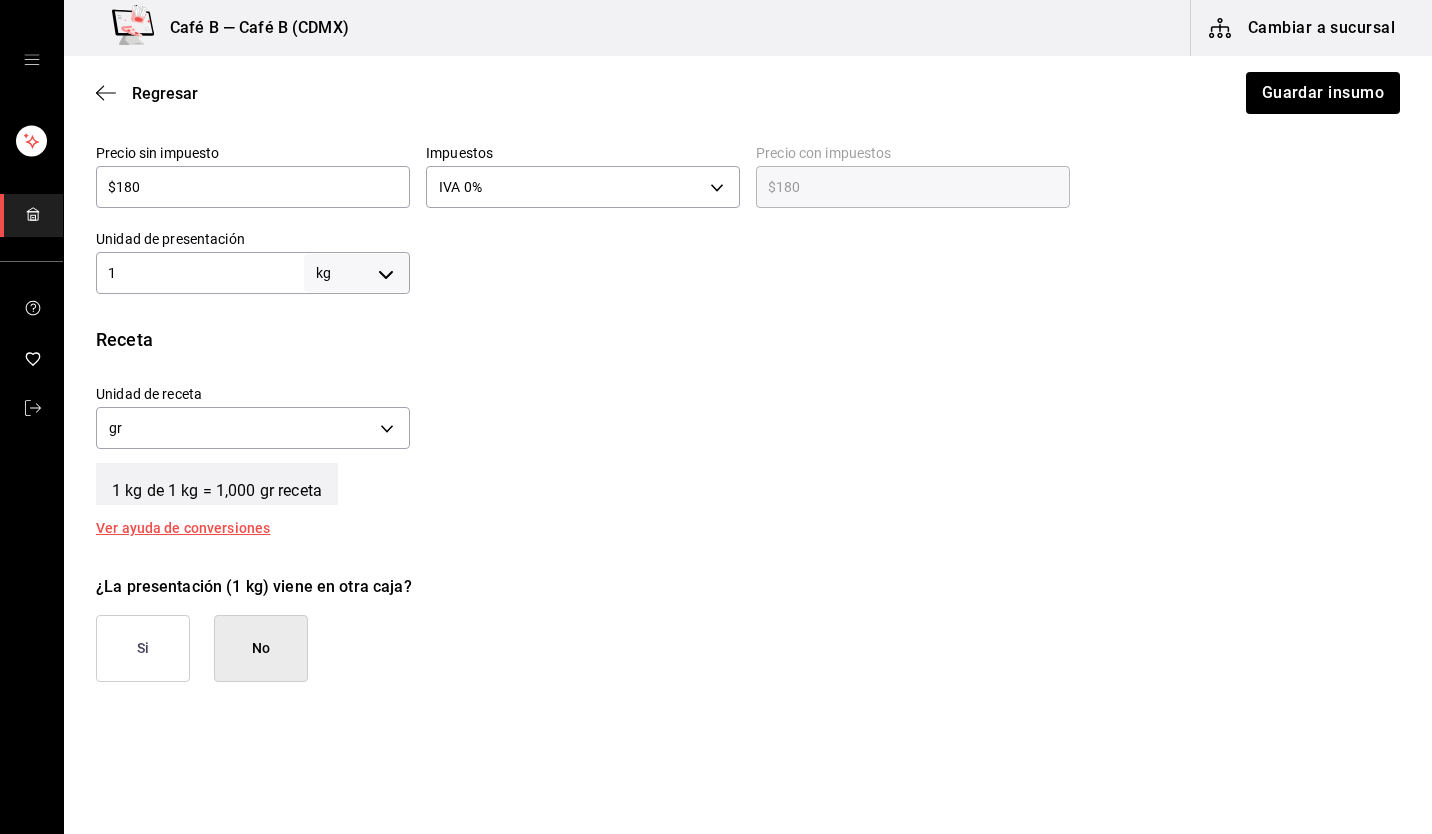 scroll, scrollTop: 734, scrollLeft: 0, axis: vertical 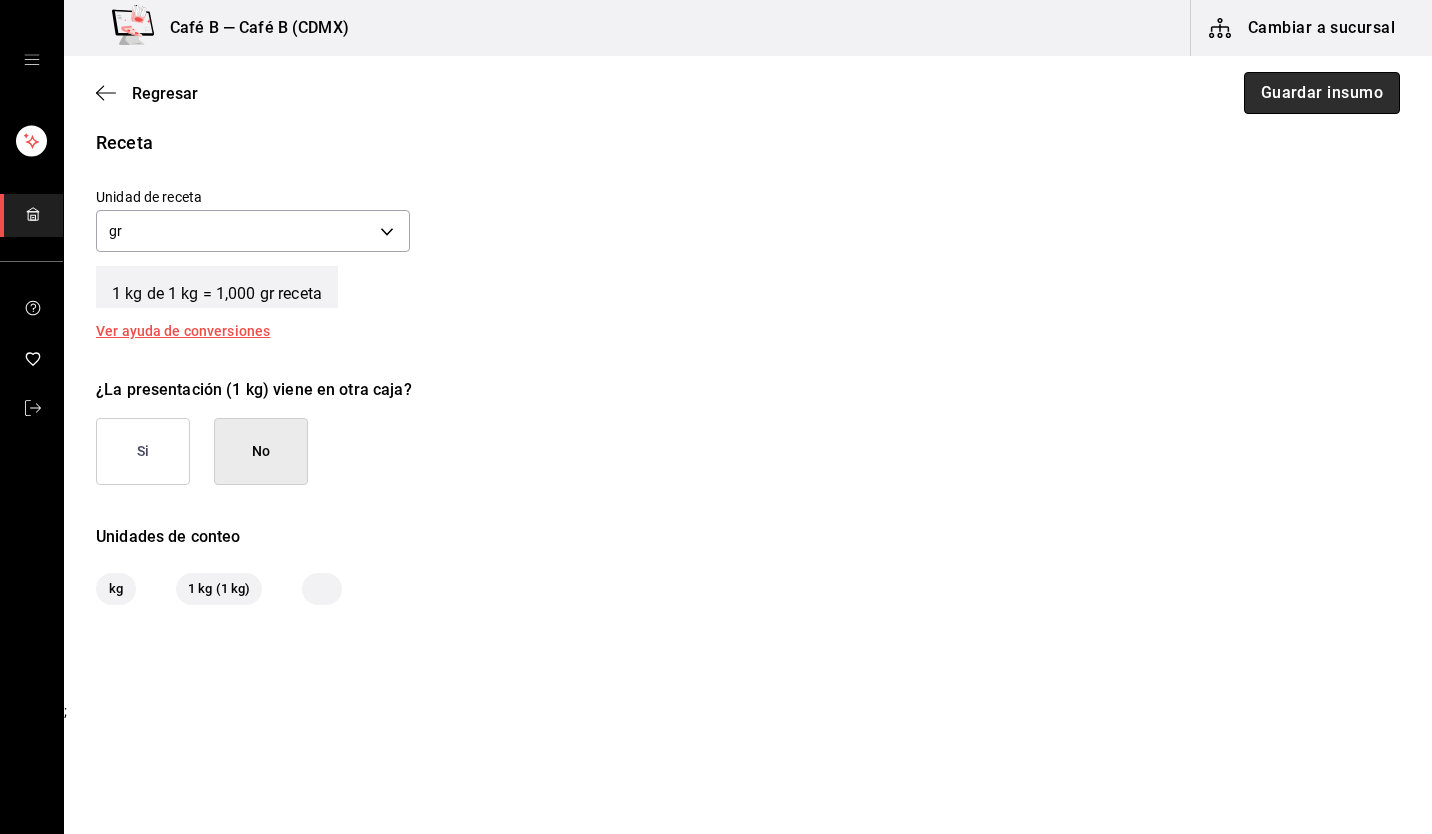 click on "Guardar insumo" at bounding box center [1322, 93] 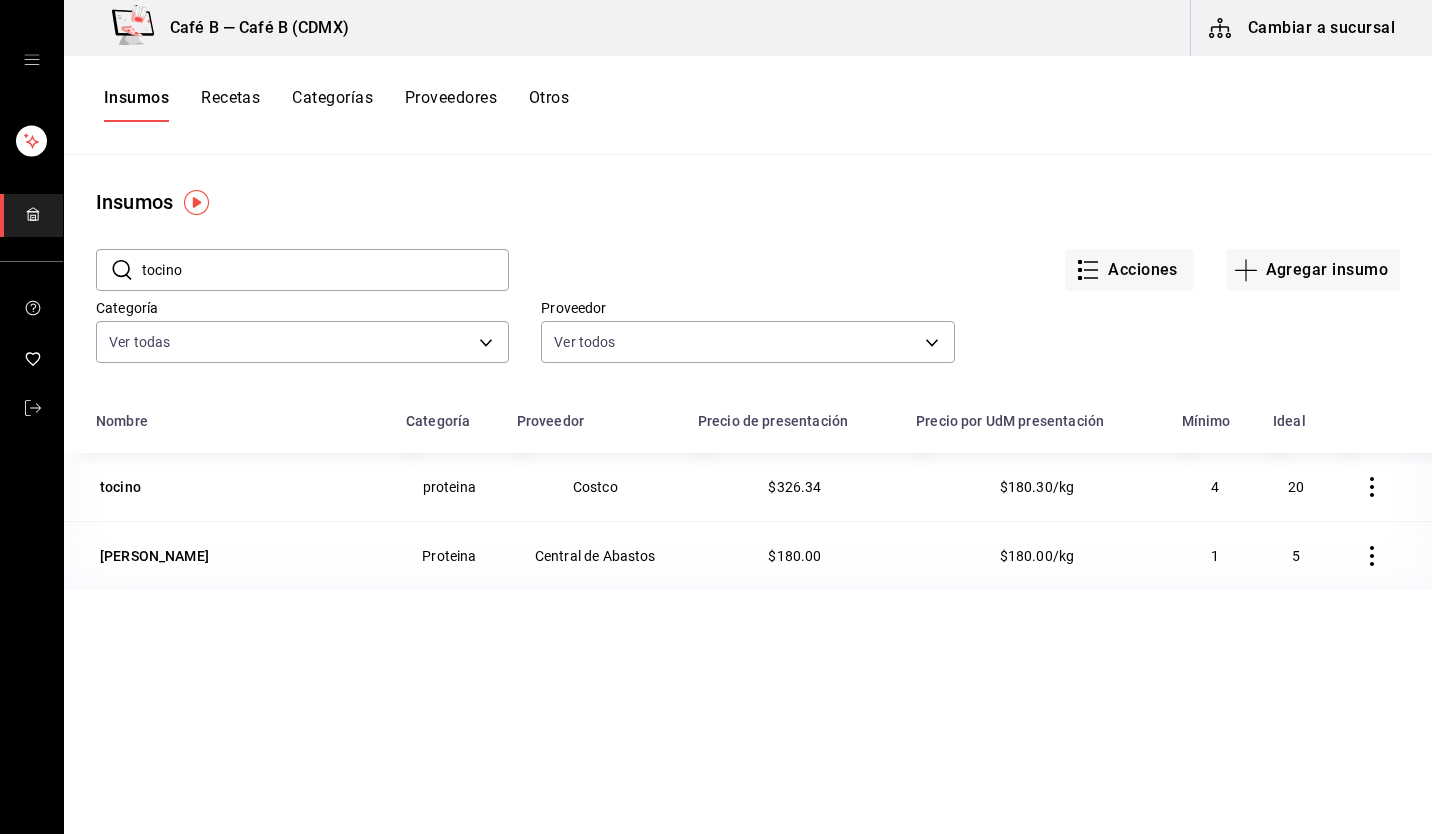 click on "tocino" at bounding box center [325, 270] 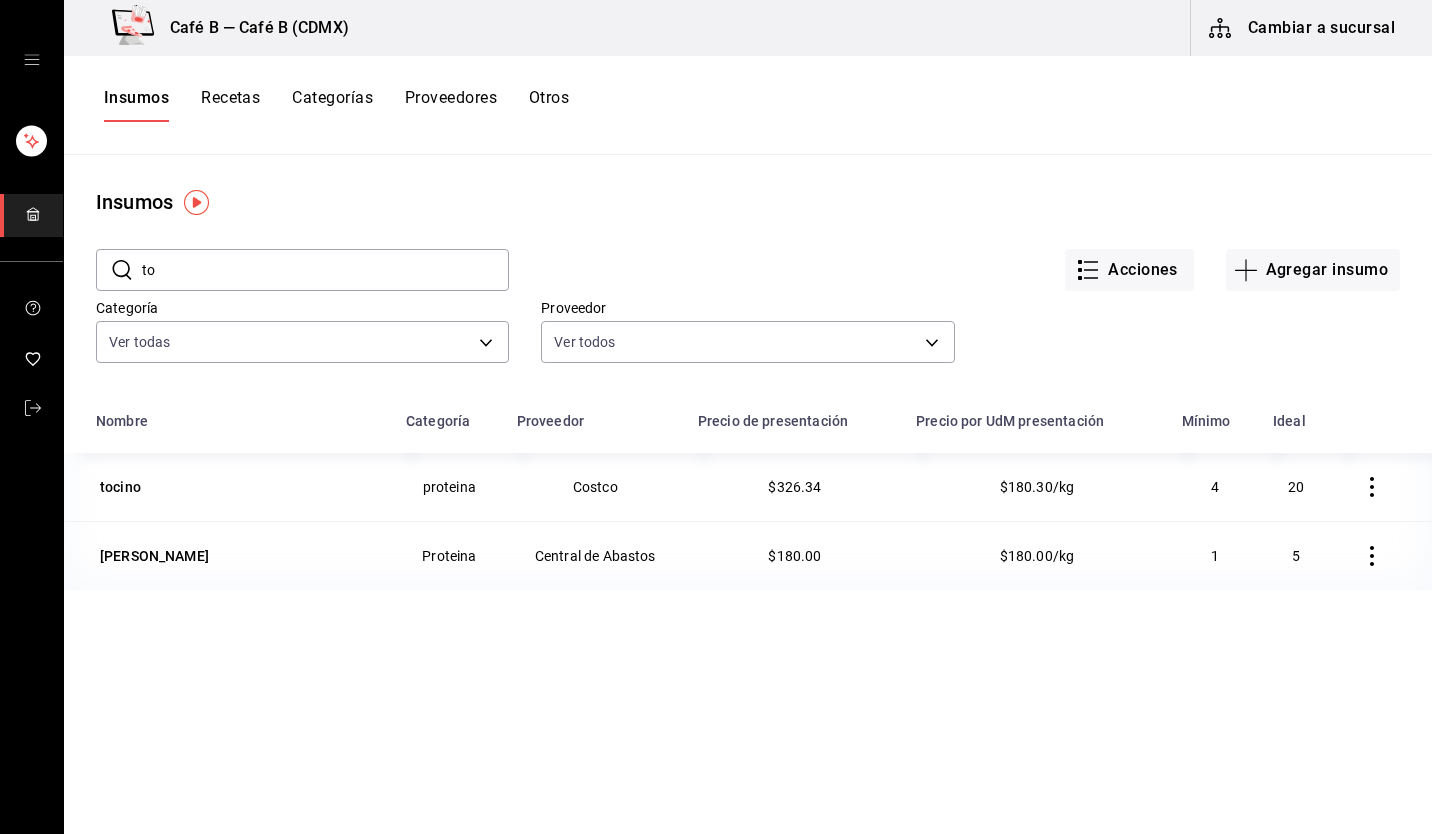 type on "t" 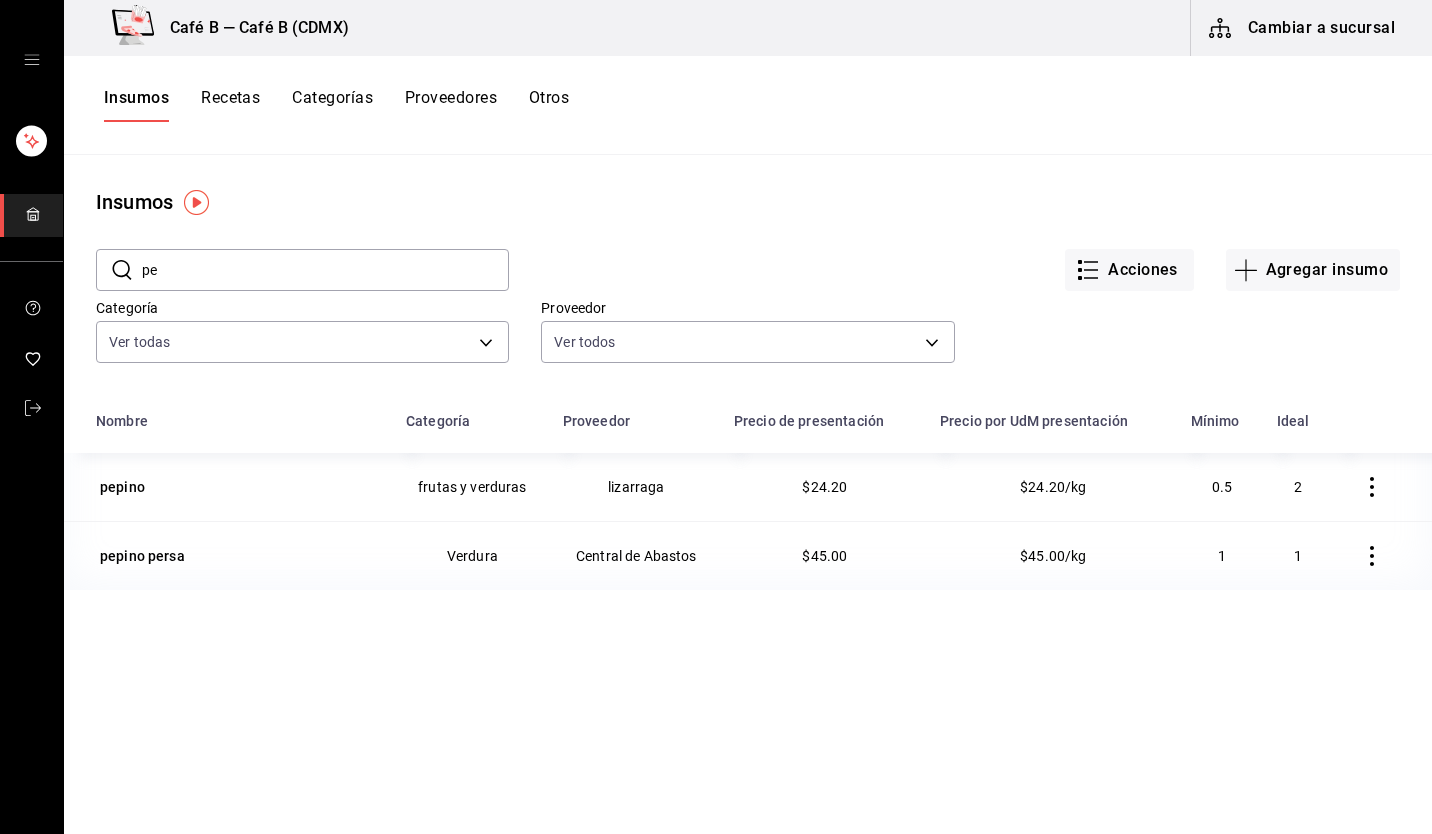 type on "p" 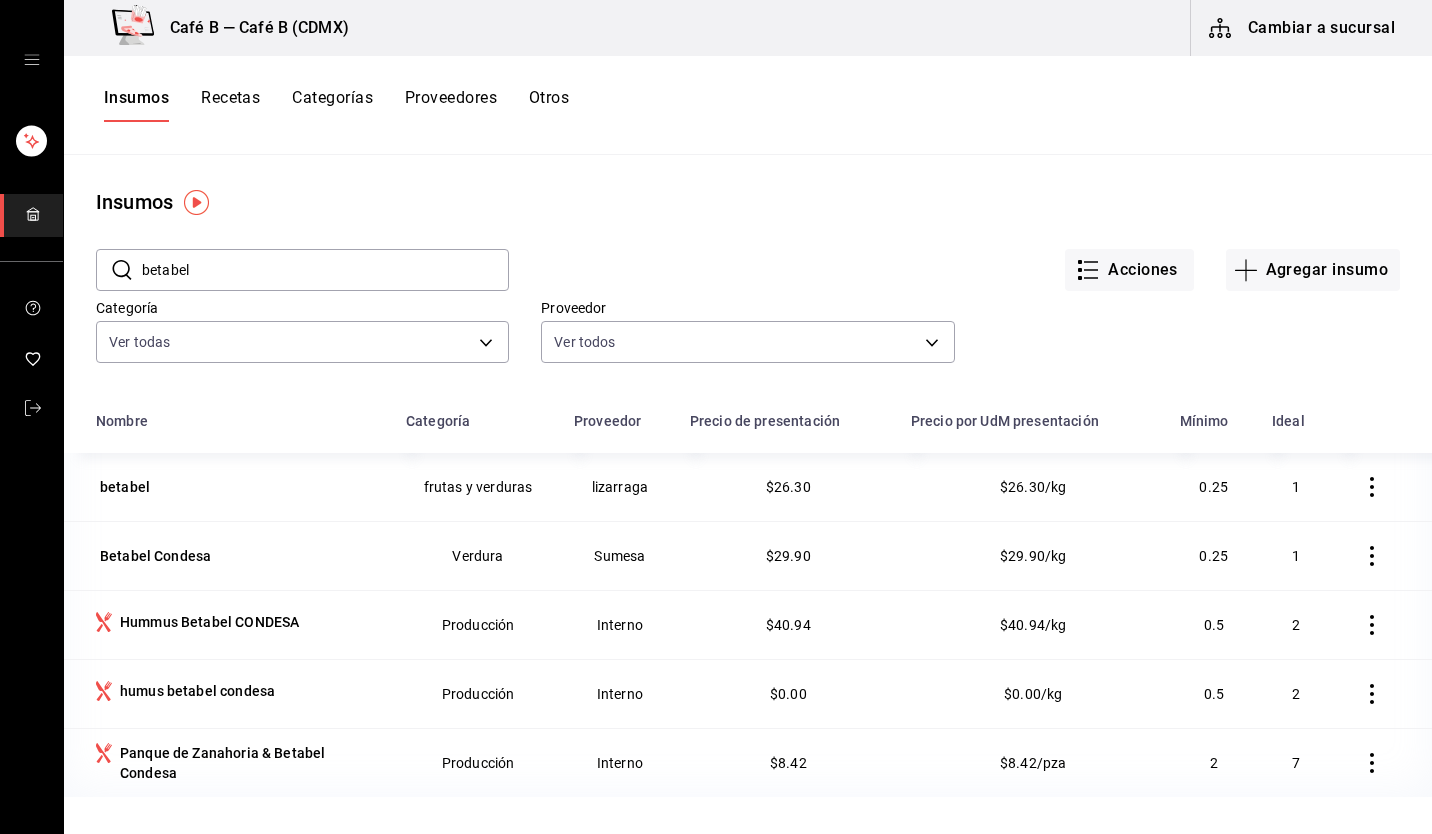 type on "betabel" 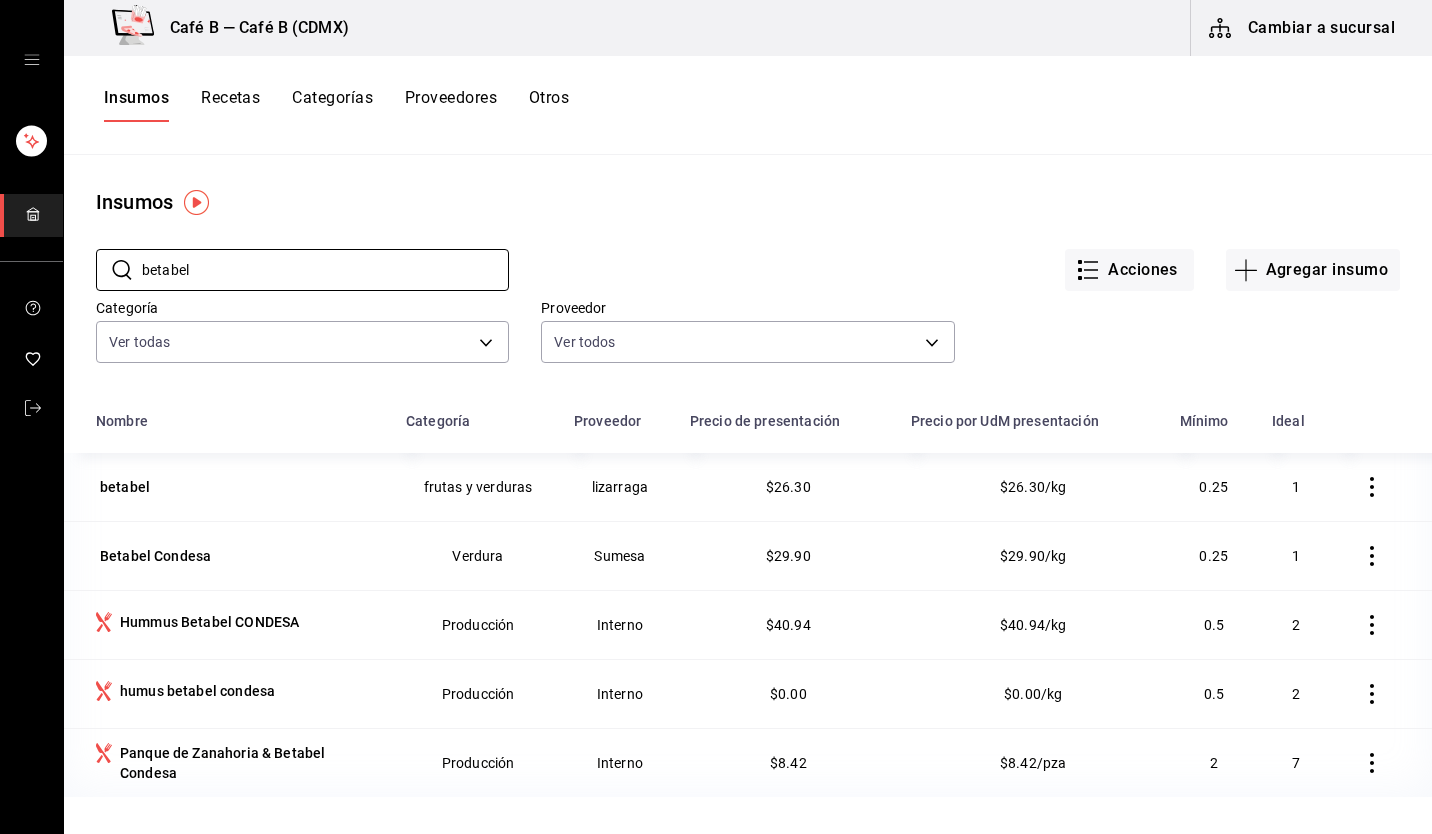 drag, startPoint x: 320, startPoint y: 265, endPoint x: 0, endPoint y: 245, distance: 320.6244 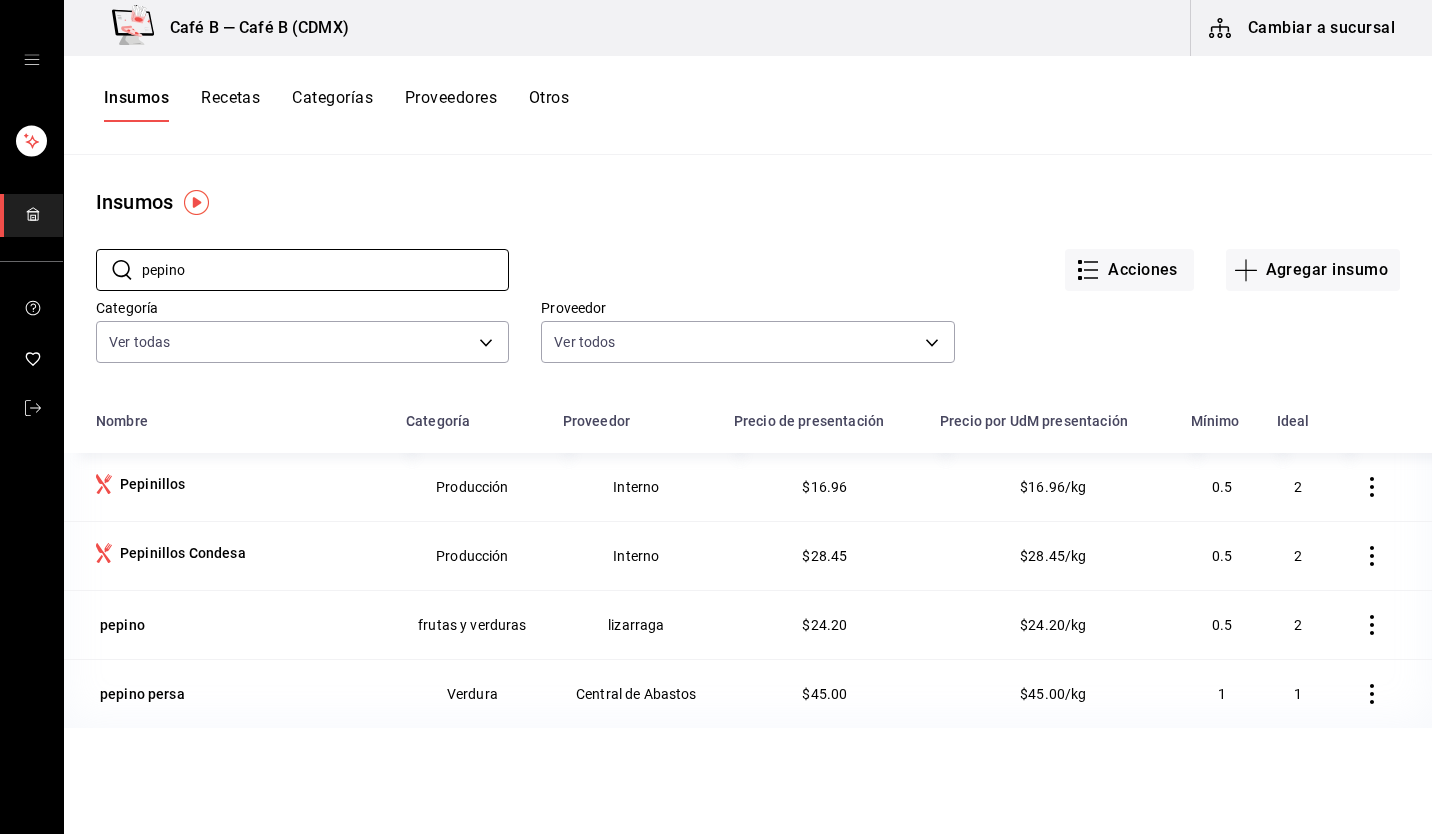 type on "pepino" 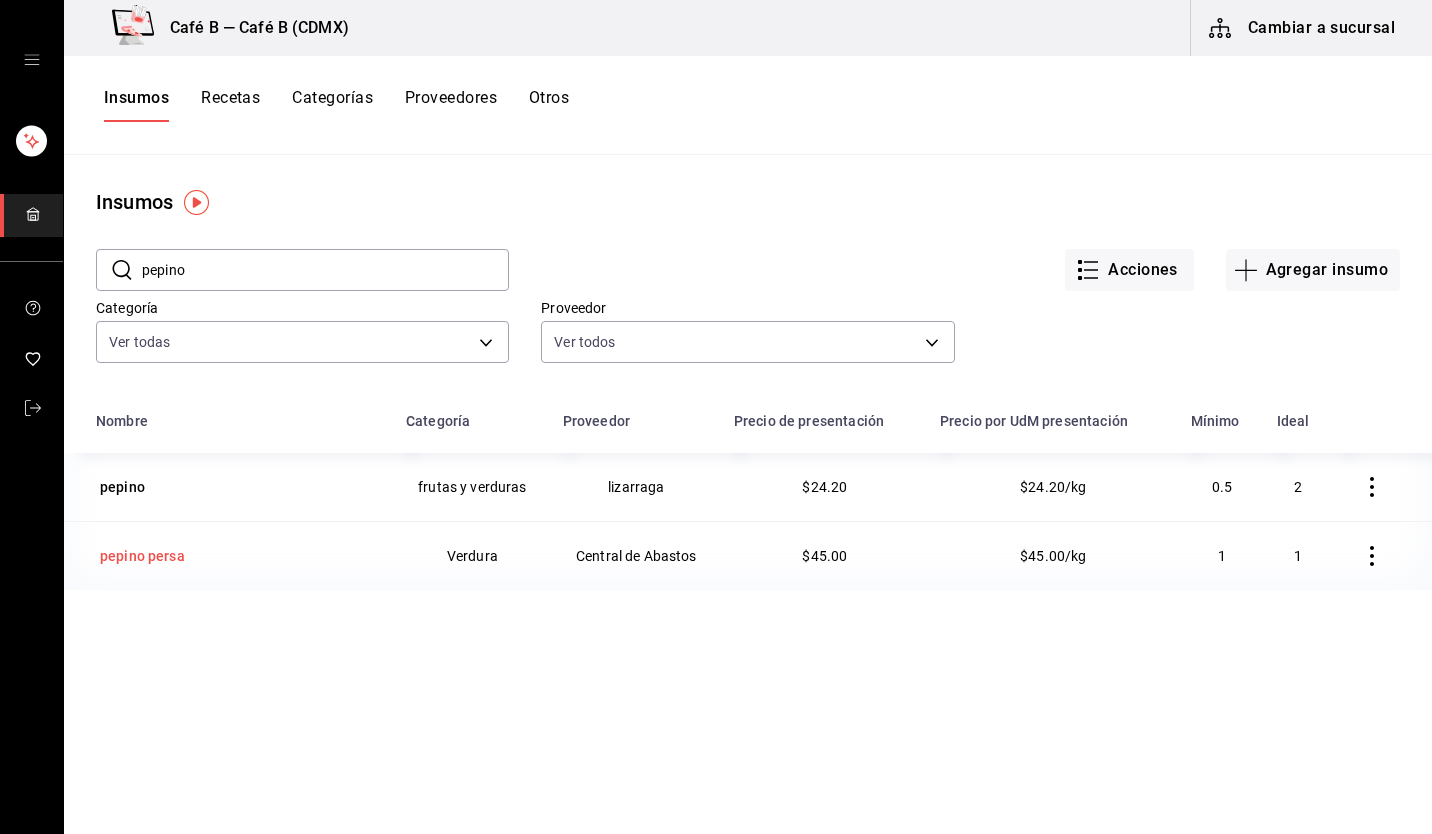 click on "pepino persa" at bounding box center (142, 556) 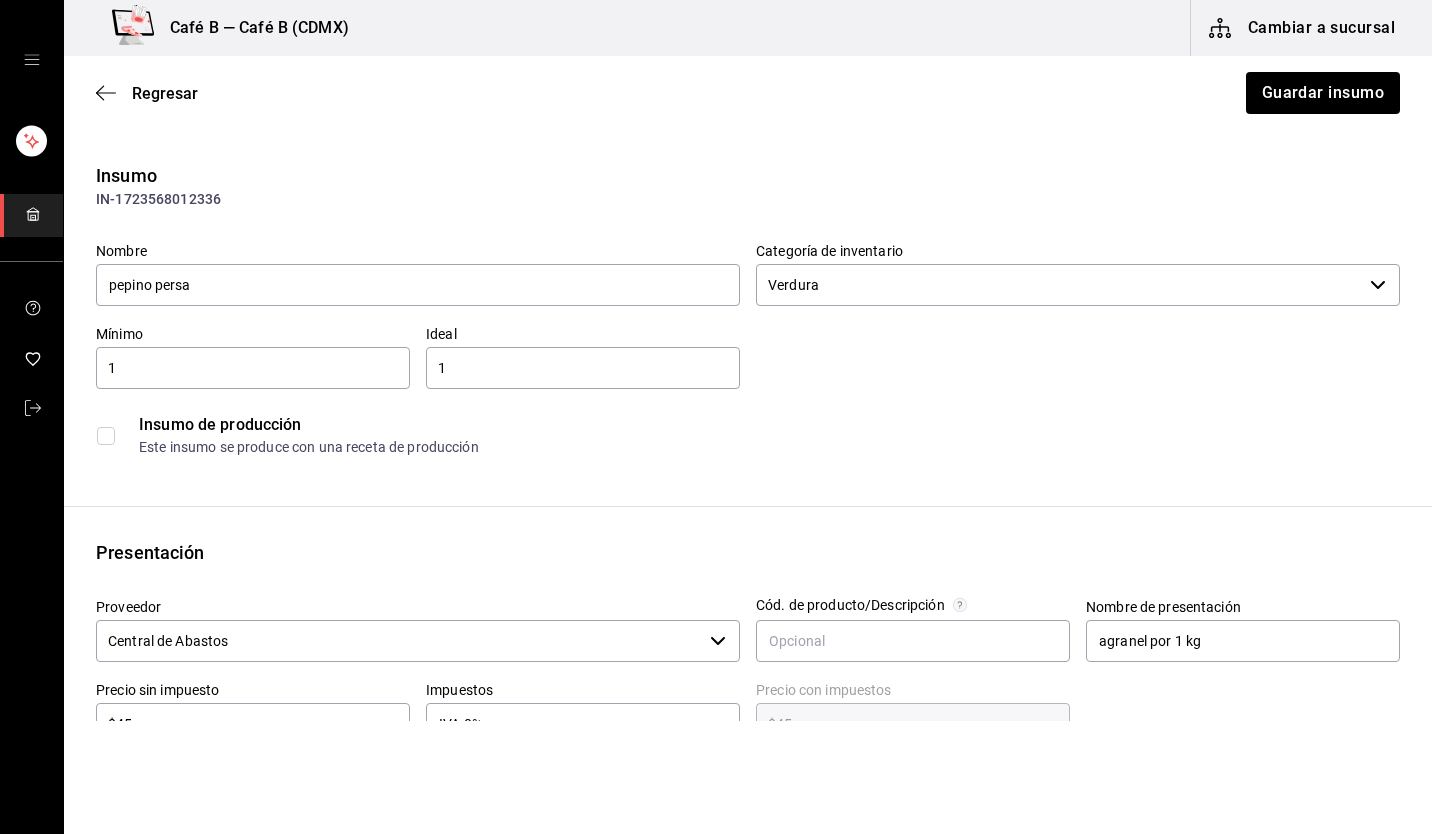 click on "Central de Abastos ​" at bounding box center [418, 641] 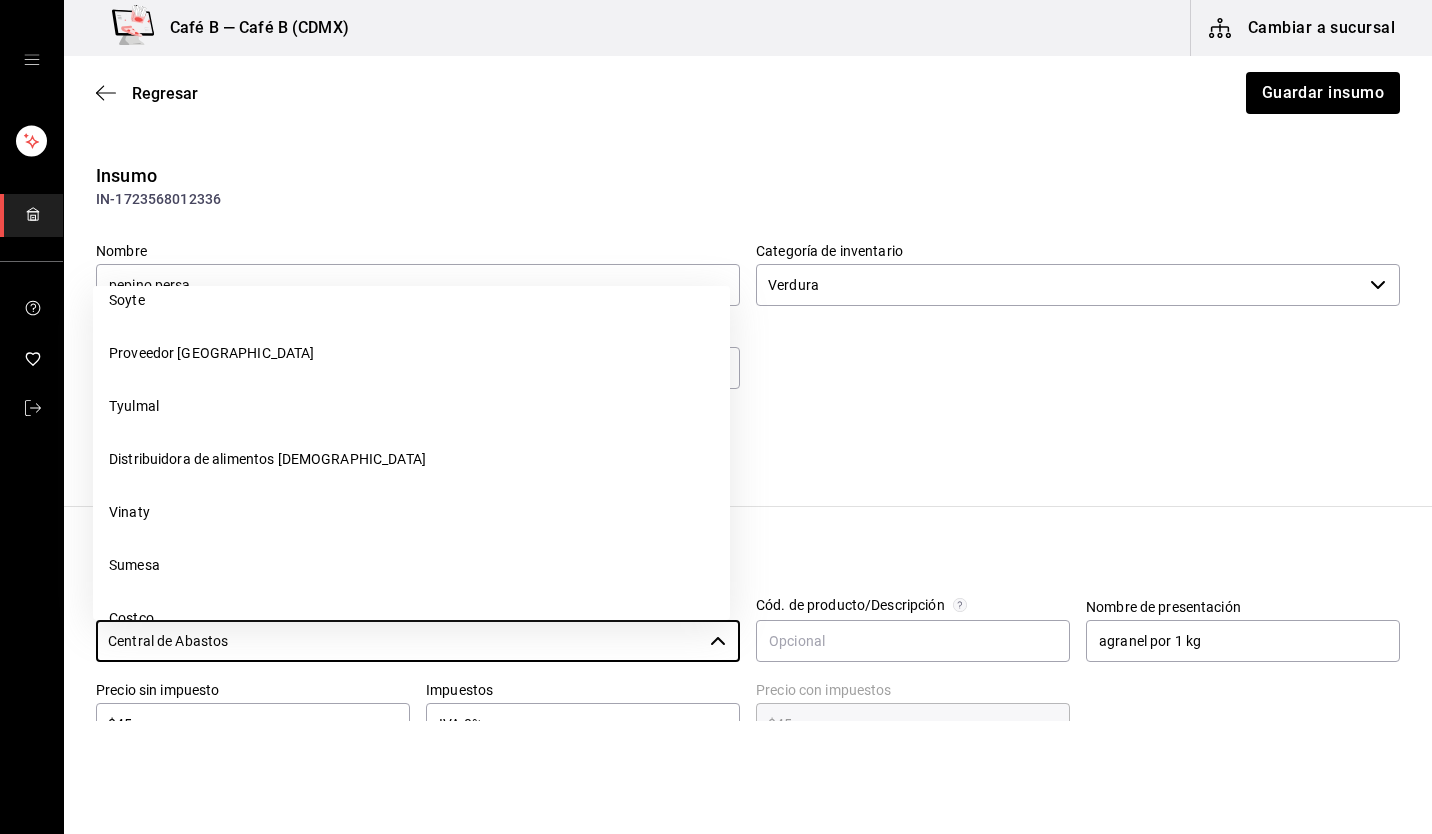 scroll, scrollTop: 2348, scrollLeft: 0, axis: vertical 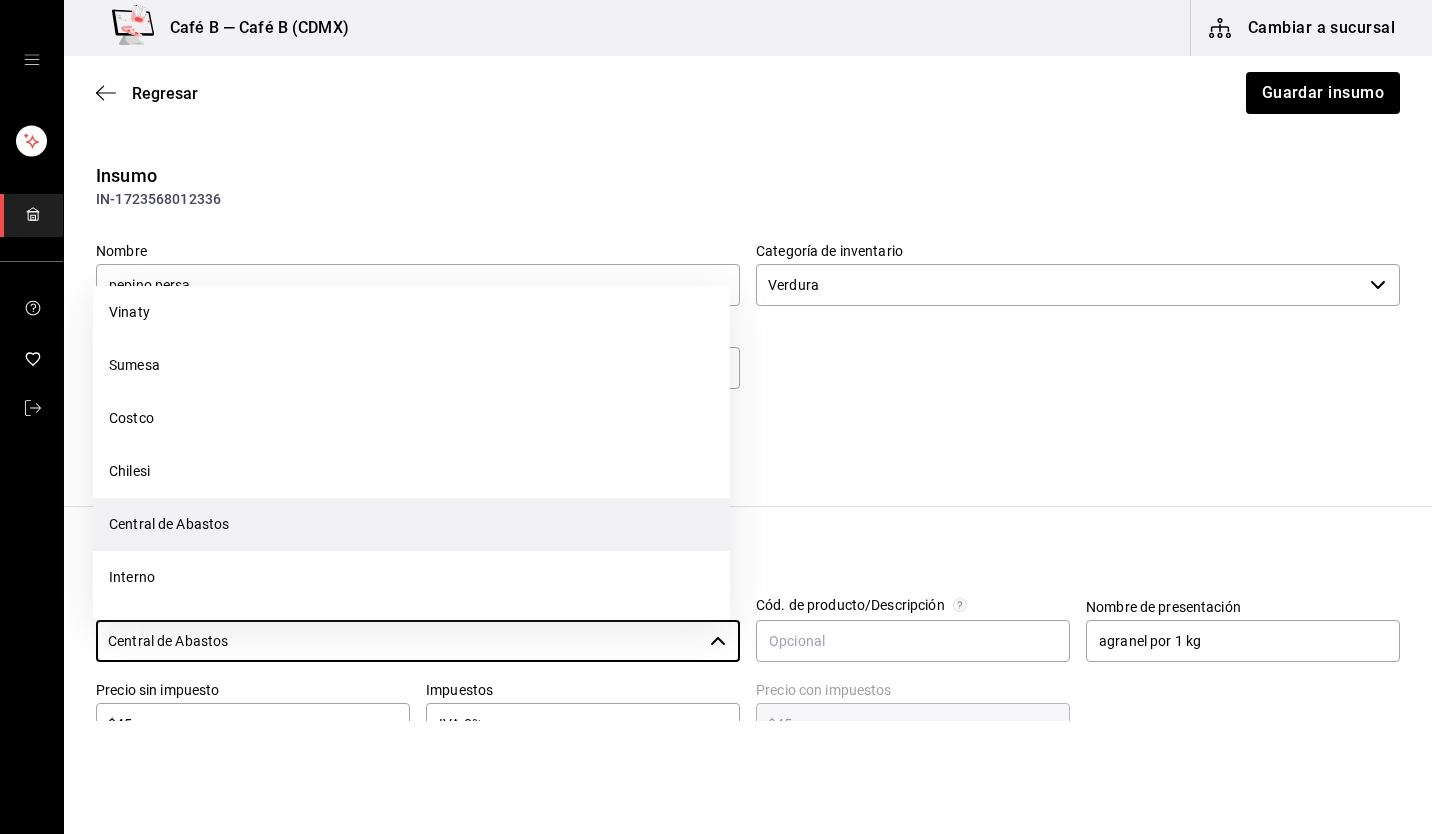 click on "Sumesa" at bounding box center (411, 365) 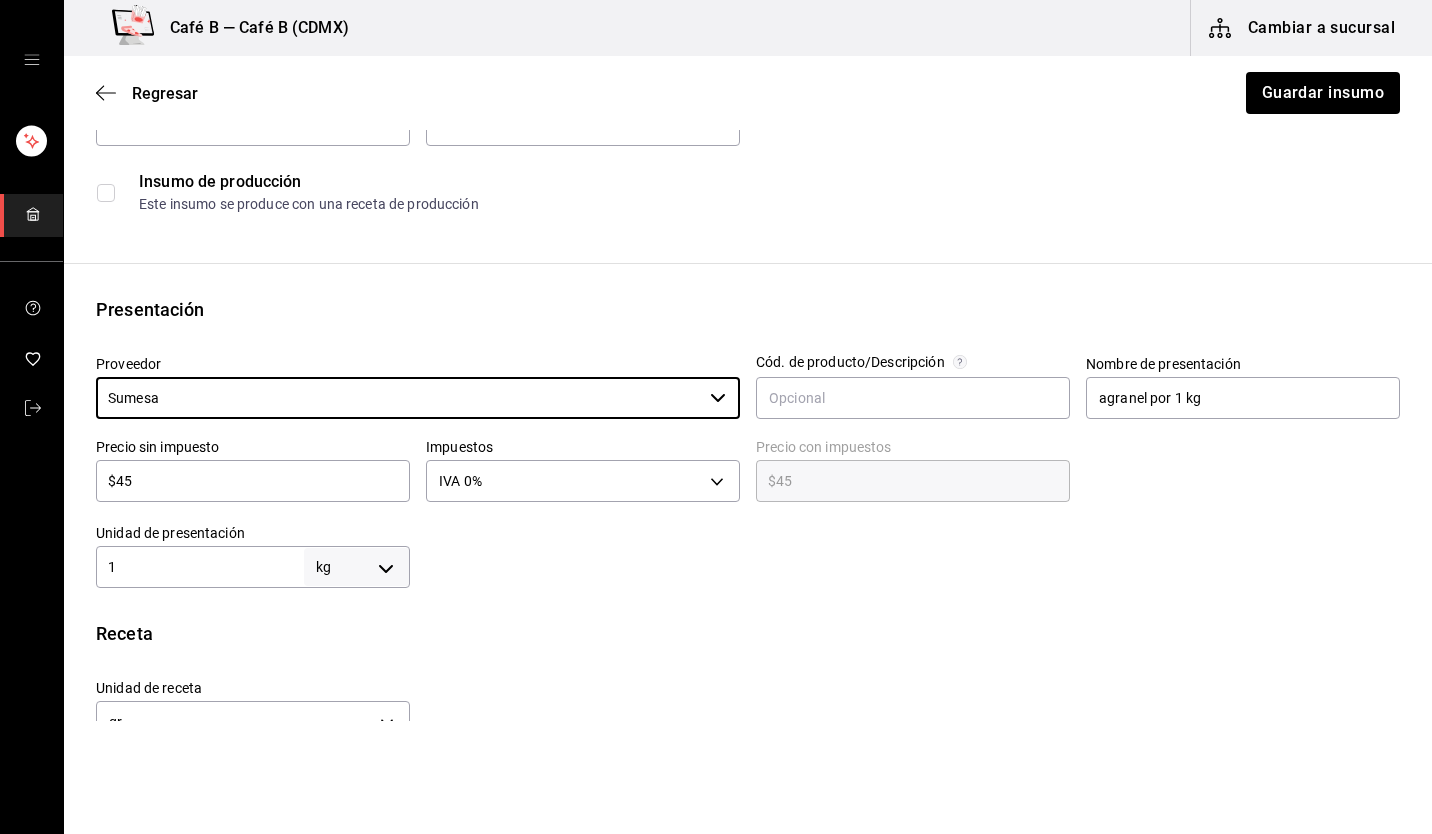 scroll, scrollTop: 400, scrollLeft: 0, axis: vertical 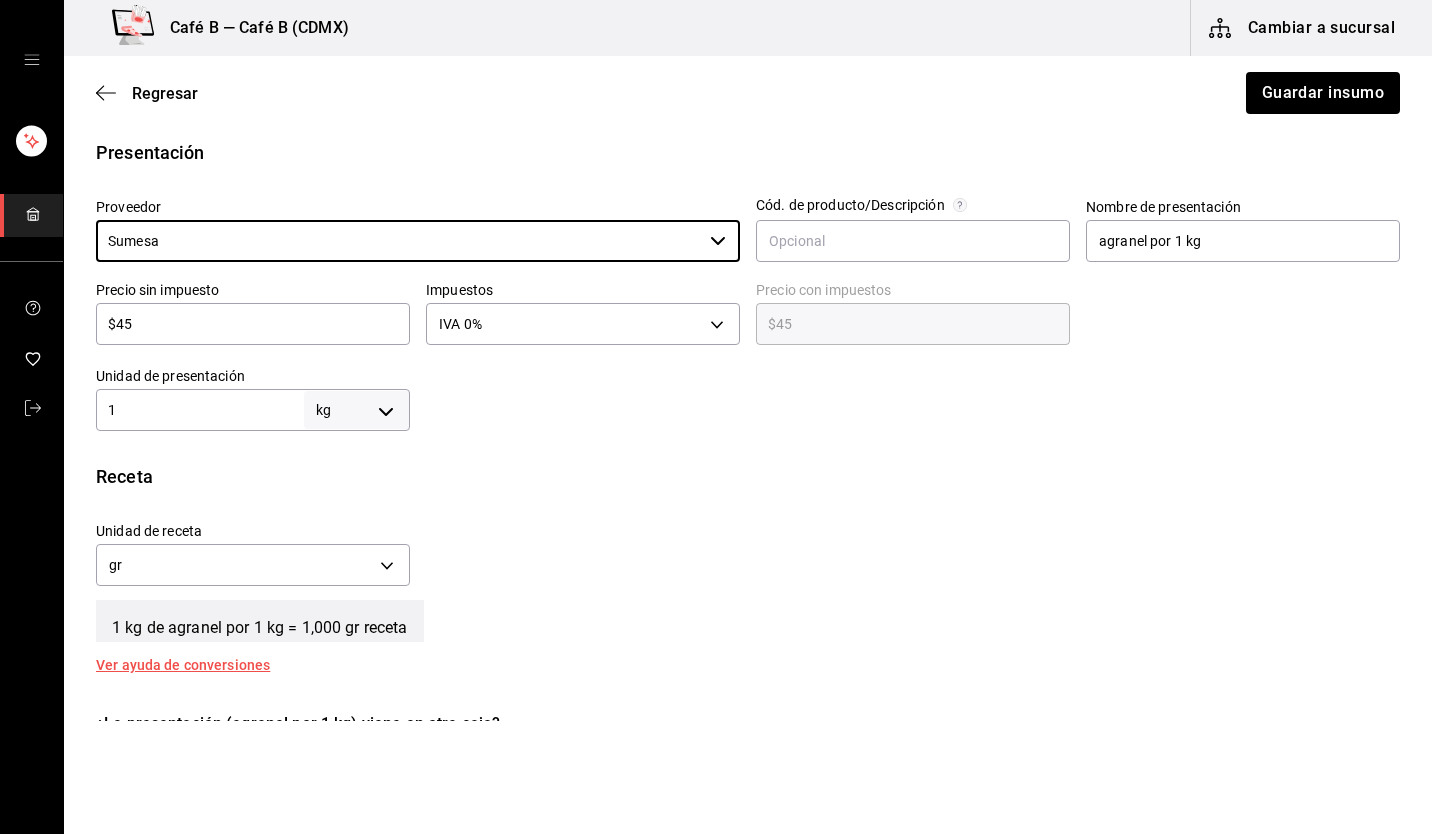 click on "$45 ​" at bounding box center (253, 324) 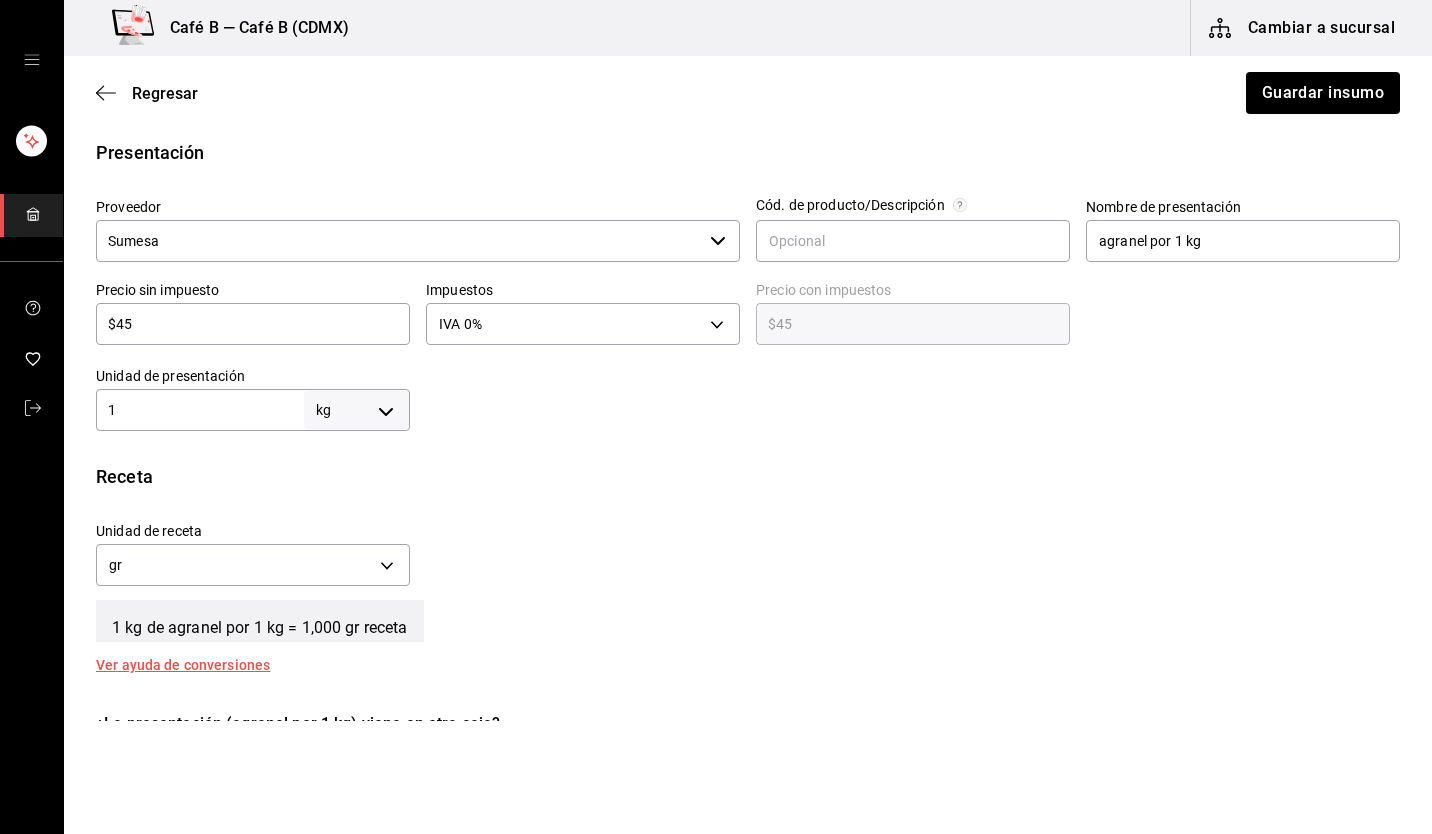 click on "$45" at bounding box center (253, 324) 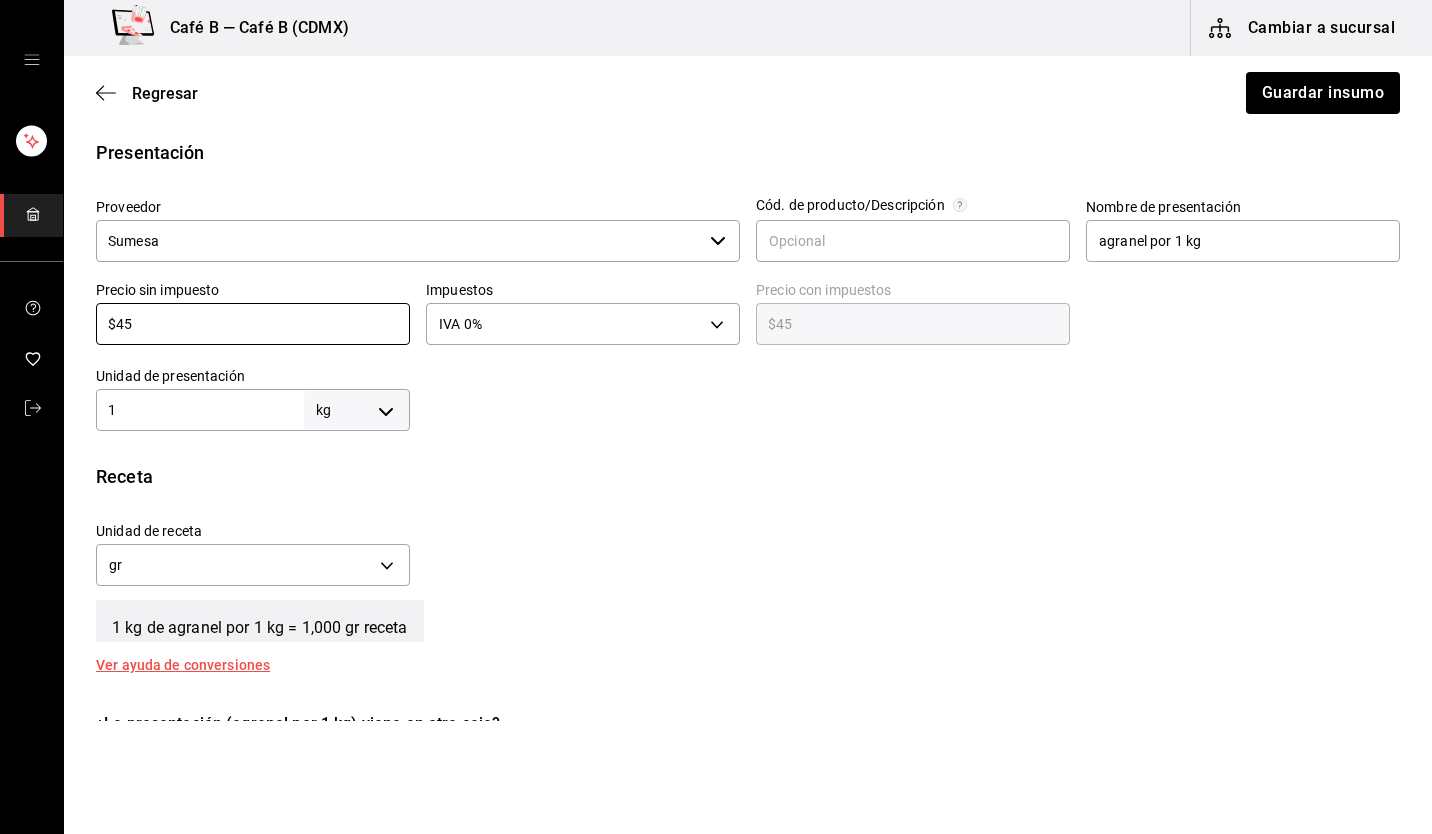 drag, startPoint x: 603, startPoint y: 519, endPoint x: 611, endPoint y: 512, distance: 10.630146 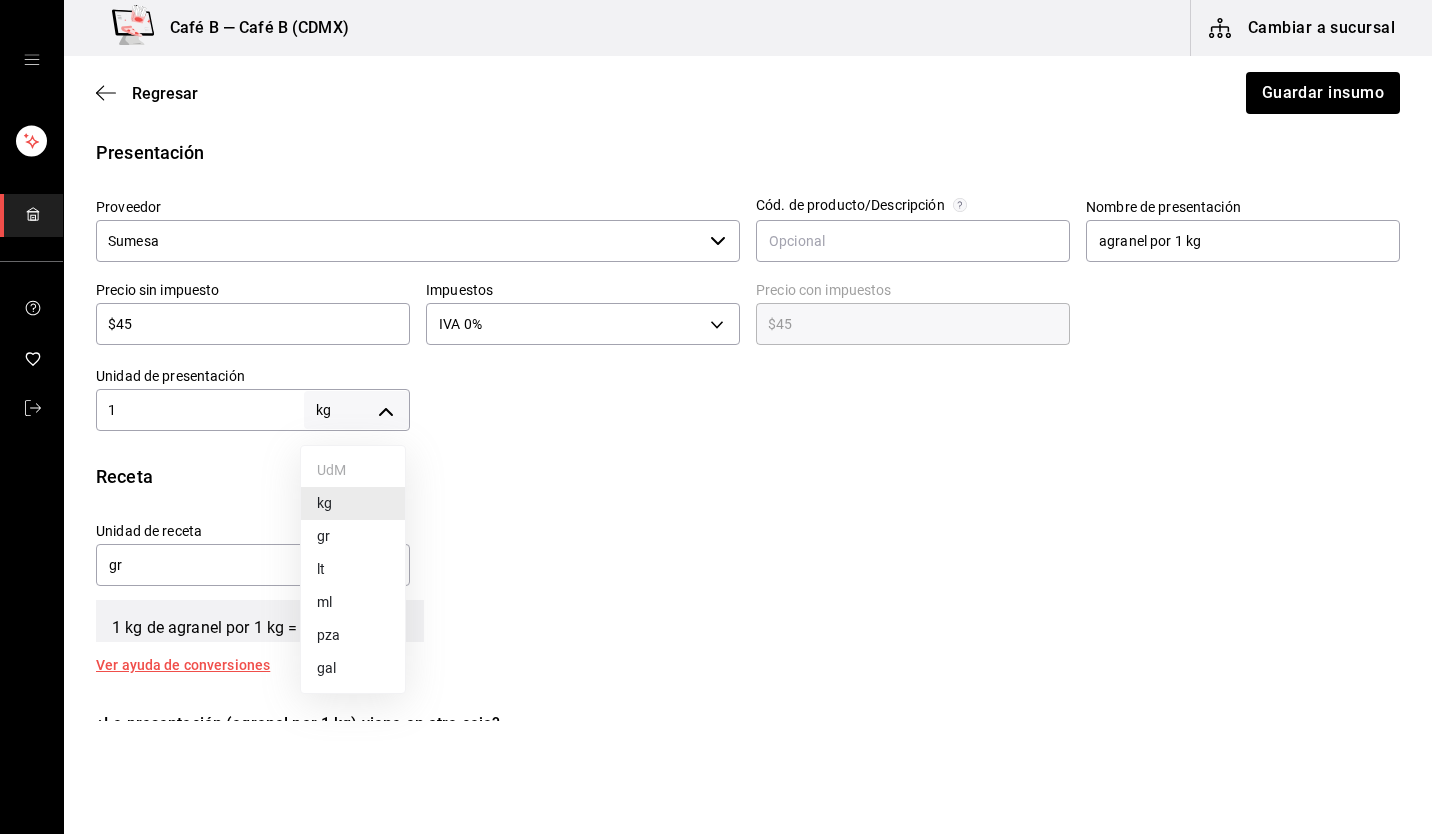 click on "Café B — Café B (CDMX) Cambiar a sucursal Regresar Guardar insumo Insumo IN-1723568012336 Nombre pepino persa Categoría de inventario Verdura ​ Mínimo 1 ​ Ideal 1 ​ Insumo de producción Este insumo se produce con una receta de producción Presentación Proveedor Sumesa ​ Cód. de producto/Descripción Nombre de presentación agranel por 1 kg Precio sin impuesto $45 ​ Impuestos IVA 0% IVA_0 Precio con impuestos $45 ​ Unidad de presentación 1 kg KILOGRAM ​ Receta Unidad de receta gr GRAM Factor de conversión 1,000 ​ 1 kg de agranel por 1 kg = 1,000 gr receta Ver ayuda de conversiones ¿La presentación (agranel por 1 kg) viene en otra caja? Si No Unidades de conteo kg agranel por 1 kg (1 kg) ; GANA 1 MES GRATIS EN TU SUSCRIPCIÓN AQUÍ Visitar centro de ayuda (81) 2046 6363 soporte@parrotsoftware.io Visitar centro de ayuda (81) 2046 6363 soporte@parrotsoftware.io UdM kg gr lt ml pza gal" at bounding box center [716, 360] 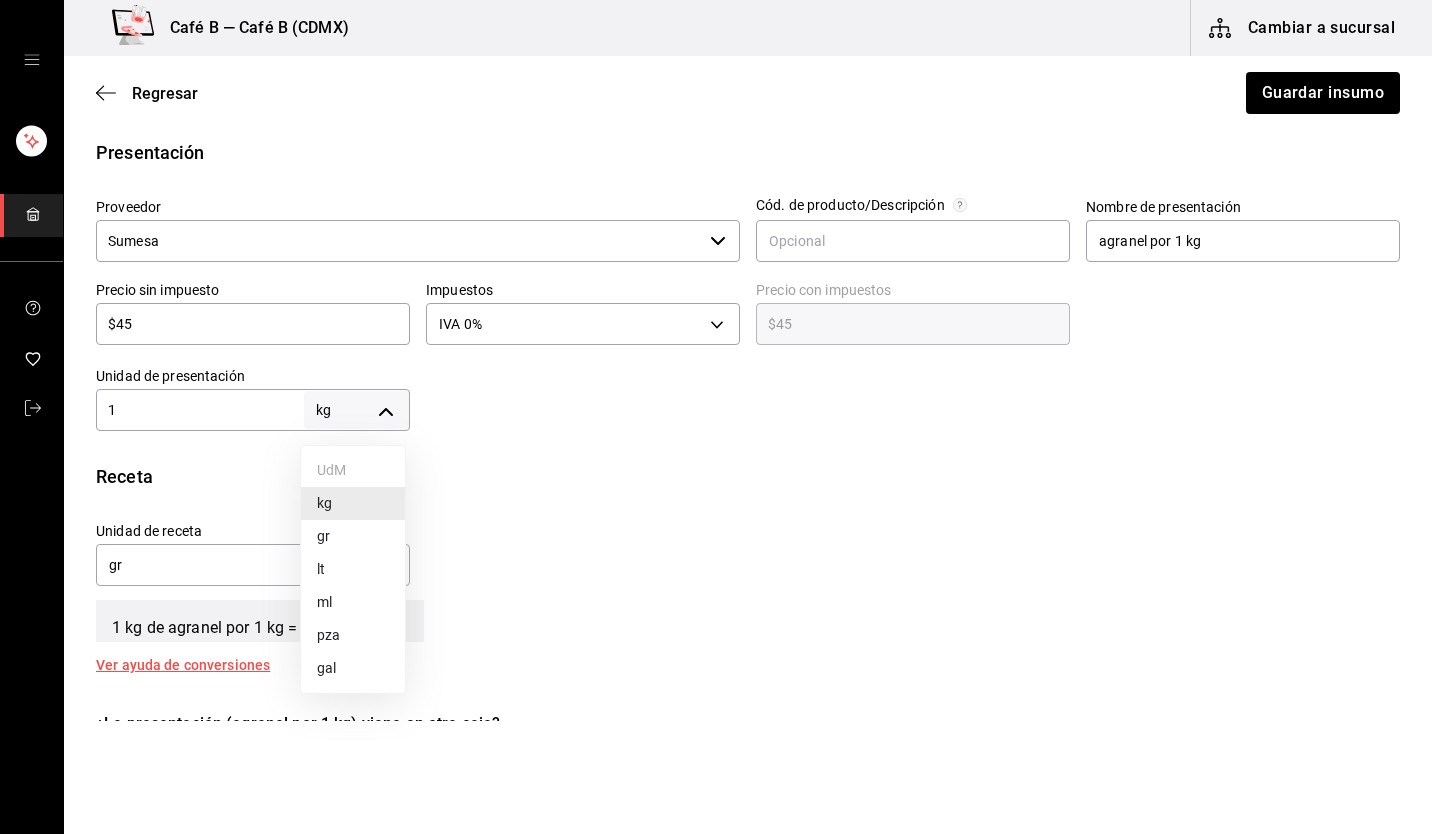 type on "UNIT" 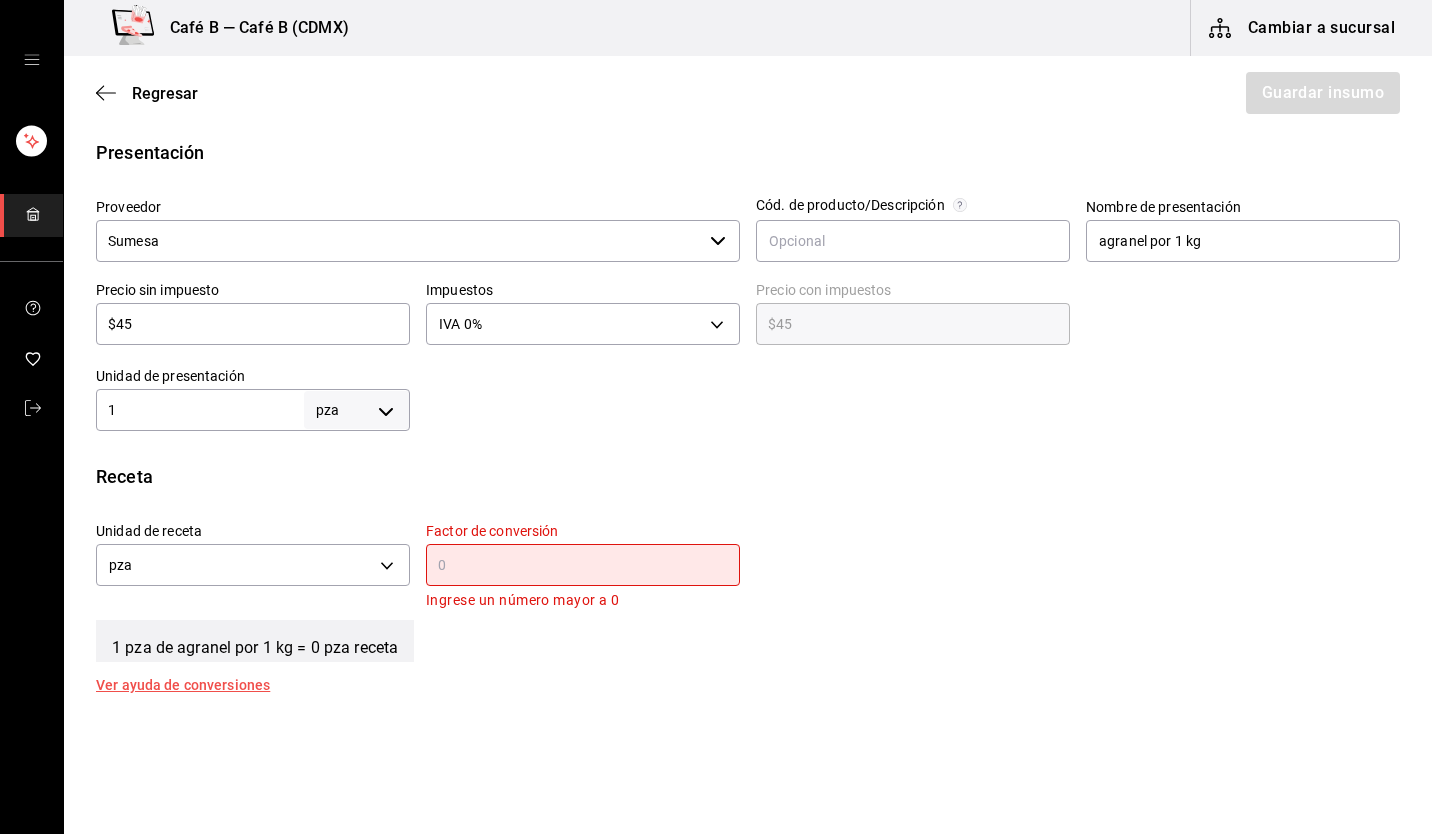 click on "$45 ​" at bounding box center [253, 324] 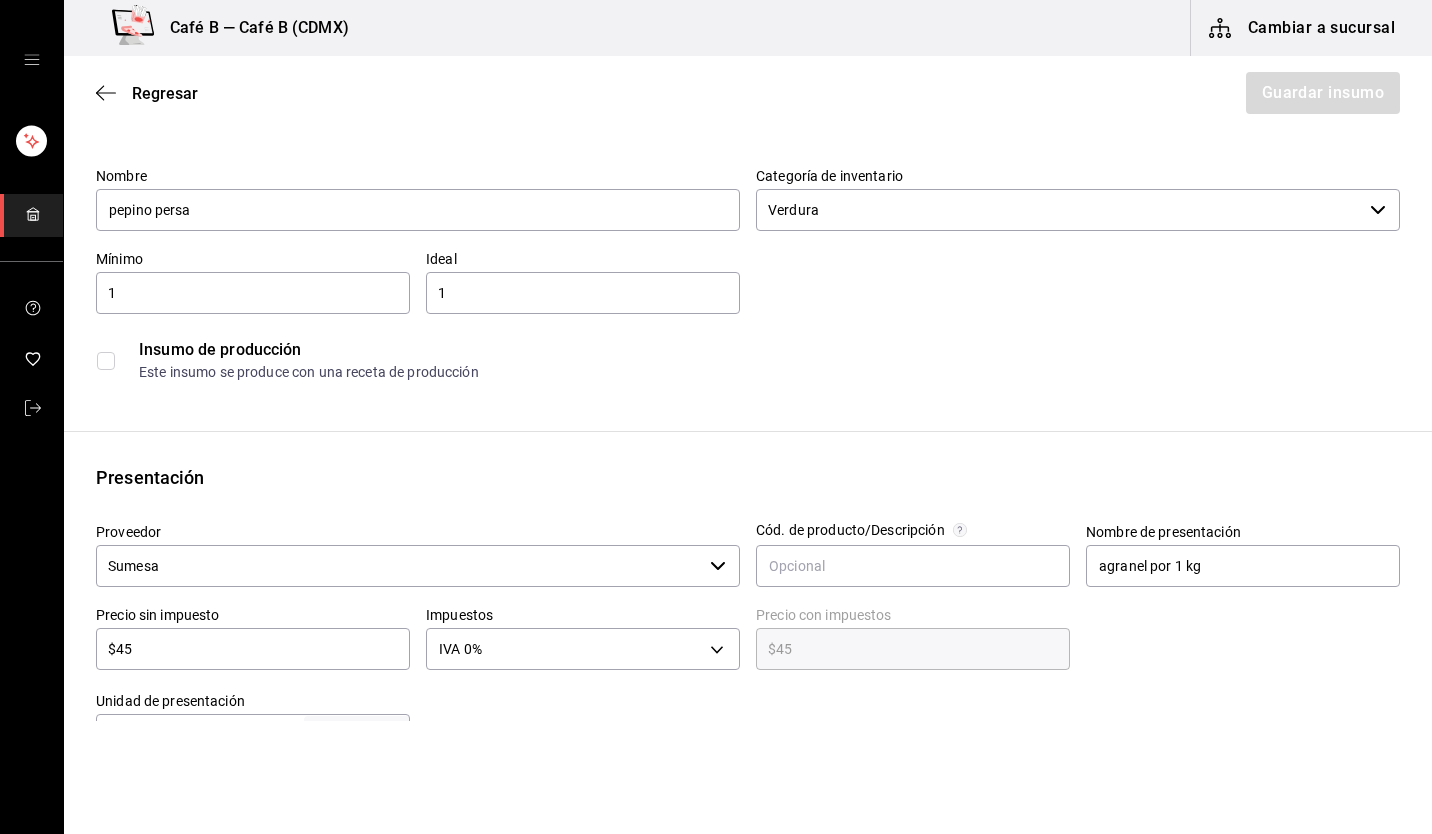 scroll, scrollTop: 31, scrollLeft: 0, axis: vertical 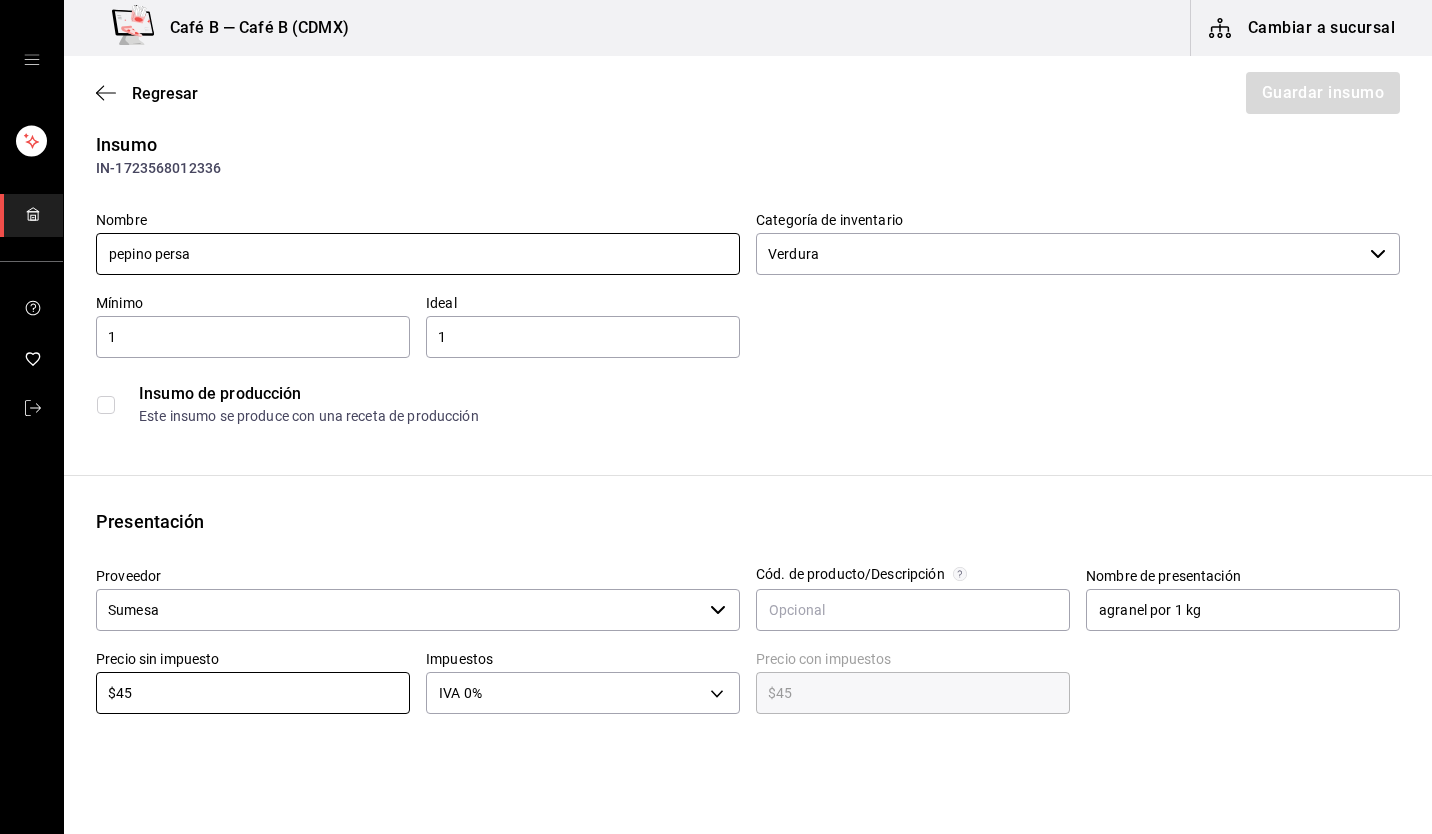 click on "pepino persa" at bounding box center [418, 254] 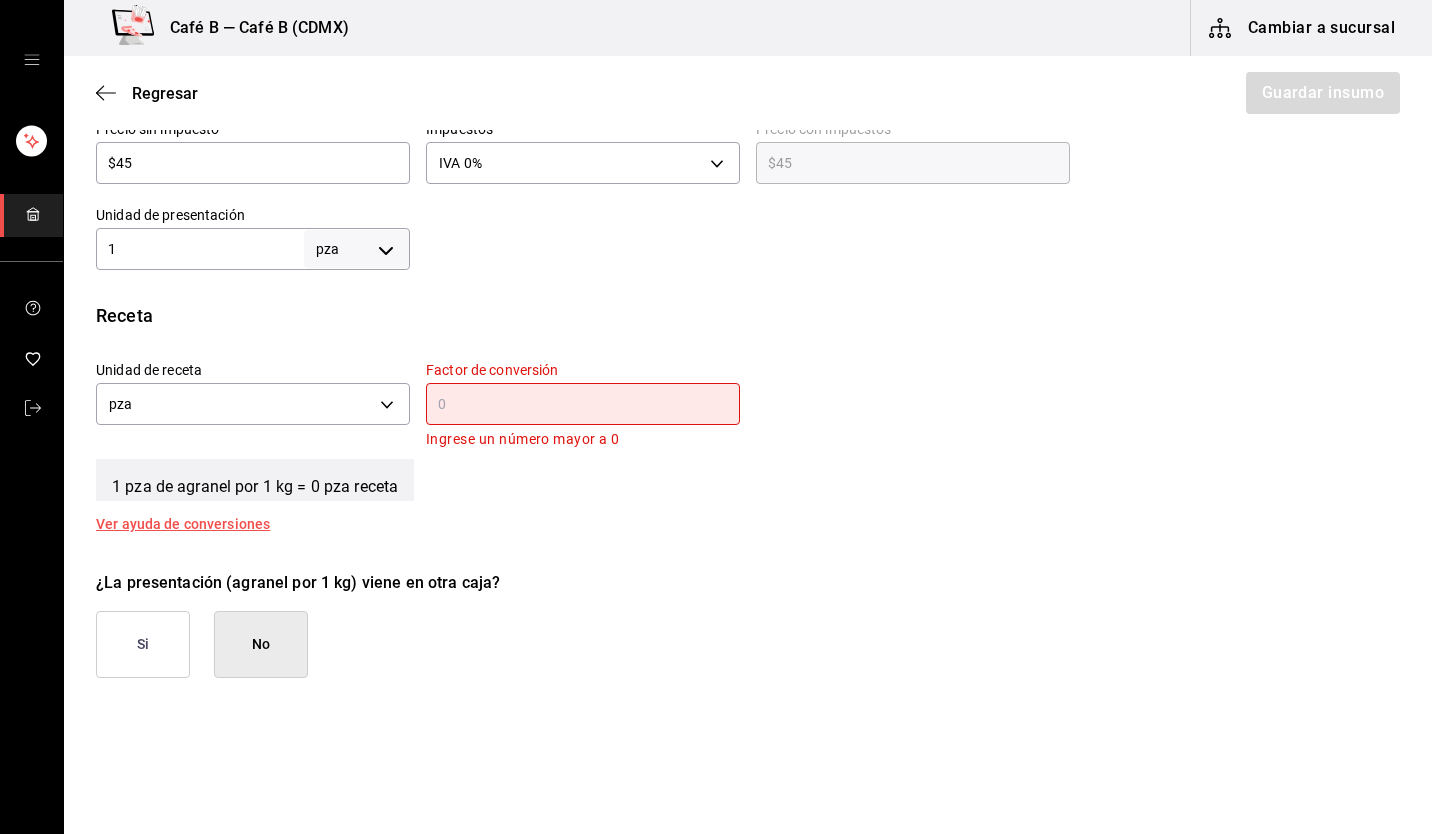 scroll, scrollTop: 600, scrollLeft: 0, axis: vertical 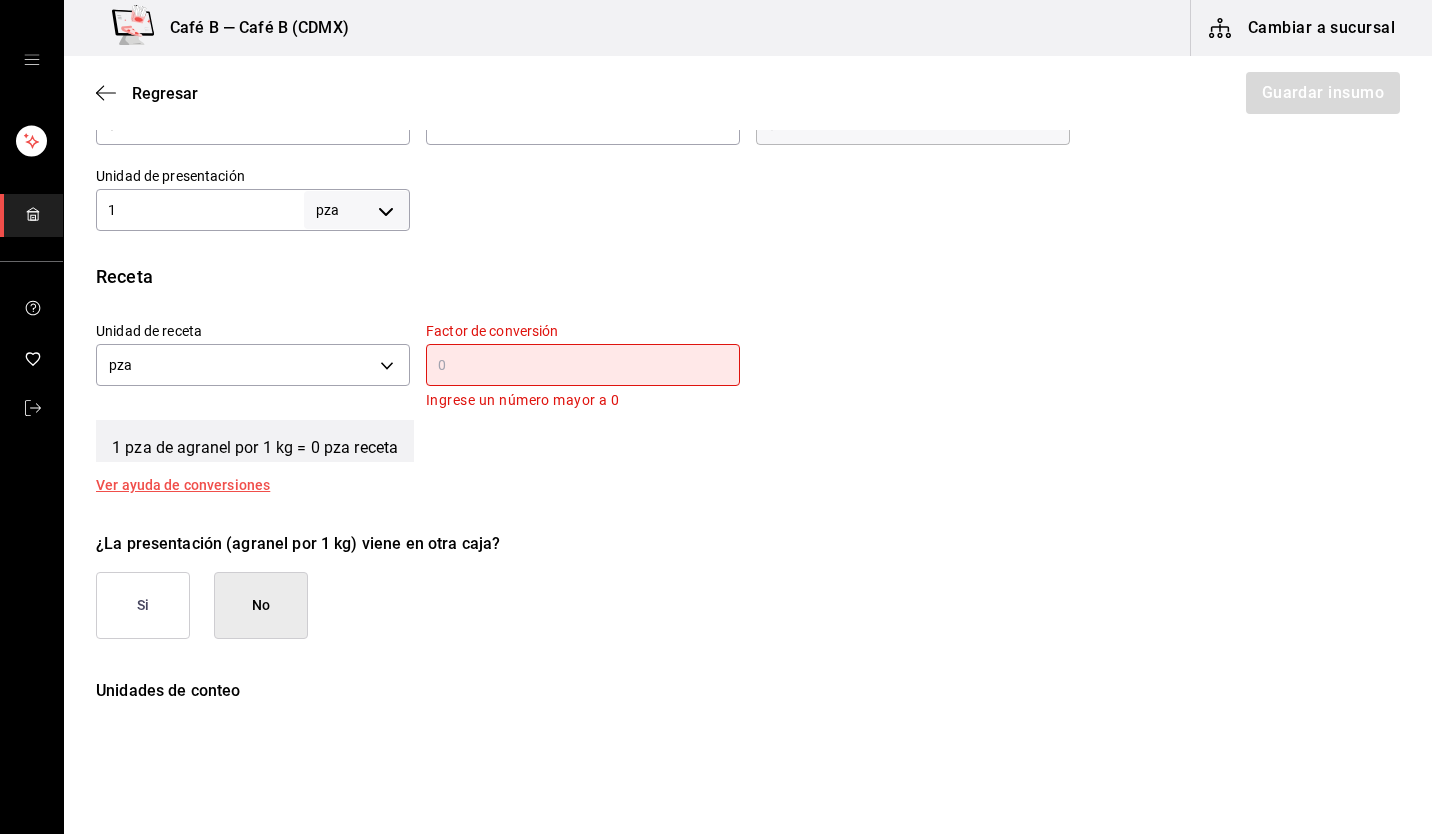 type on "pepino condesa" 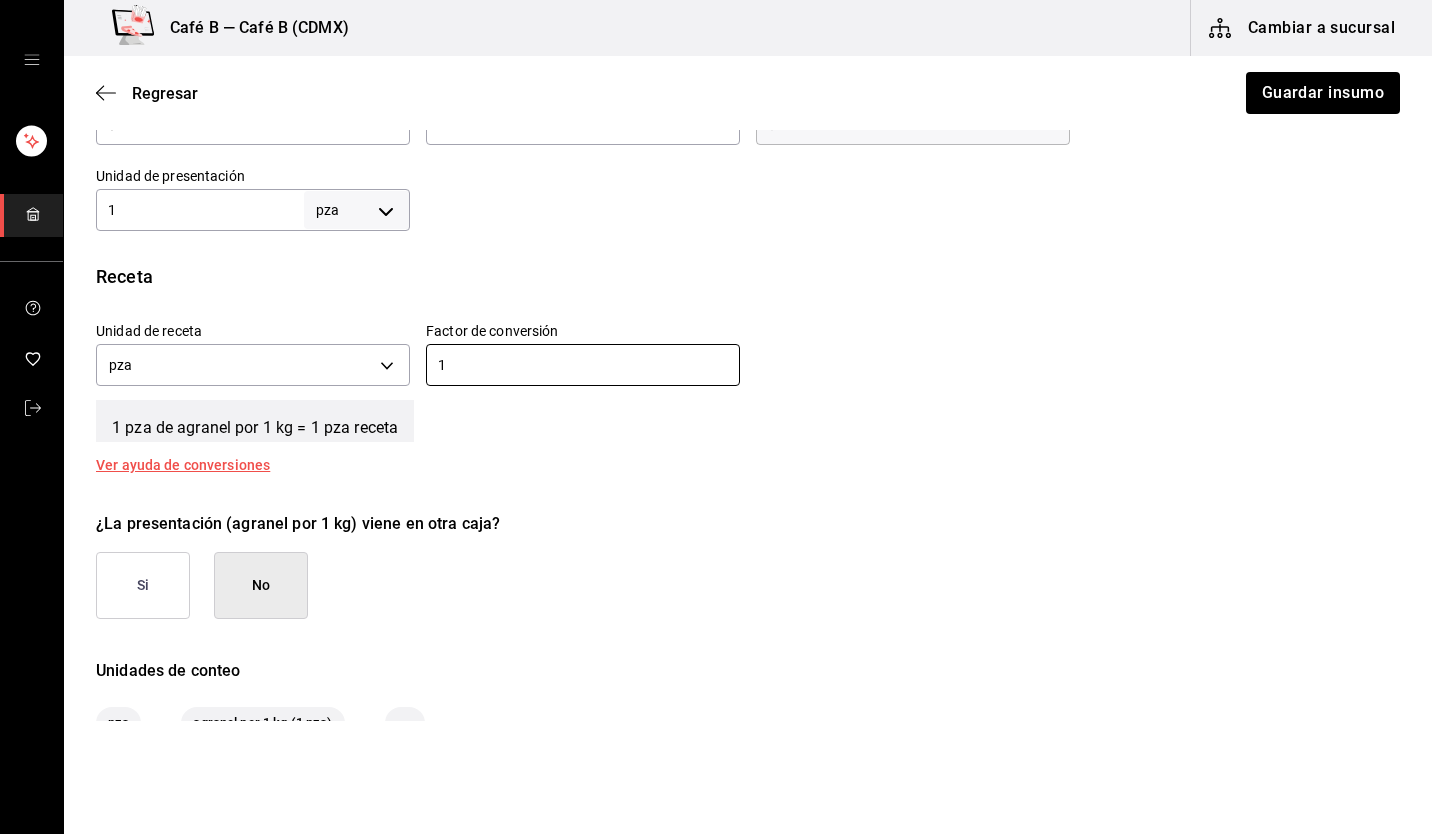 type on "1" 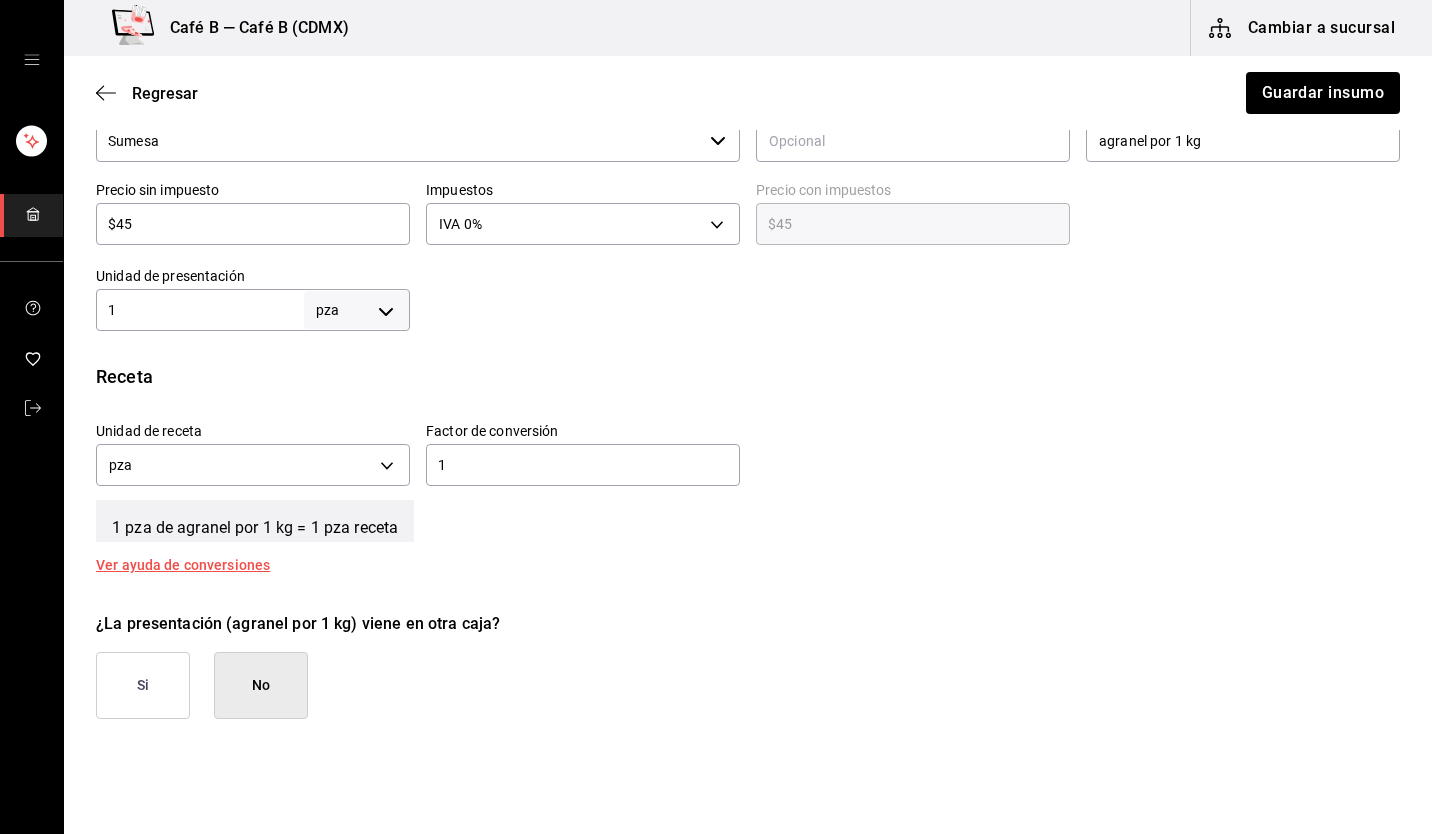 scroll, scrollTop: 400, scrollLeft: 0, axis: vertical 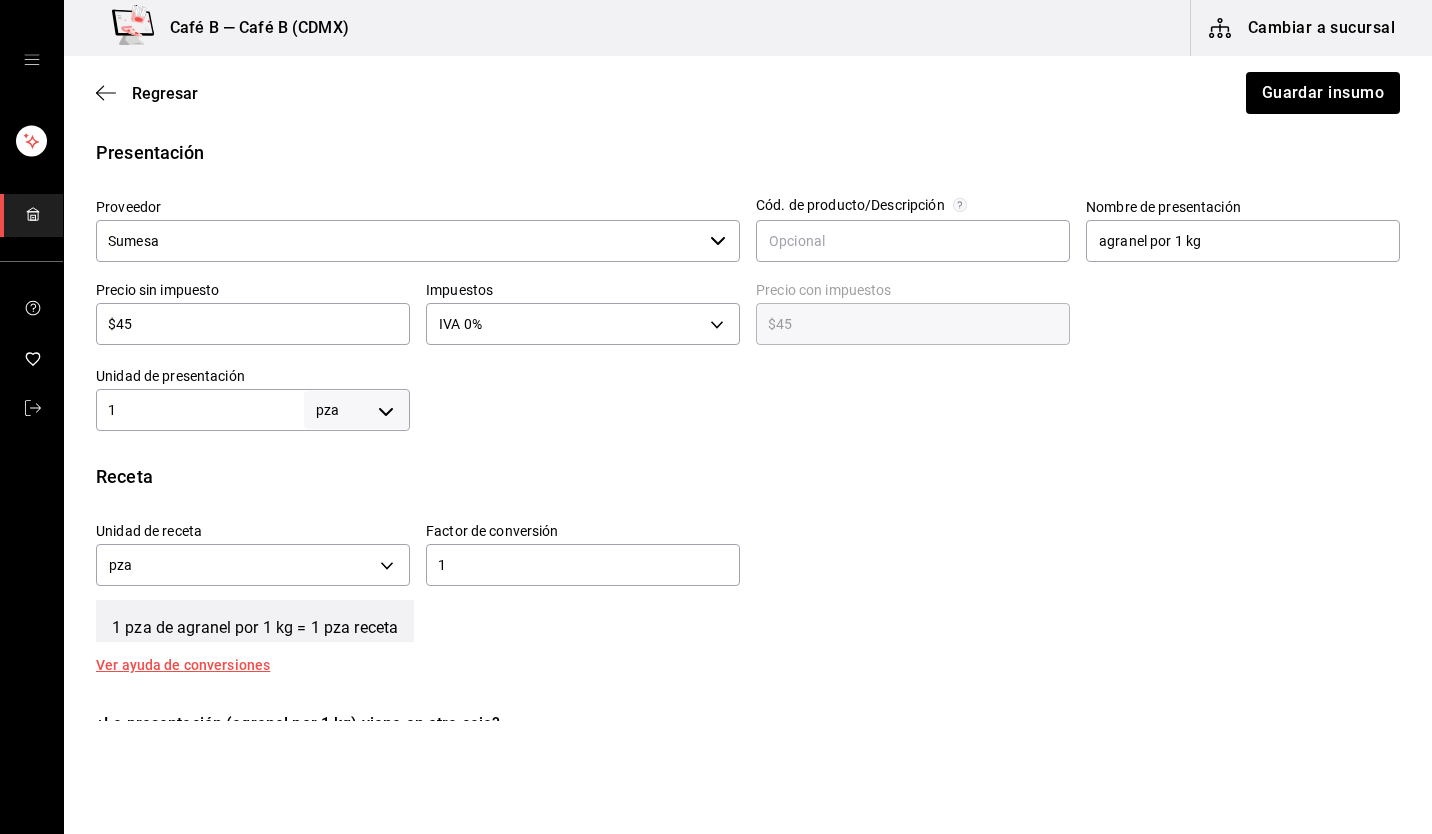 click on "$45 ​" at bounding box center [253, 324] 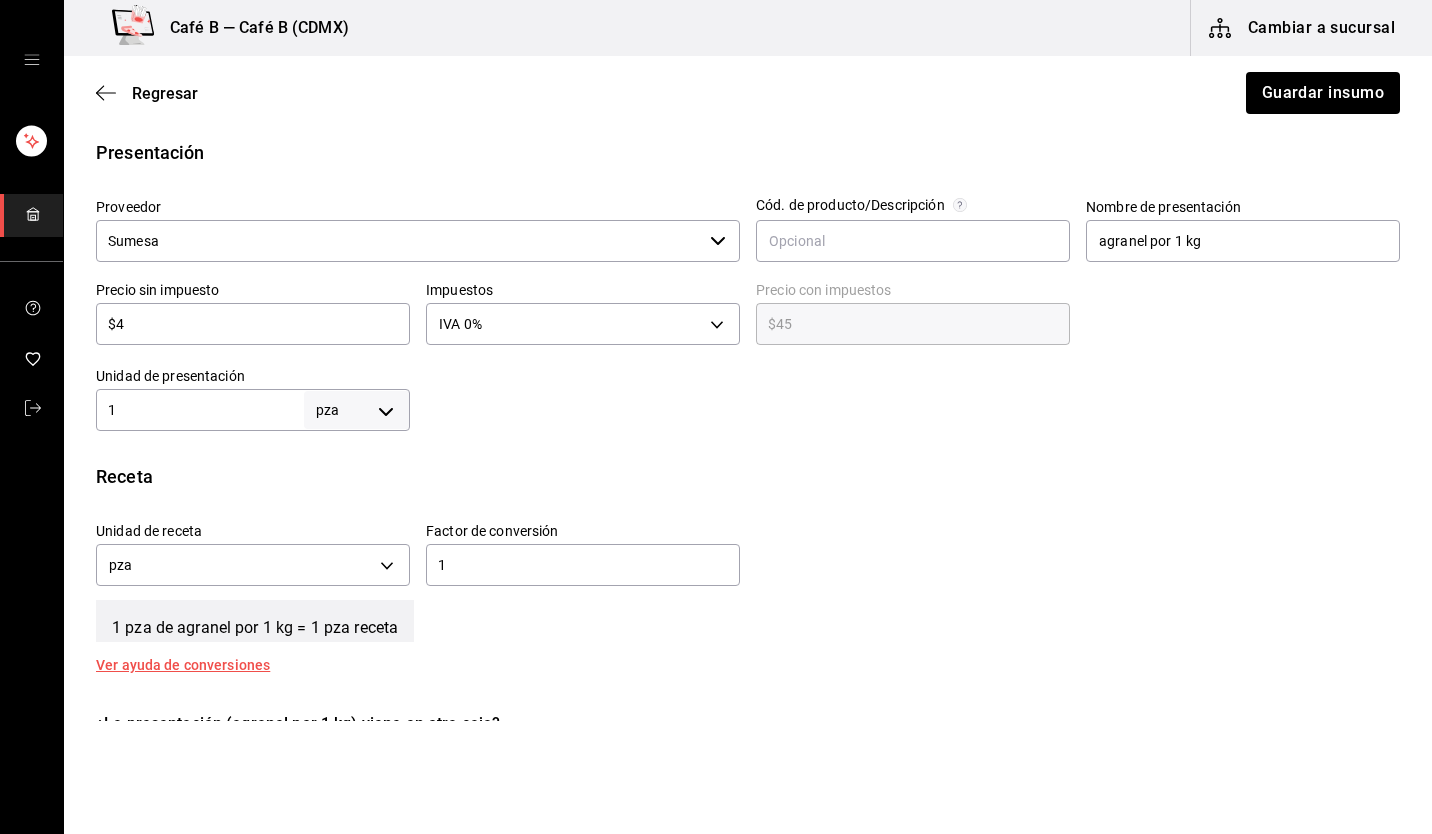 type on "$4.00" 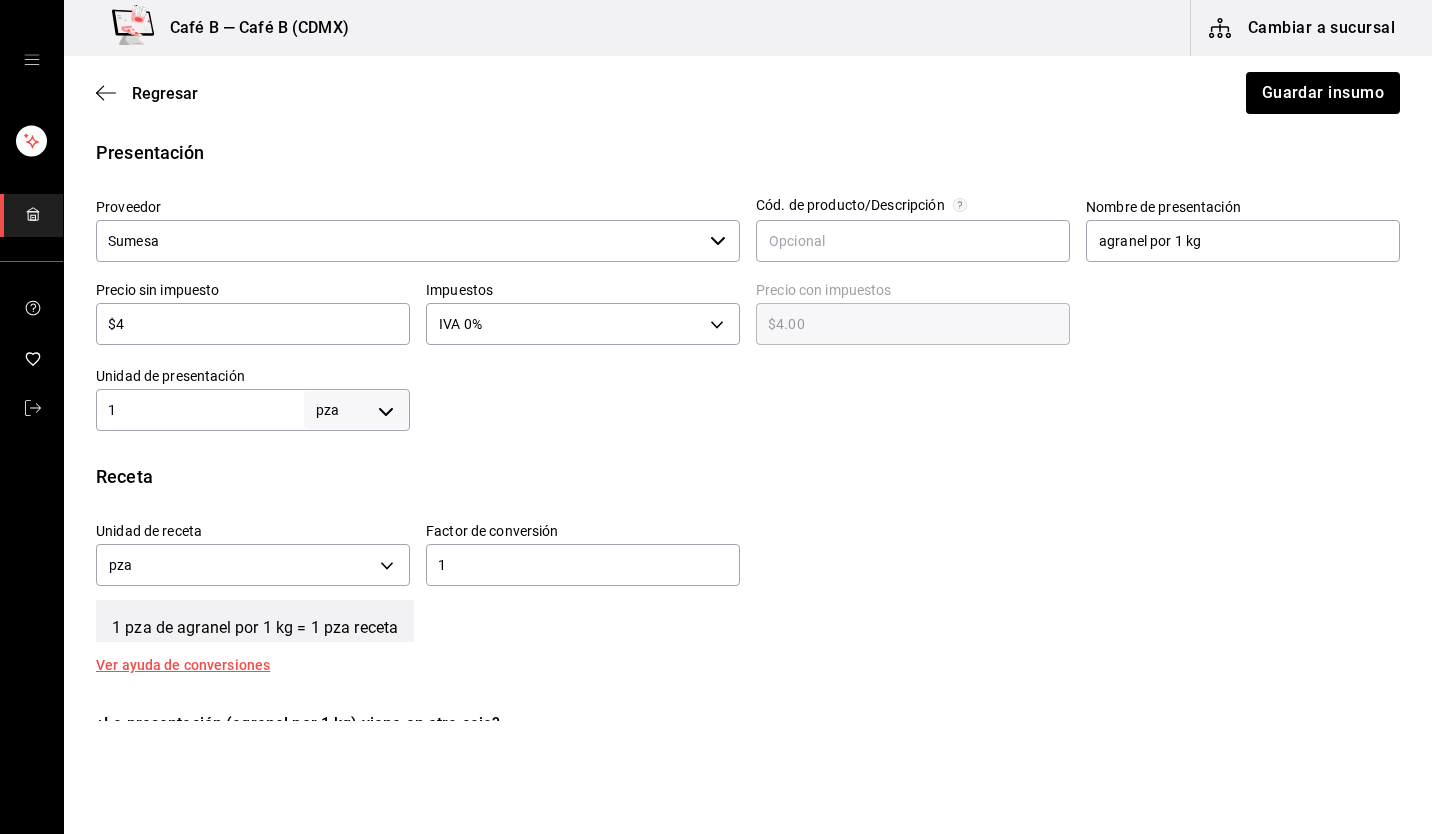 type 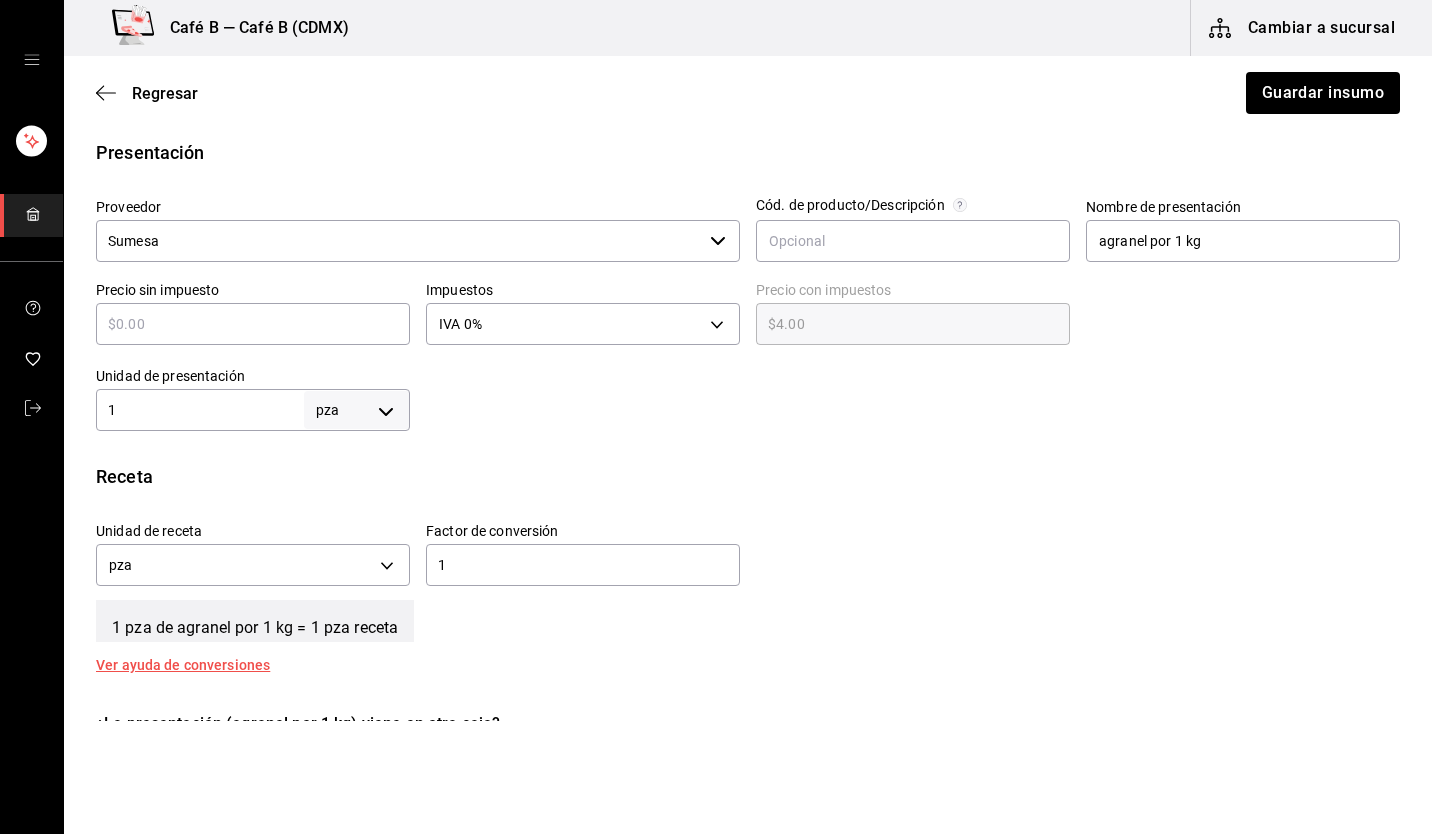 type on "$0.00" 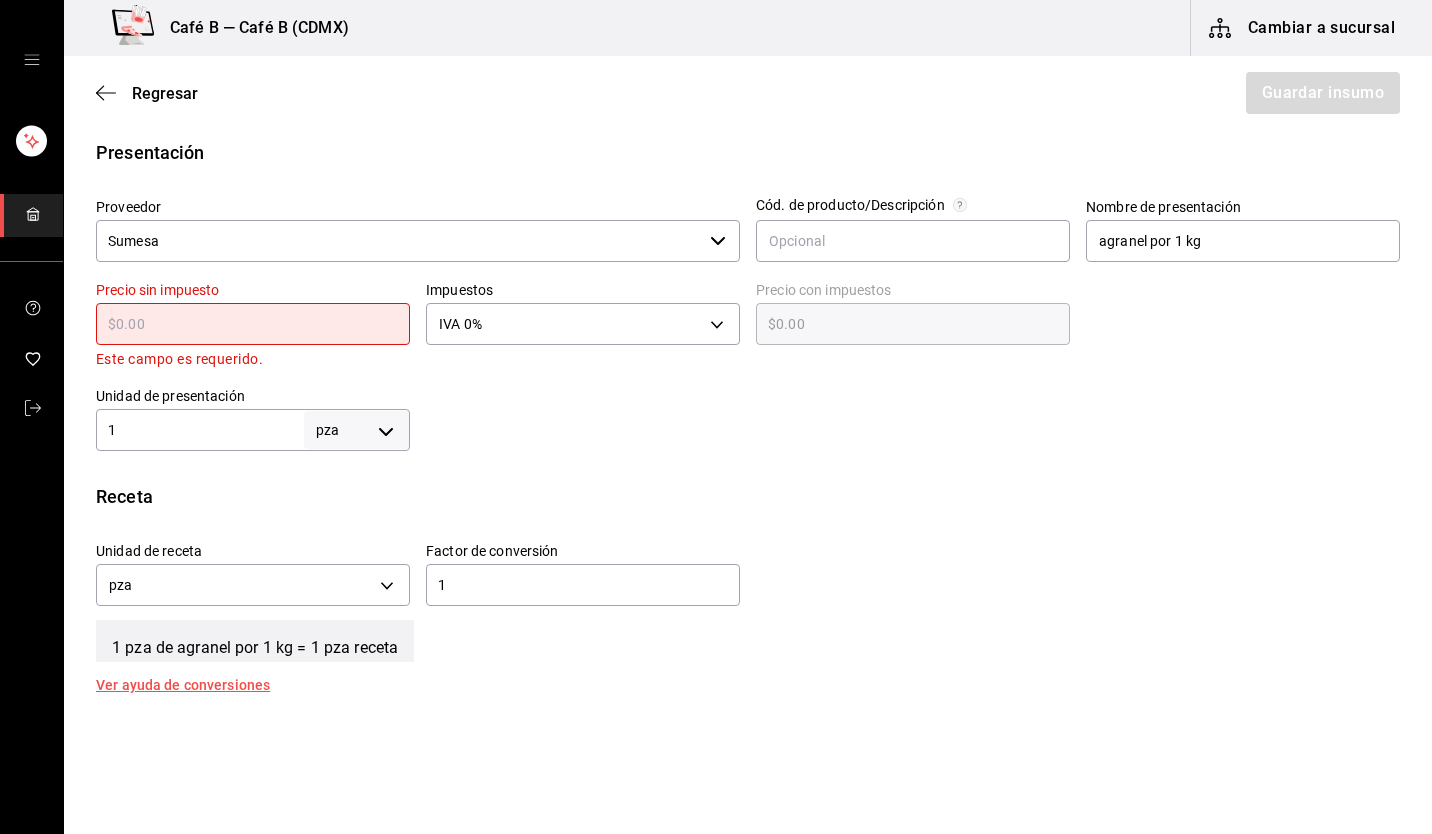 type on "$2" 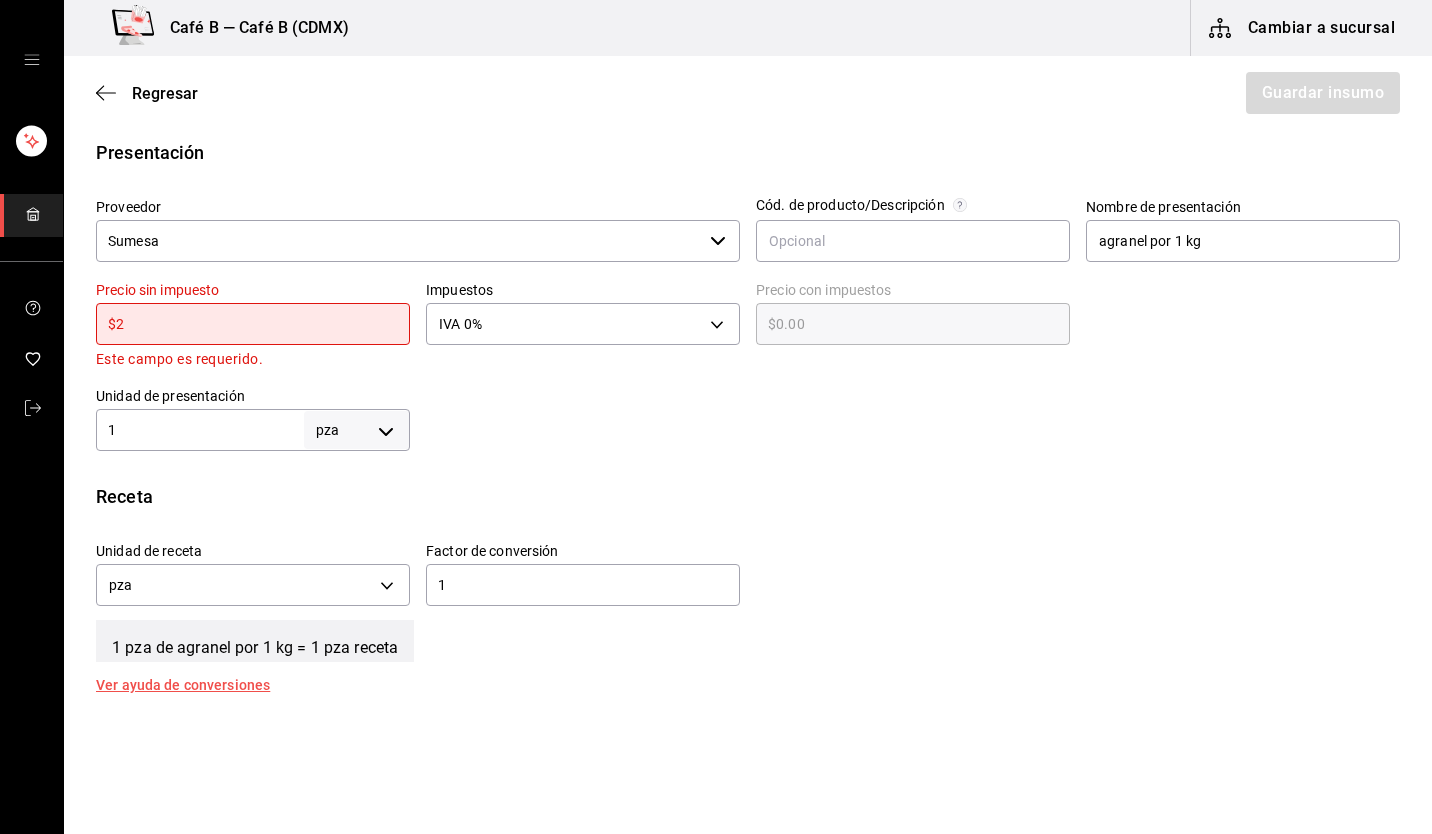 type on "$2.00" 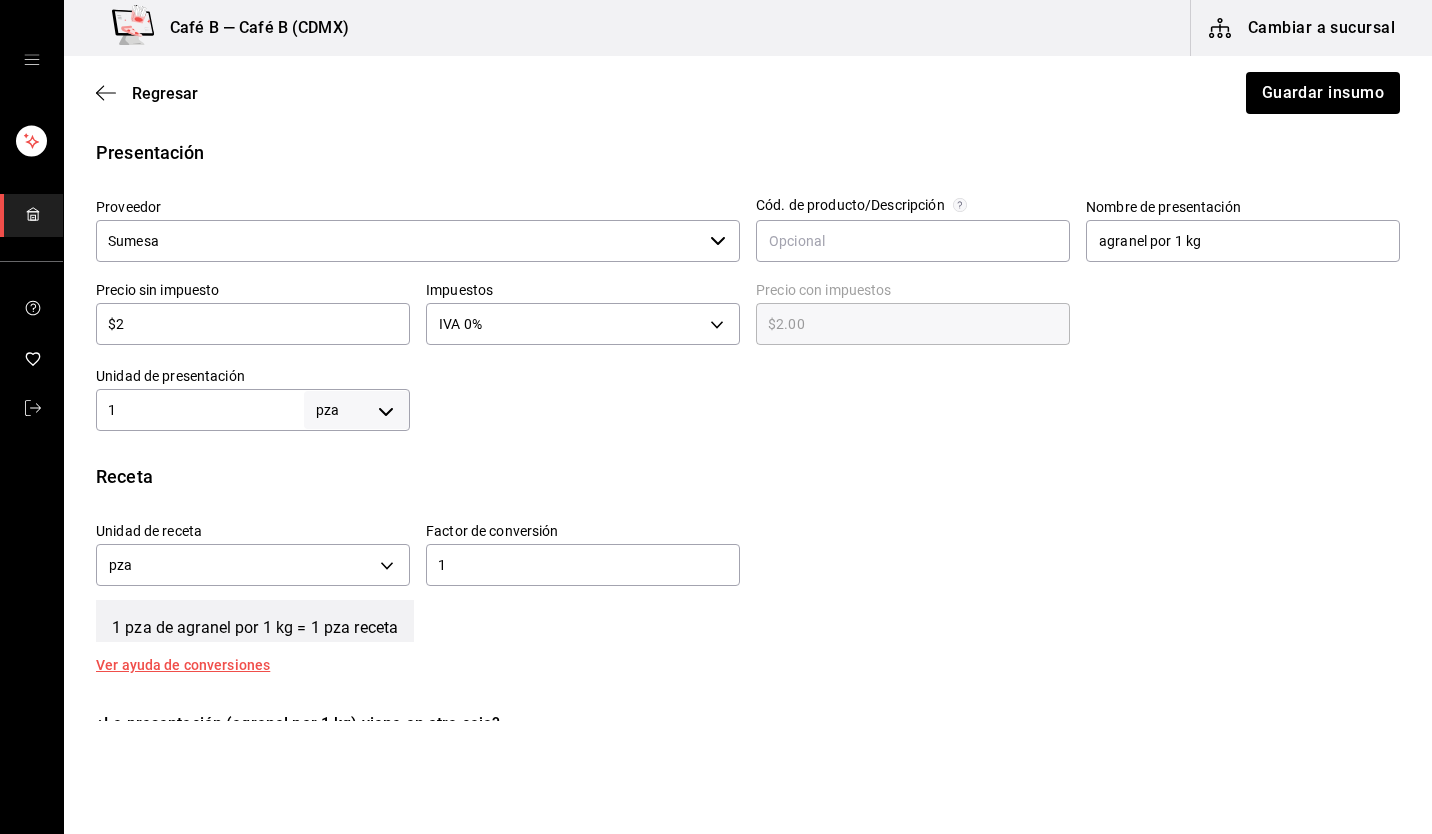 type on "$27" 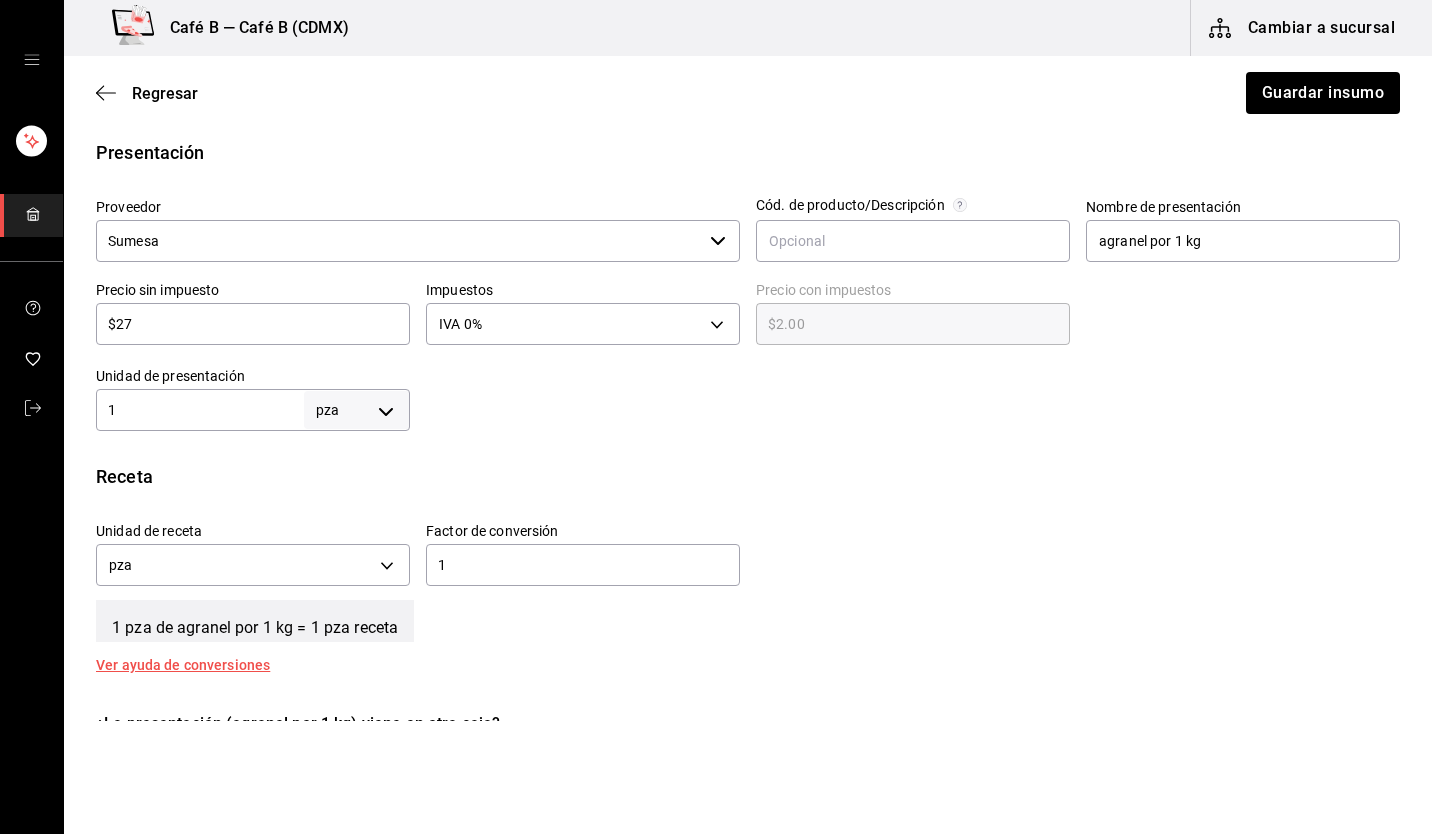 type on "$27.00" 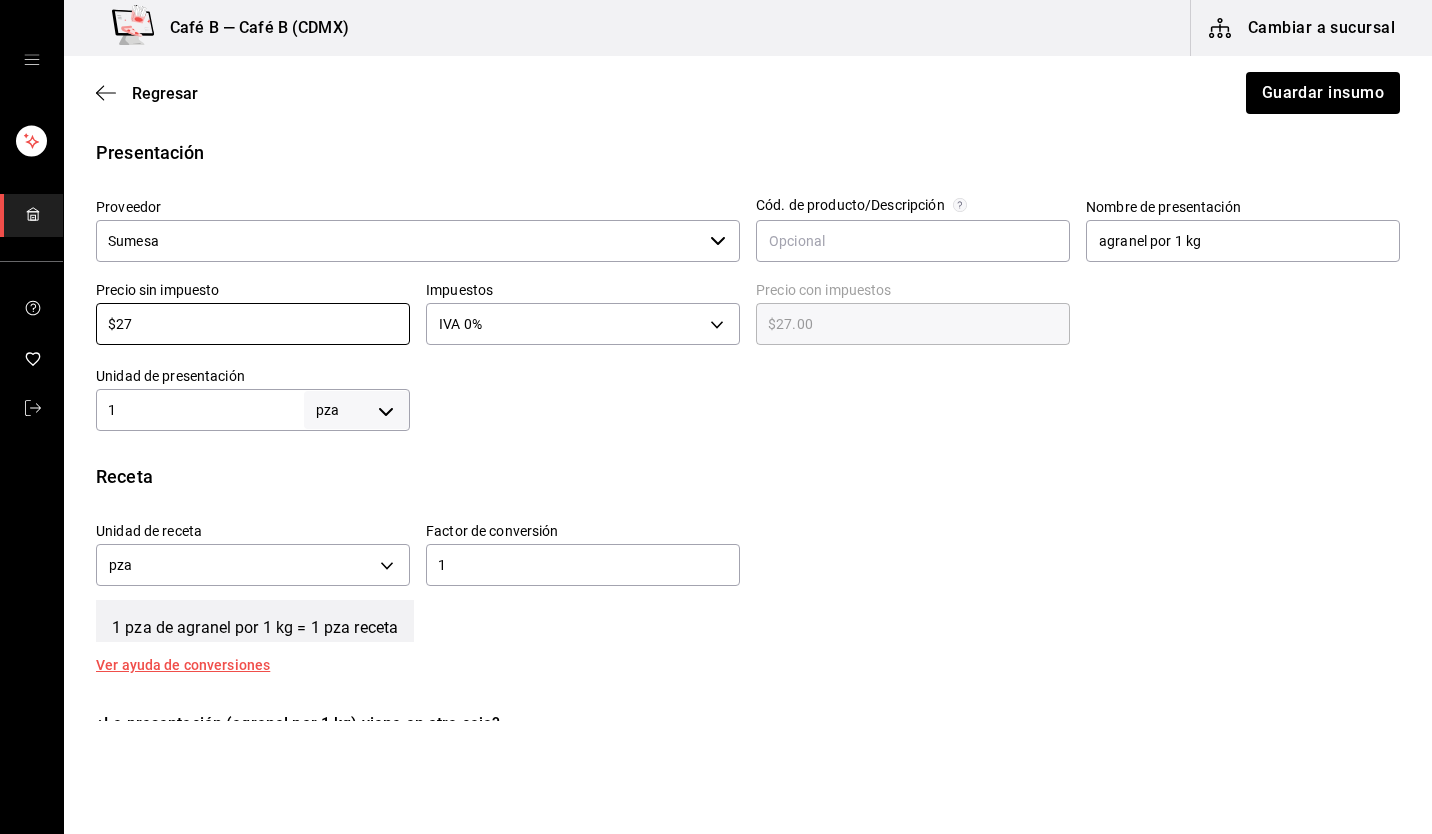 type on "$27" 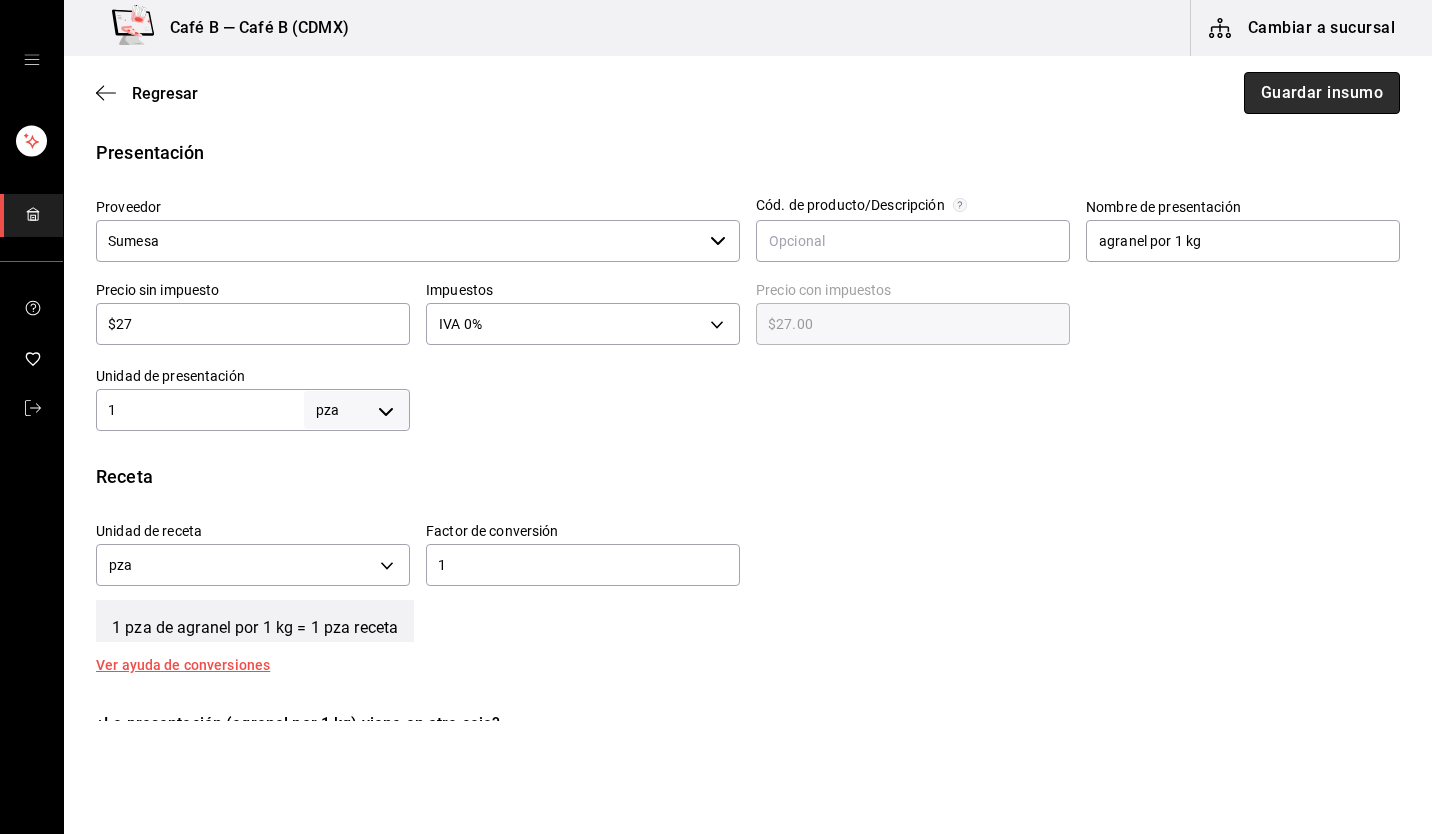 click on "Guardar insumo" at bounding box center (1322, 93) 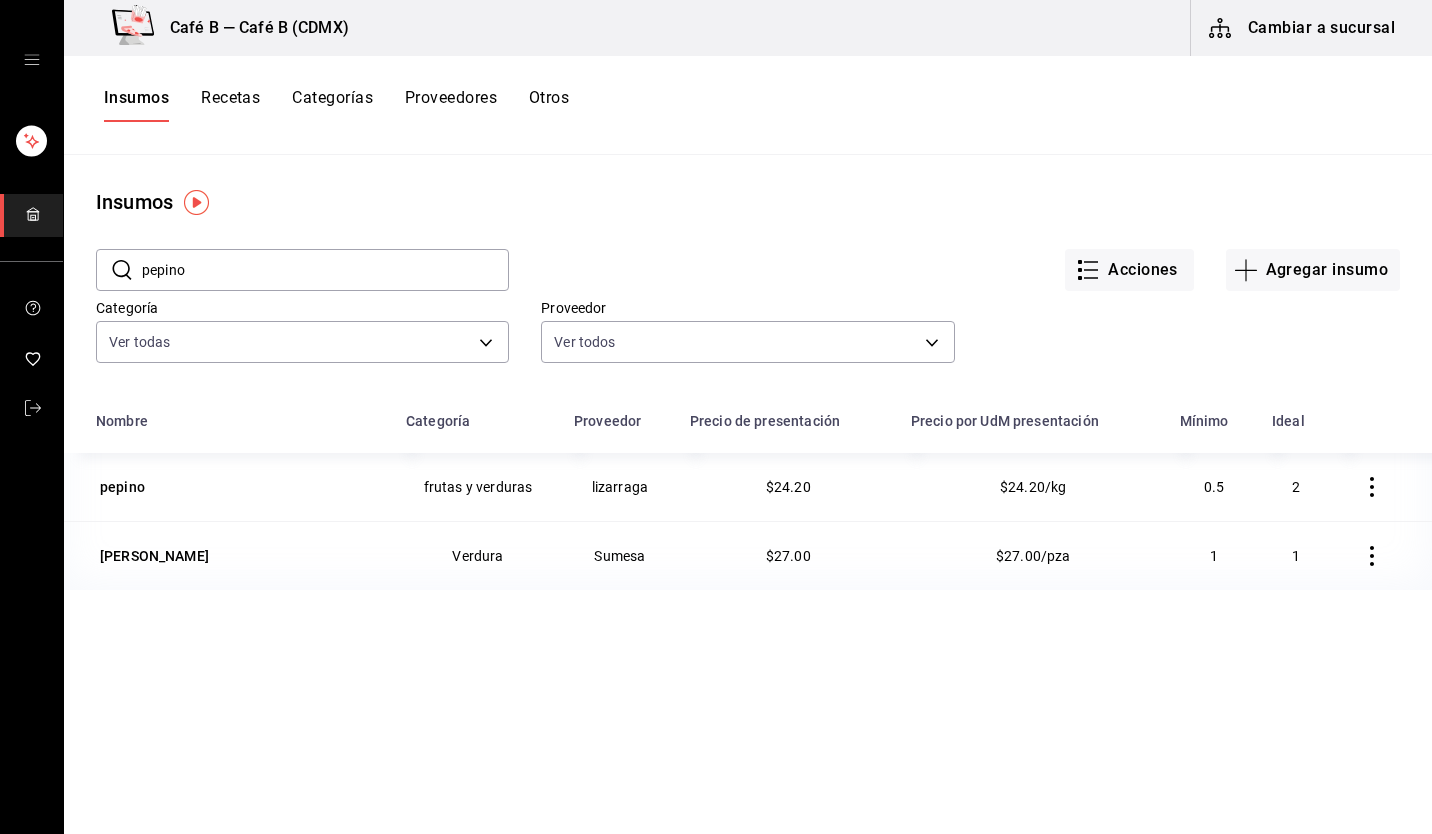 click on "​ pepino ​ Acciones Agregar insumo Categoría Ver todas Proveedor Ver todos" at bounding box center (748, 309) 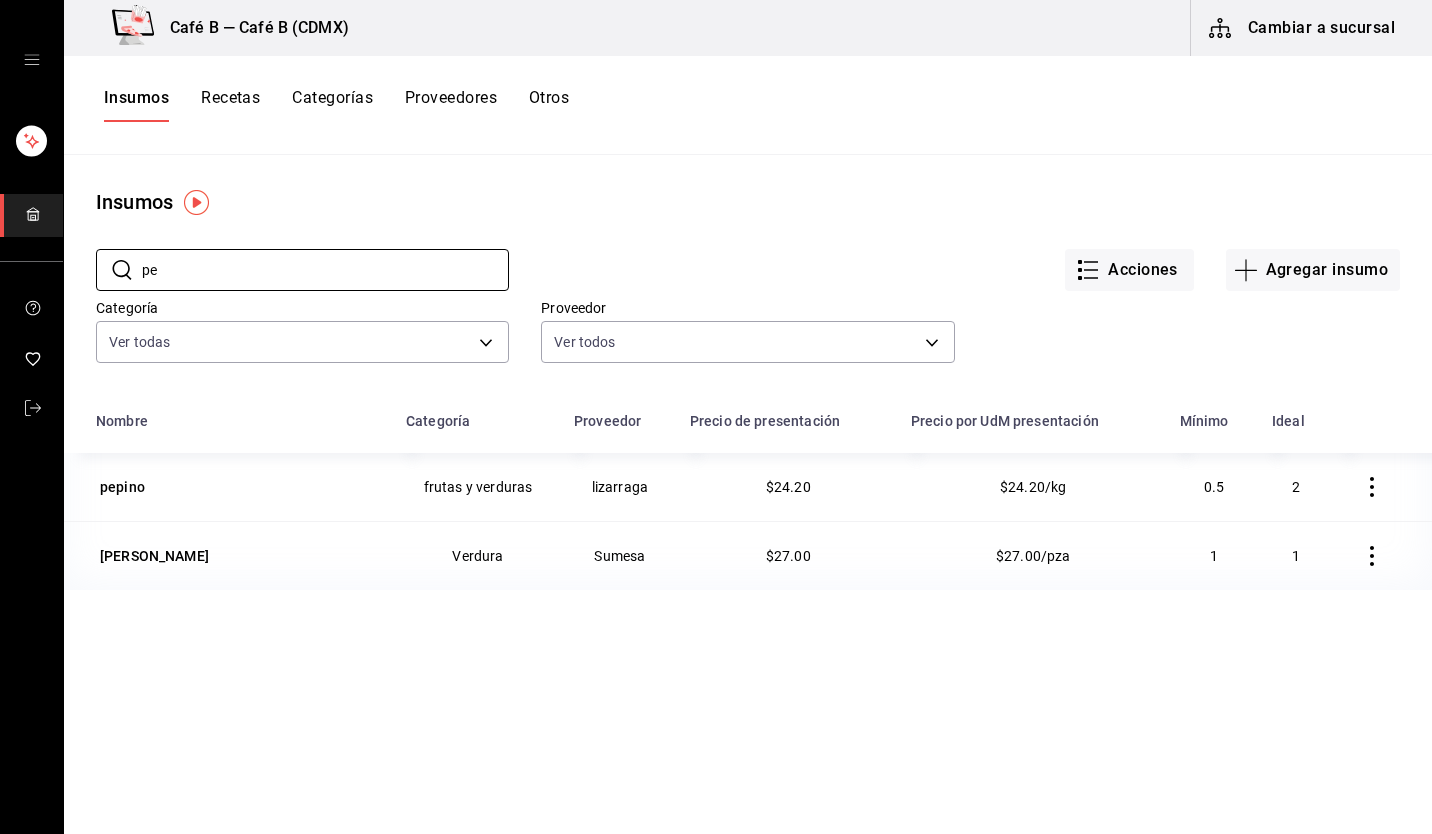 type on "p" 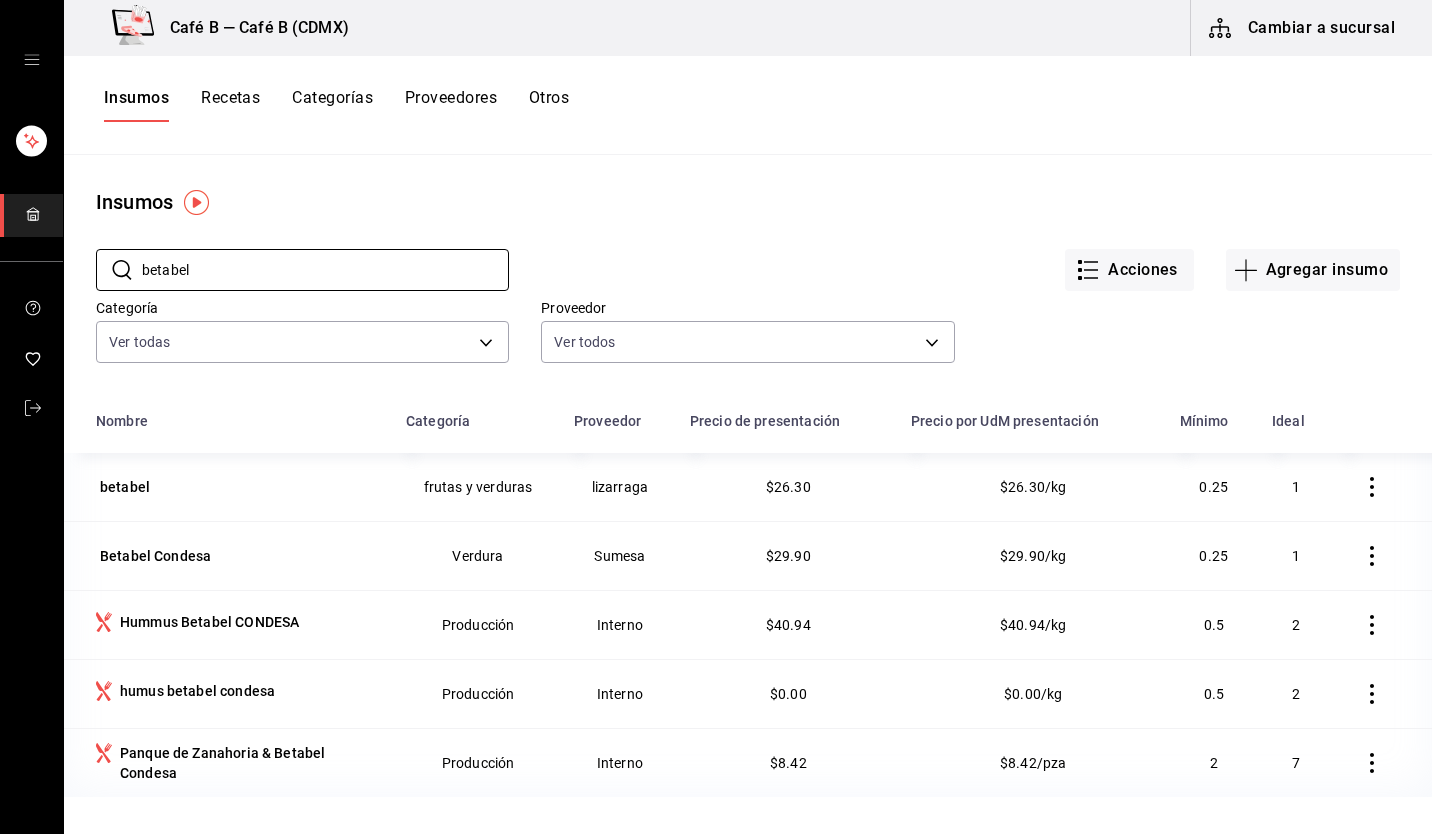 type on "betabel" 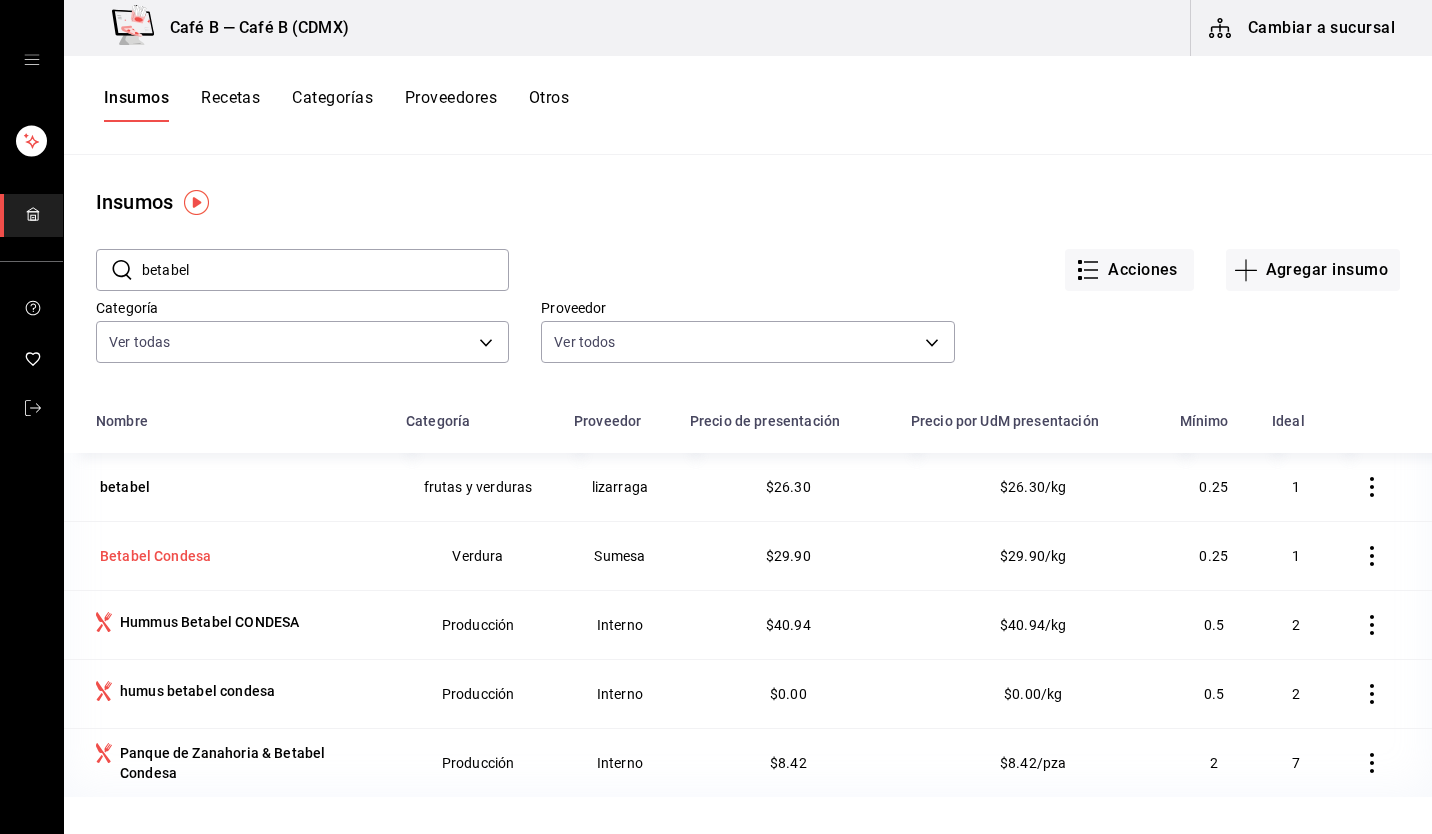 click on "Betabel Condesa" at bounding box center [155, 556] 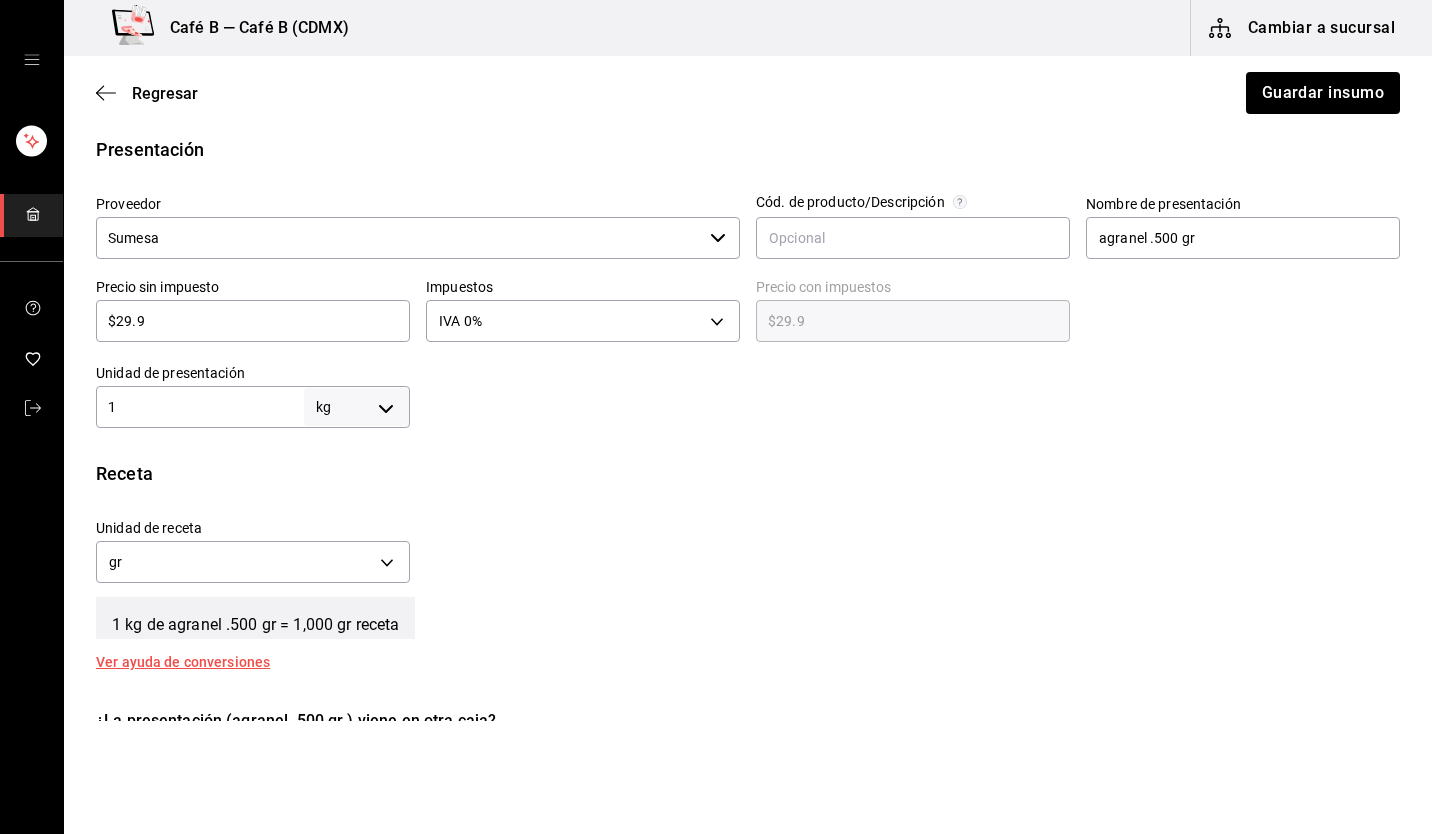 scroll, scrollTop: 400, scrollLeft: 0, axis: vertical 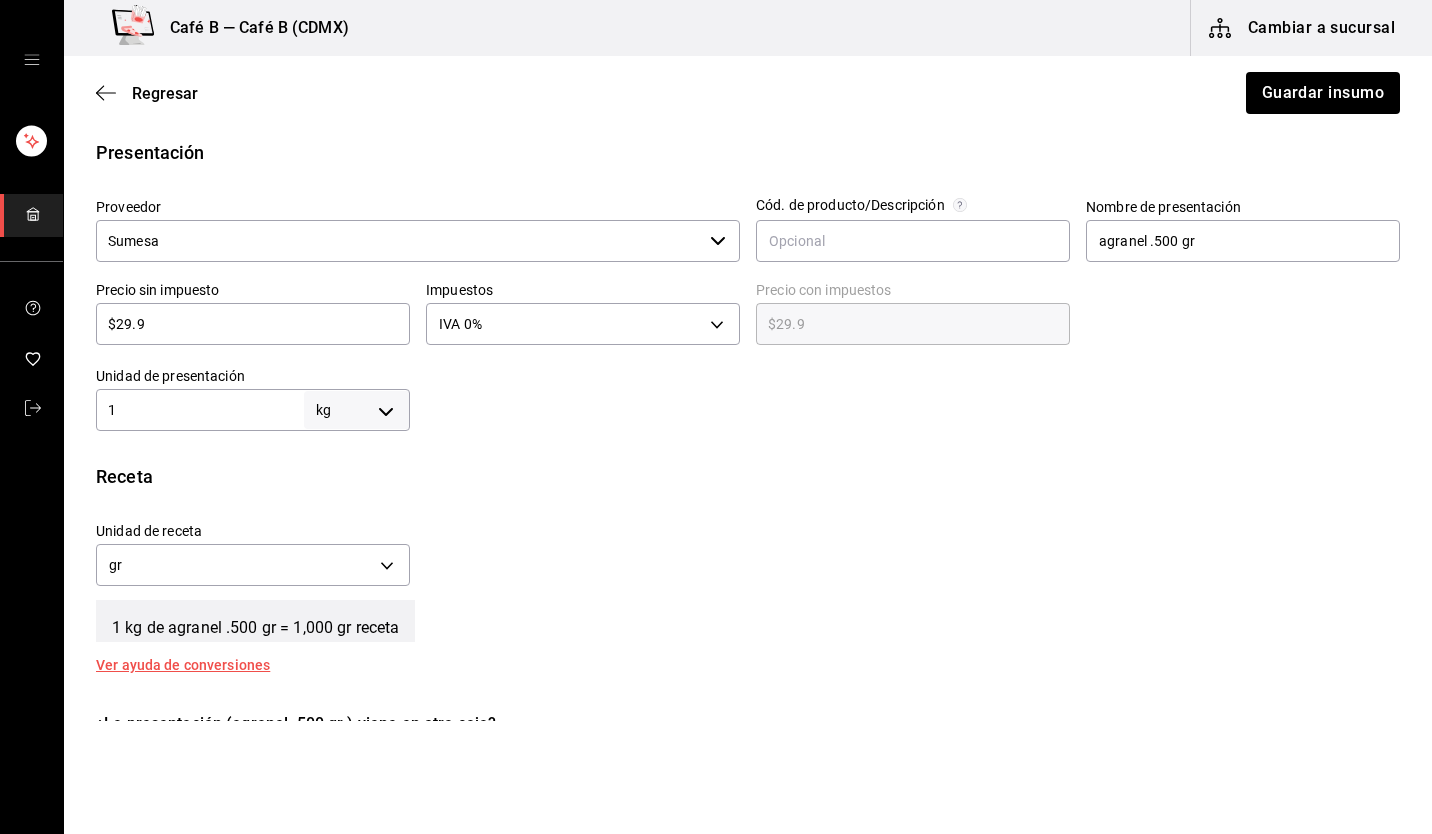 drag, startPoint x: 164, startPoint y: 324, endPoint x: 156, endPoint y: 311, distance: 15.264338 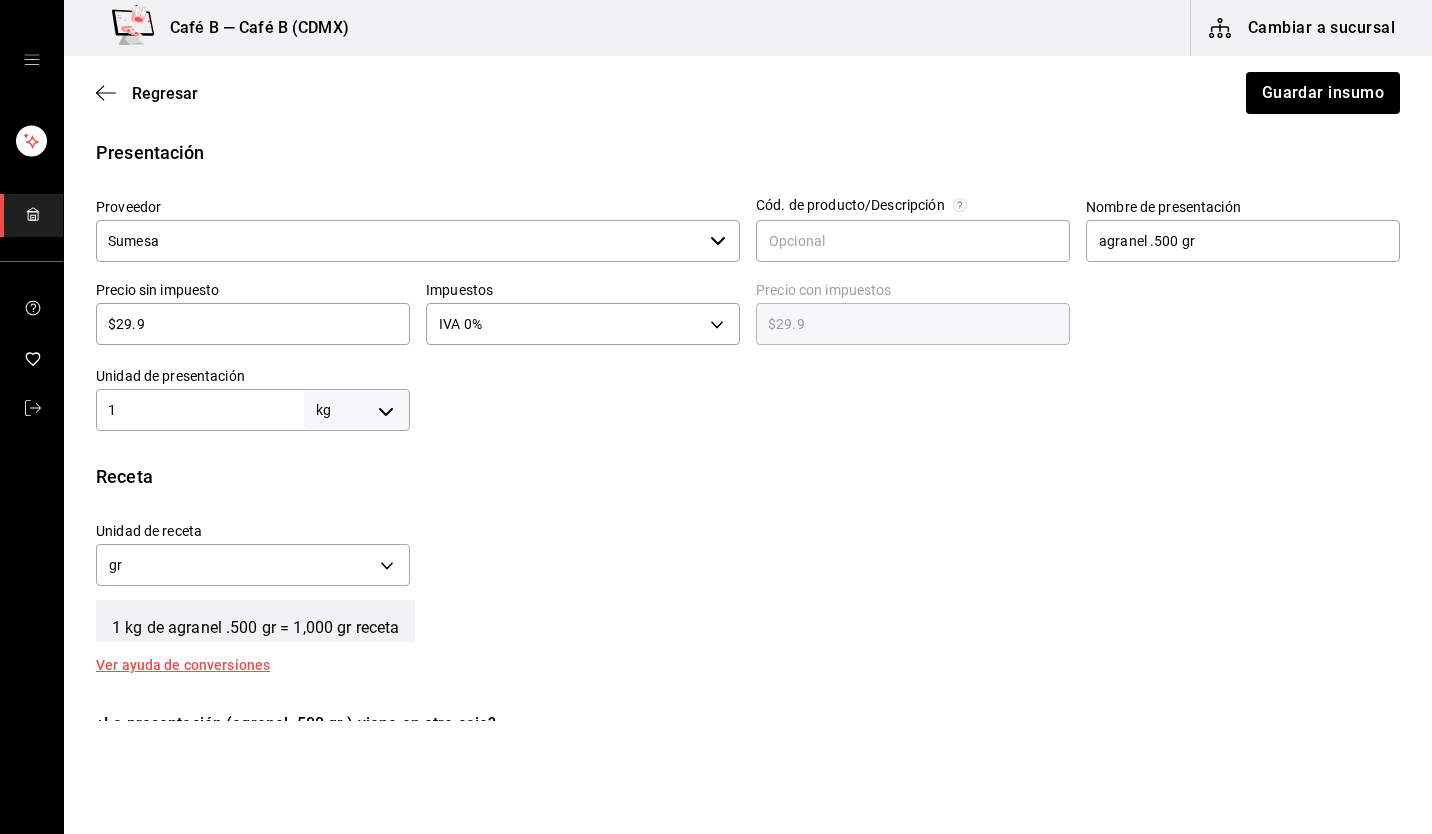 type on "$29." 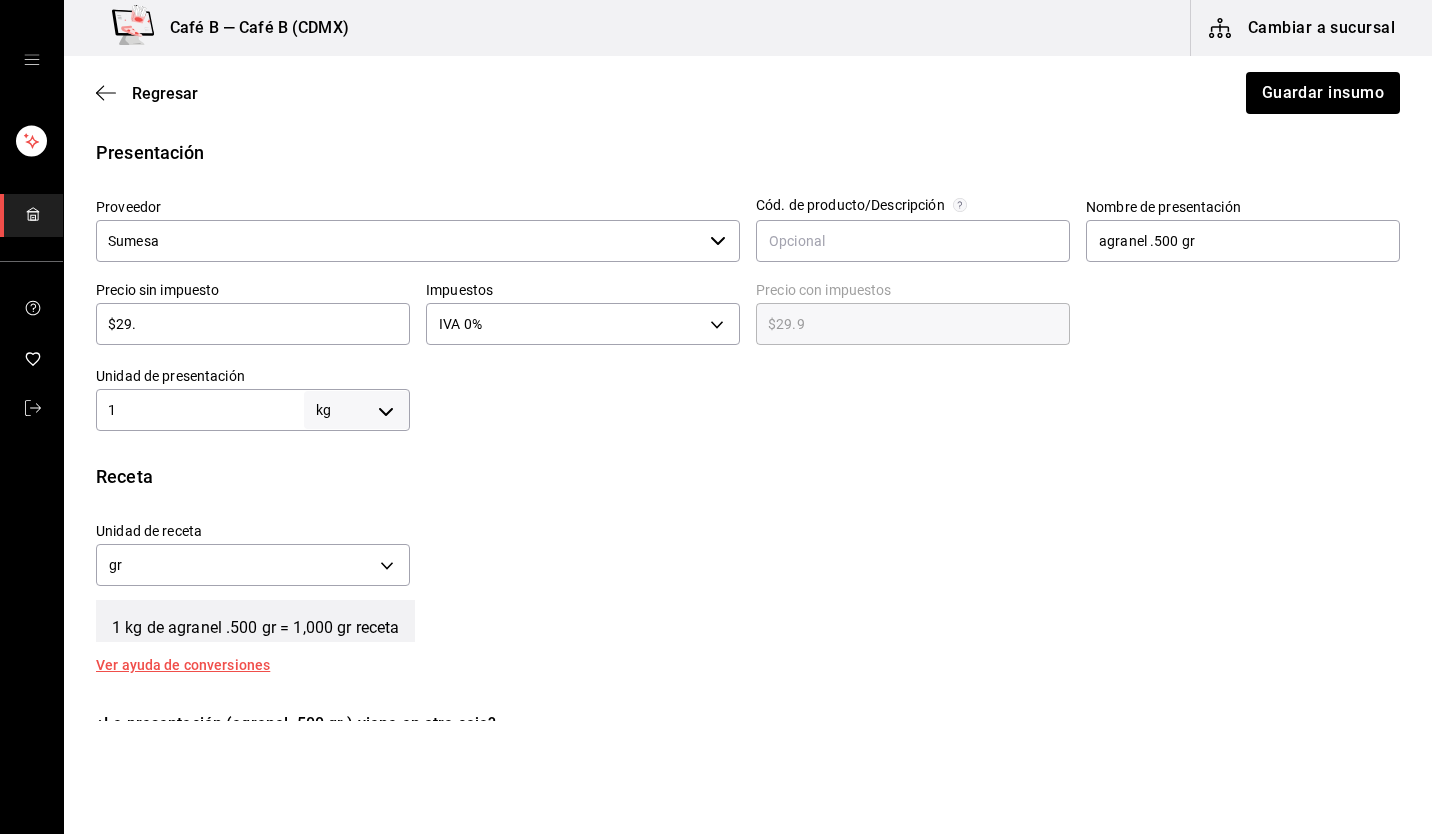 type on "$29.00" 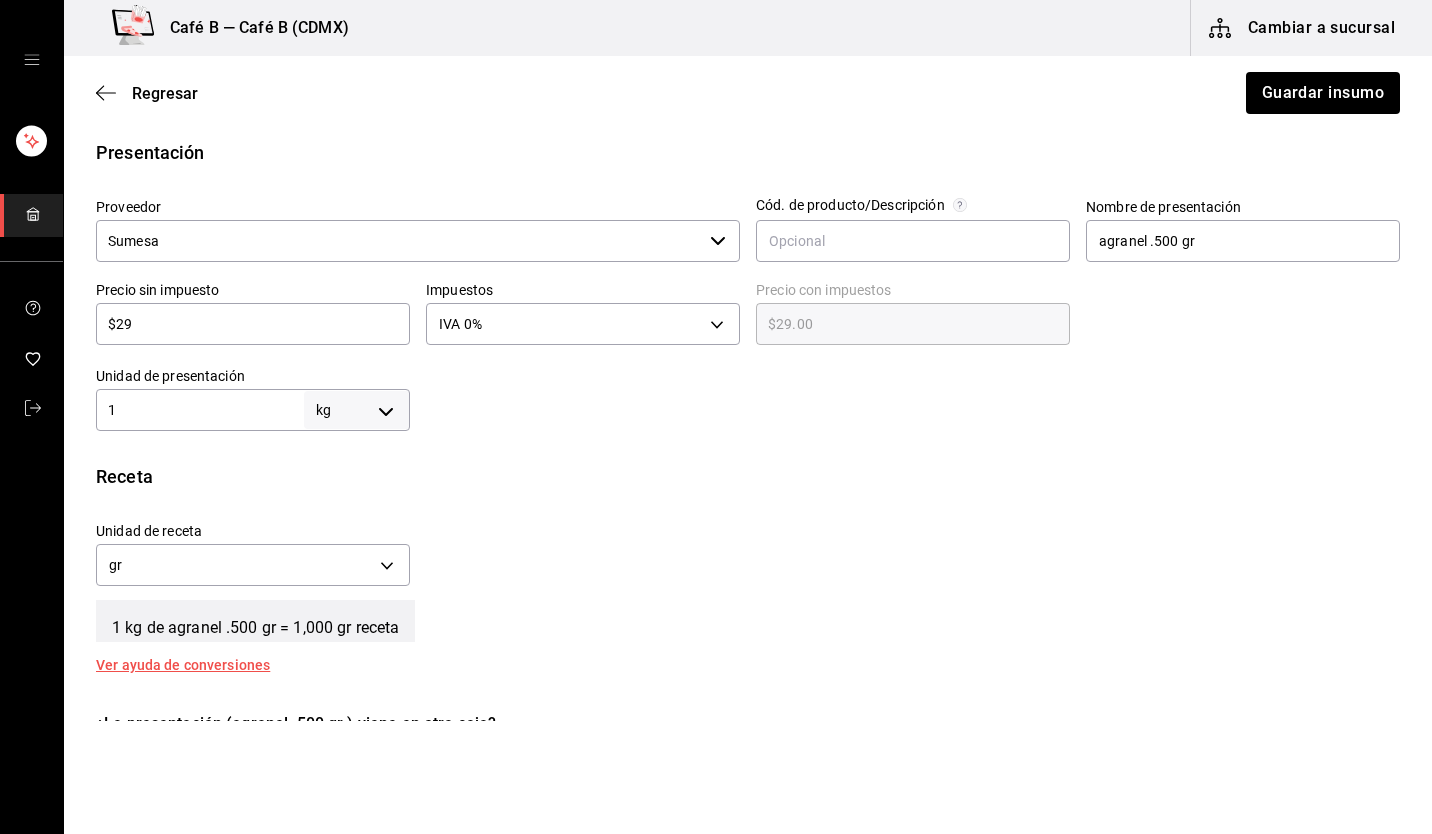 type on "$2" 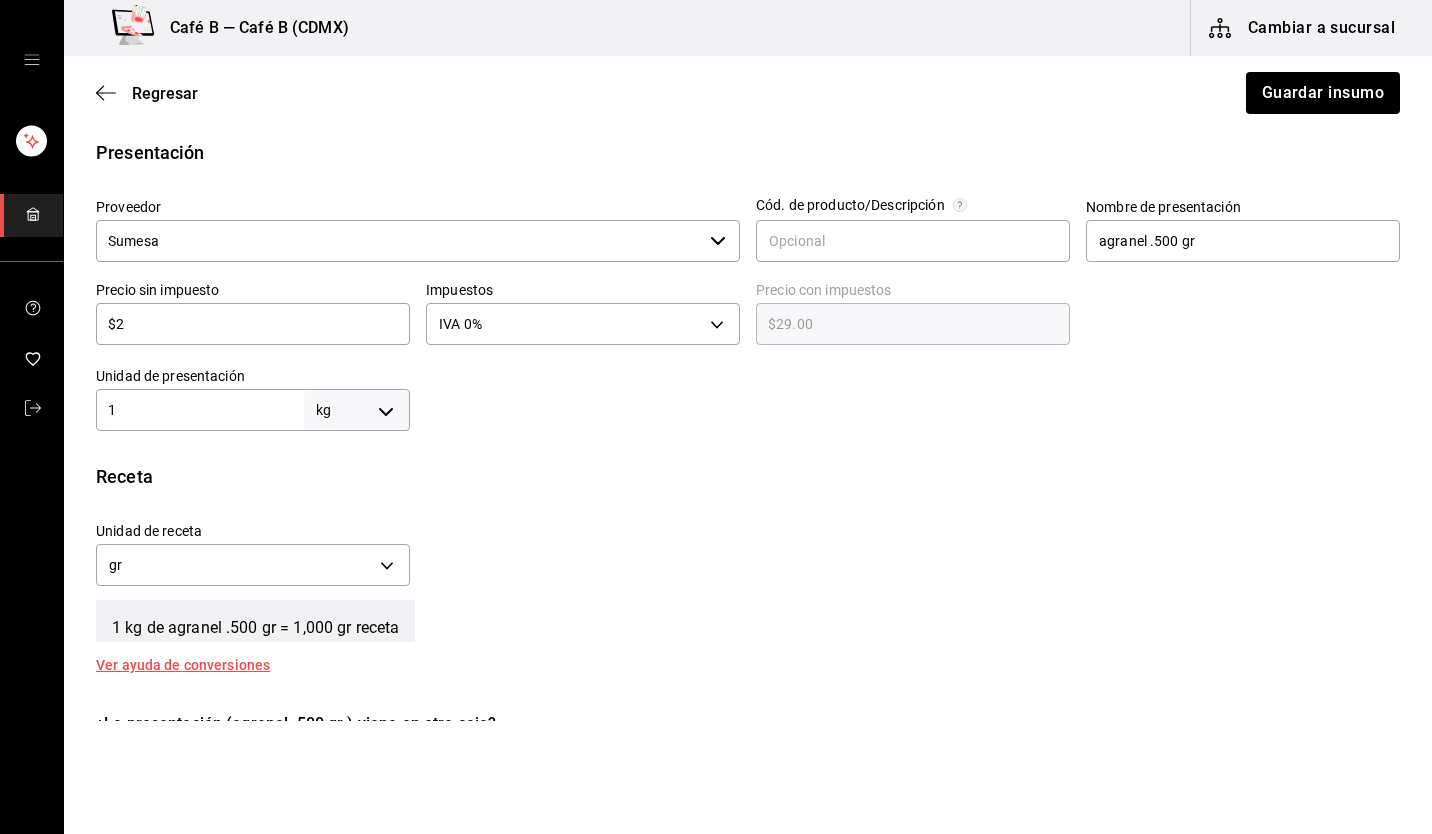 type on "$2.00" 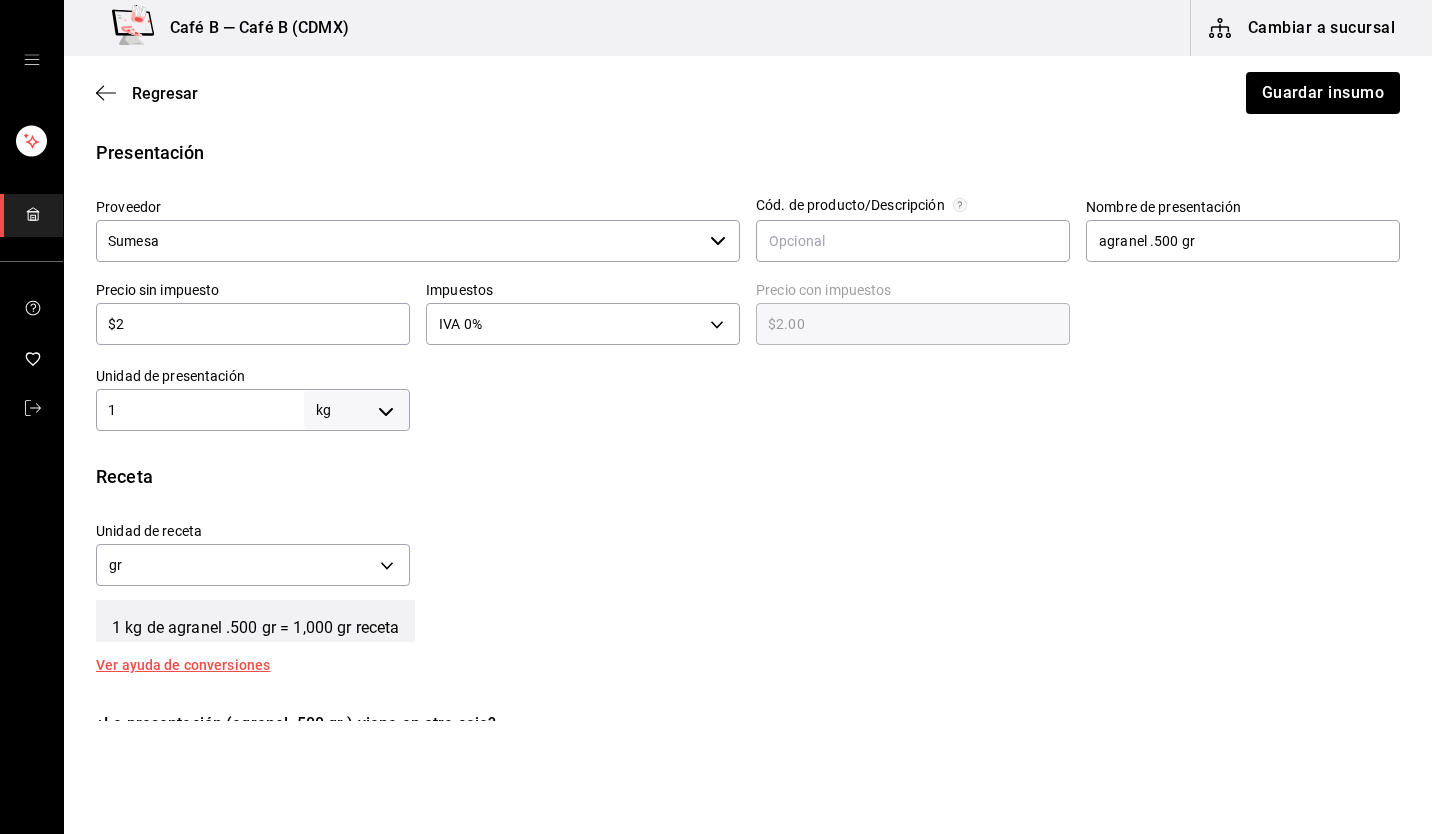 type on "$27" 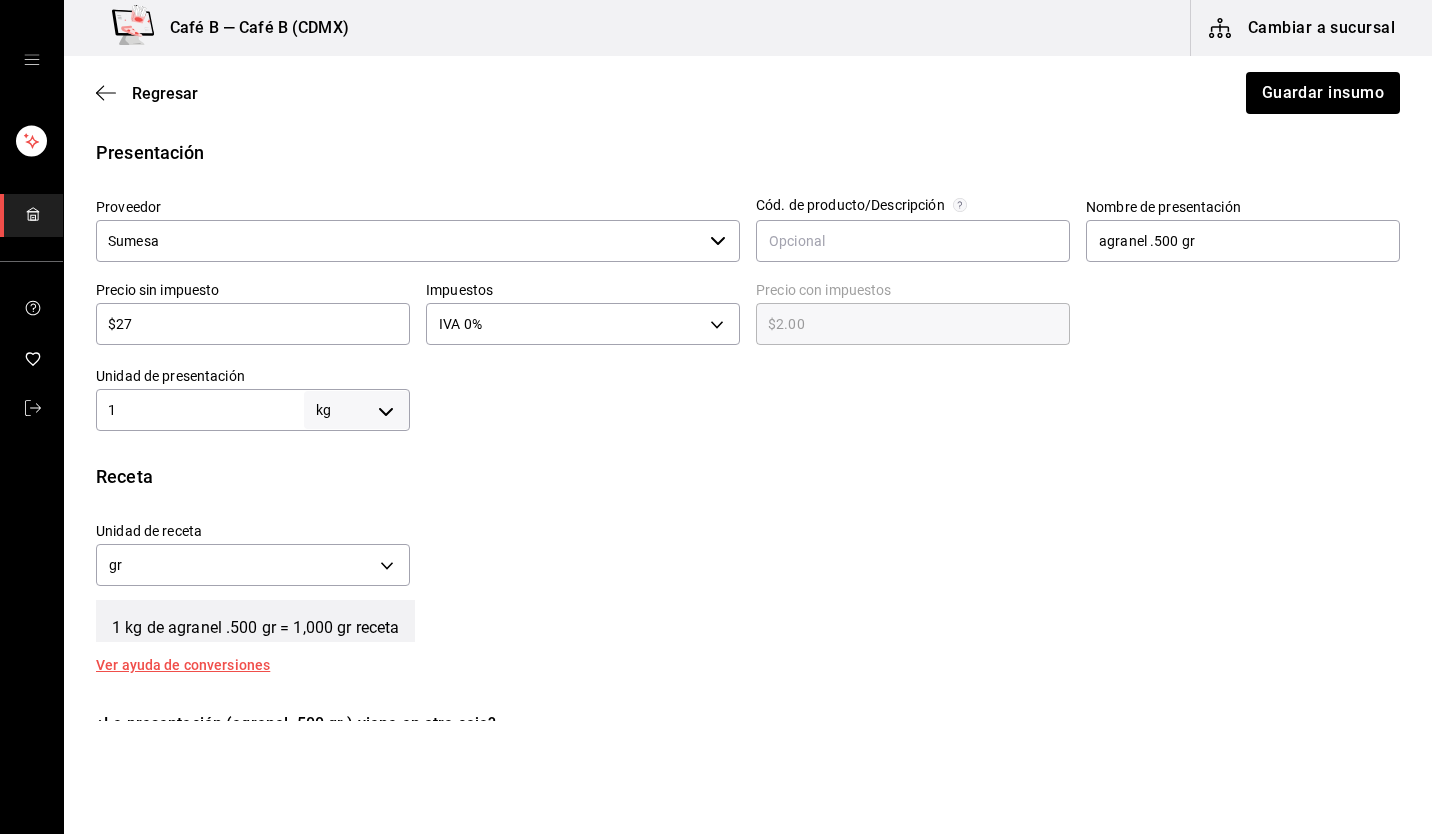 type on "$27.00" 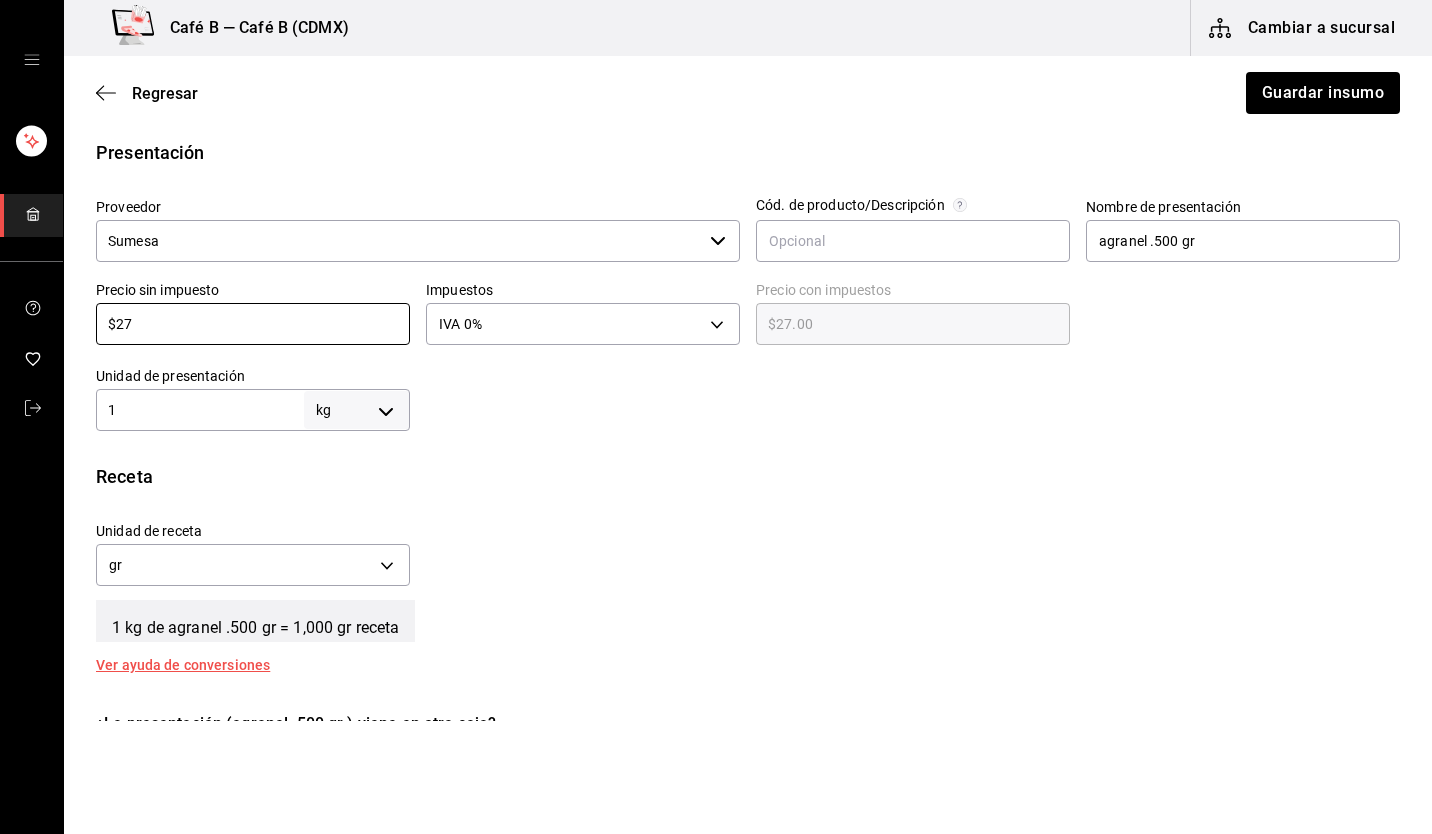 type on "$27" 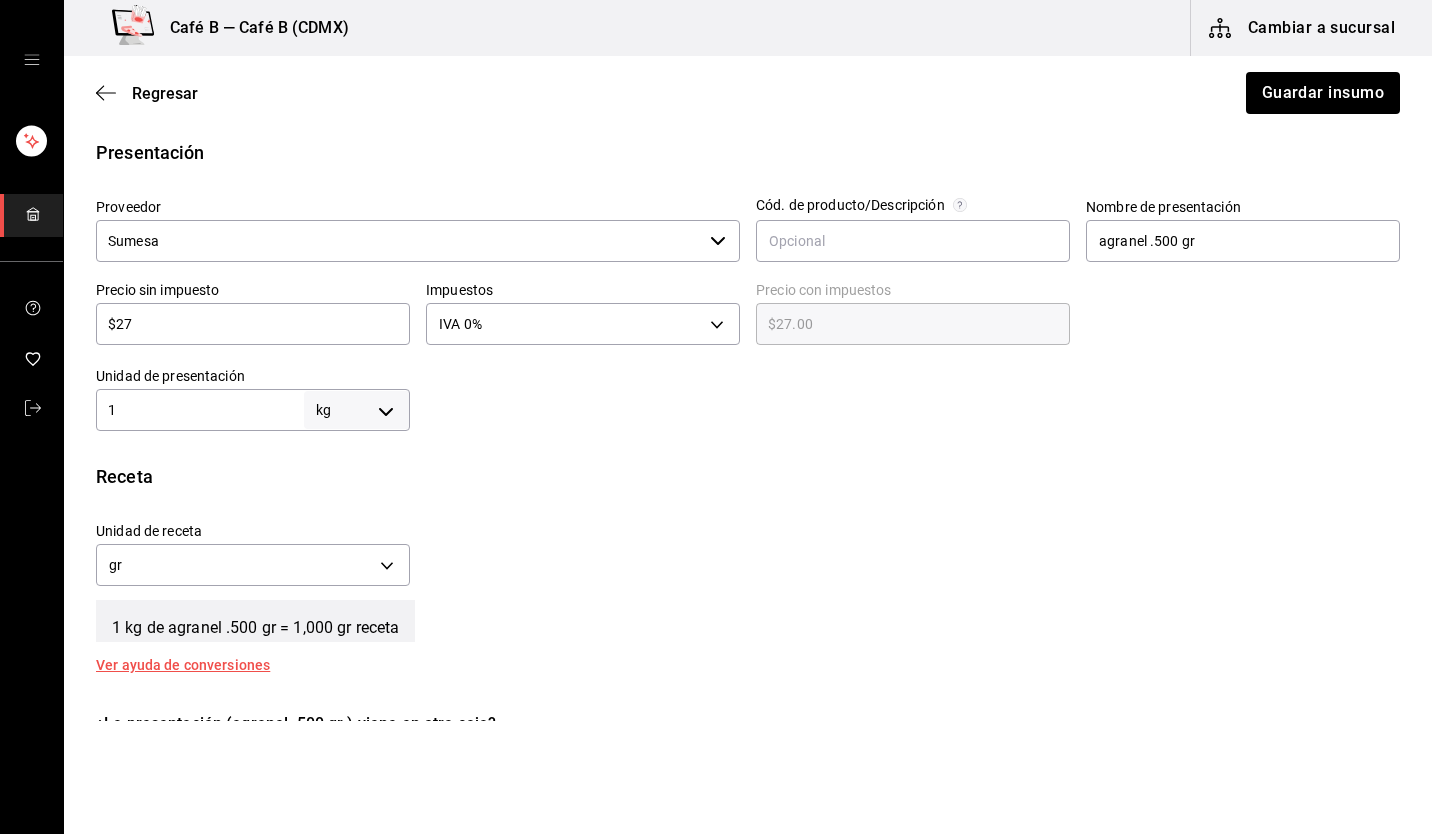 click on "Café B — Café B (CDMX) Cambiar a sucursal Regresar Guardar insumo Insumo IN-1723568012283 Nombre Betabel Condesa Categoría de inventario Verdura ​ Mínimo 0.25 ​ Ideal 1 ​ Insumo de producción Este insumo se produce con una receta de producción Presentación Proveedor Sumesa ​ Cód. de producto/Descripción Nombre de presentación agranel .500 gr Precio sin impuesto $27 ​ Impuestos IVA 0% IVA_0 Precio con impuestos $27.00 ​ Unidad de presentación 1 kg KILOGRAM ​ Receta Unidad de receta gr GRAM Factor de conversión 1,000 ​ 1 kg de agranel .500 gr  = 1,000 gr receta Ver ayuda de conversiones ¿La presentación (agranel .500 gr ) viene en otra caja? Si No Unidades de conteo kg agranel .500 gr  (1 kg) ; GANA 1 MES GRATIS EN TU SUSCRIPCIÓN AQUÍ Visitar centro de ayuda (81) 2046 6363 soporte@parrotsoftware.io Visitar centro de ayuda (81) 2046 6363 soporte@parrotsoftware.io" at bounding box center [716, 360] 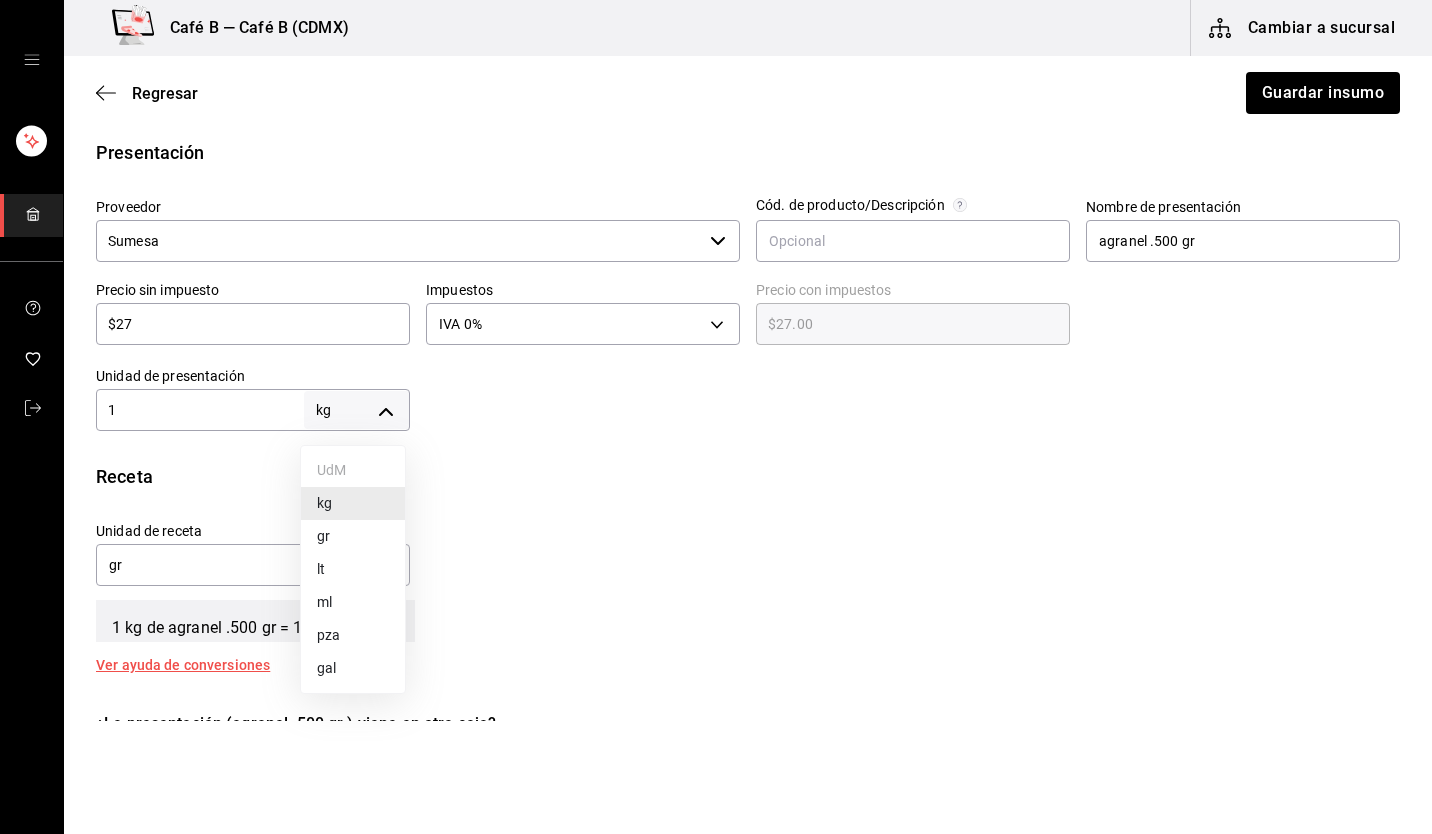 click on "pza" at bounding box center [353, 635] 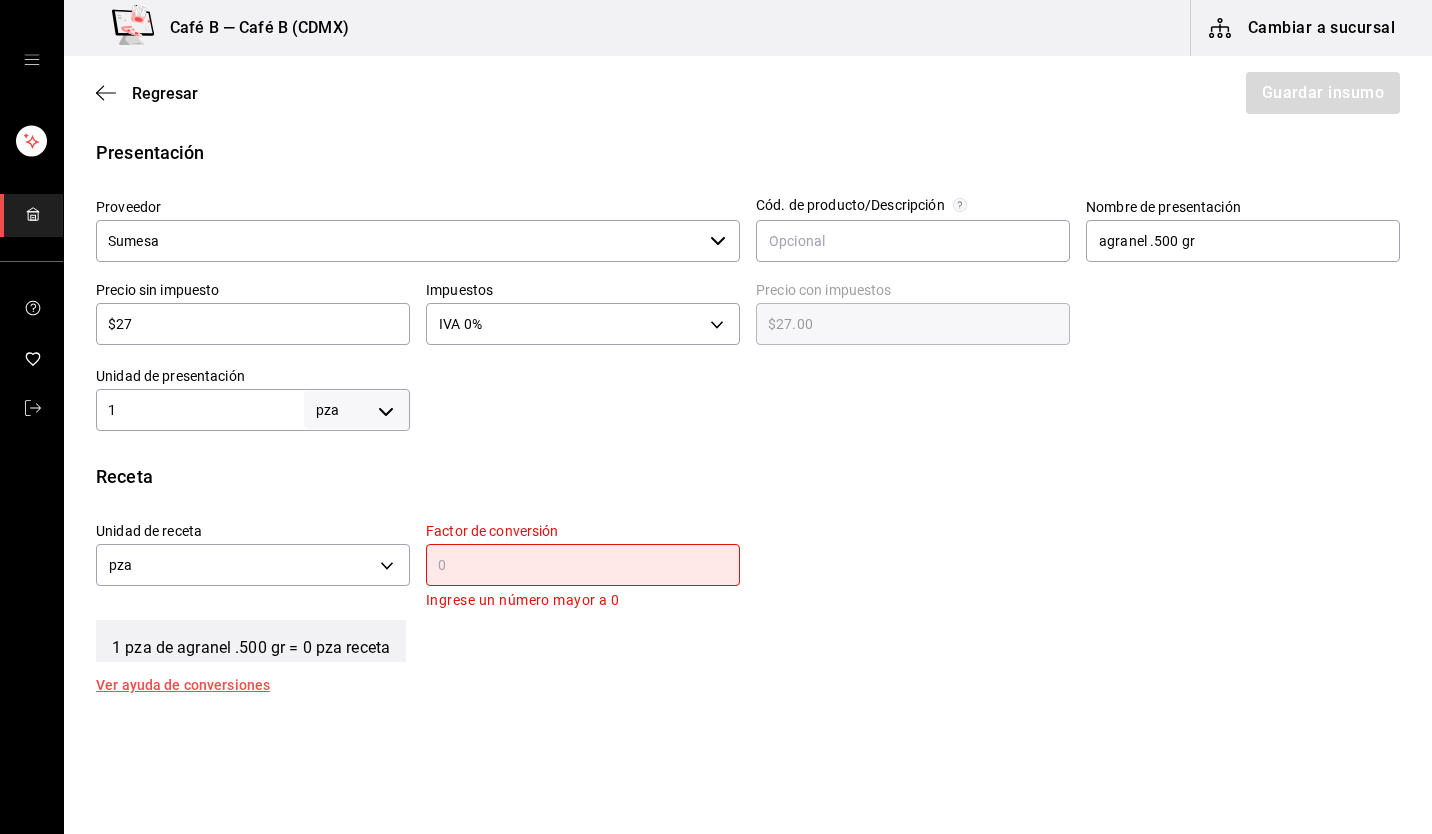 click at bounding box center [583, 565] 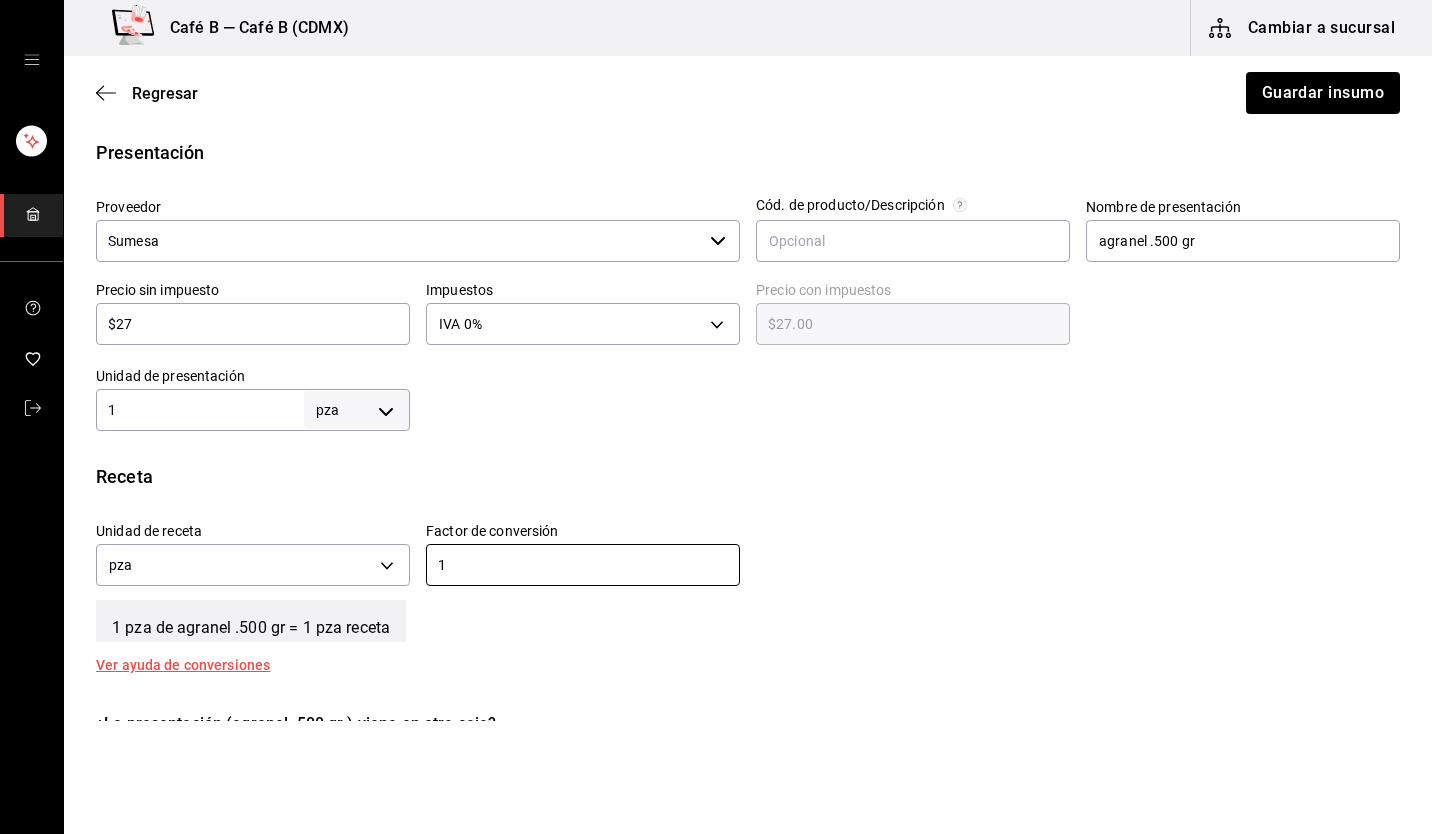 type on "1" 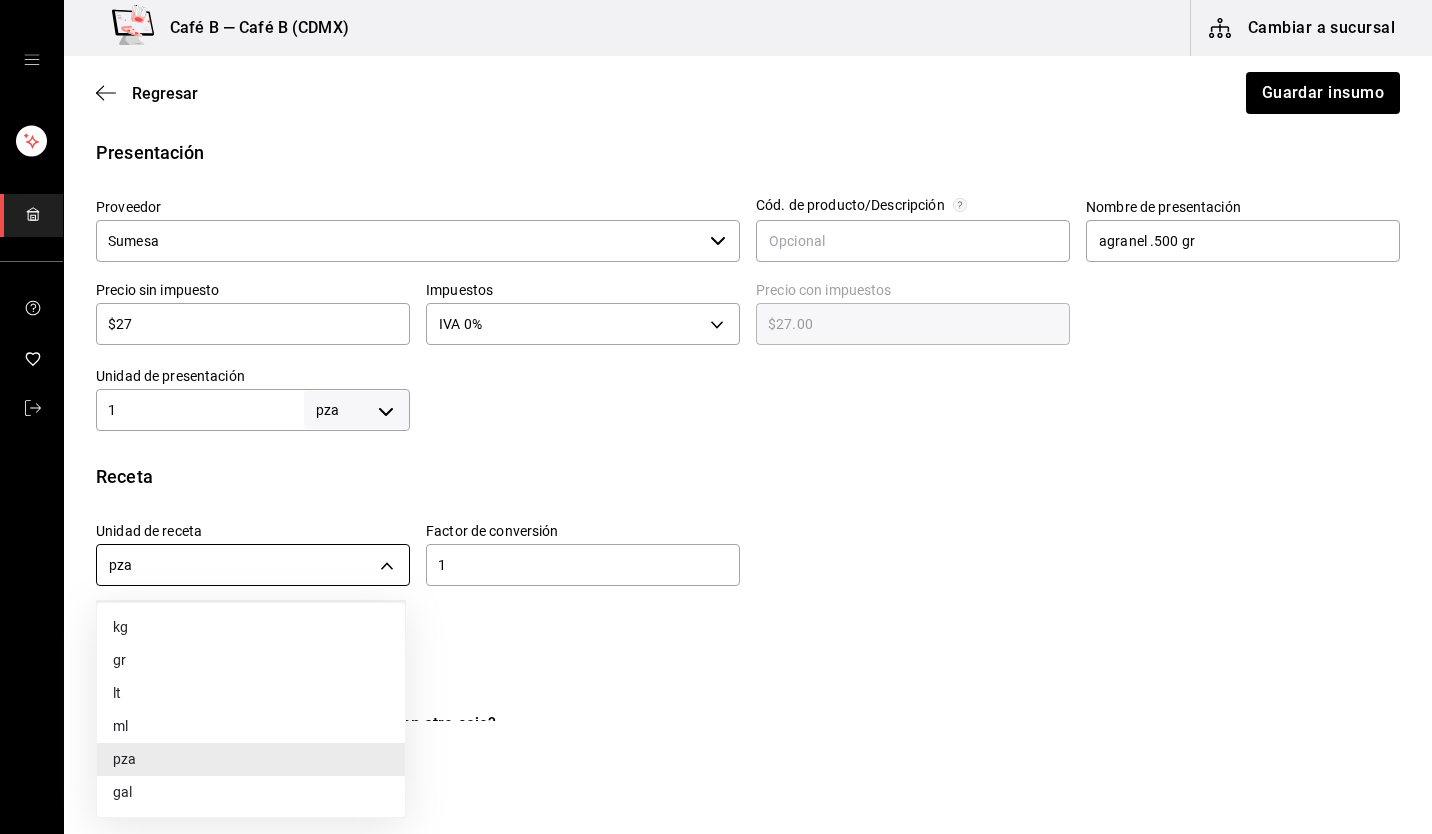 click on "Café B — Café B (CDMX) Cambiar a sucursal Regresar Guardar insumo Insumo IN-1723568012283 Nombre Betabel Condesa Categoría de inventario Verdura ​ Mínimo 0.25 ​ Ideal 1 ​ Insumo de producción Este insumo se produce con una receta de producción Presentación Proveedor Sumesa ​ Cód. de producto/Descripción Nombre de presentación agranel .500 gr Precio sin impuesto $27 ​ Impuestos IVA 0% IVA_0 Precio con impuestos $27.00 ​ Unidad de presentación 1 pza UNIT ​ Receta Unidad de receta pza UNIT Factor de conversión 1 ​ 1 pza de agranel .500 gr  = 1 pza receta Ver ayuda de conversiones ¿La presentación (agranel .500 gr ) viene en otra caja? Si No Unidades de conteo pza agranel .500 gr  (1 pza) ; GANA 1 MES GRATIS EN TU SUSCRIPCIÓN AQUÍ Visitar centro de ayuda (81) 2046 6363 soporte@parrotsoftware.io Visitar centro de ayuda (81) 2046 6363 soporte@parrotsoftware.io kg gr lt ml pza gal" at bounding box center (716, 360) 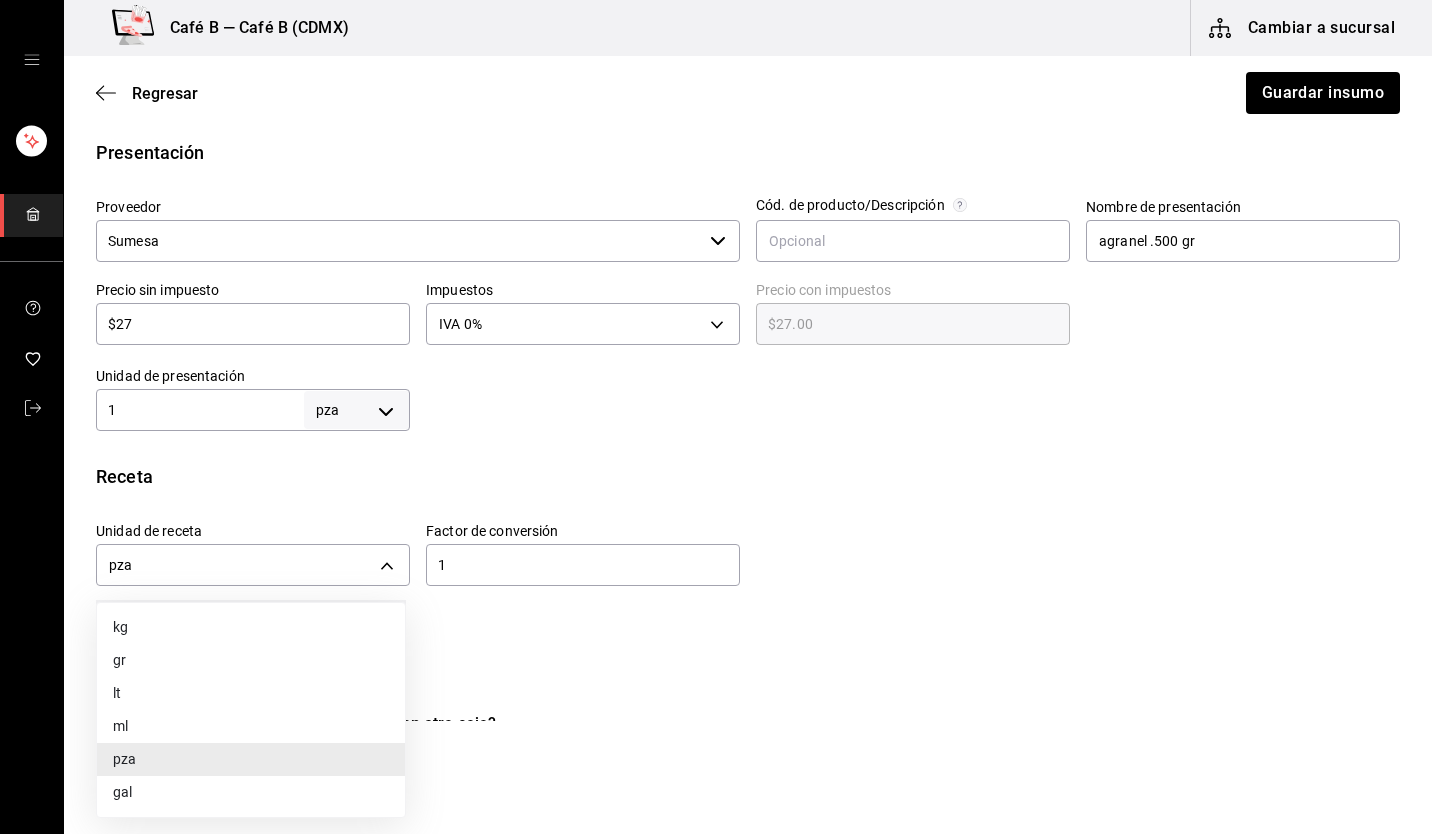 click on "gr" at bounding box center [251, 660] 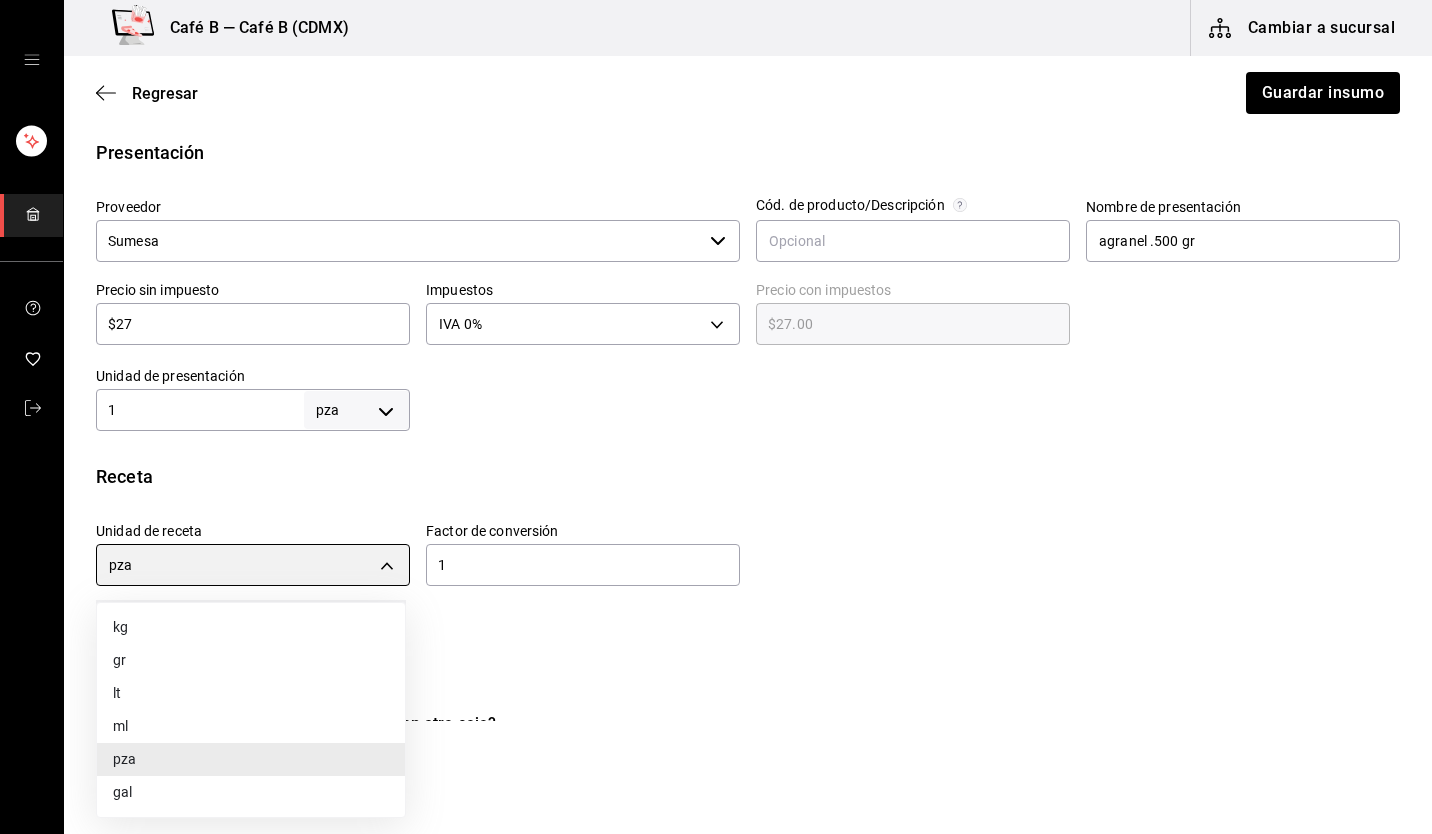 type on "GRAM" 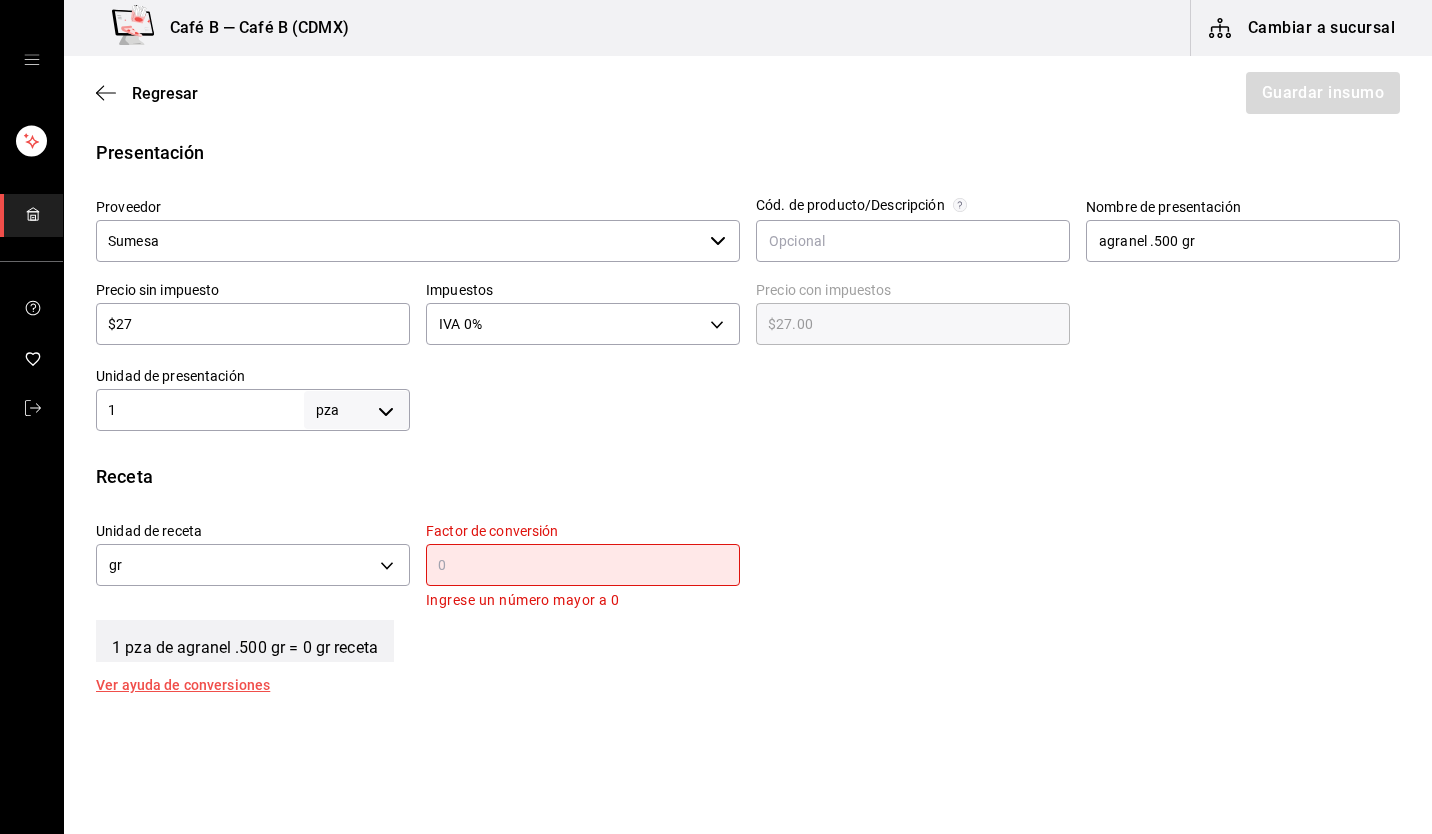 click at bounding box center (583, 565) 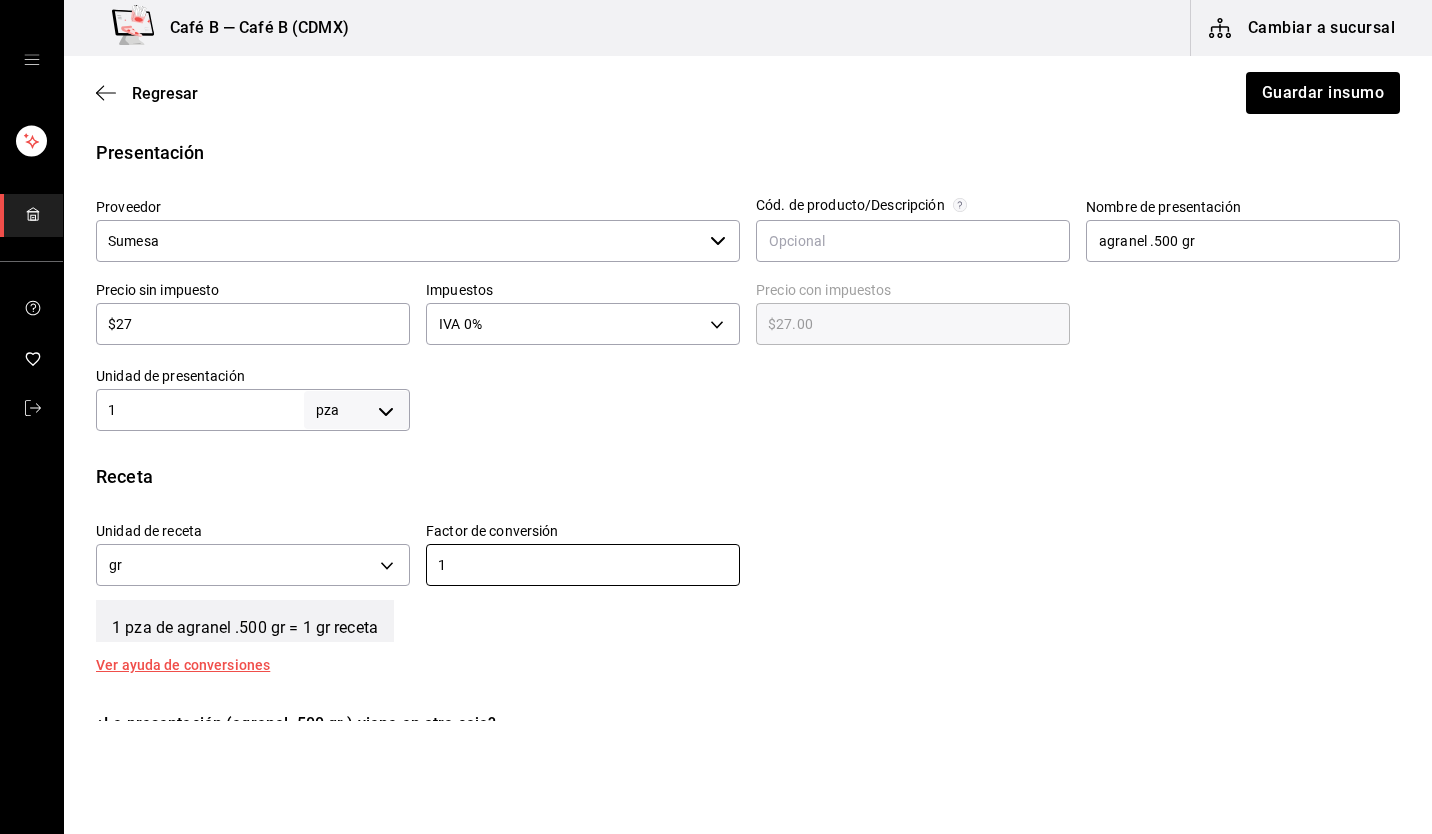 type on "1" 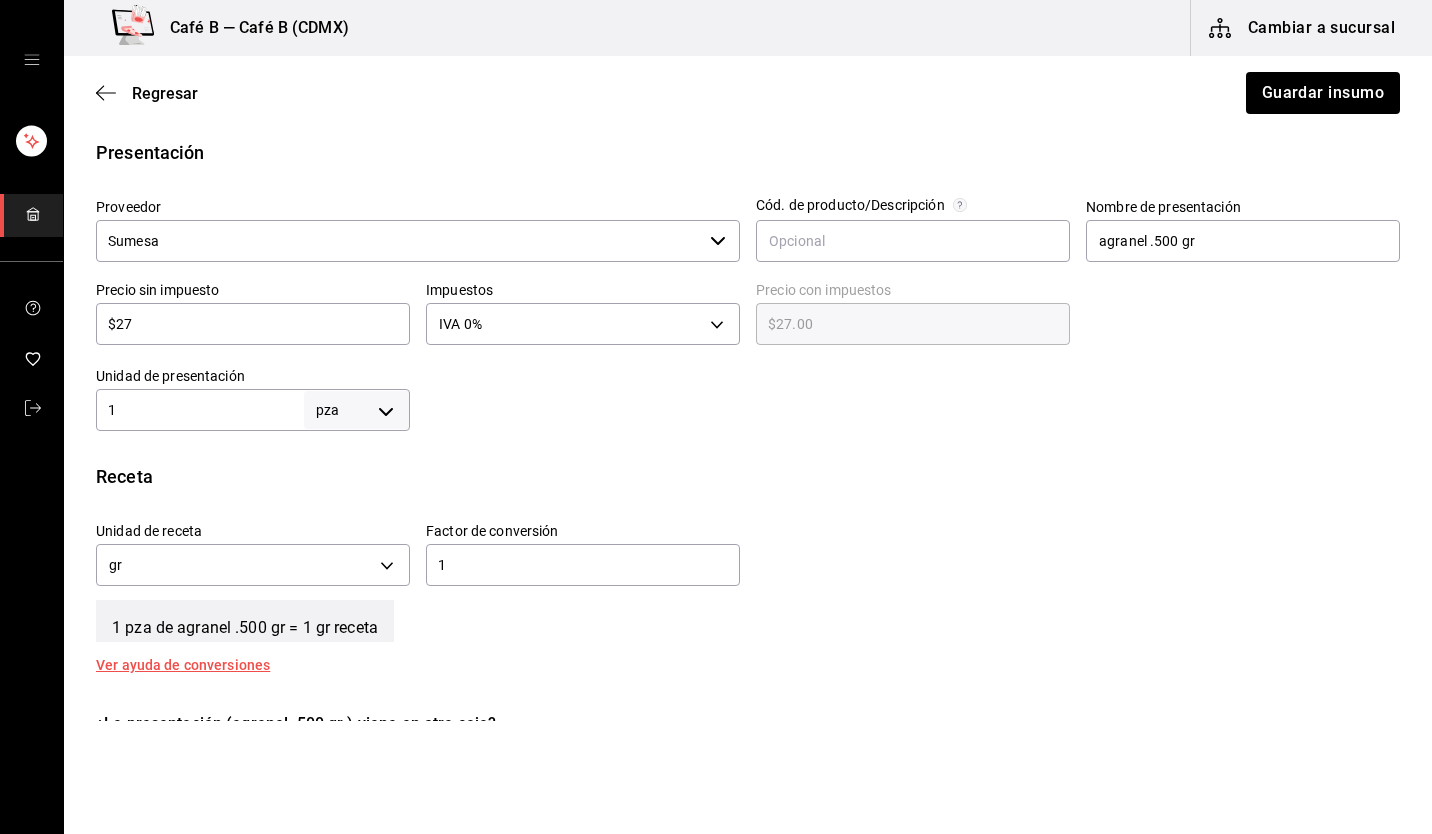 drag, startPoint x: 913, startPoint y: 590, endPoint x: 932, endPoint y: 599, distance: 21.023796 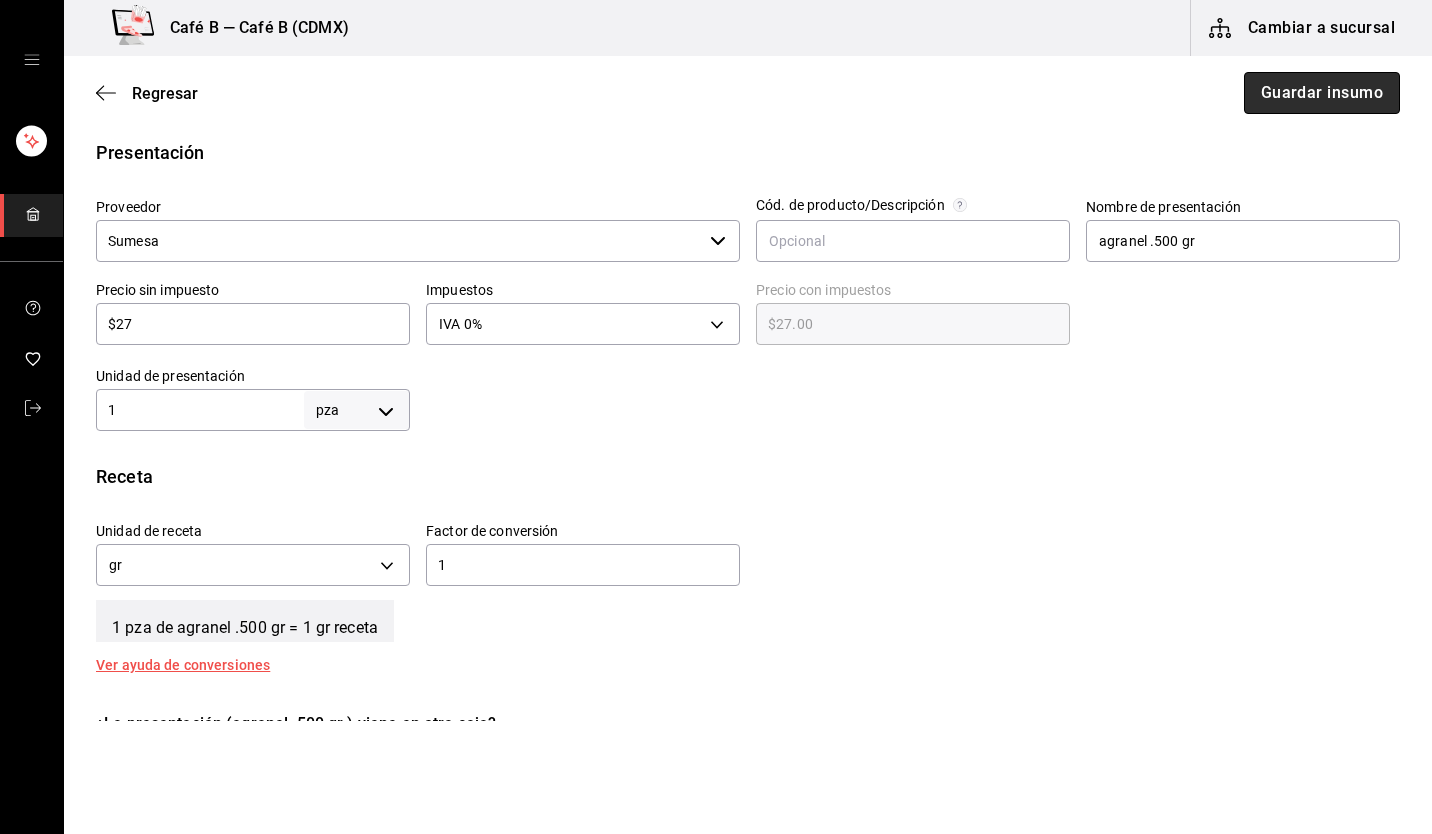 click on "Guardar insumo" at bounding box center (1322, 93) 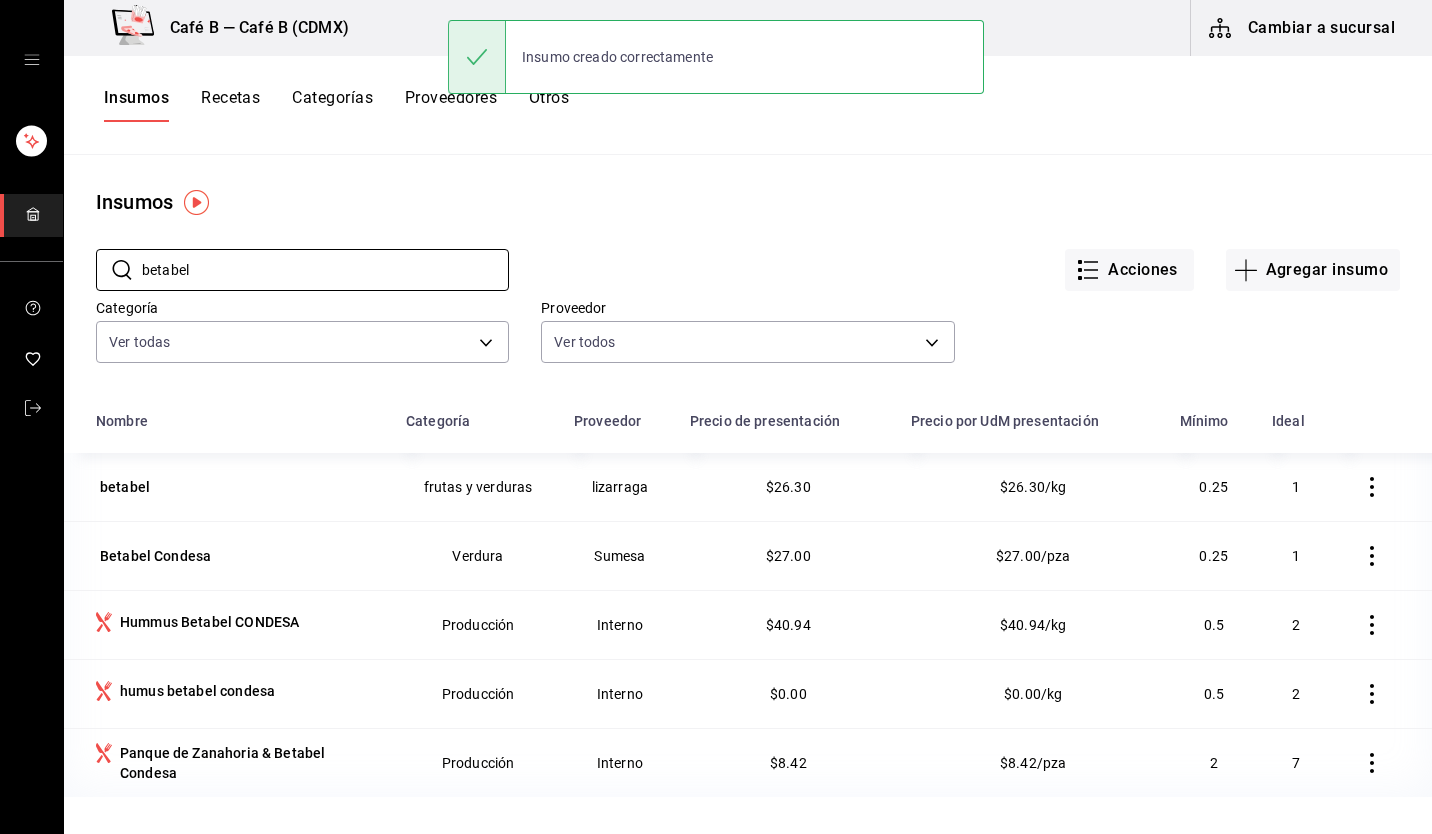 drag, startPoint x: 388, startPoint y: 273, endPoint x: 0, endPoint y: 272, distance: 388.00128 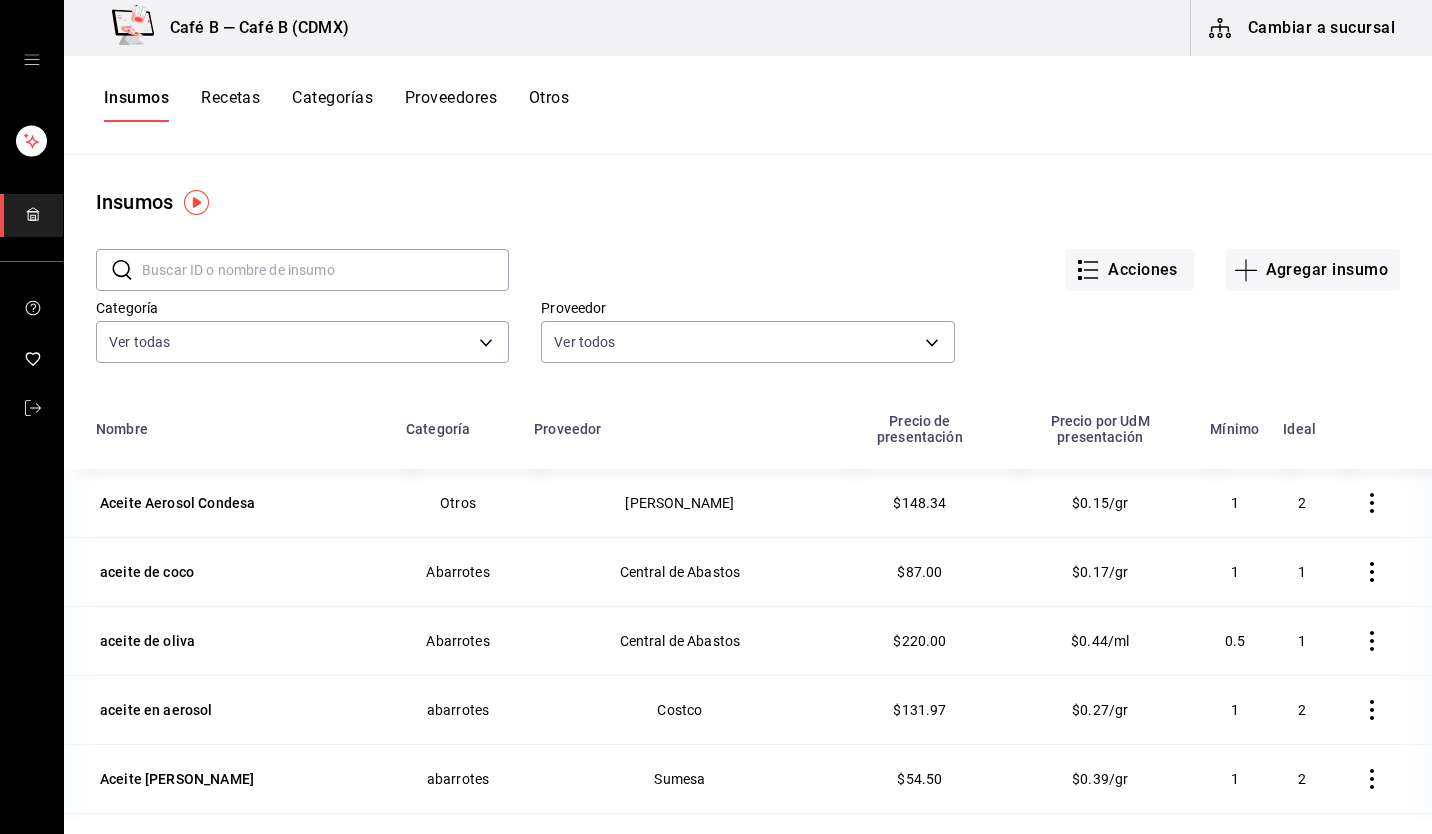 click at bounding box center (325, 270) 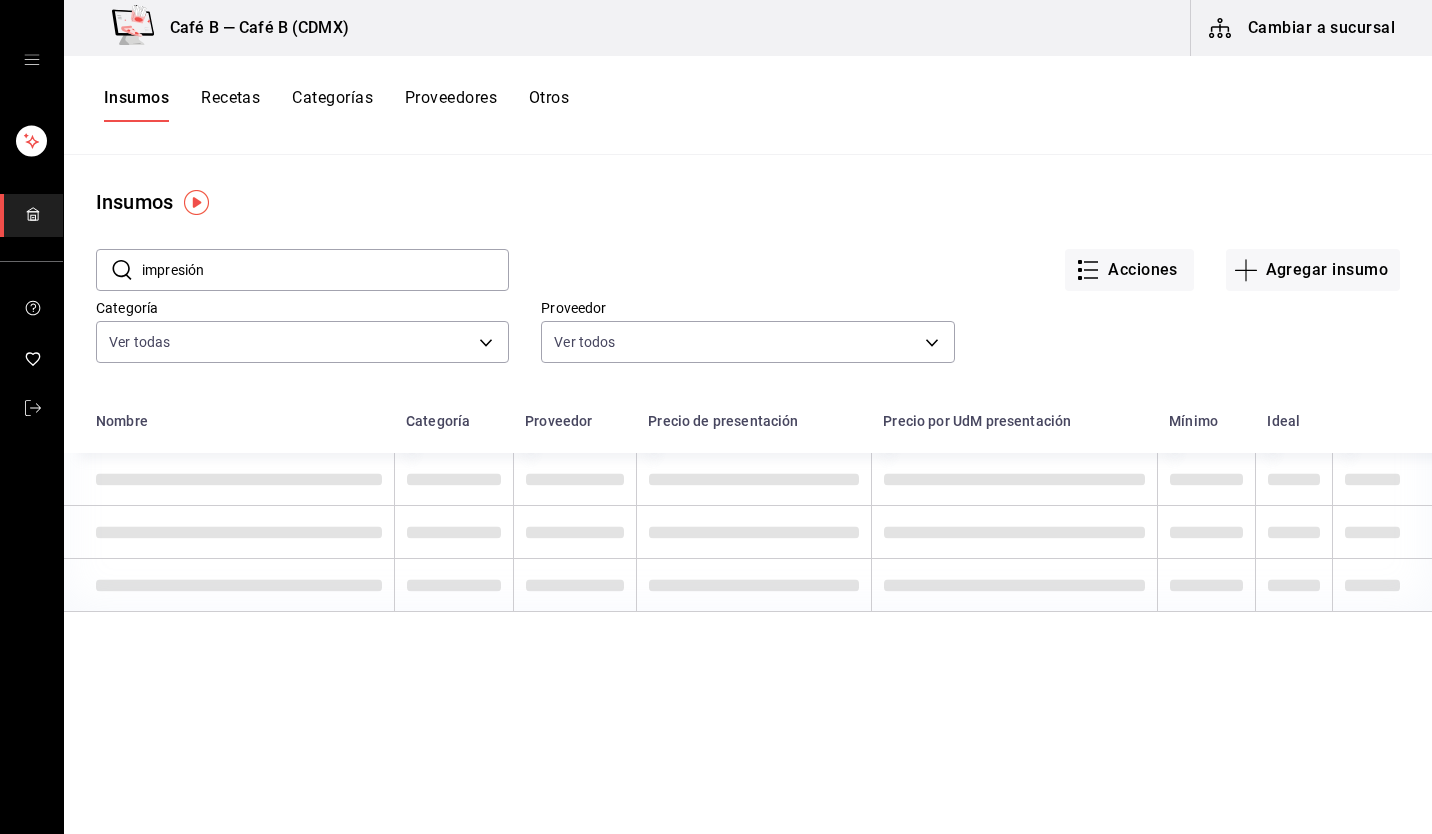 type on "impresión" 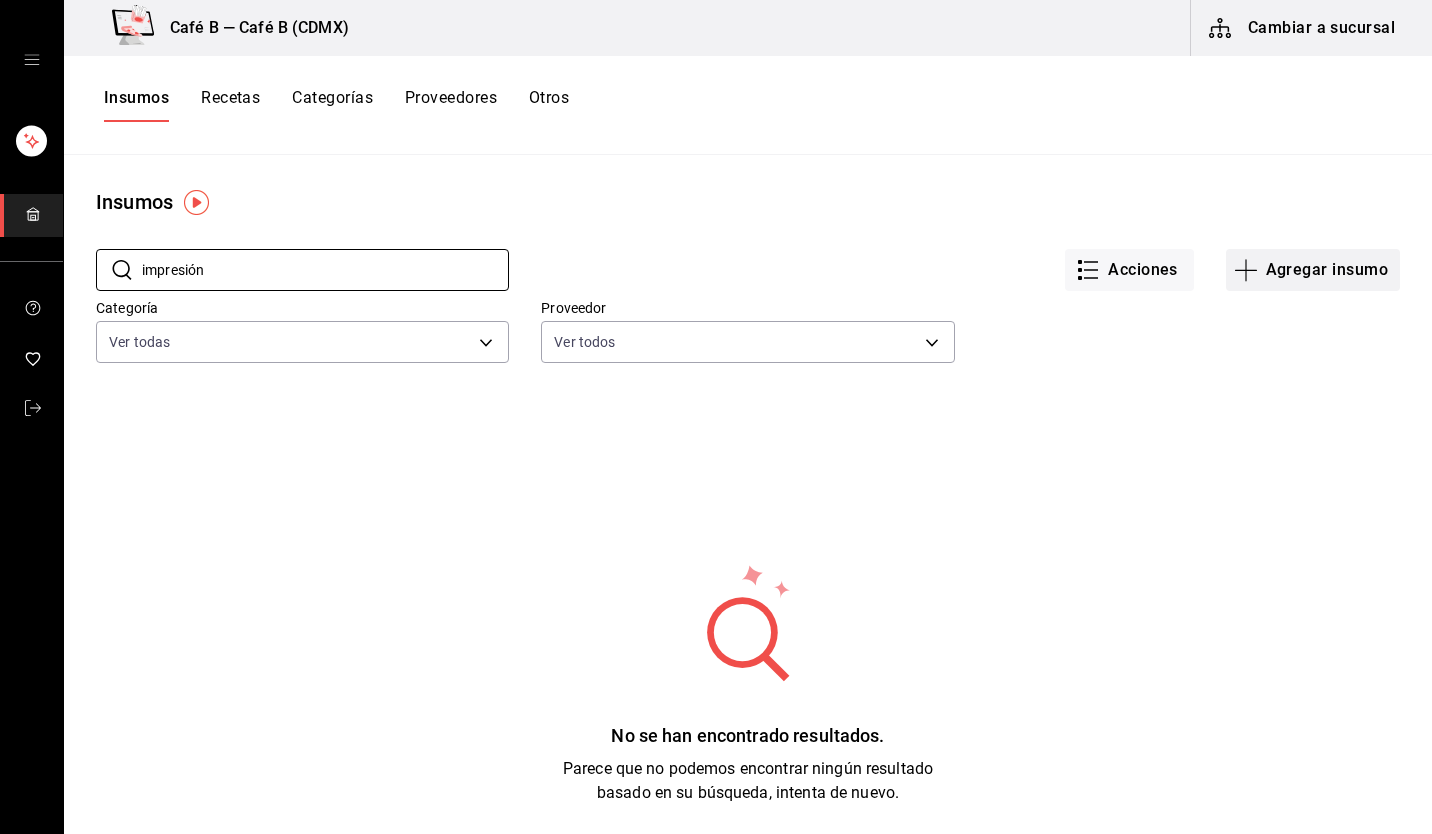click on "Agregar insumo" at bounding box center (1313, 270) 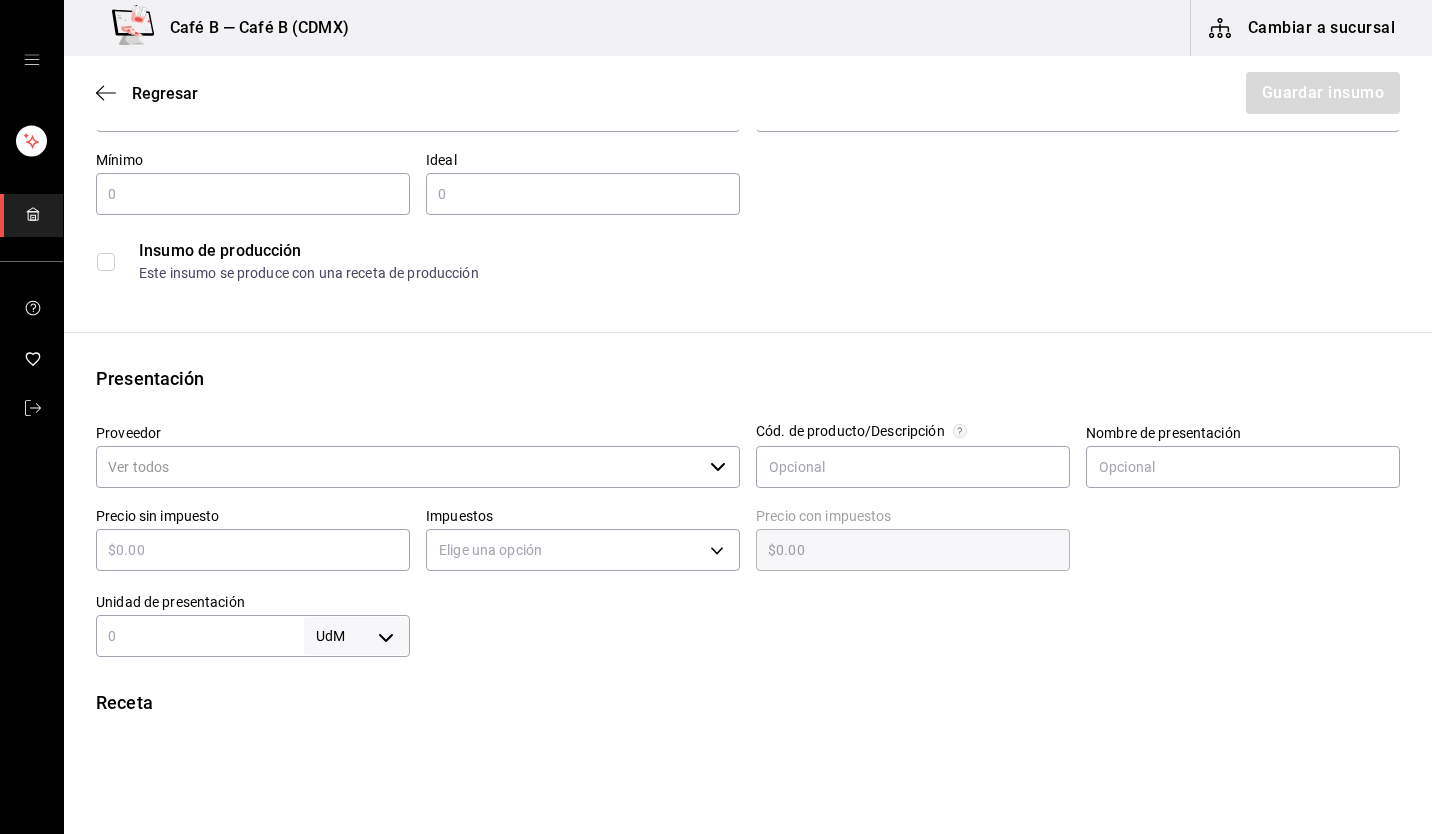 scroll, scrollTop: 100, scrollLeft: 0, axis: vertical 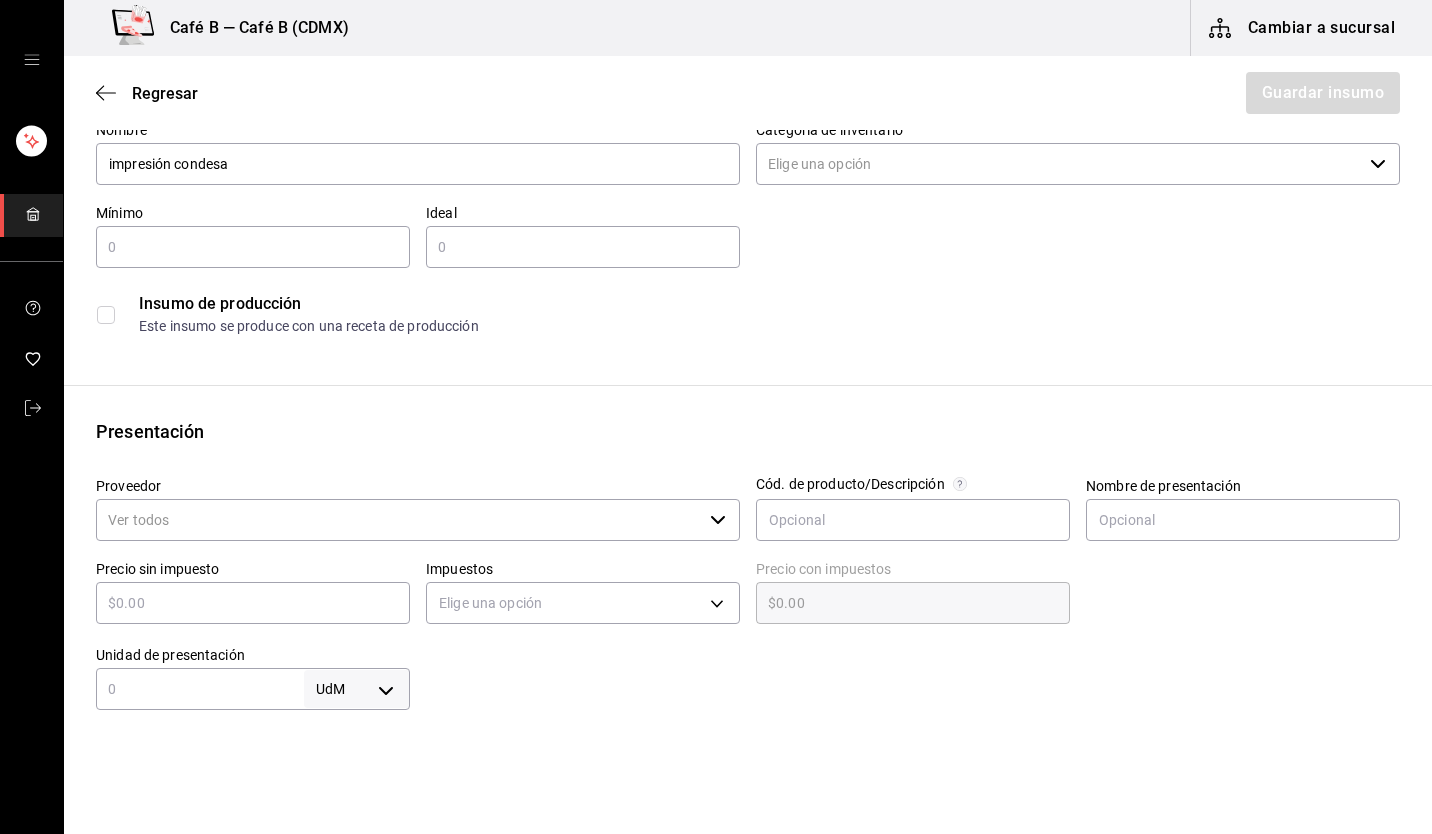 click on "​" at bounding box center (418, 520) 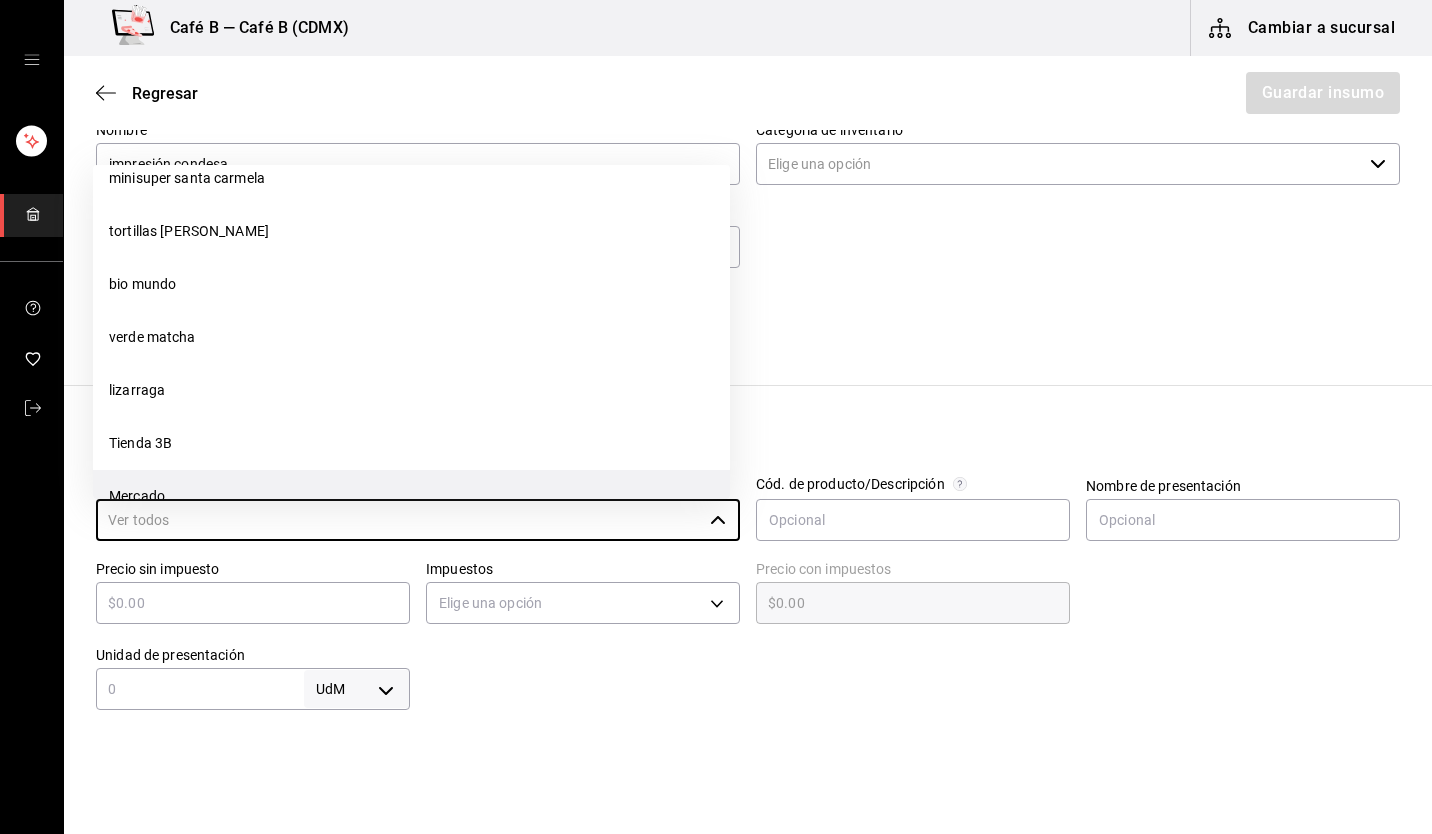 scroll, scrollTop: 1500, scrollLeft: 0, axis: vertical 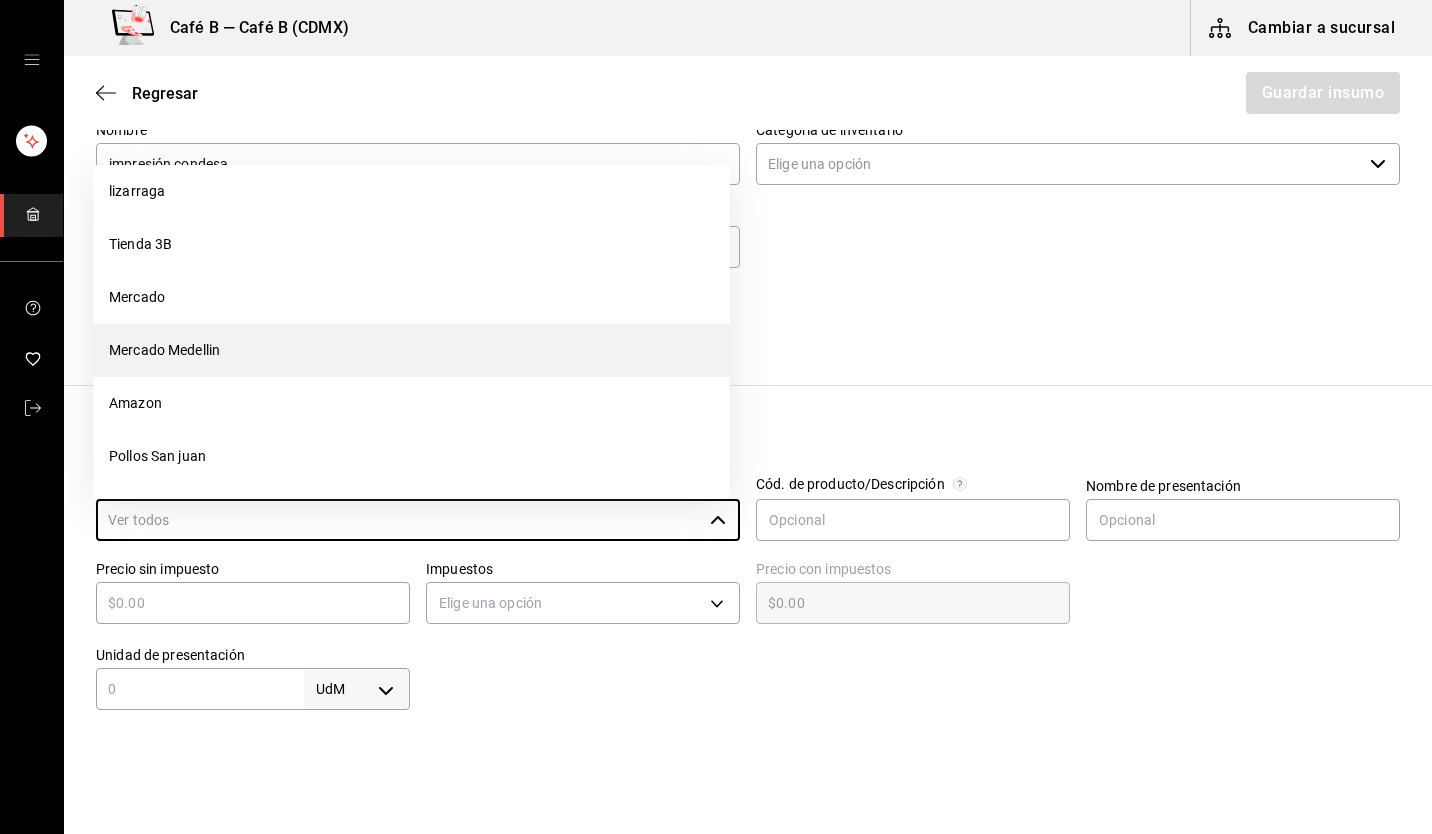 click on "[PERSON_NAME] [PERSON_NAME]" at bounding box center (411, 350) 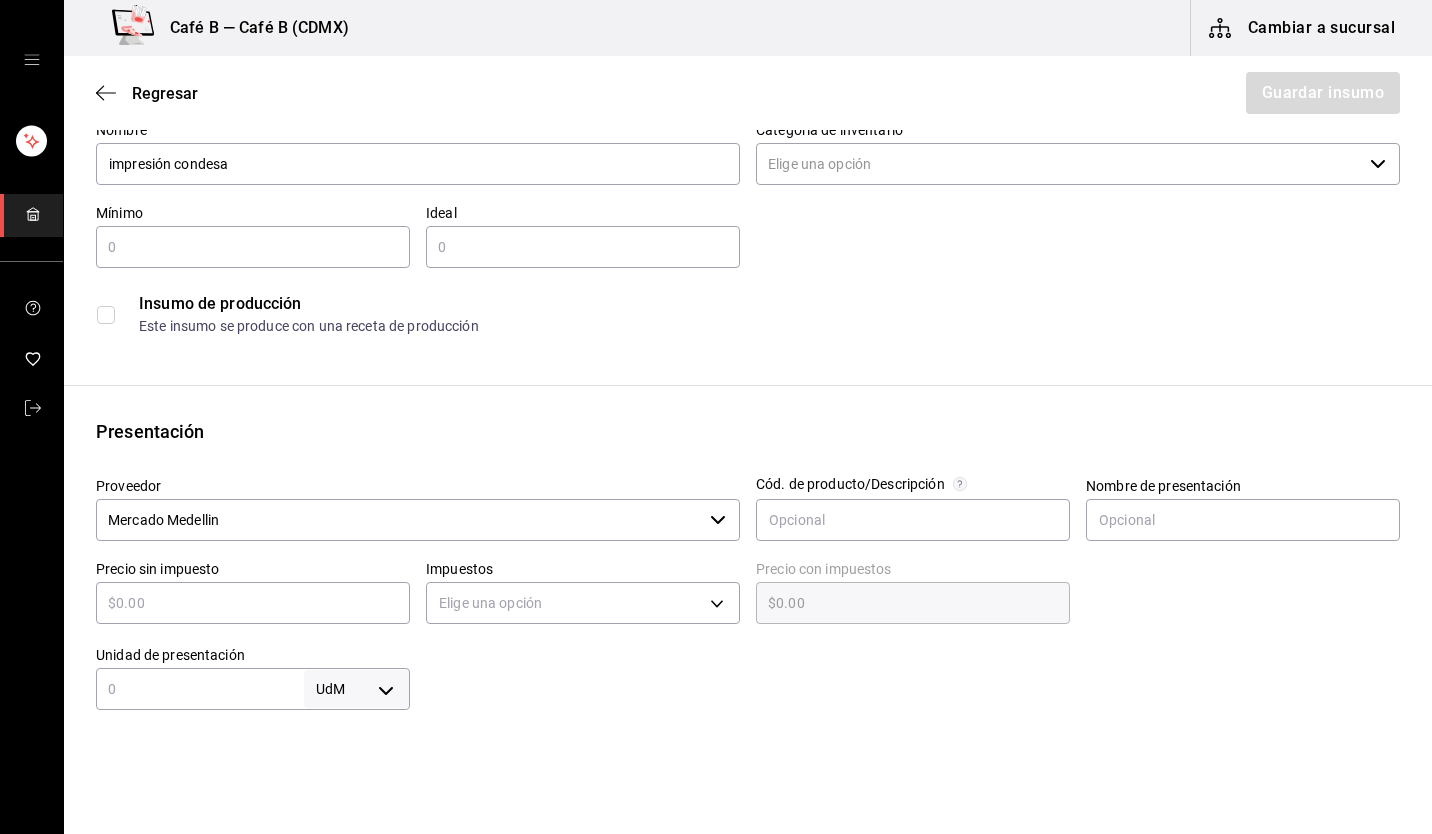 click on "​" at bounding box center (253, 603) 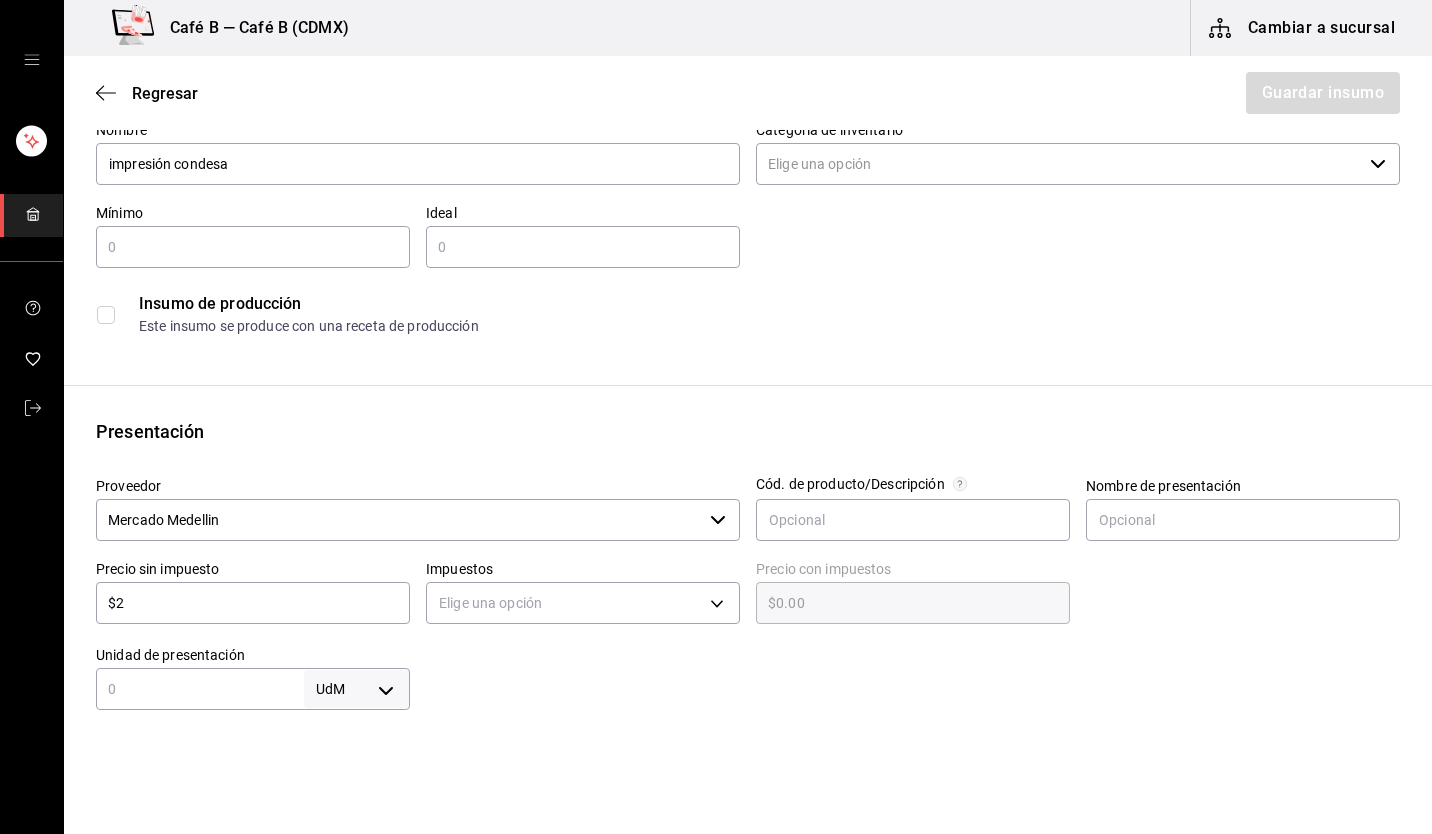 type on "$2.00" 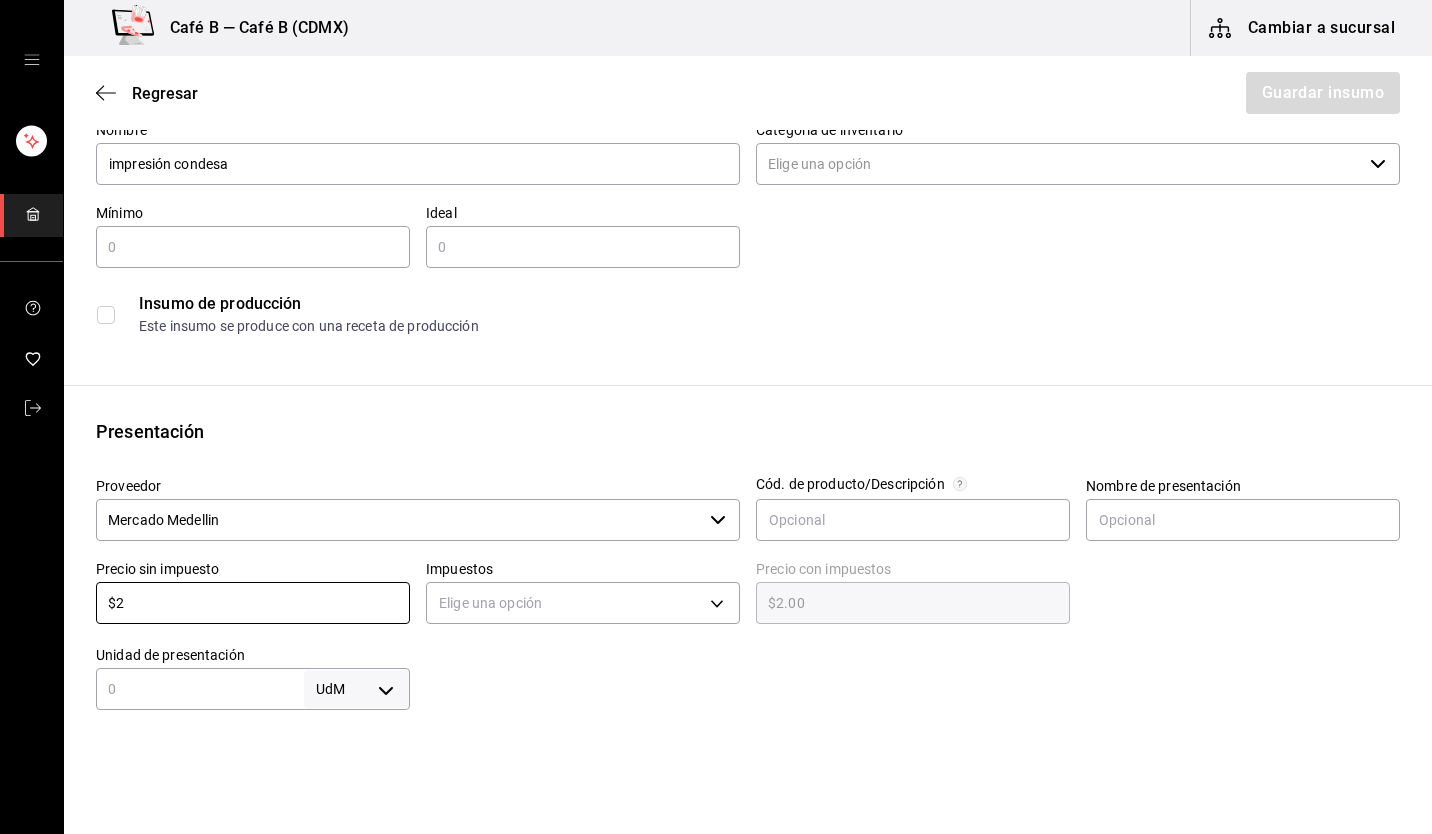 type on "$2" 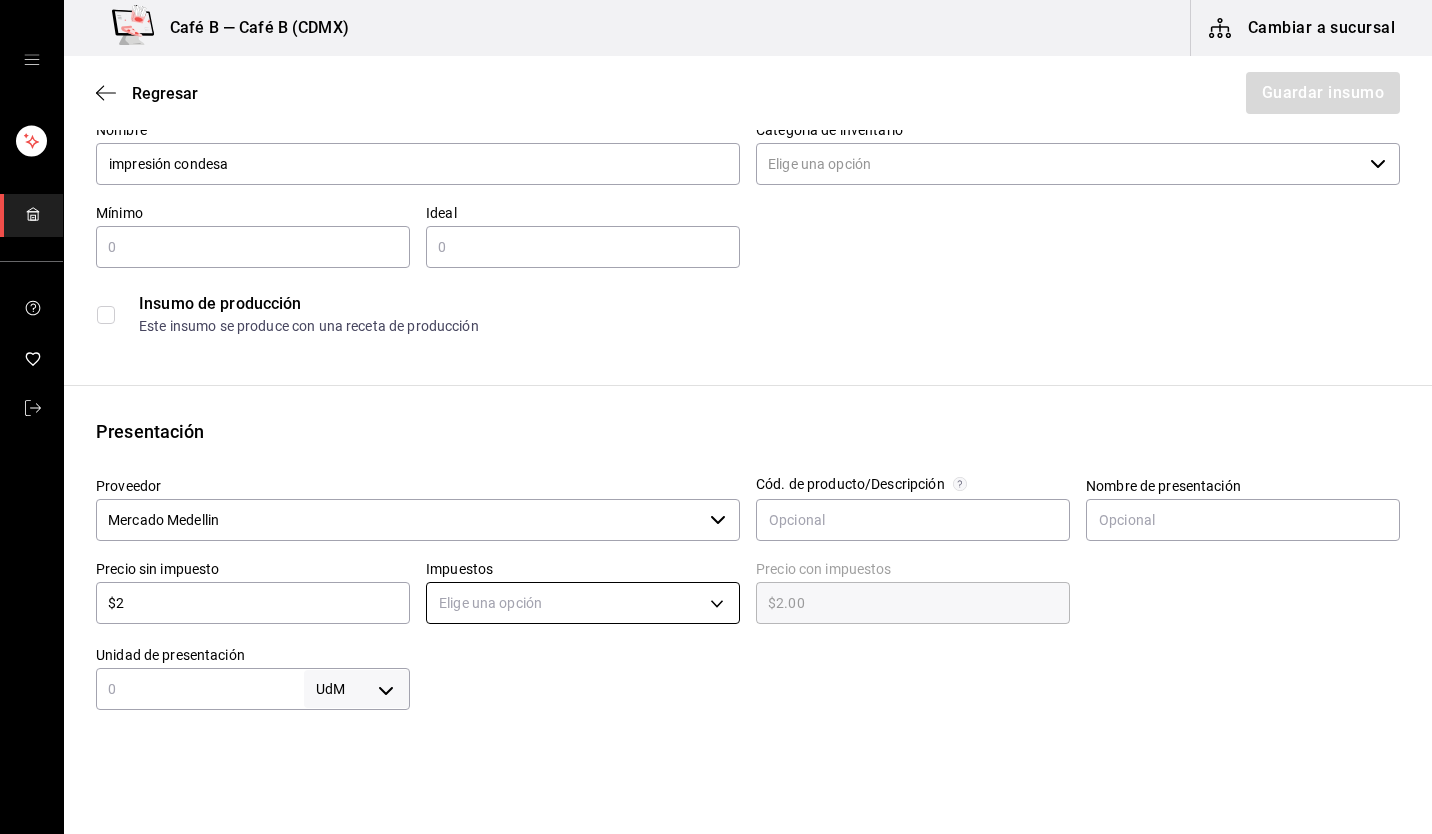 click on "Café B — Café B (CDMX) Cambiar a sucursal Regresar Guardar insumo Insumo Nombre impresión condesa Categoría de inventario ​ Mínimo ​ Ideal ​ Insumo de producción Este insumo se produce con una receta de producción Presentación Proveedor Mercado Medellin ​ Cód. de producto/Descripción Nombre de presentación Precio sin impuesto $2 ​ Impuestos Elige una opción Precio con impuestos $2.00 ​ Unidad de presentación UdM ​ Receta Unidad de receta Elige una opción Factor de conversión ​ Ver ayuda de conversiones ¿La presentación  viene en otra caja? Si No Presentaciones por caja ​ Sin definir Unidades de conteo GANA 1 MES GRATIS EN TU SUSCRIPCIÓN AQUÍ ¿Recuerdas cómo empezó tu restaurante?
Hoy puedes ayudar a un colega a tener el mismo cambio que tú viviste.
Recomienda Parrot directamente desde tu Portal Administrador.
Es fácil y rápido.
🎁 Por cada restaurante que se una, ganas 1 mes gratis. Visitar centro de ayuda (81) 2046 6363 soporte@parrotsoftware.io" at bounding box center [716, 360] 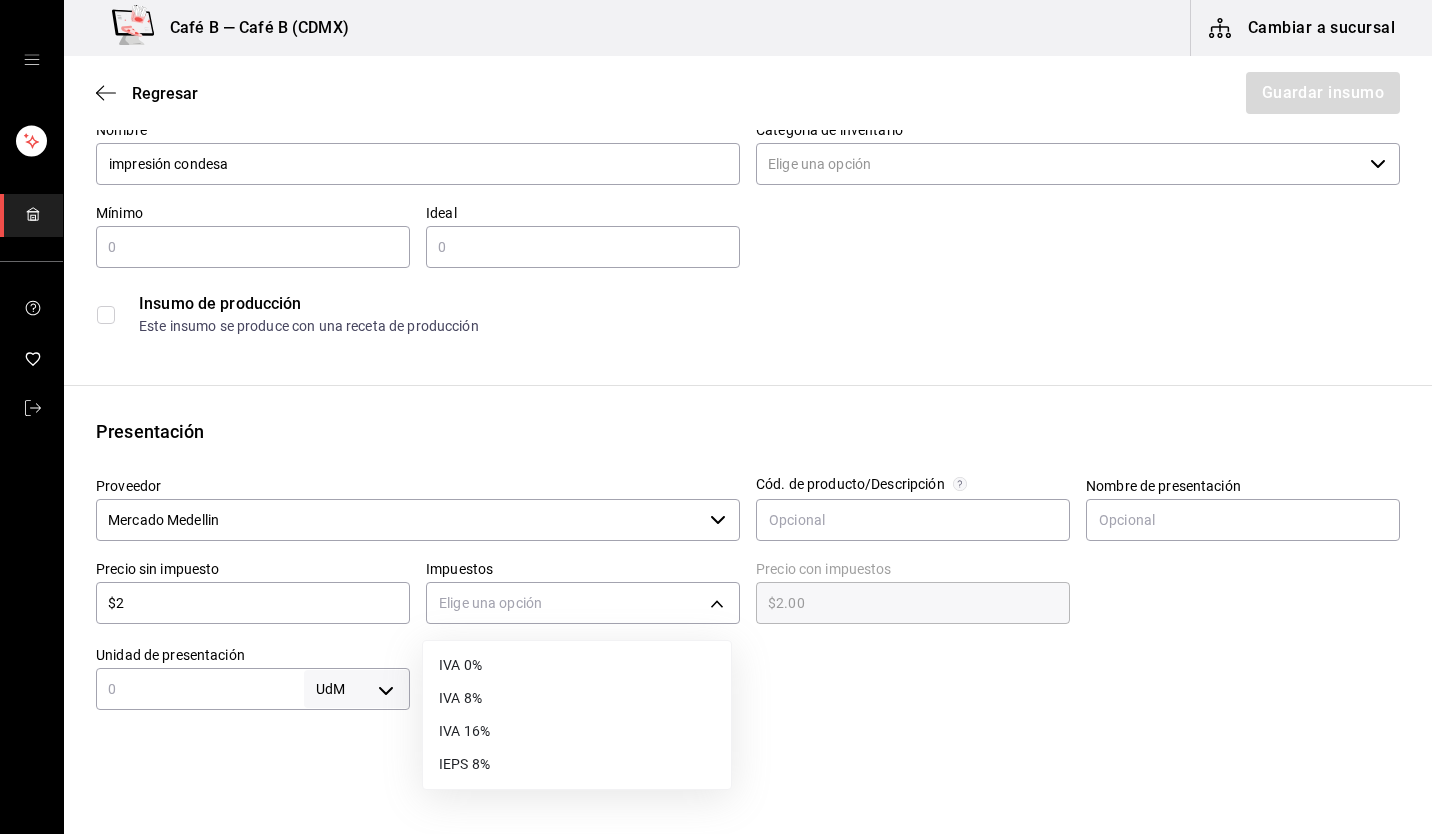 click on "IVA 0%" at bounding box center (577, 665) 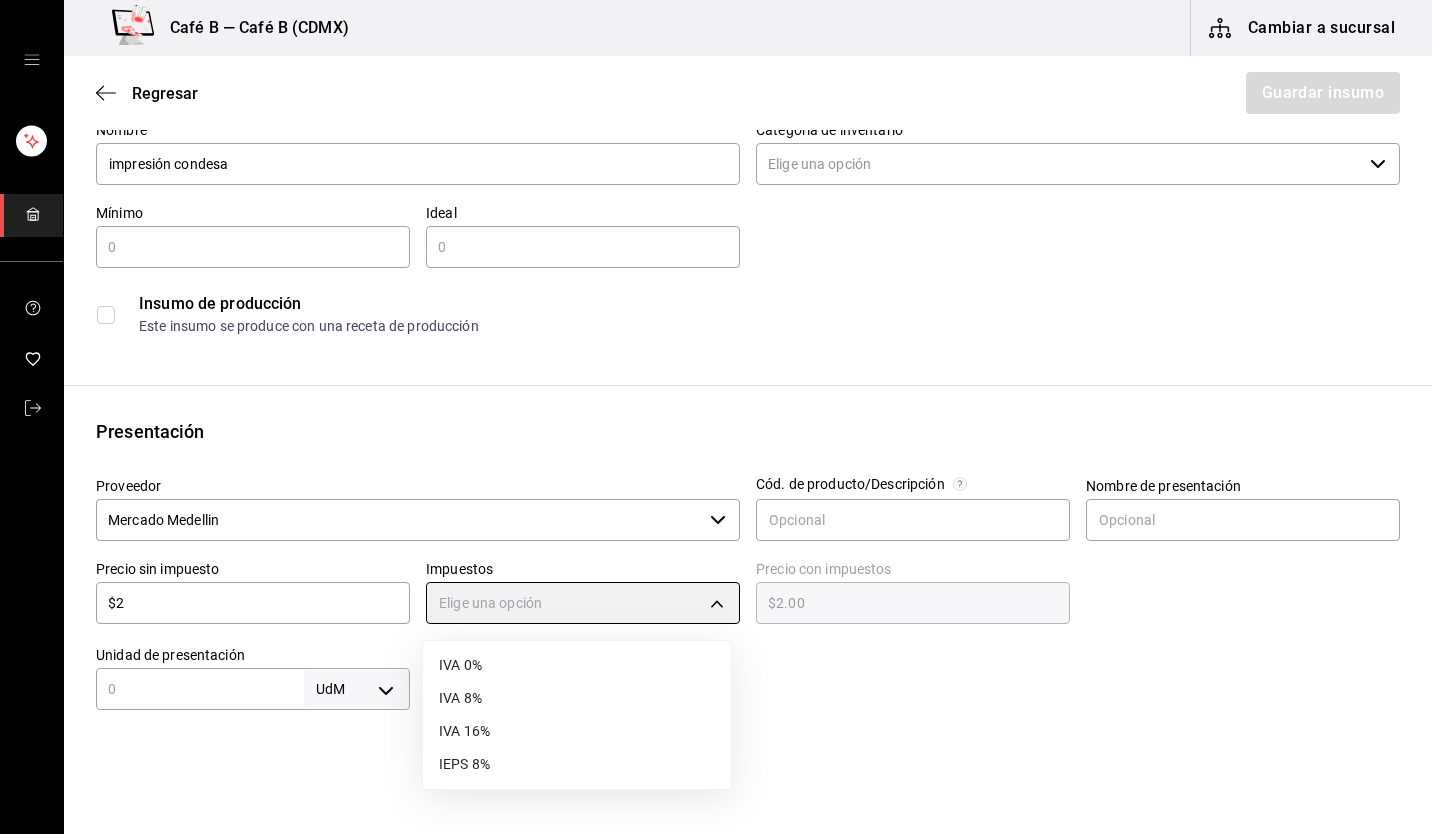type on "IVA_0" 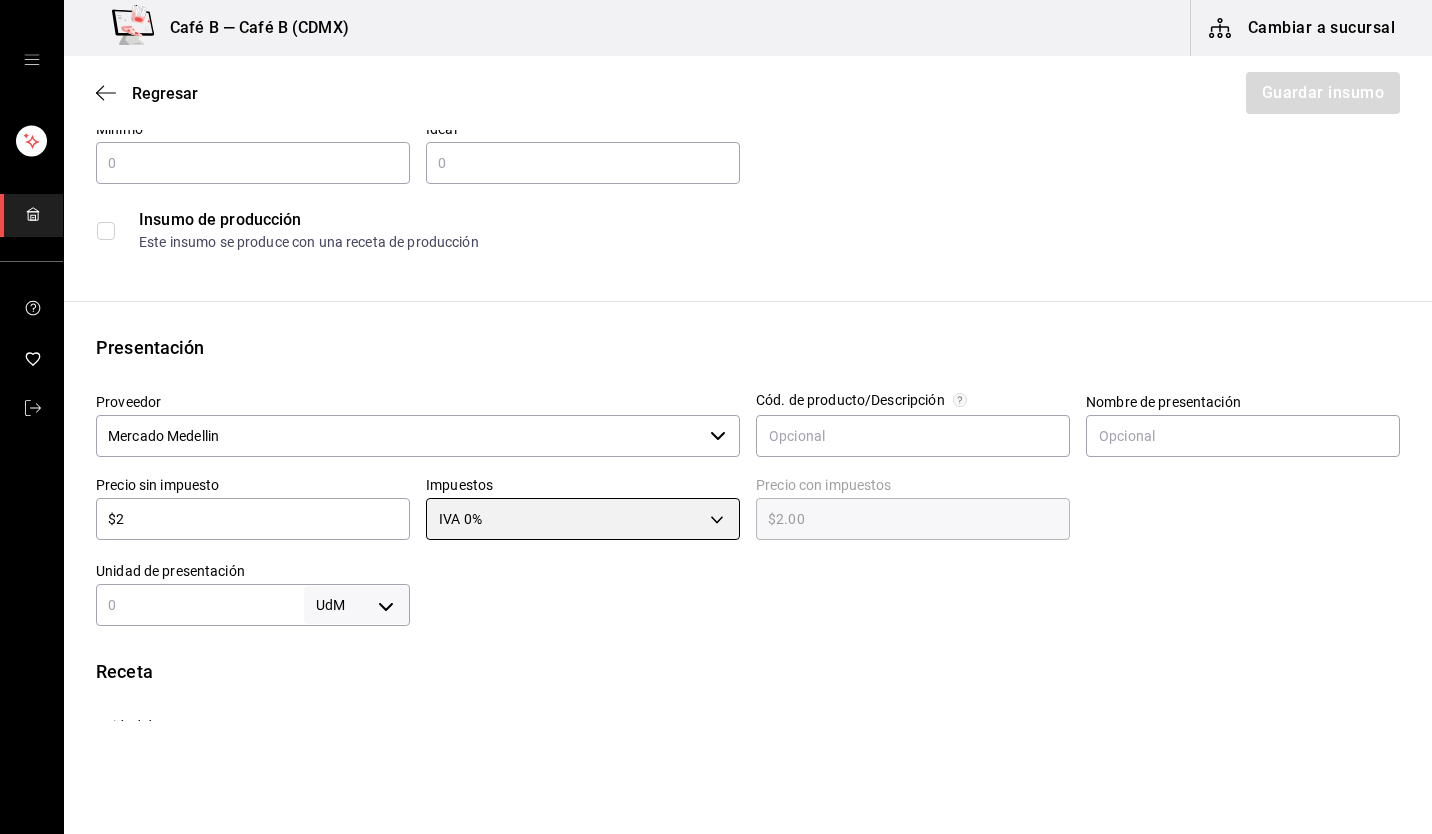 scroll, scrollTop: 300, scrollLeft: 0, axis: vertical 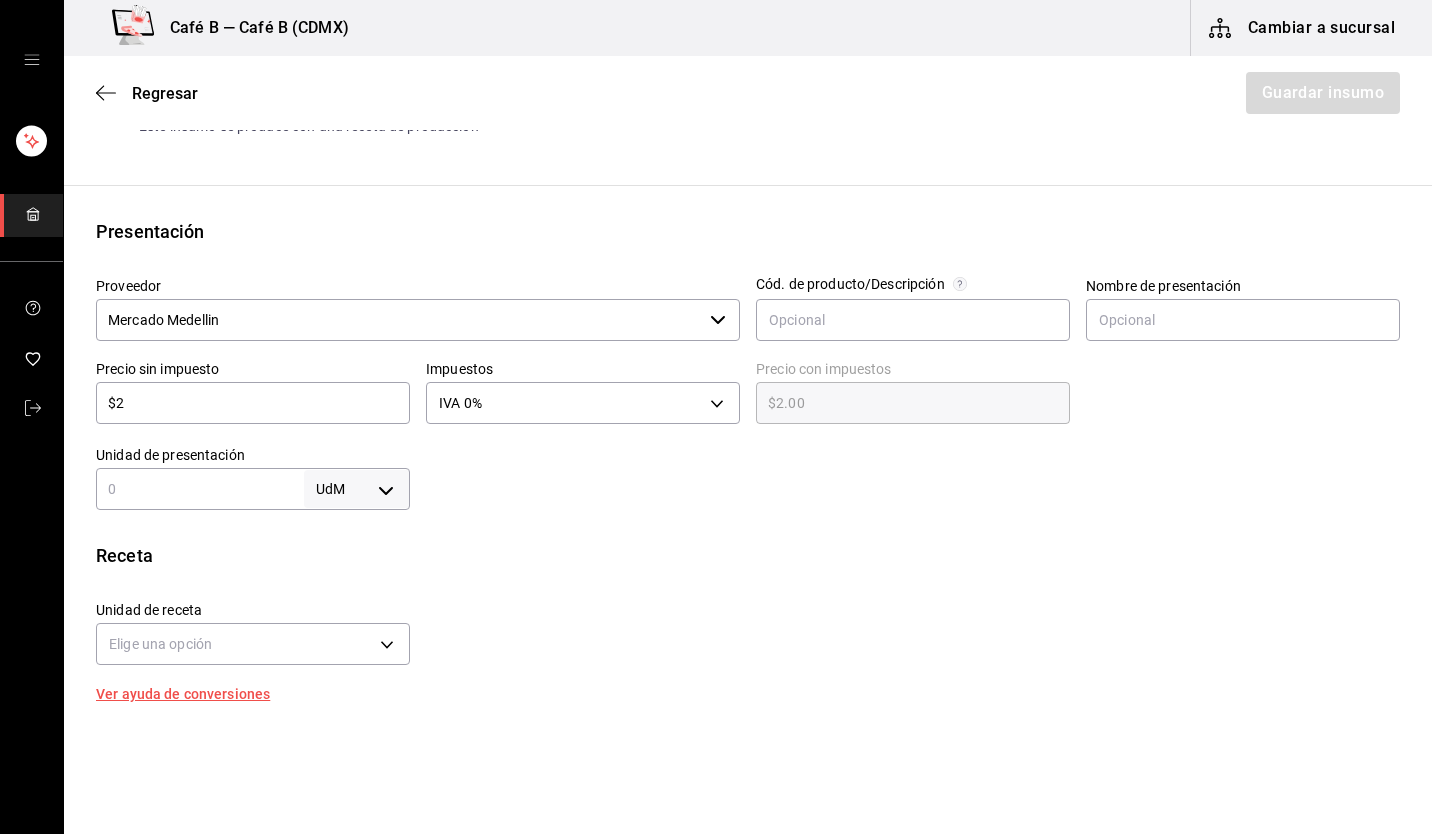 click on "UdM ​" at bounding box center (253, 489) 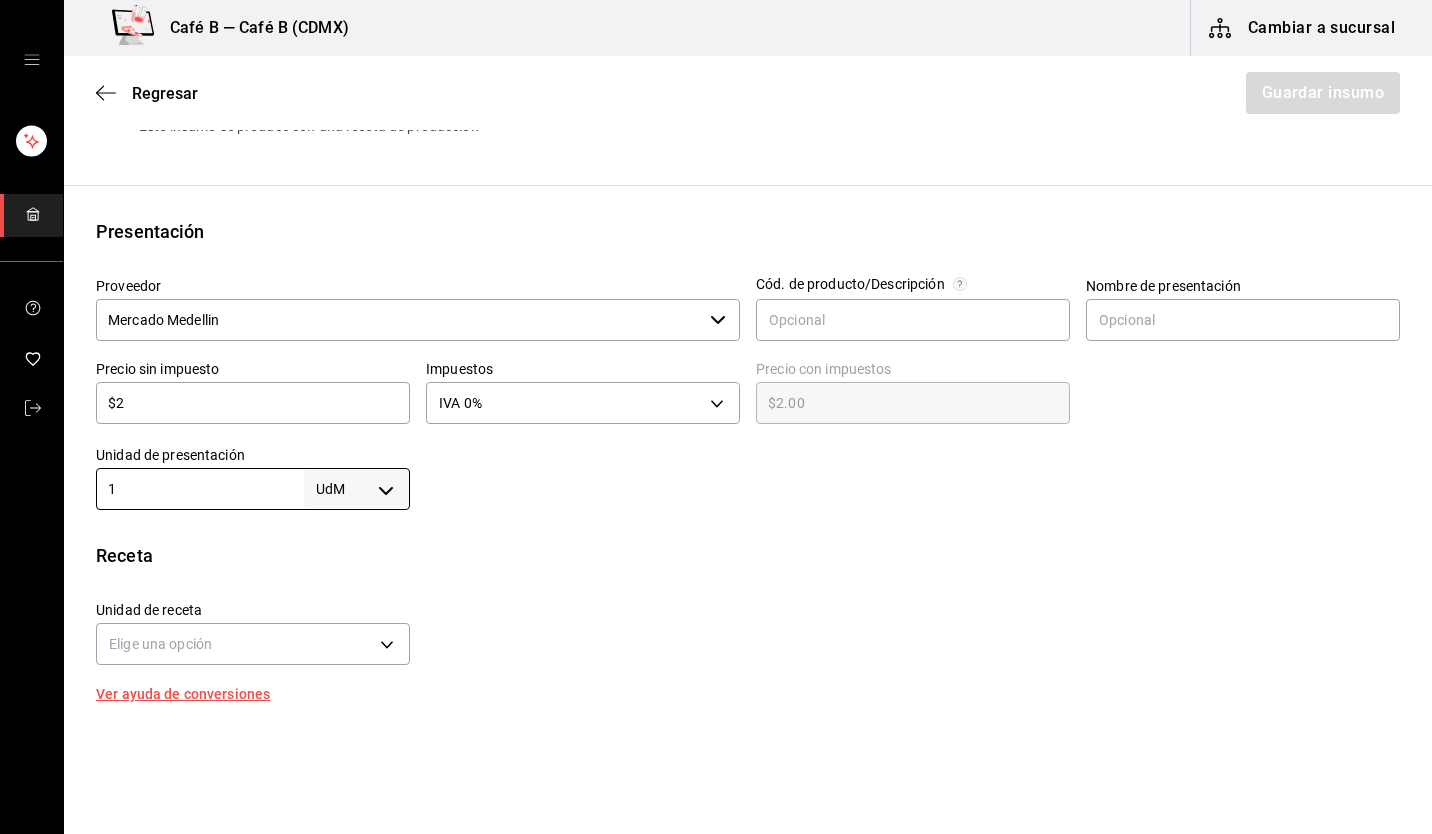 type on "1" 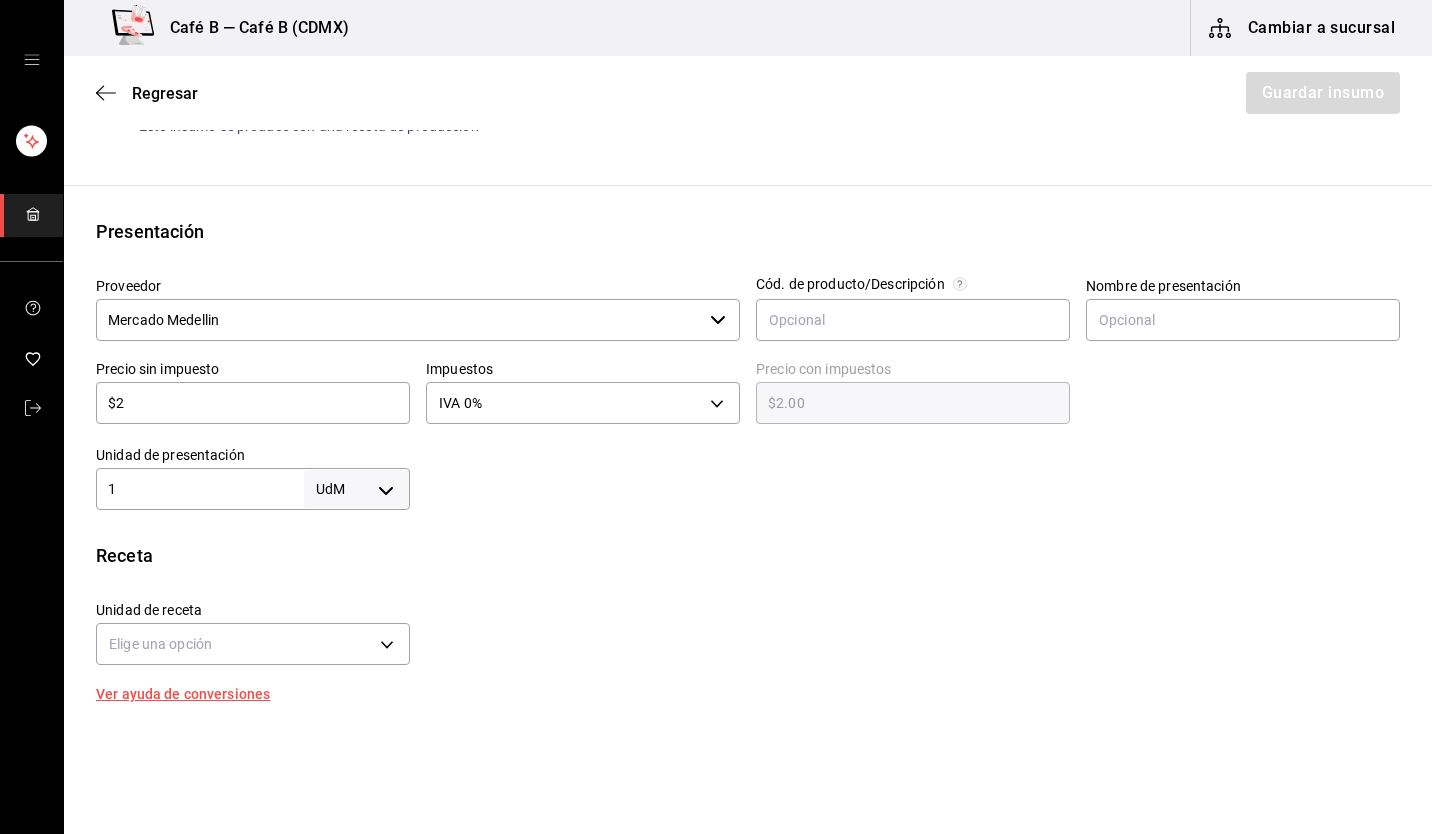 click on "Receta" at bounding box center [748, 555] 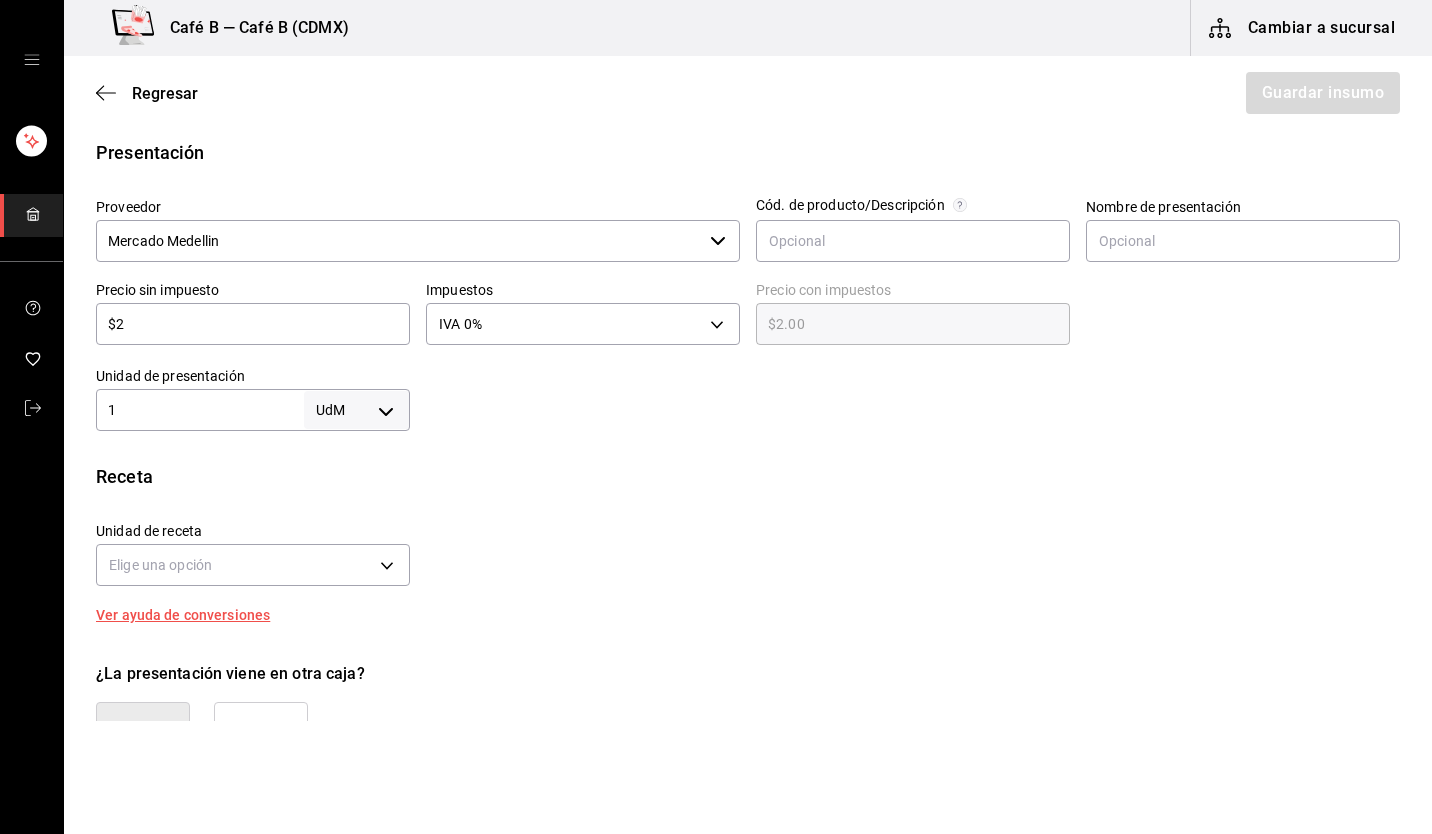 scroll, scrollTop: 500, scrollLeft: 0, axis: vertical 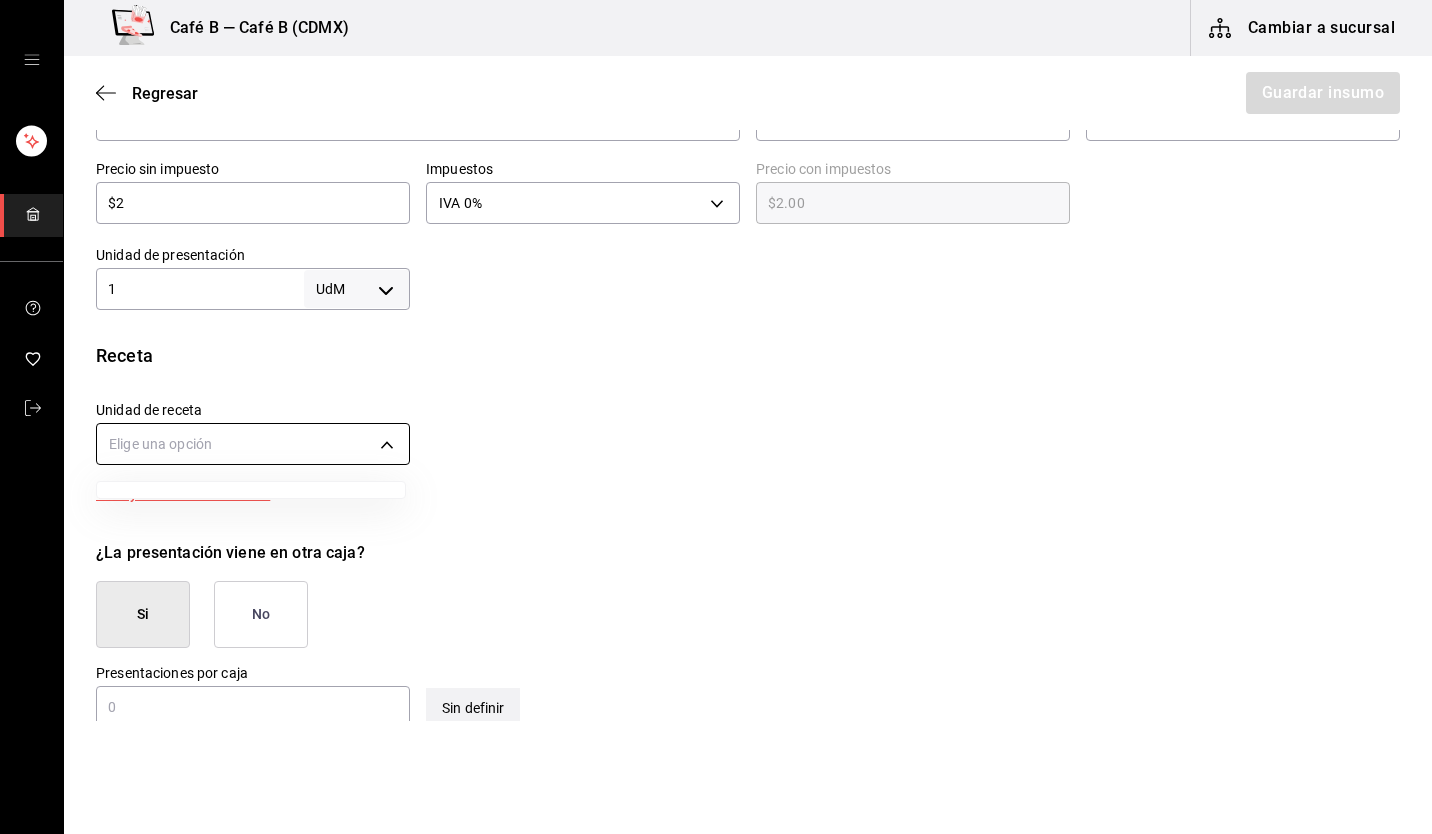 click on "Café B — Café B (CDMX) Cambiar a sucursal Regresar Guardar insumo Insumo Nombre impresión condesa Categoría de inventario ​ Mínimo ​ Ideal ​ Insumo de producción Este insumo se produce con una receta de producción Presentación Proveedor Mercado Medellin ​ Cód. de producto/Descripción Nombre de presentación Precio sin impuesto $2 ​ Impuestos IVA 0% IVA_0 Precio con impuestos $2.00 ​ Unidad de presentación 1 UdM ​ Receta Unidad de receta Elige una opción Factor de conversión ​ Ver ayuda de conversiones ¿La presentación  viene en otra caja? Si No Presentaciones por caja ​ Sin definir Unidades de conteo GANA 1 MES GRATIS EN TU SUSCRIPCIÓN AQUÍ ¿Recuerdas cómo empezó tu restaurante?
Hoy puedes ayudar a un colega a tener el mismo cambio que tú viviste.
Recomienda Parrot directamente desde tu Portal Administrador.
Es fácil y rápido.
🎁 Por cada restaurante que se una, ganas 1 mes gratis. Visitar centro de ayuda (81) 2046 6363 soporte@parrotsoftware.io (81) 2046 6363" at bounding box center (716, 360) 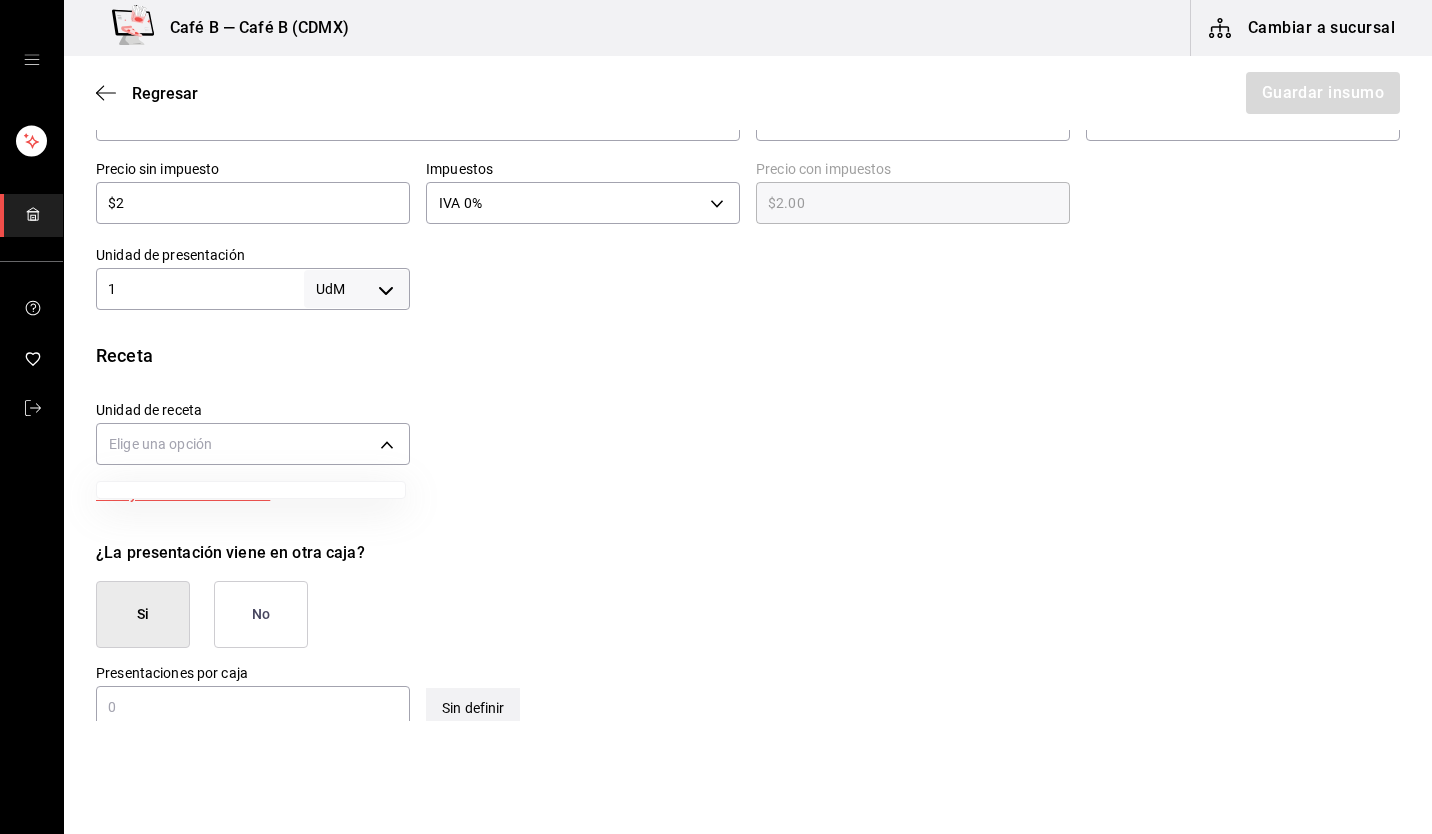 click at bounding box center [716, 417] 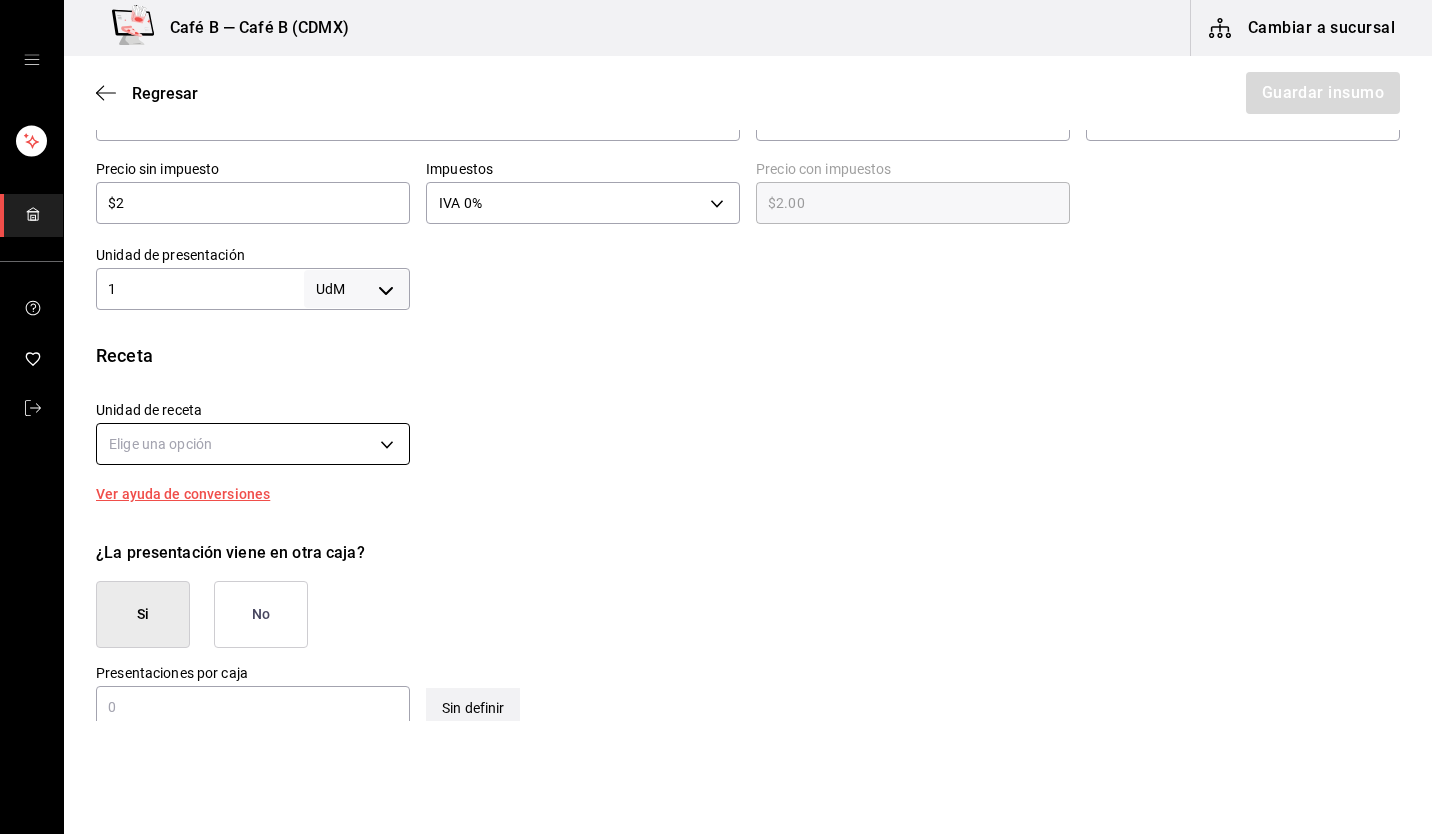 click on "Café B — Café B (CDMX) Cambiar a sucursal Regresar Guardar insumo Insumo Nombre impresión condesa Categoría de inventario ​ Mínimo ​ Ideal ​ Insumo de producción Este insumo se produce con una receta de producción Presentación Proveedor Mercado Medellin ​ Cód. de producto/Descripción Nombre de presentación Precio sin impuesto $2 ​ Impuestos IVA 0% IVA_0 Precio con impuestos $2.00 ​ Unidad de presentación 1 UdM ​ Receta Unidad de receta Elige una opción Factor de conversión ​ Ver ayuda de conversiones ¿La presentación  viene en otra caja? Si No Presentaciones por caja ​ Sin definir Unidades de conteo GANA 1 MES GRATIS EN TU SUSCRIPCIÓN AQUÍ ¿Recuerdas cómo empezó tu restaurante?
Hoy puedes ayudar a un colega a tener el mismo cambio que tú viviste.
Recomienda Parrot directamente desde tu Portal Administrador.
Es fácil y rápido.
🎁 Por cada restaurante que se una, ganas 1 mes gratis. Visitar centro de ayuda (81) 2046 6363 soporte@parrotsoftware.io (81) 2046 6363" at bounding box center [716, 360] 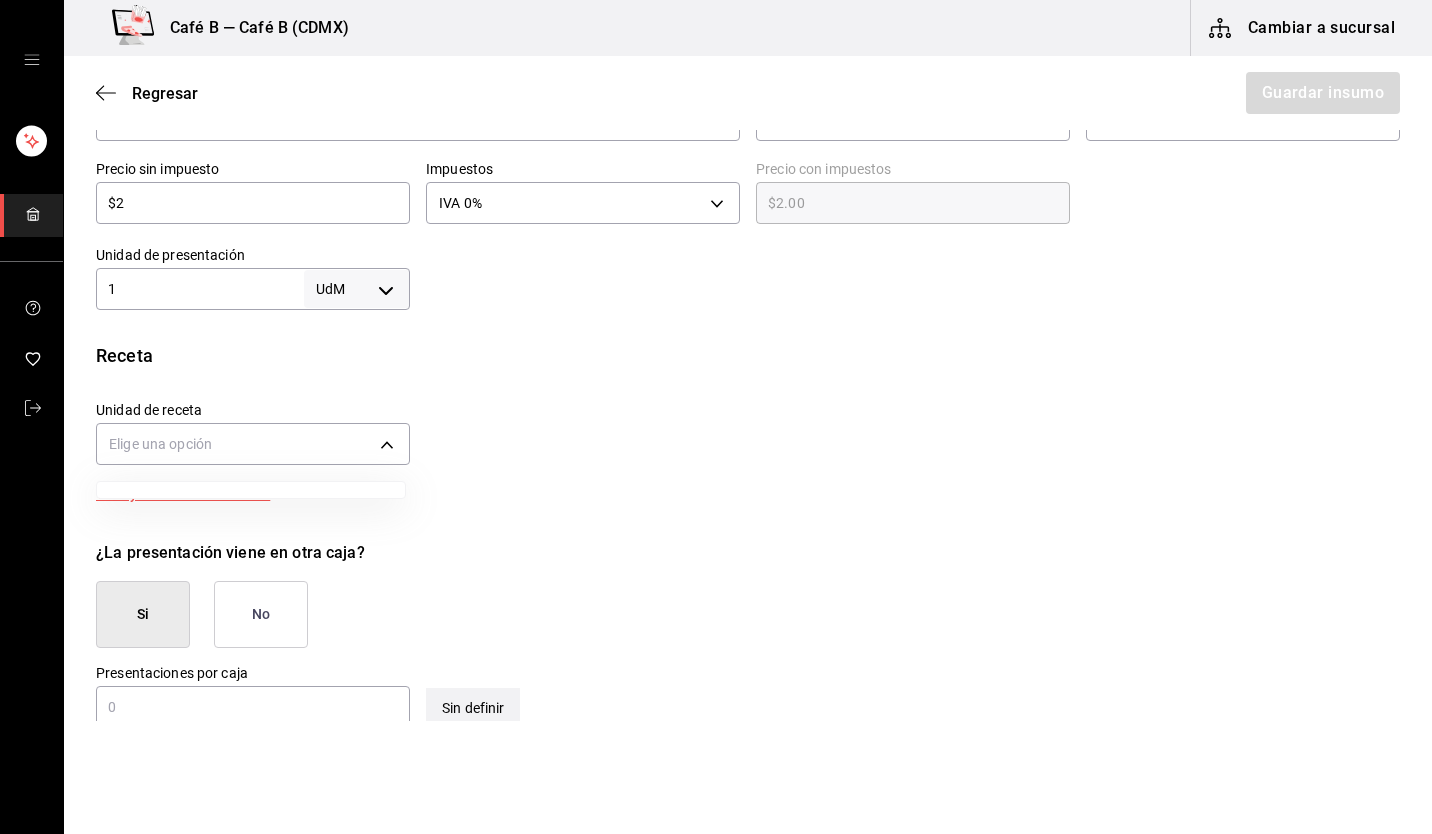 click at bounding box center [716, 417] 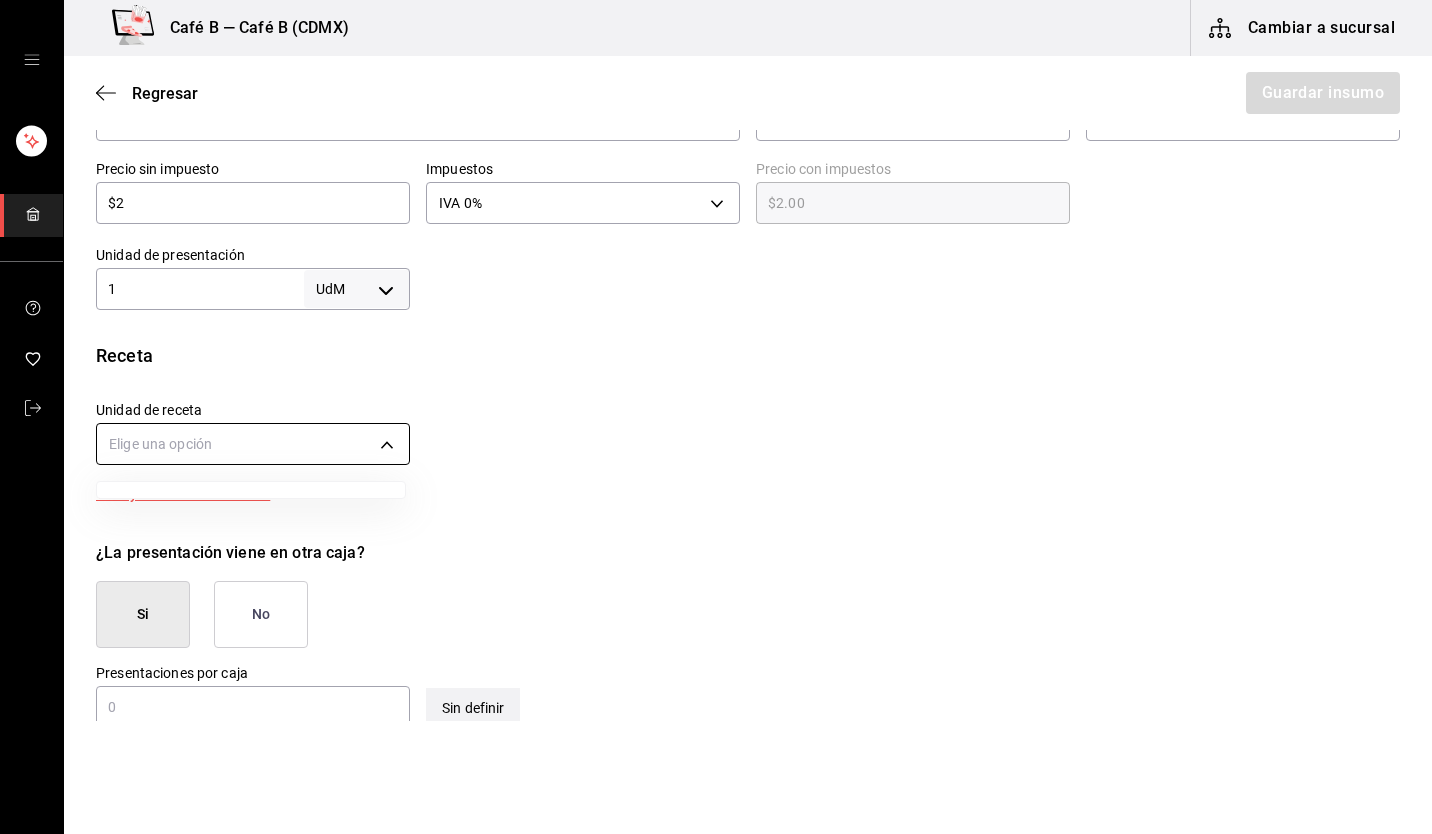 click on "Café B — Café B (CDMX) Cambiar a sucursal Regresar Guardar insumo Insumo Nombre impresión condesa Categoría de inventario ​ Mínimo ​ Ideal ​ Insumo de producción Este insumo se produce con una receta de producción Presentación Proveedor Mercado Medellin ​ Cód. de producto/Descripción Nombre de presentación Precio sin impuesto $2 ​ Impuestos IVA 0% IVA_0 Precio con impuestos $2.00 ​ Unidad de presentación 1 UdM ​ Receta Unidad de receta Elige una opción Factor de conversión ​ Ver ayuda de conversiones ¿La presentación  viene en otra caja? Si No Presentaciones por caja ​ Sin definir Unidades de conteo GANA 1 MES GRATIS EN TU SUSCRIPCIÓN AQUÍ ¿Recuerdas cómo empezó tu restaurante?
Hoy puedes ayudar a un colega a tener el mismo cambio que tú viviste.
Recomienda Parrot directamente desde tu Portal Administrador.
Es fácil y rápido.
🎁 Por cada restaurante que se una, ganas 1 mes gratis. Visitar centro de ayuda (81) 2046 6363 soporte@parrotsoftware.io (81) 2046 6363" at bounding box center [716, 360] 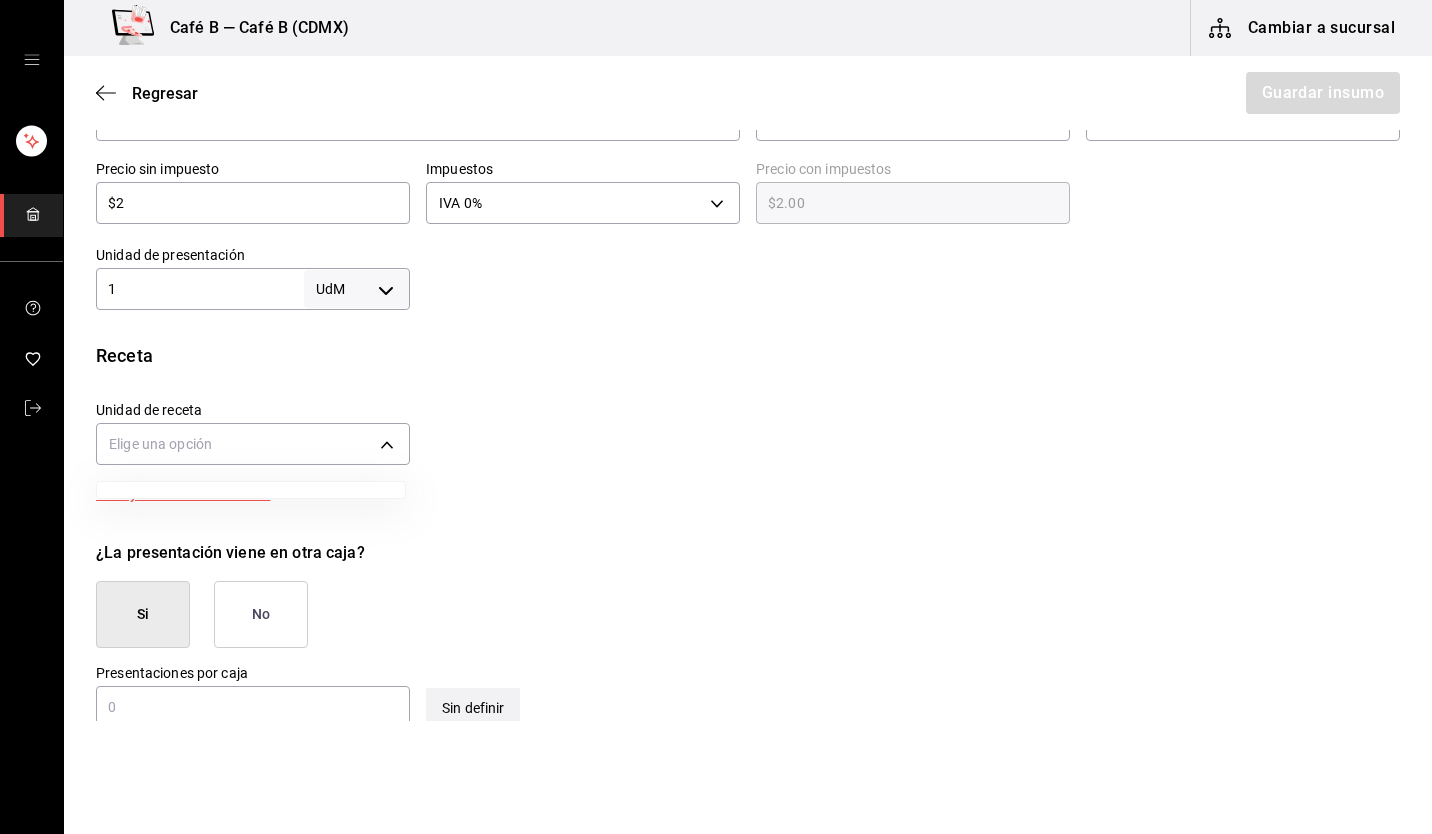 click at bounding box center [716, 417] 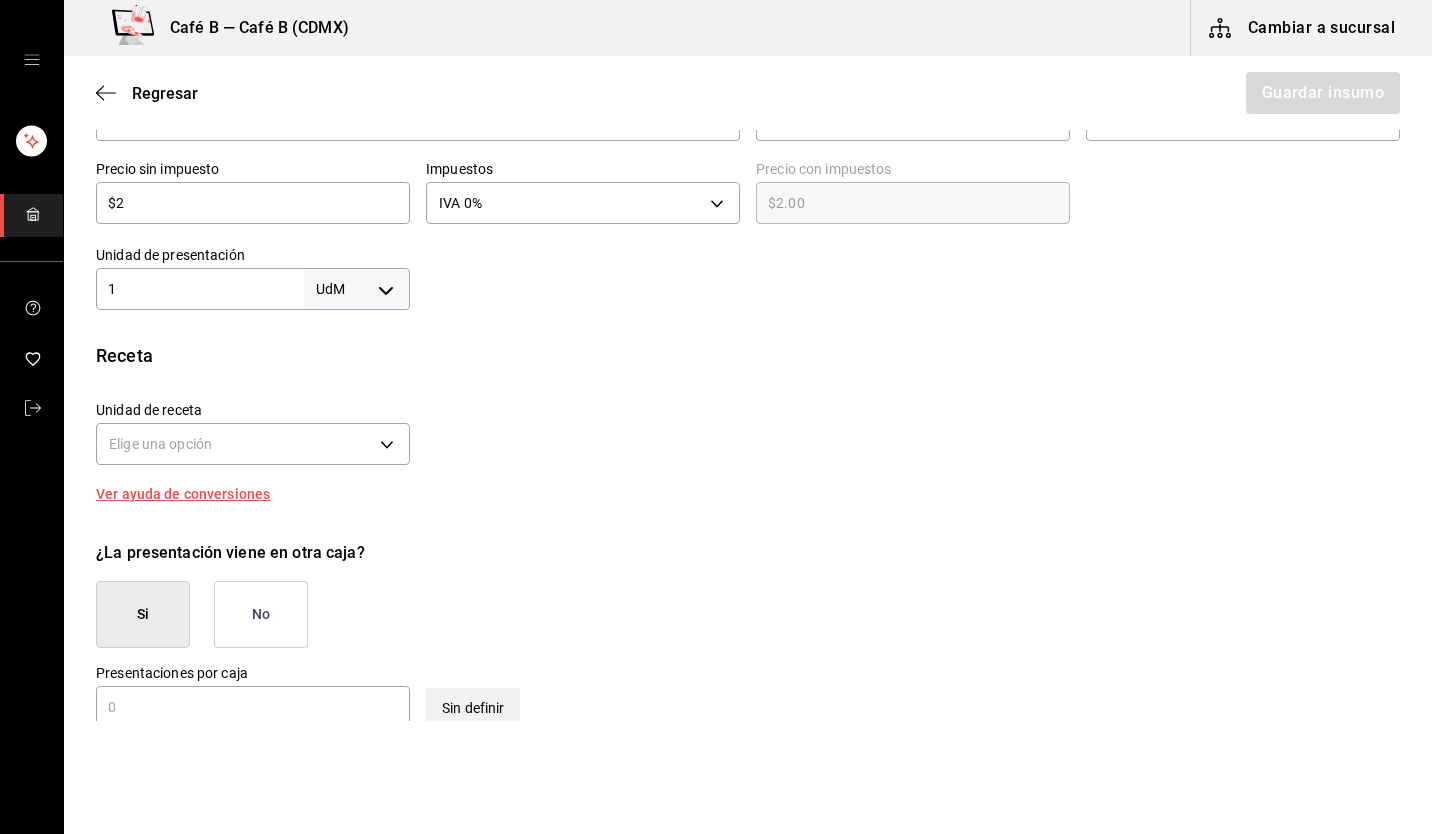 click on "Café B — Café B (CDMX) Cambiar a sucursal Regresar Guardar insumo Insumo Nombre impresión condesa Categoría de inventario ​ Mínimo ​ Ideal ​ Insumo de producción Este insumo se produce con una receta de producción Presentación Proveedor Mercado Medellin ​ Cód. de producto/Descripción Nombre de presentación Precio sin impuesto $2 ​ Impuestos IVA 0% IVA_0 Precio con impuestos $2.00 ​ Unidad de presentación 1 UdM ​ Receta Unidad de receta Elige una opción Factor de conversión ​ Ver ayuda de conversiones ¿La presentación  viene en otra caja? Si No Presentaciones por caja ​ Sin definir Unidades de conteo GANA 1 MES GRATIS EN TU SUSCRIPCIÓN AQUÍ ¿Recuerdas cómo empezó tu restaurante?
Hoy puedes ayudar a un colega a tener el mismo cambio que tú viviste.
Recomienda Parrot directamente desde tu Portal Administrador.
Es fácil y rápido.
🎁 Por cada restaurante que se una, ganas 1 mes gratis. Visitar centro de ayuda (81) 2046 6363 soporte@parrotsoftware.io (81) 2046 6363" at bounding box center [716, 360] 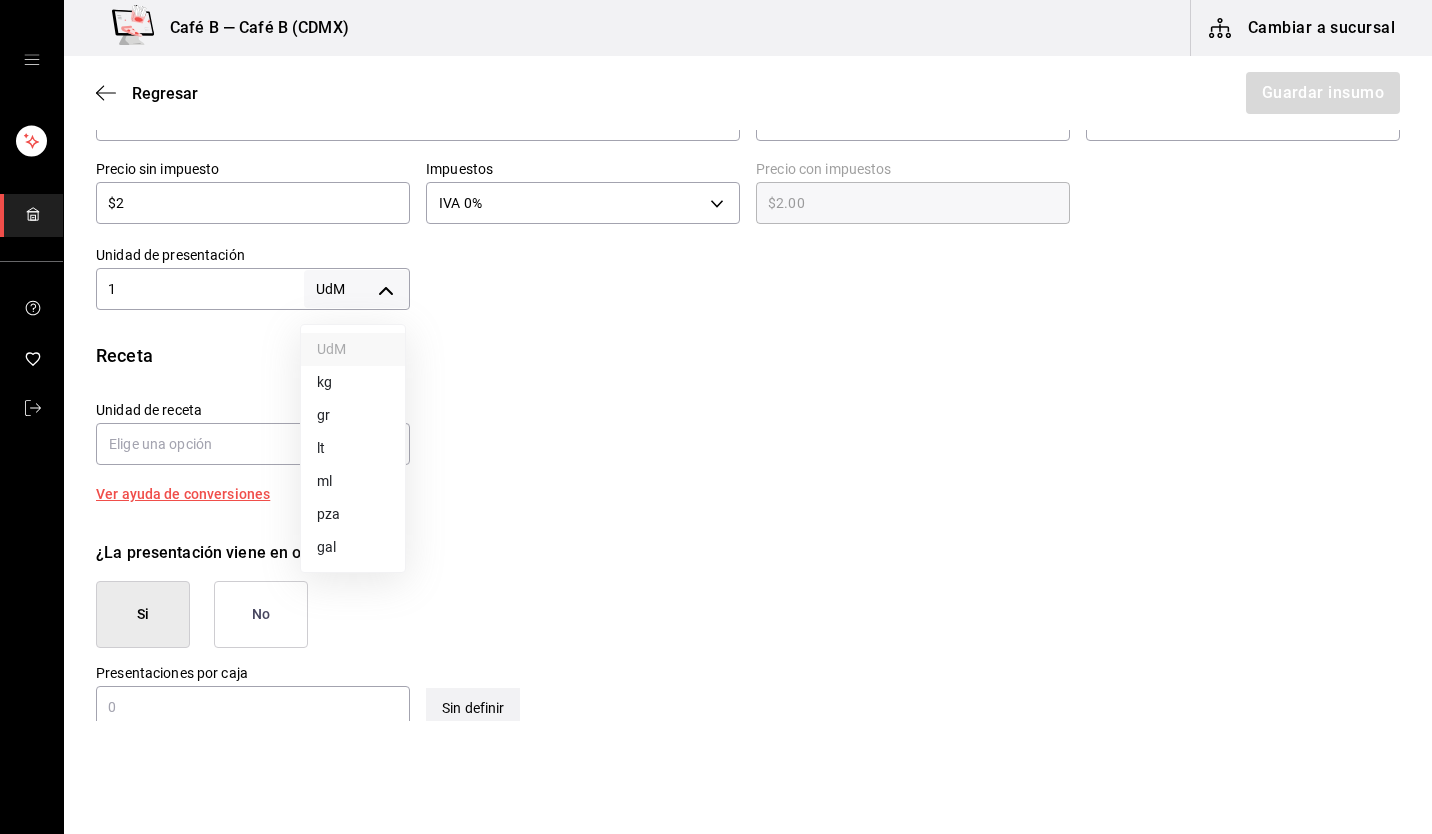 click on "pza" at bounding box center (353, 514) 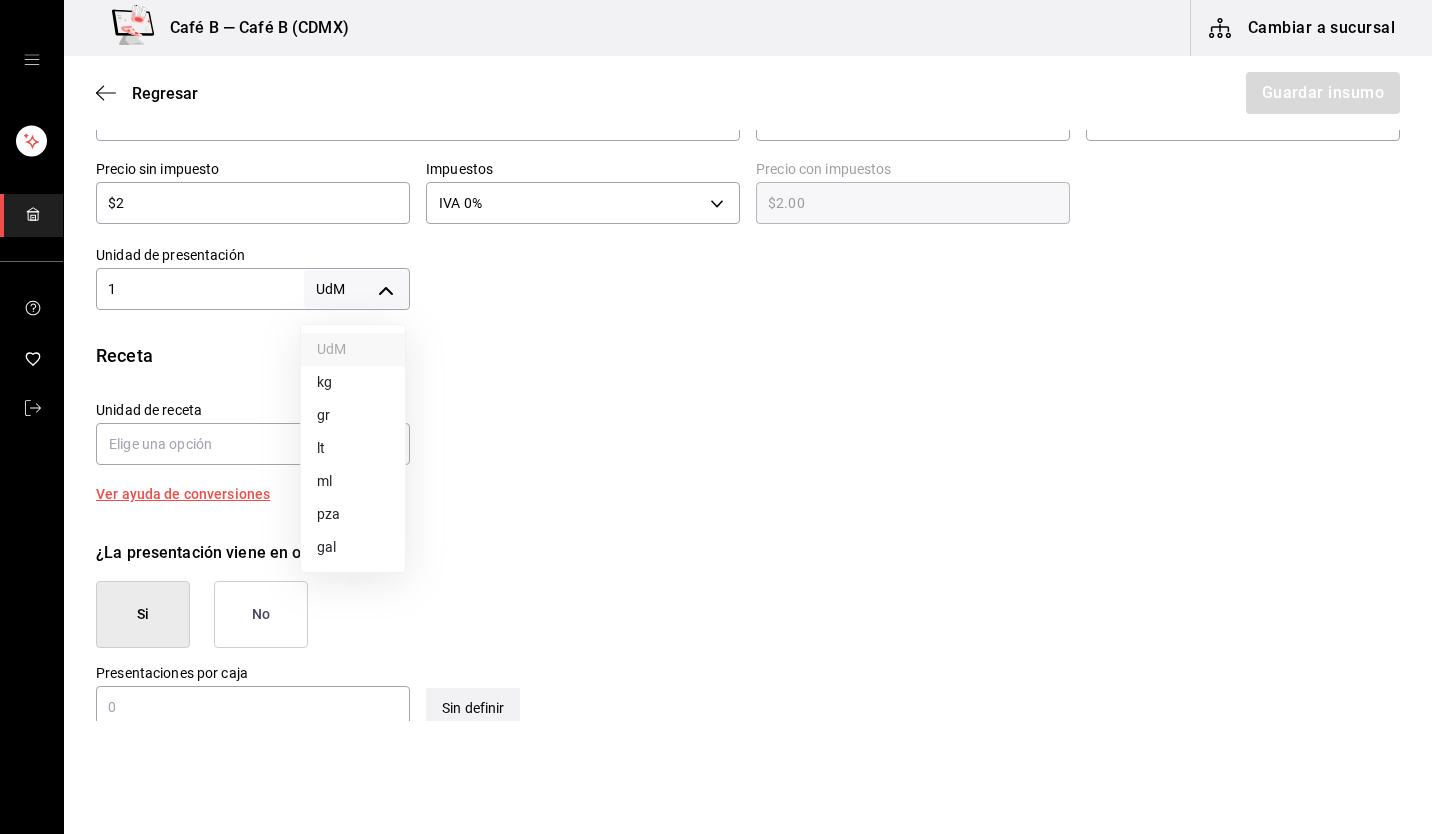 type on "UNIT" 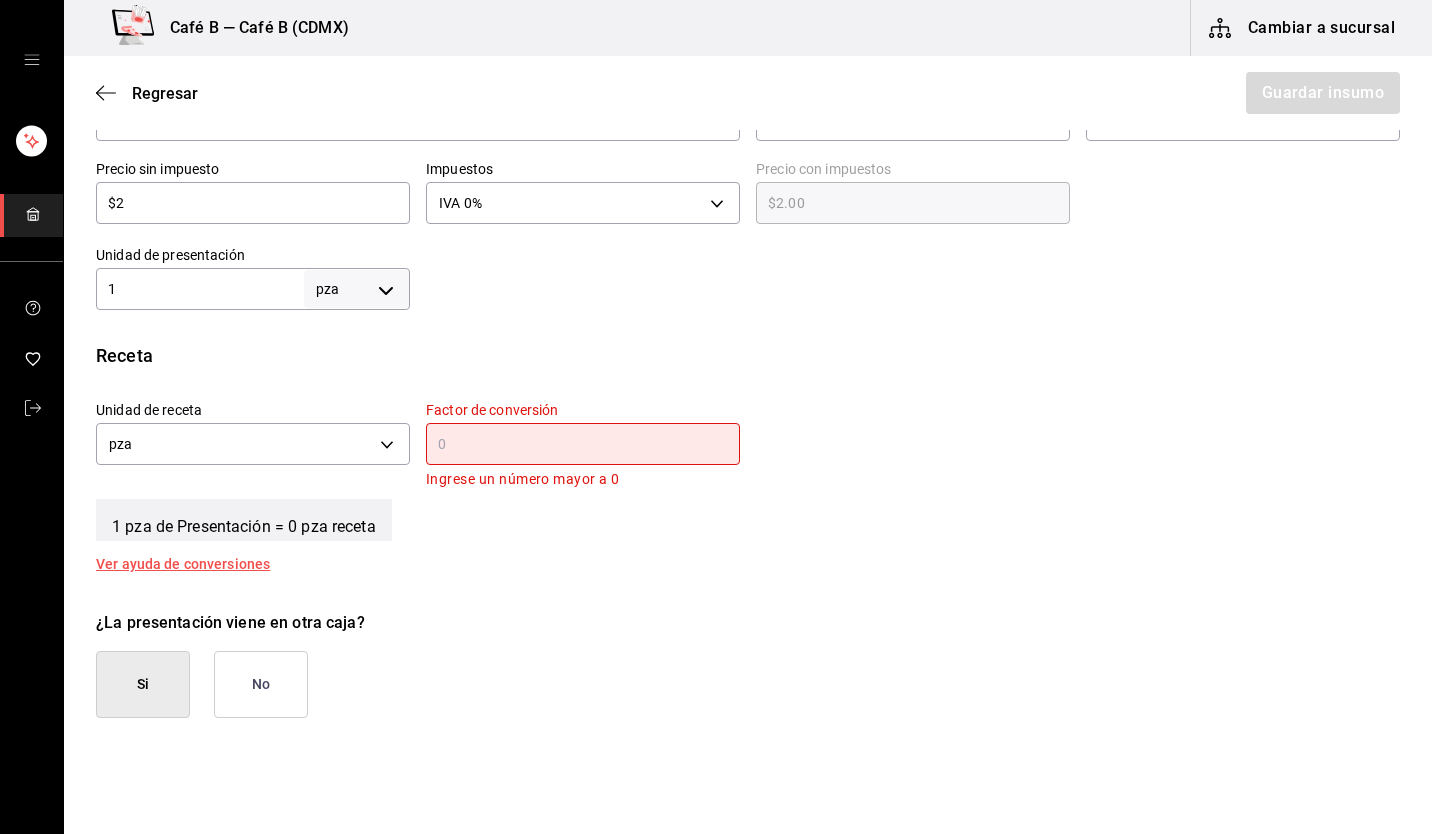 click at bounding box center [583, 444] 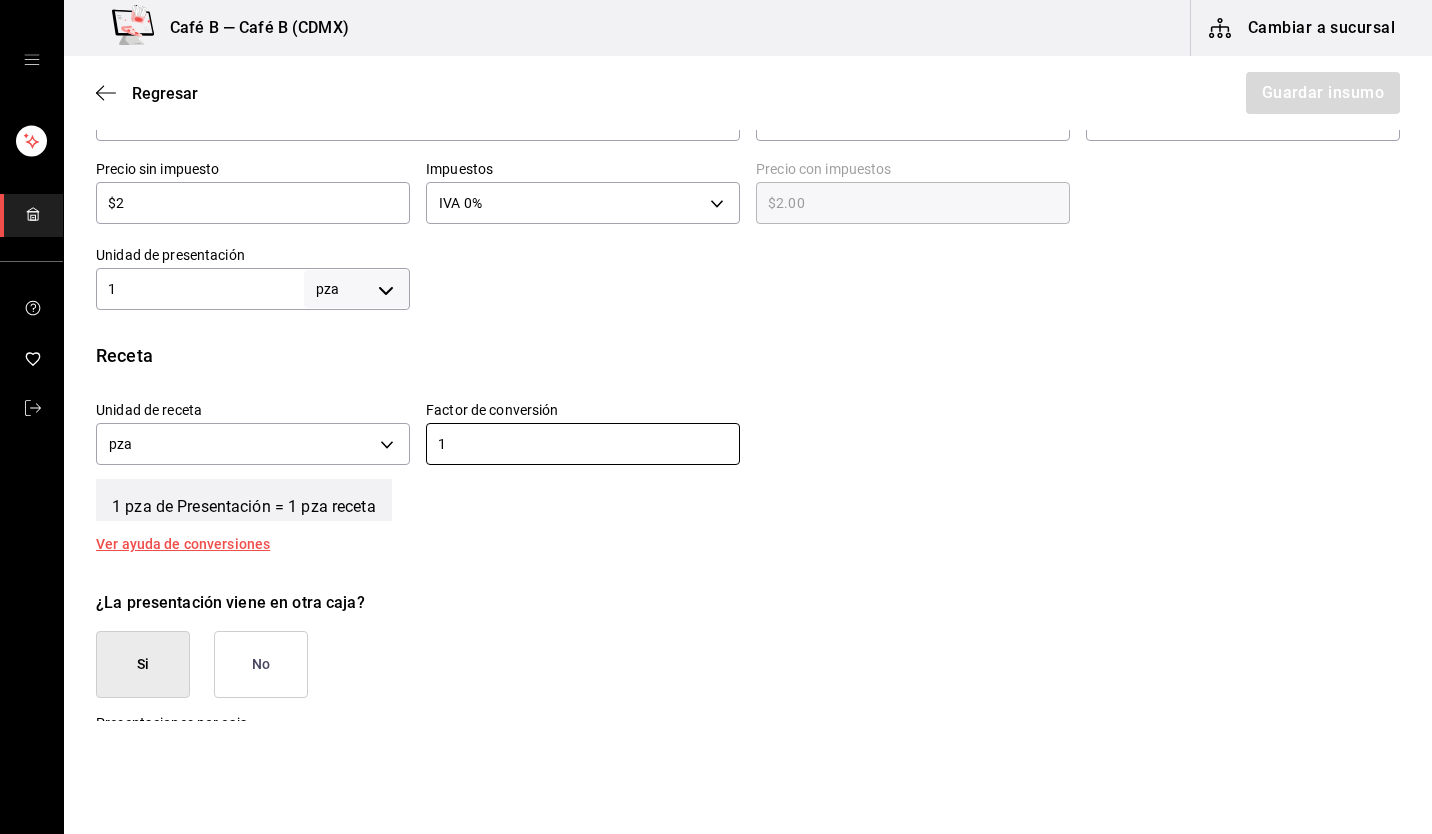 type on "1" 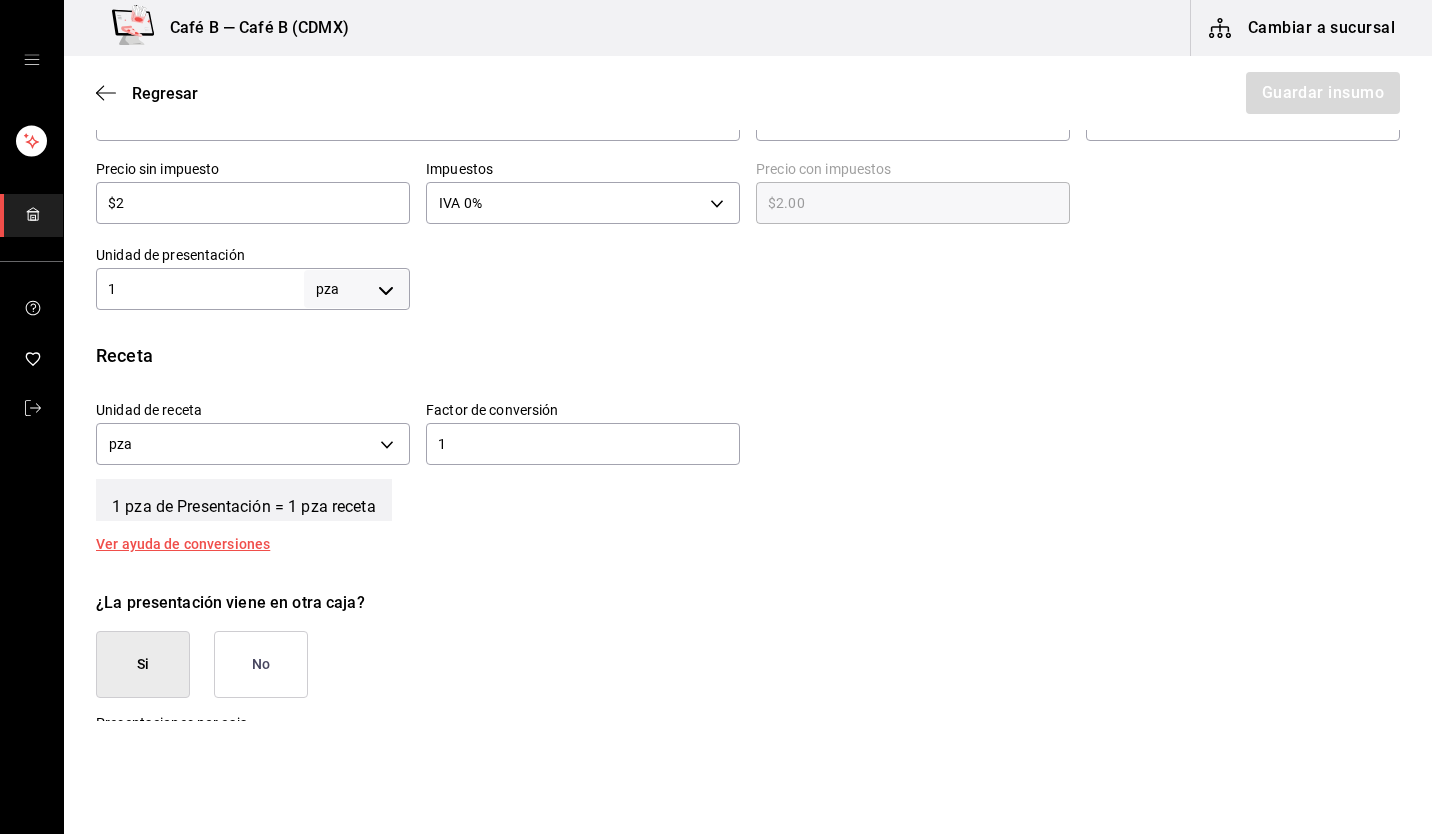 click on "Unidad de receta pza UNIT Factor de conversión 1 ​" at bounding box center (740, 428) 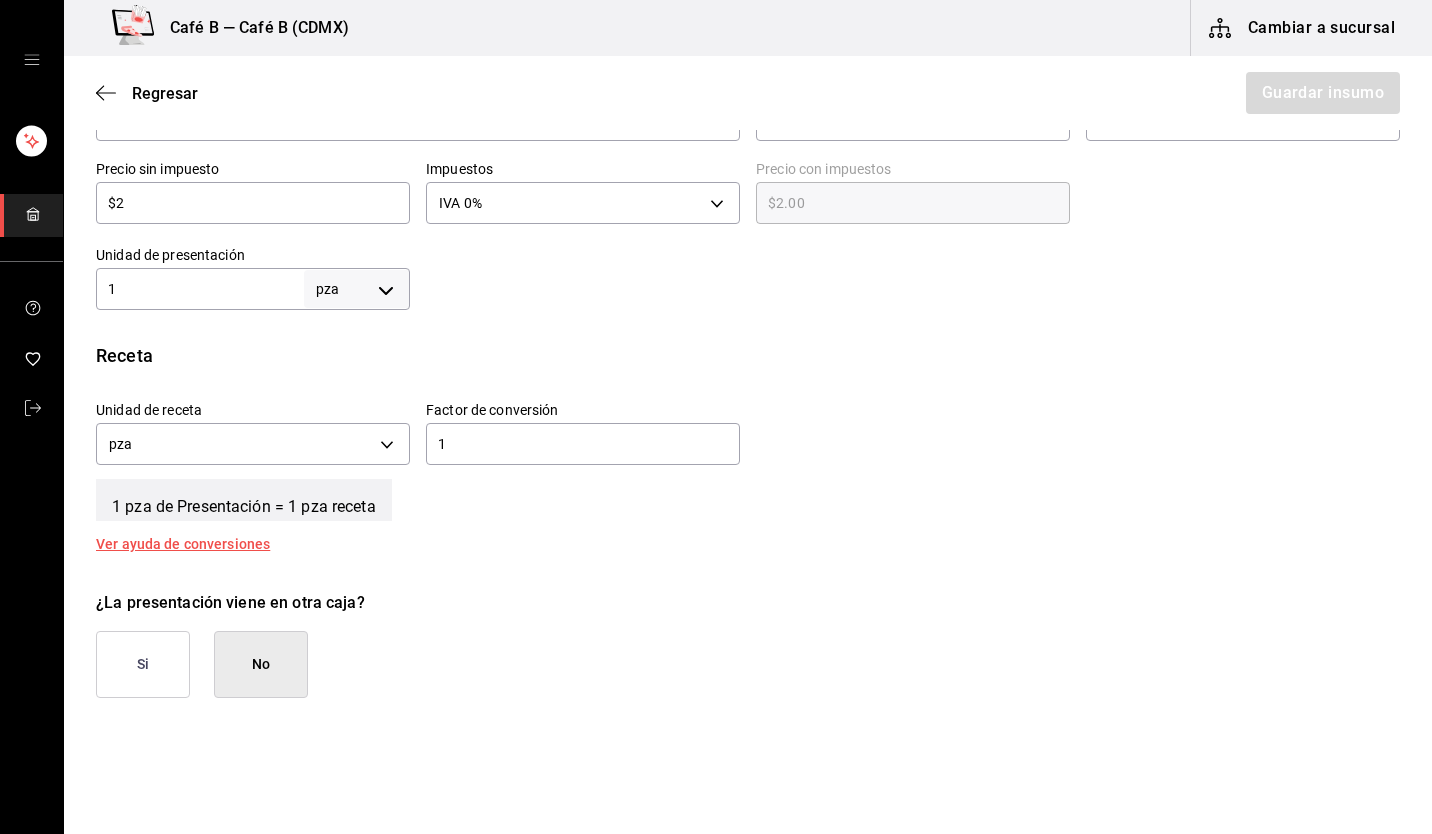 click on "Receta Unidad de receta pza UNIT Factor de conversión 1 ​ 1 pza de Presentación = 1 pza receta Ver ayuda de conversiones" at bounding box center (748, 446) 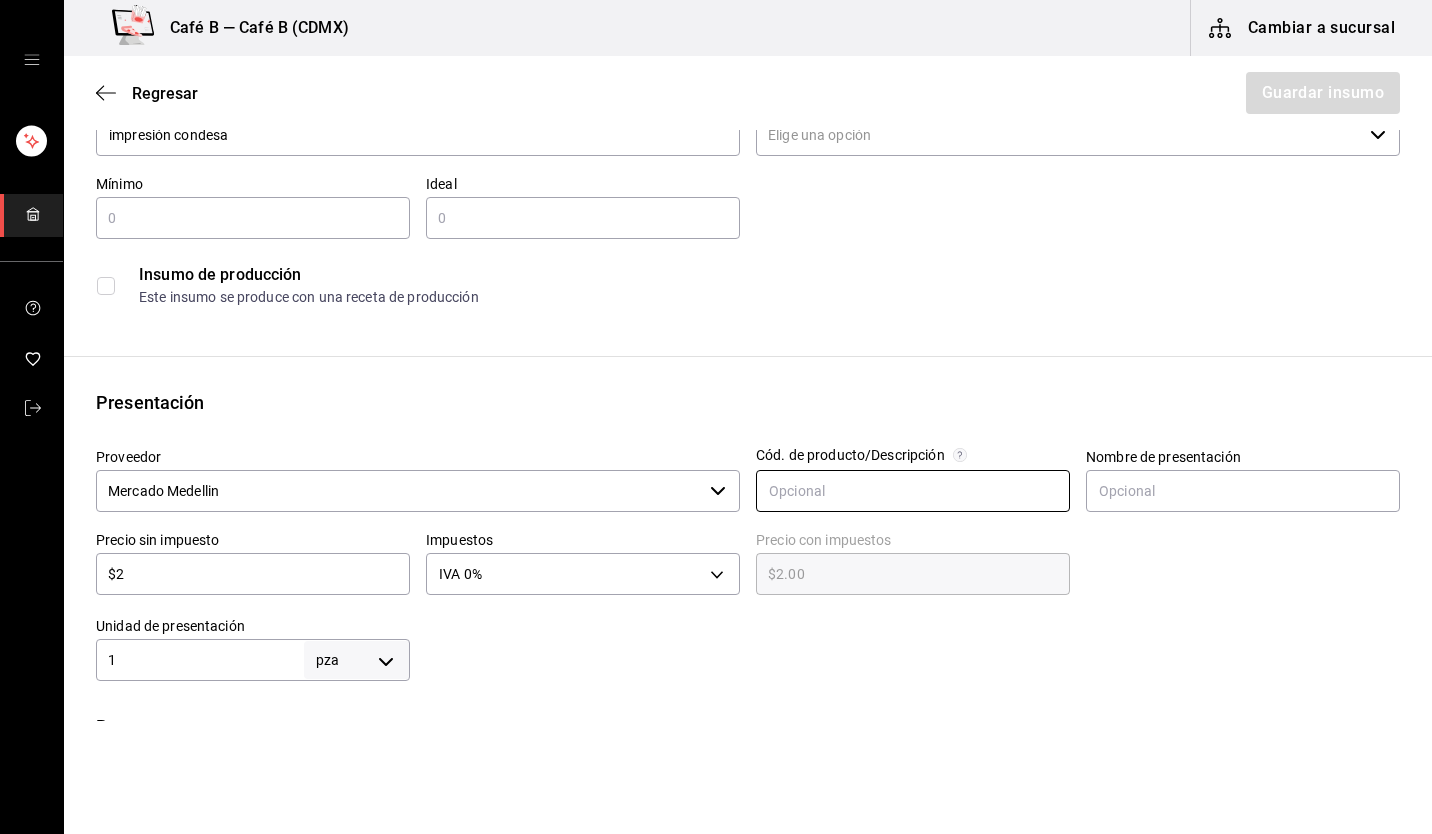 scroll, scrollTop: 692, scrollLeft: 0, axis: vertical 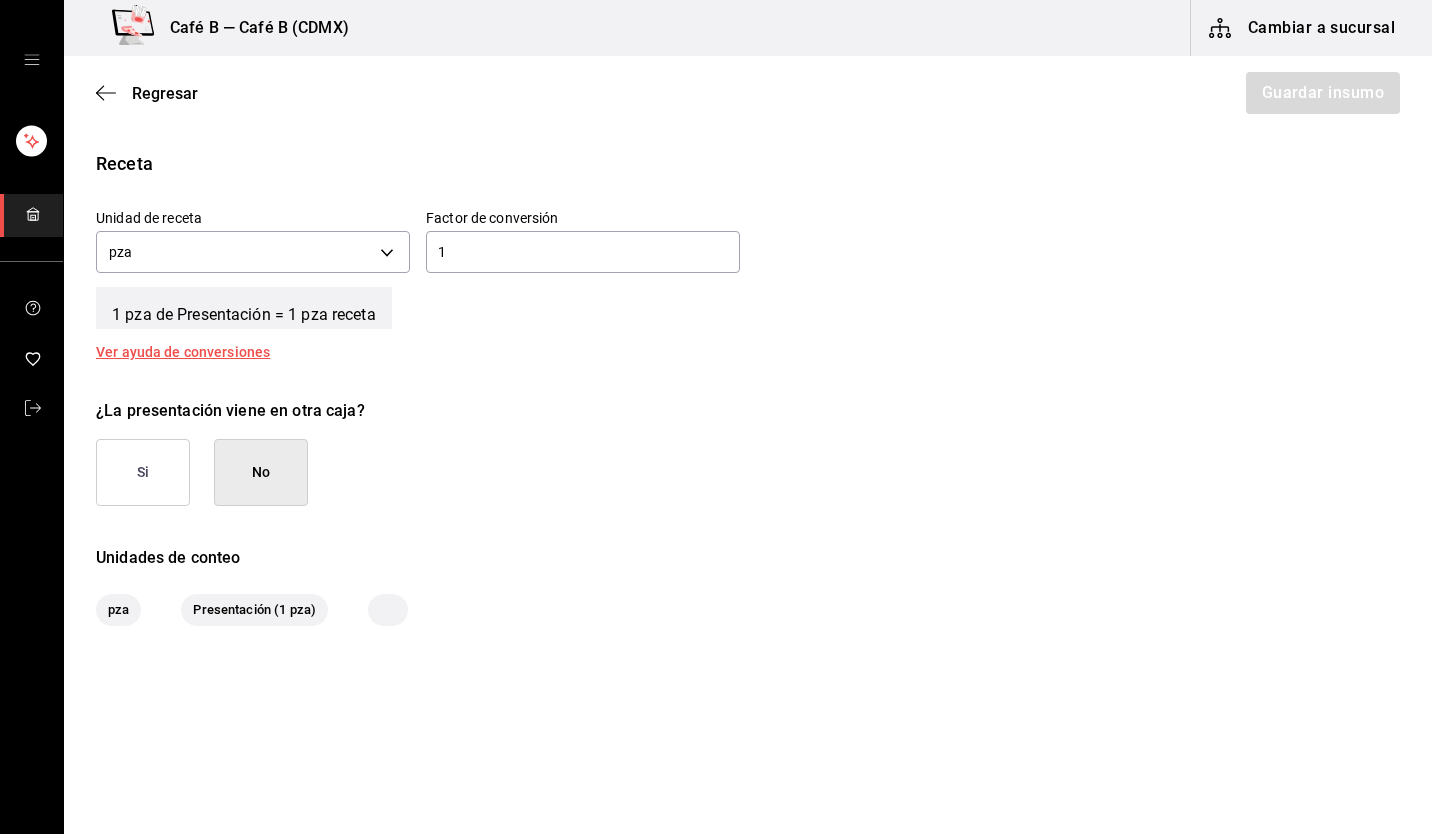 click on "No" at bounding box center [261, 472] 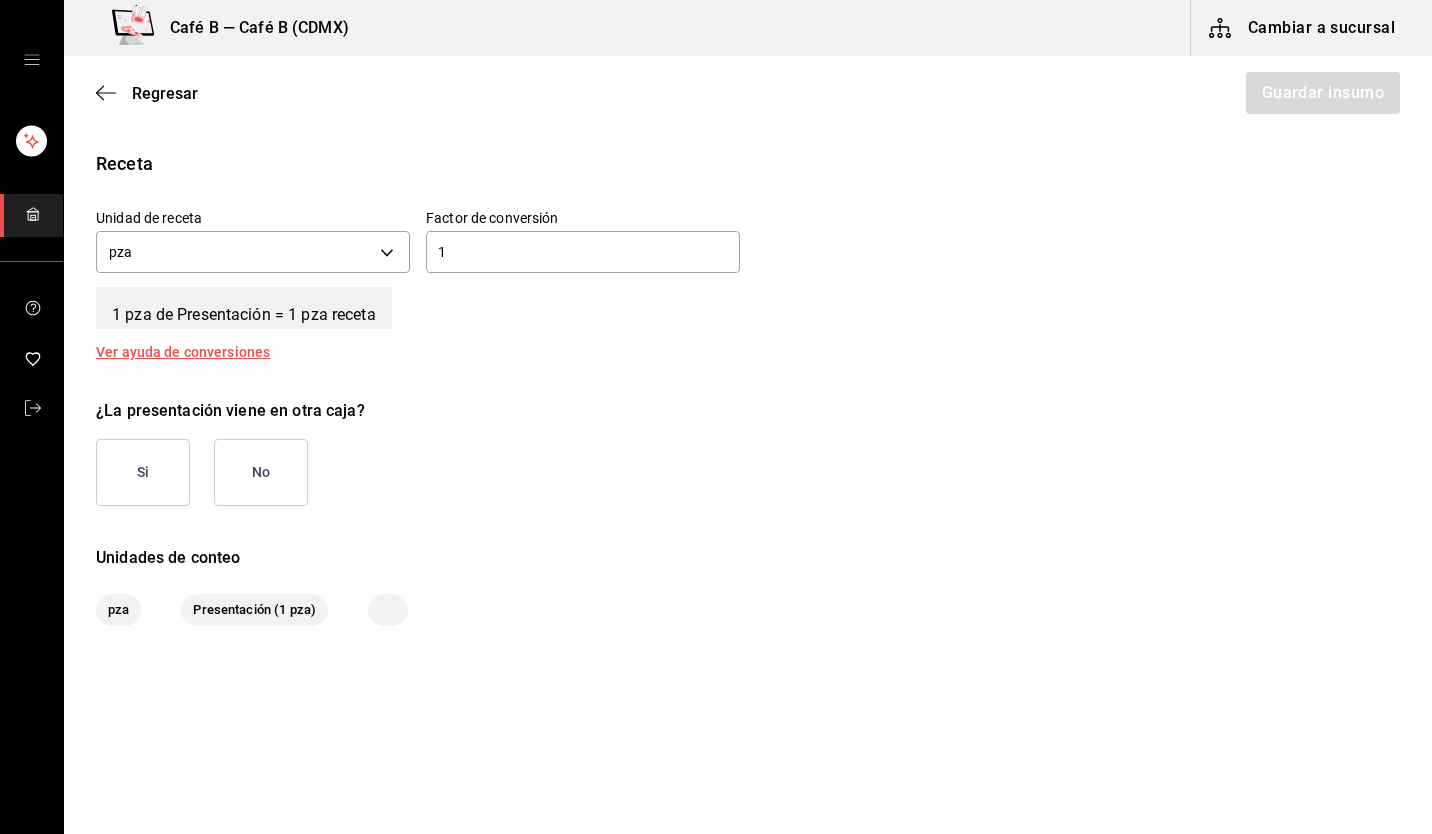 click on "No" at bounding box center [261, 472] 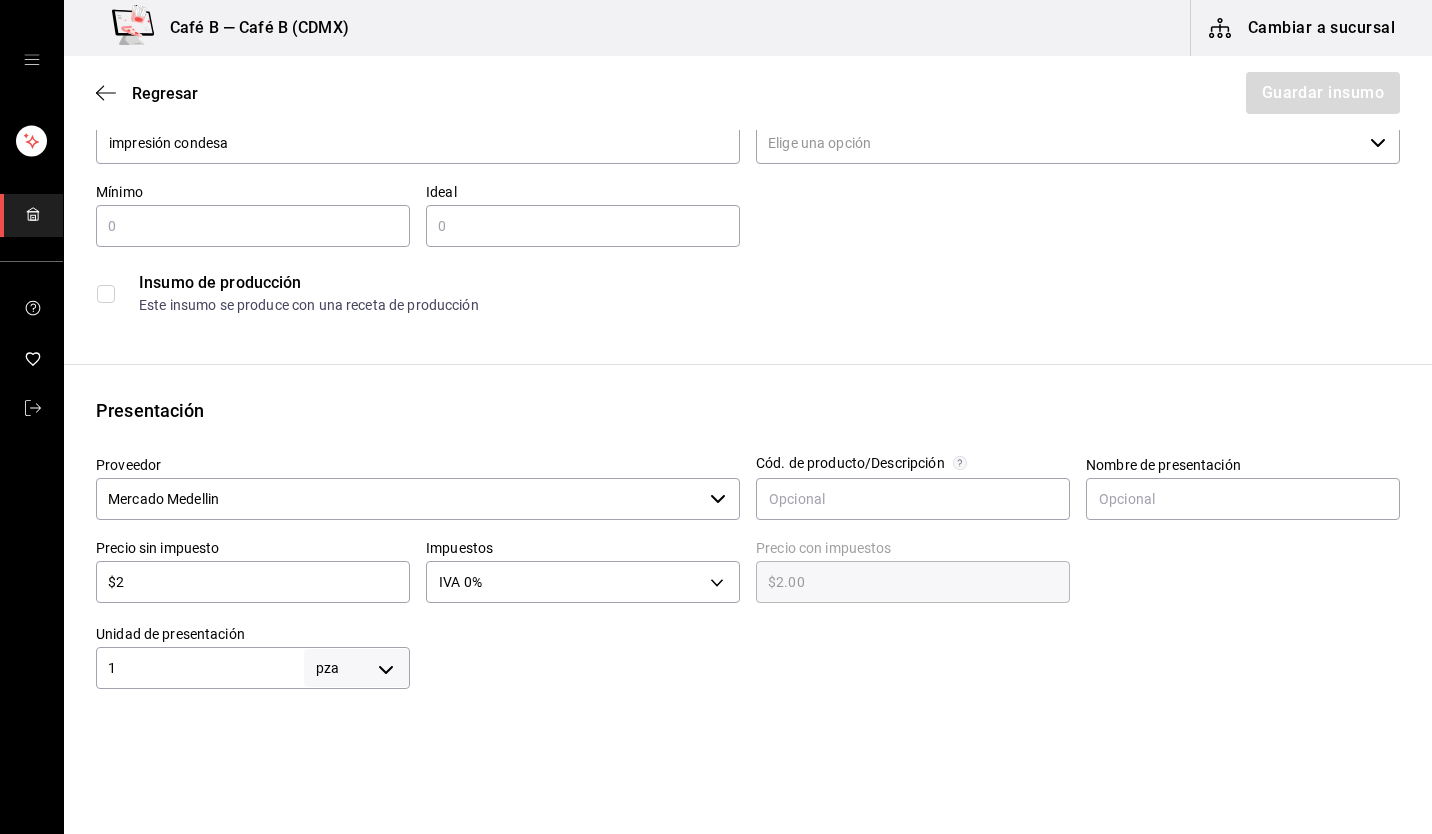 scroll, scrollTop: 0, scrollLeft: 0, axis: both 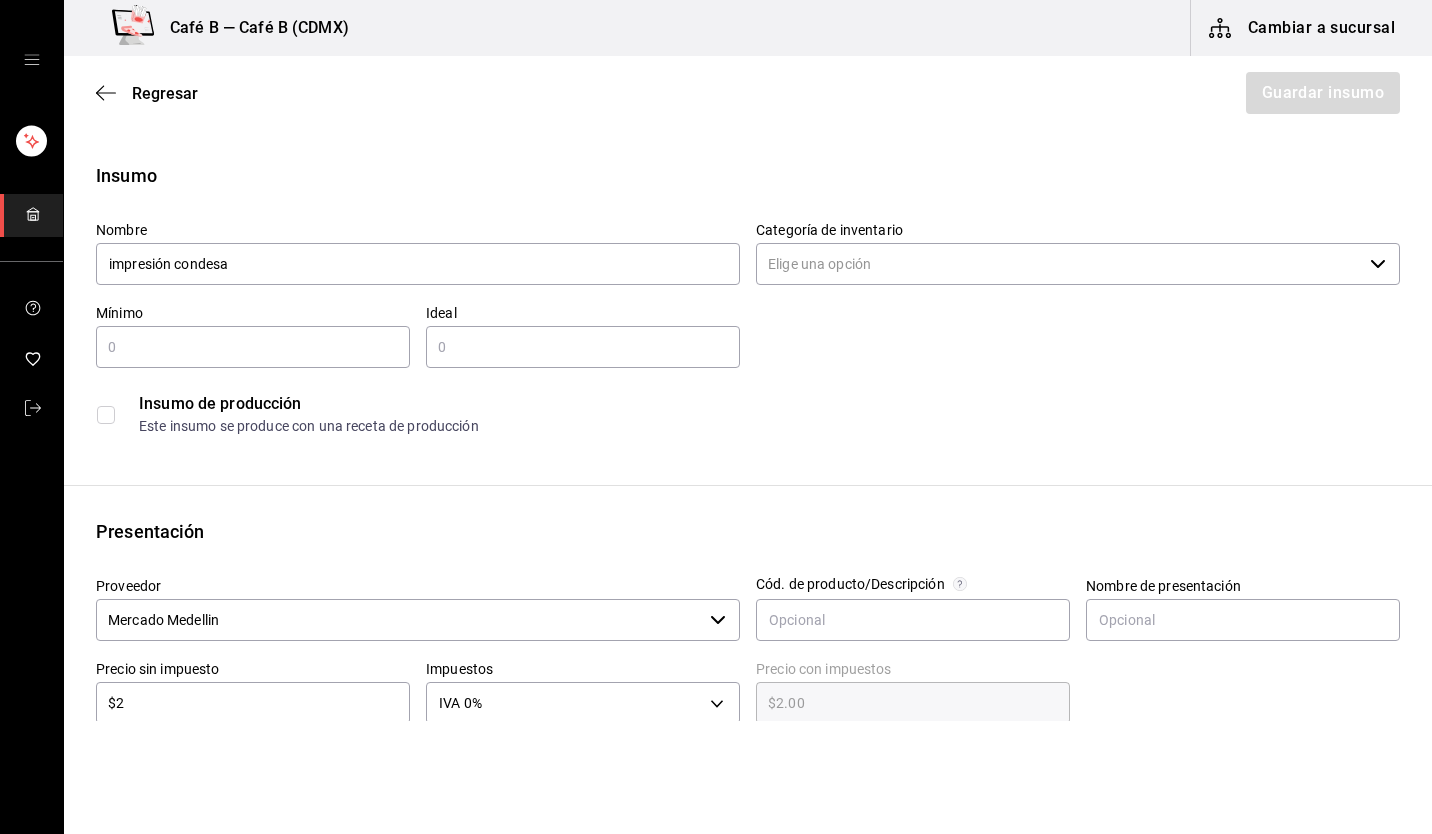 click 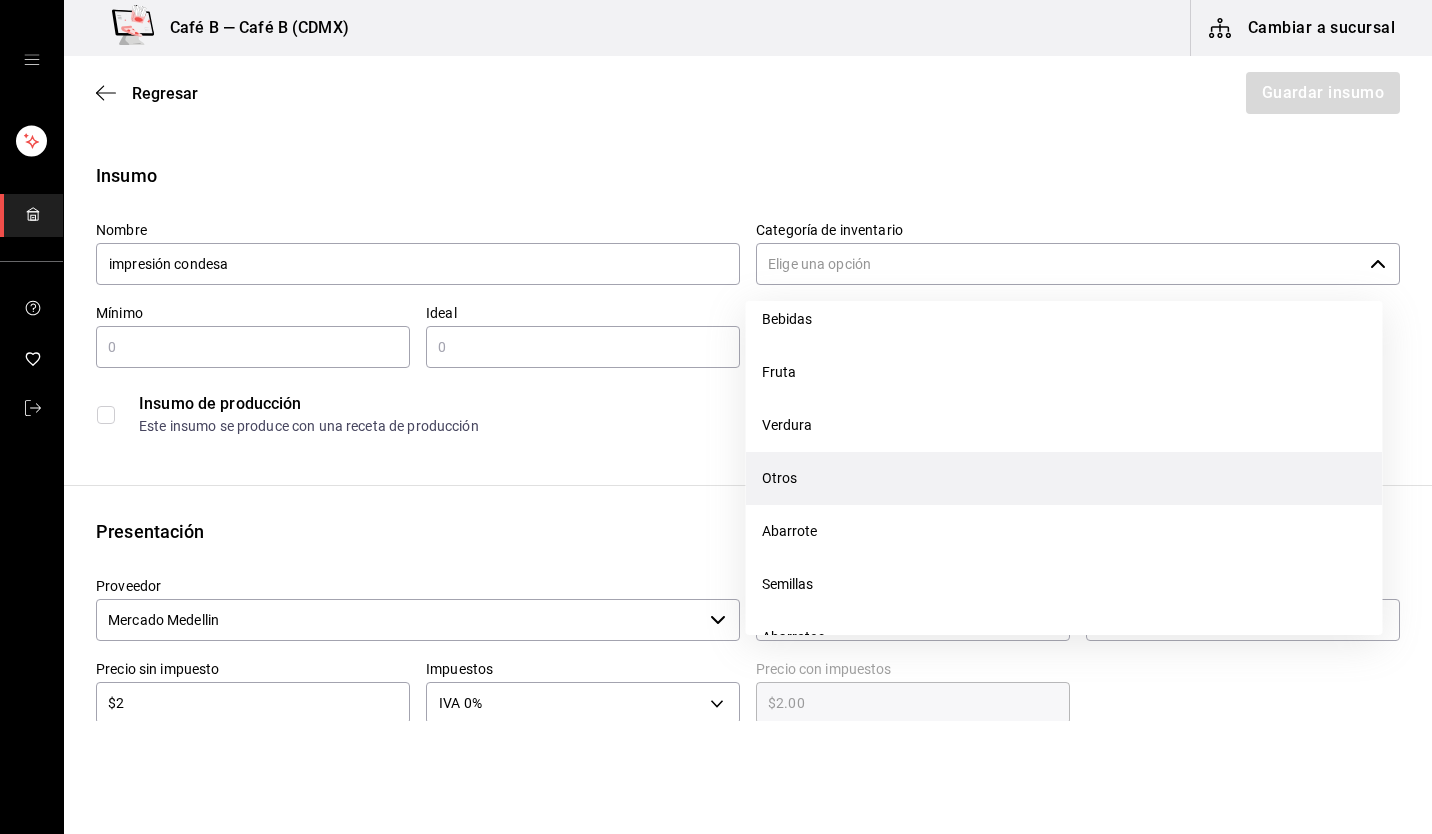 scroll, scrollTop: 1100, scrollLeft: 0, axis: vertical 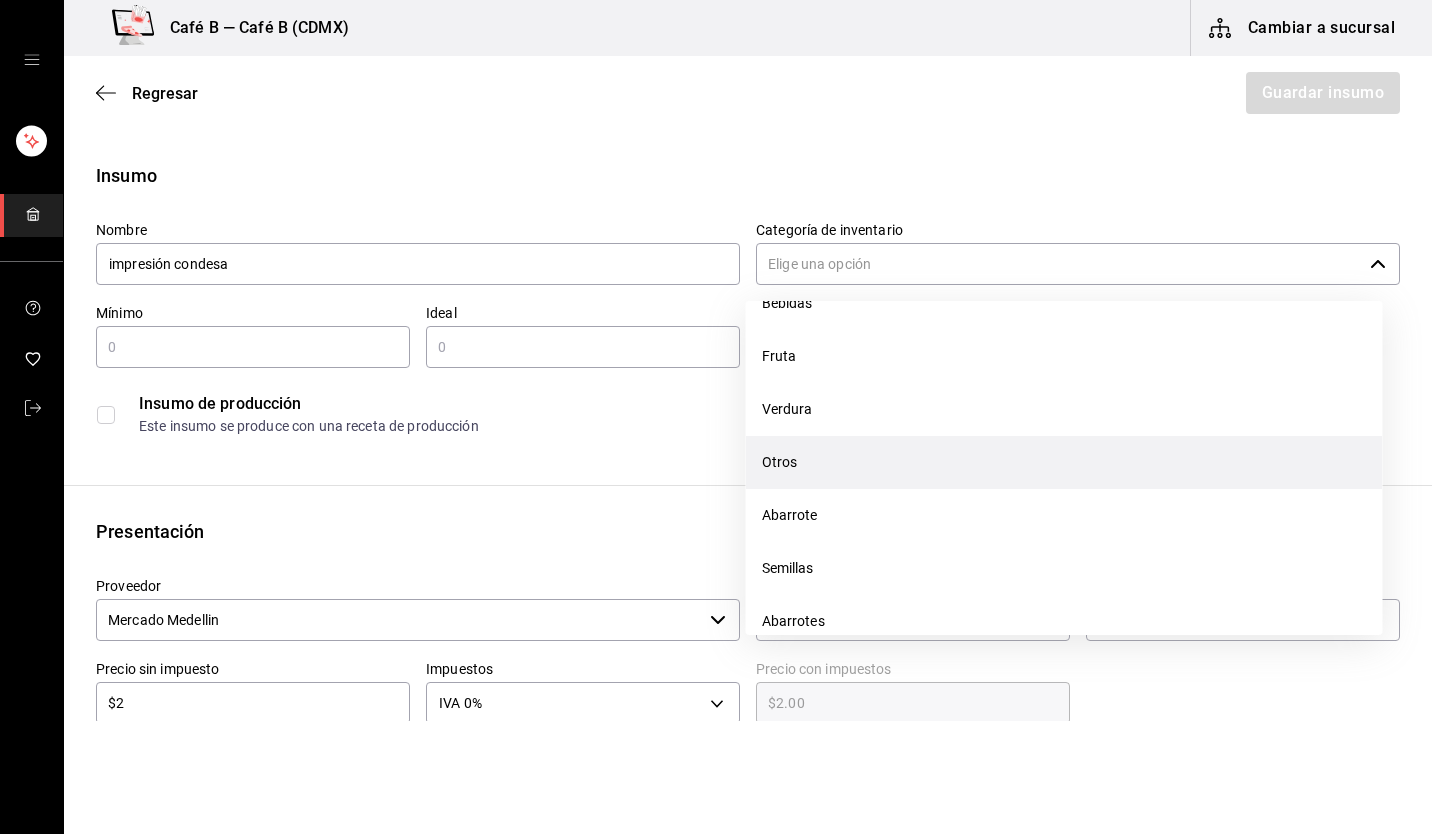 click on "Otros" at bounding box center [1064, 462] 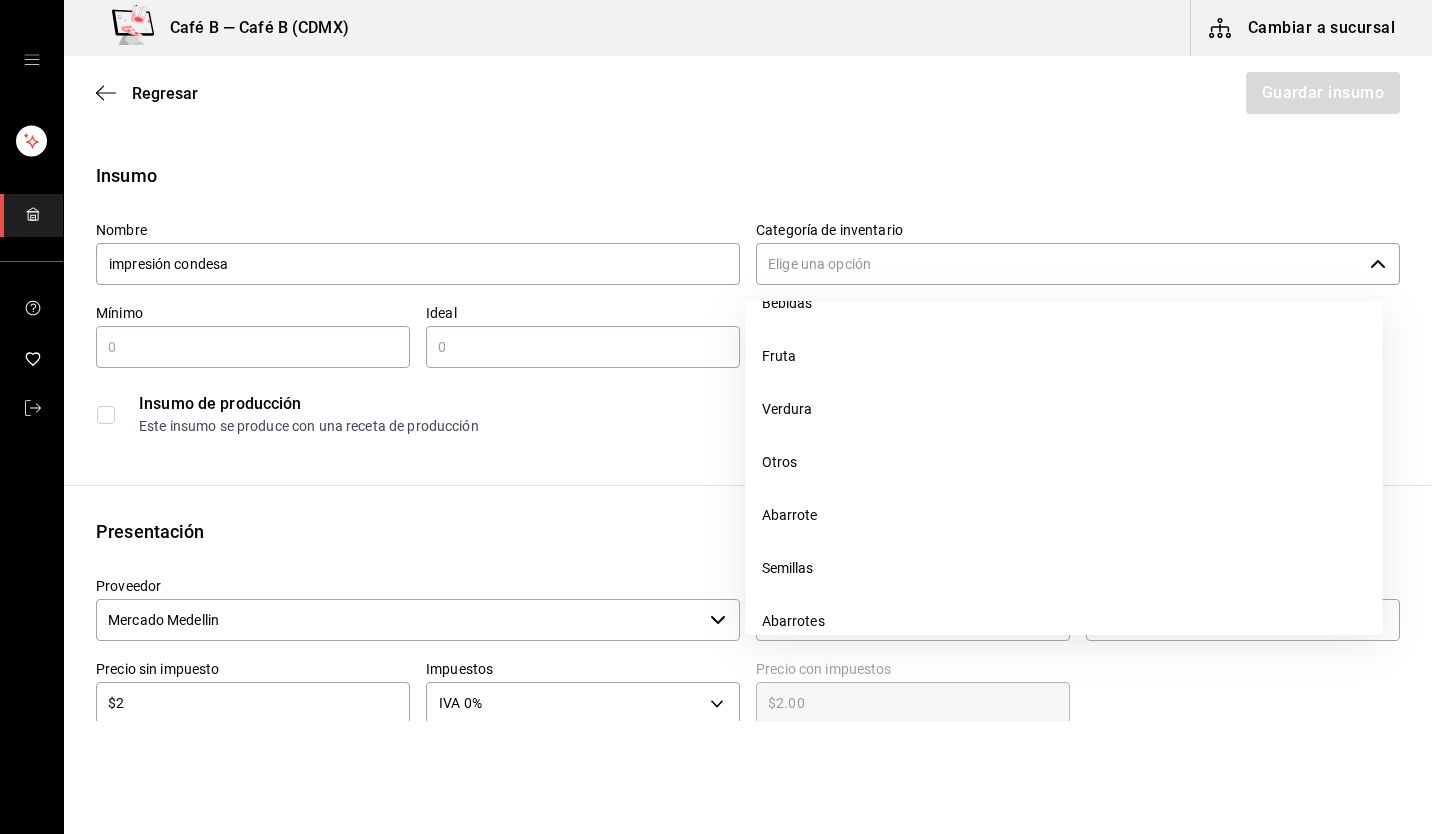 type on "Otros" 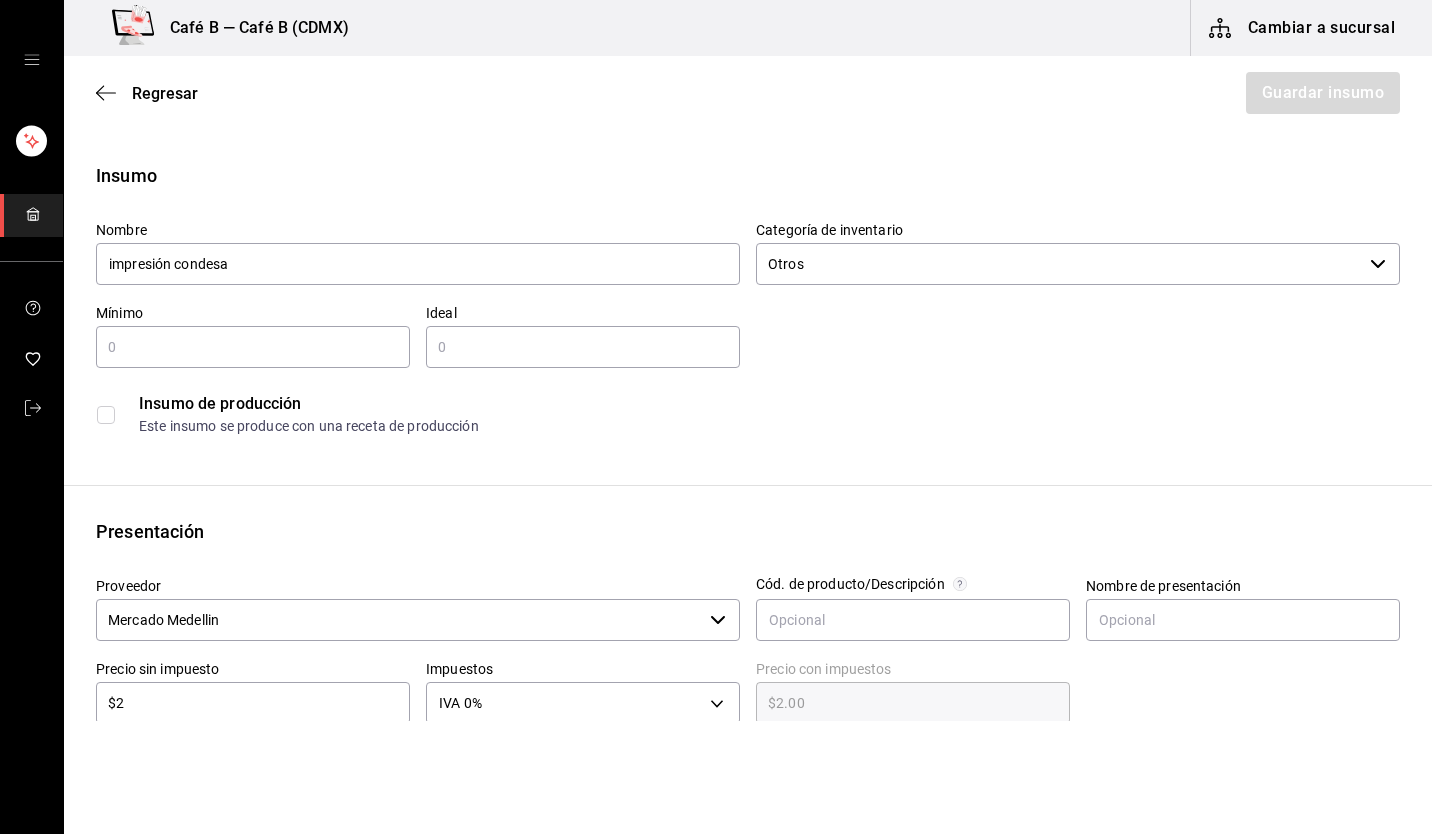 click at bounding box center [253, 347] 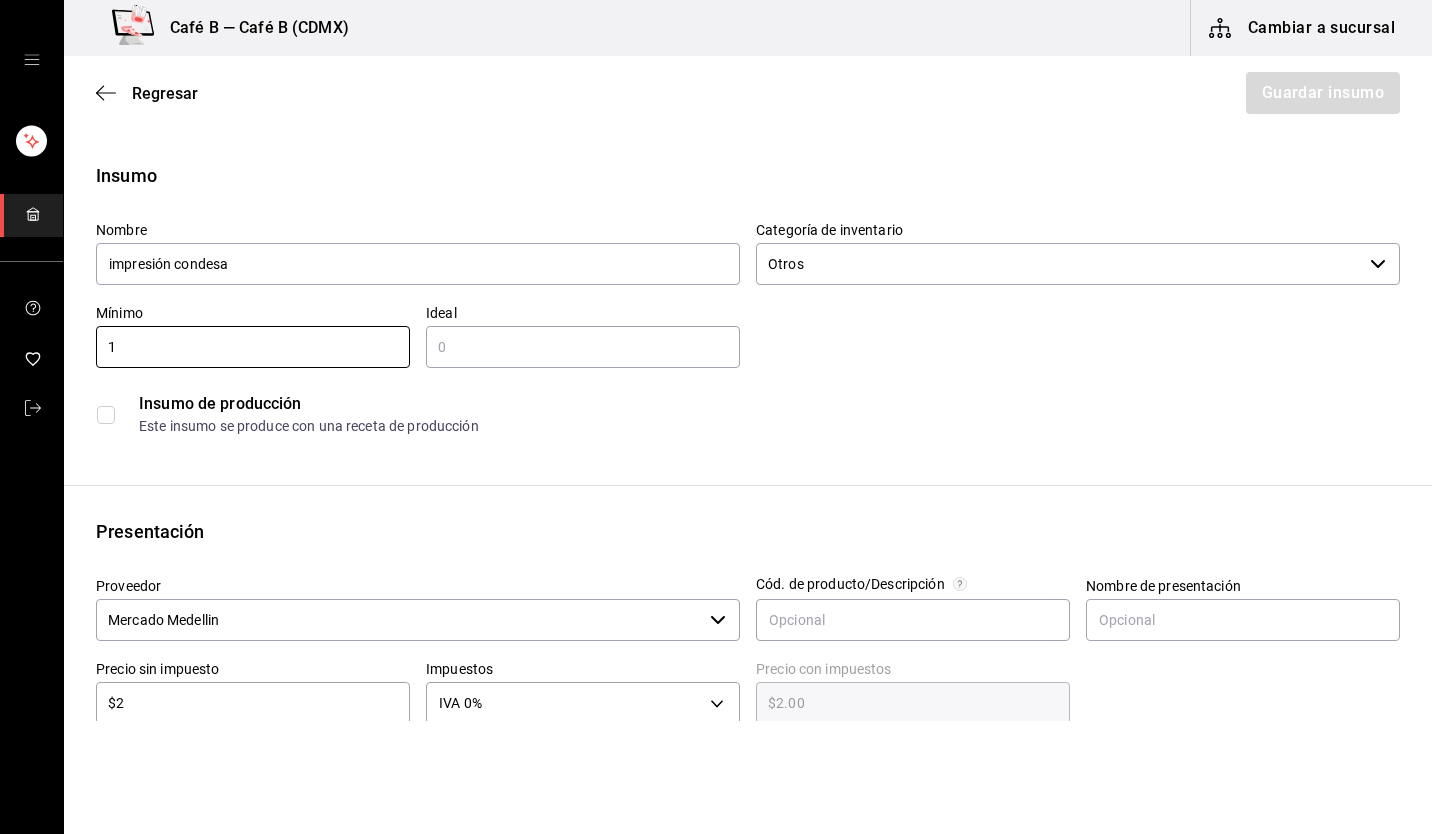 type on "1" 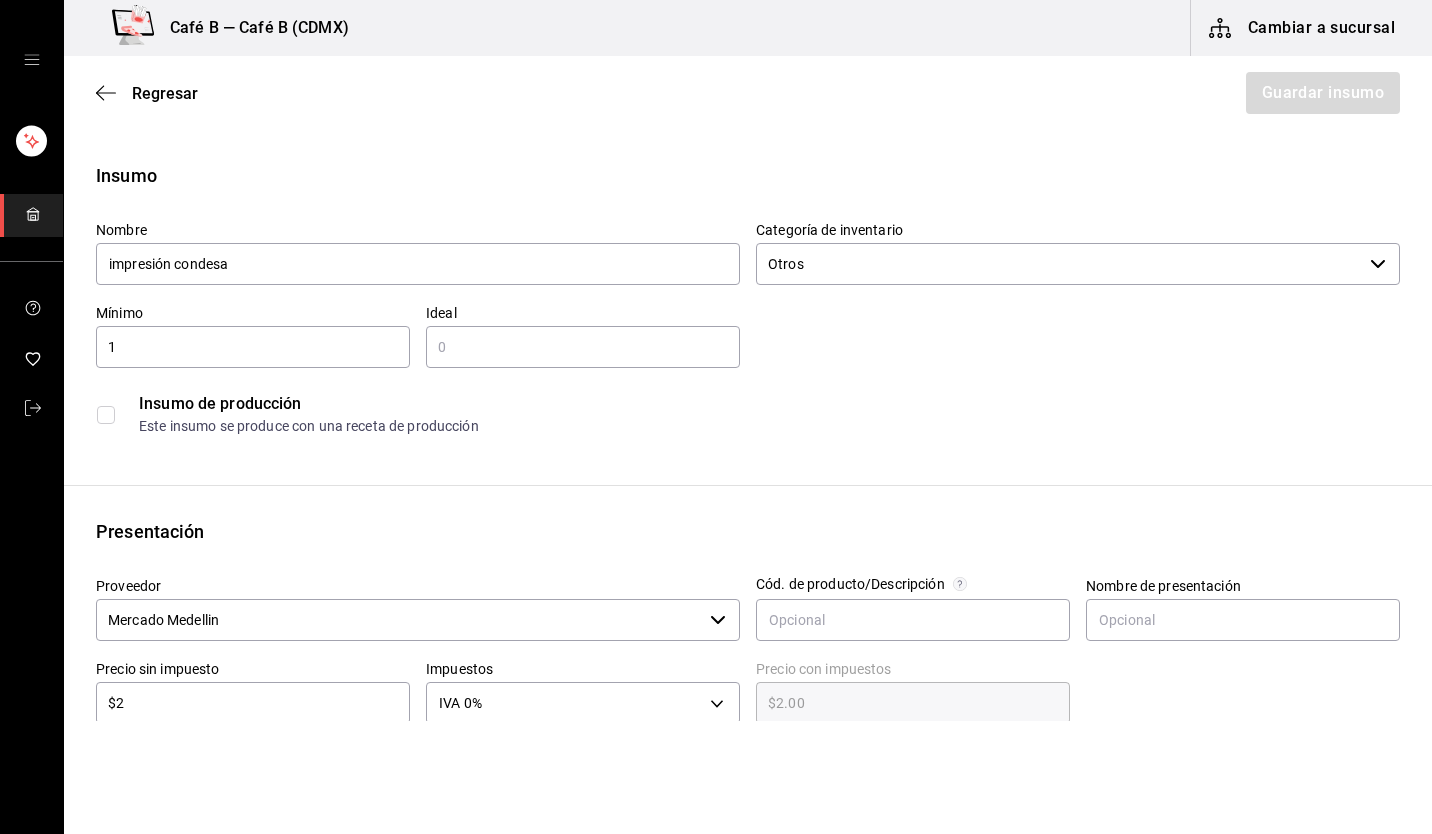click at bounding box center (583, 347) 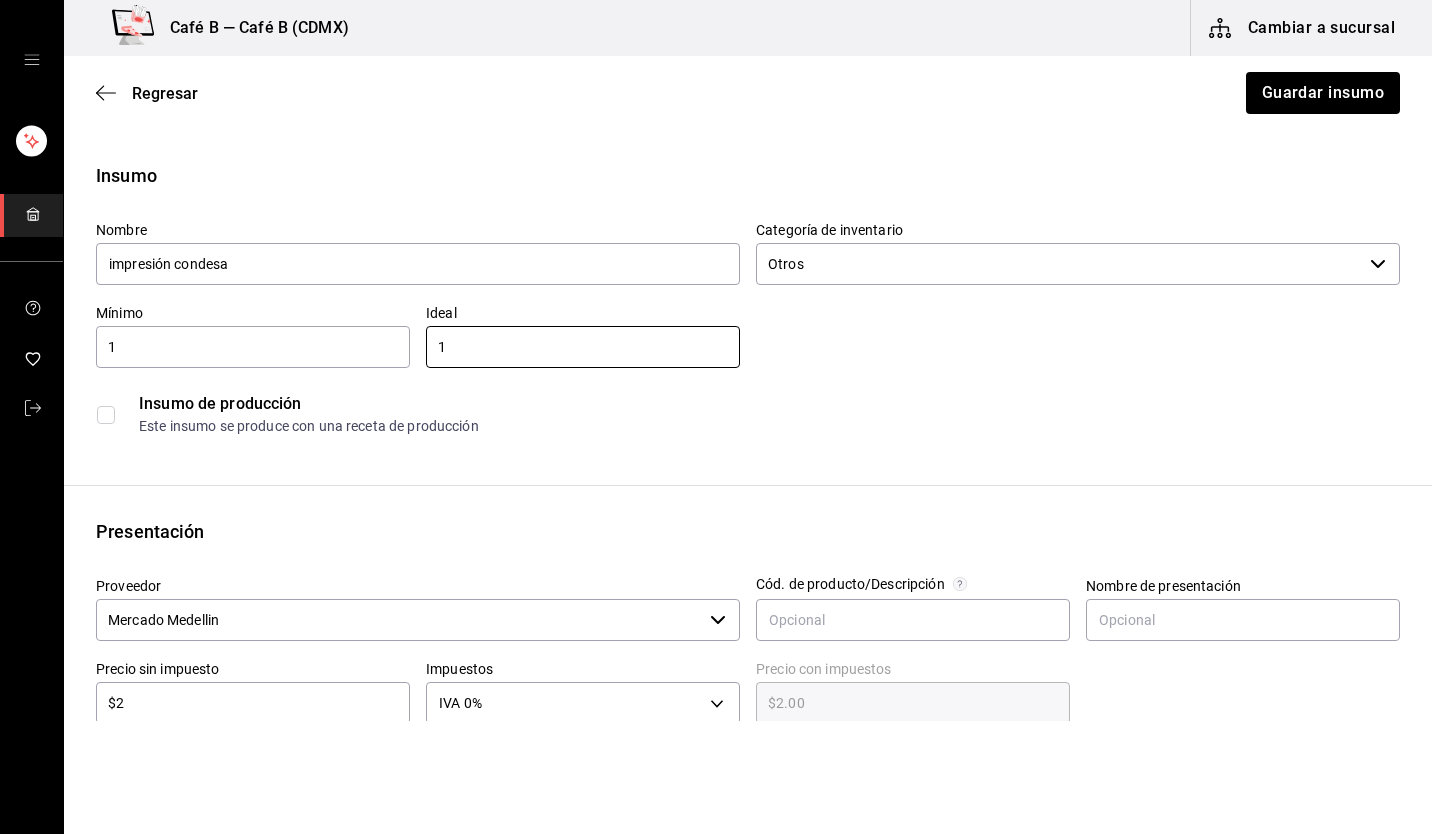 type on "1" 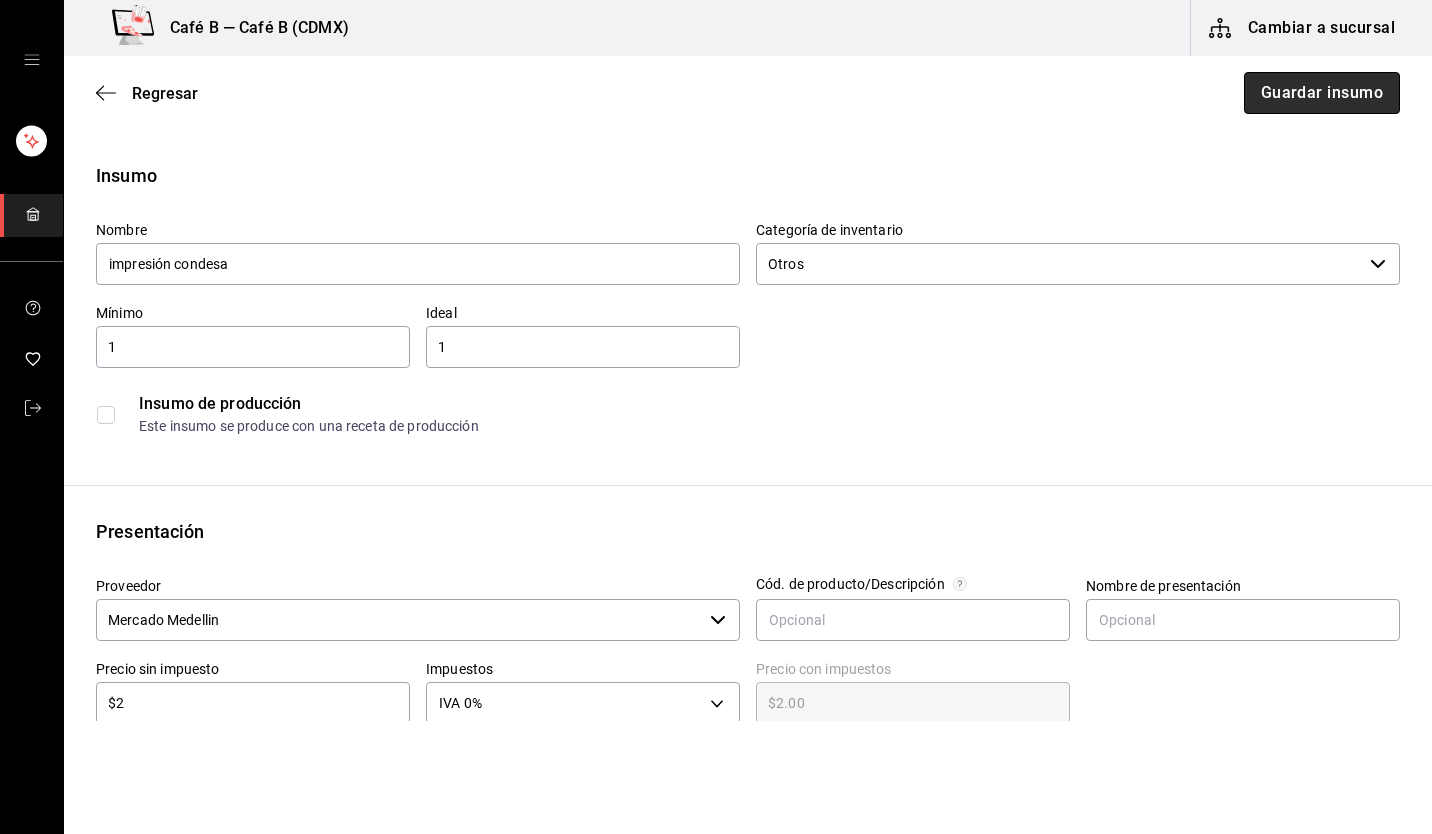 click on "Guardar insumo" at bounding box center (1322, 93) 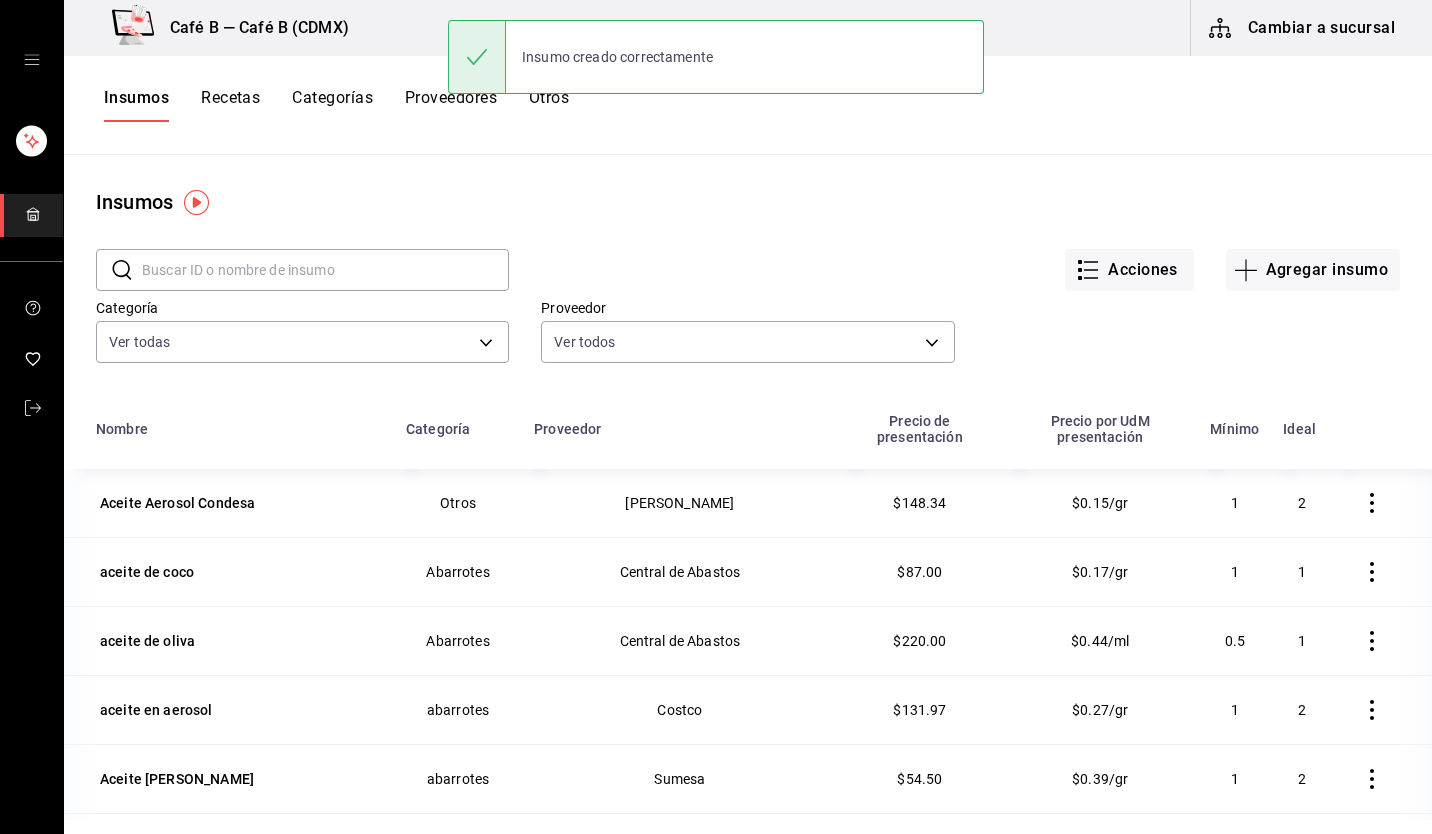 click at bounding box center [325, 270] 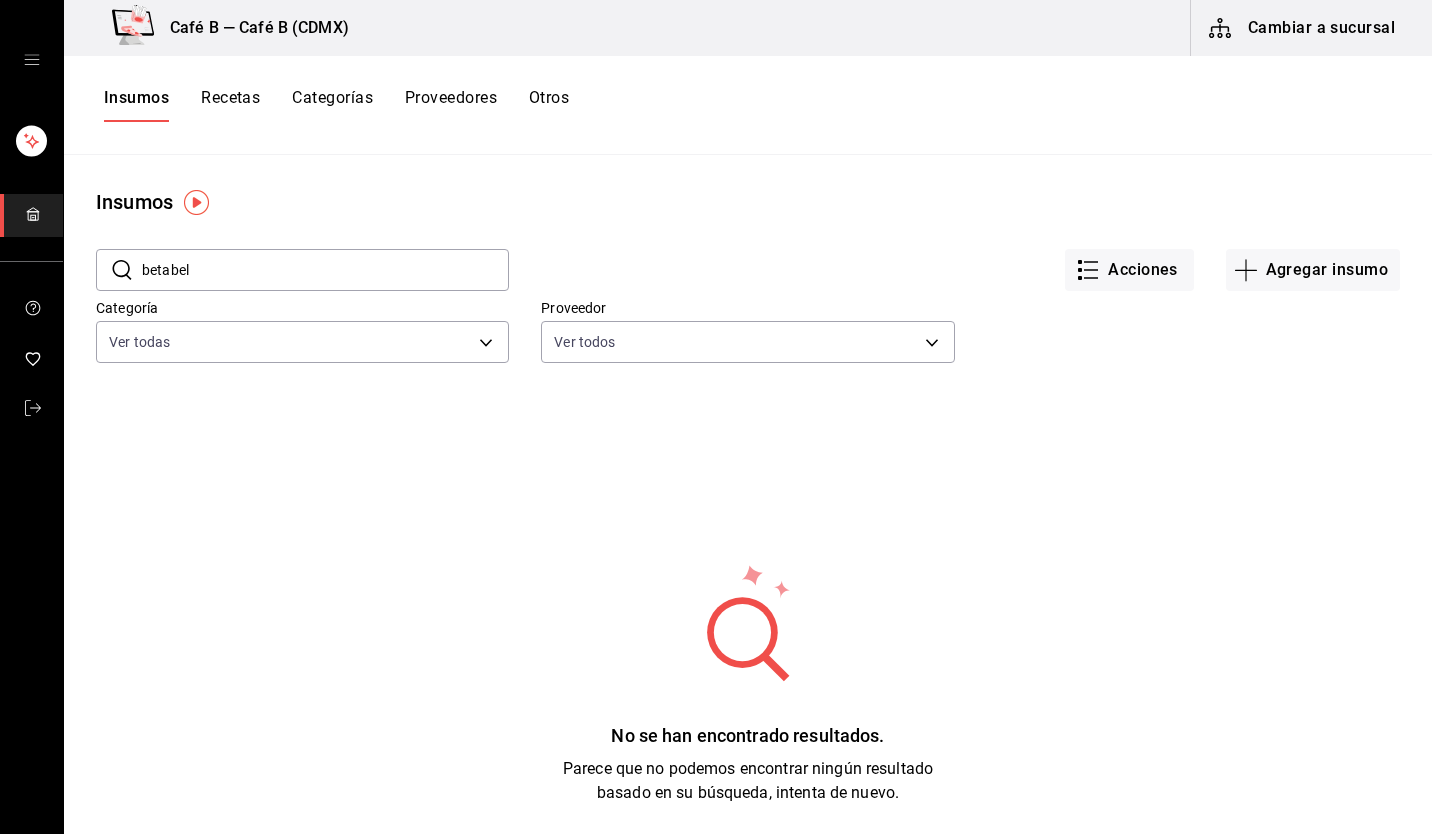 type on "betabel" 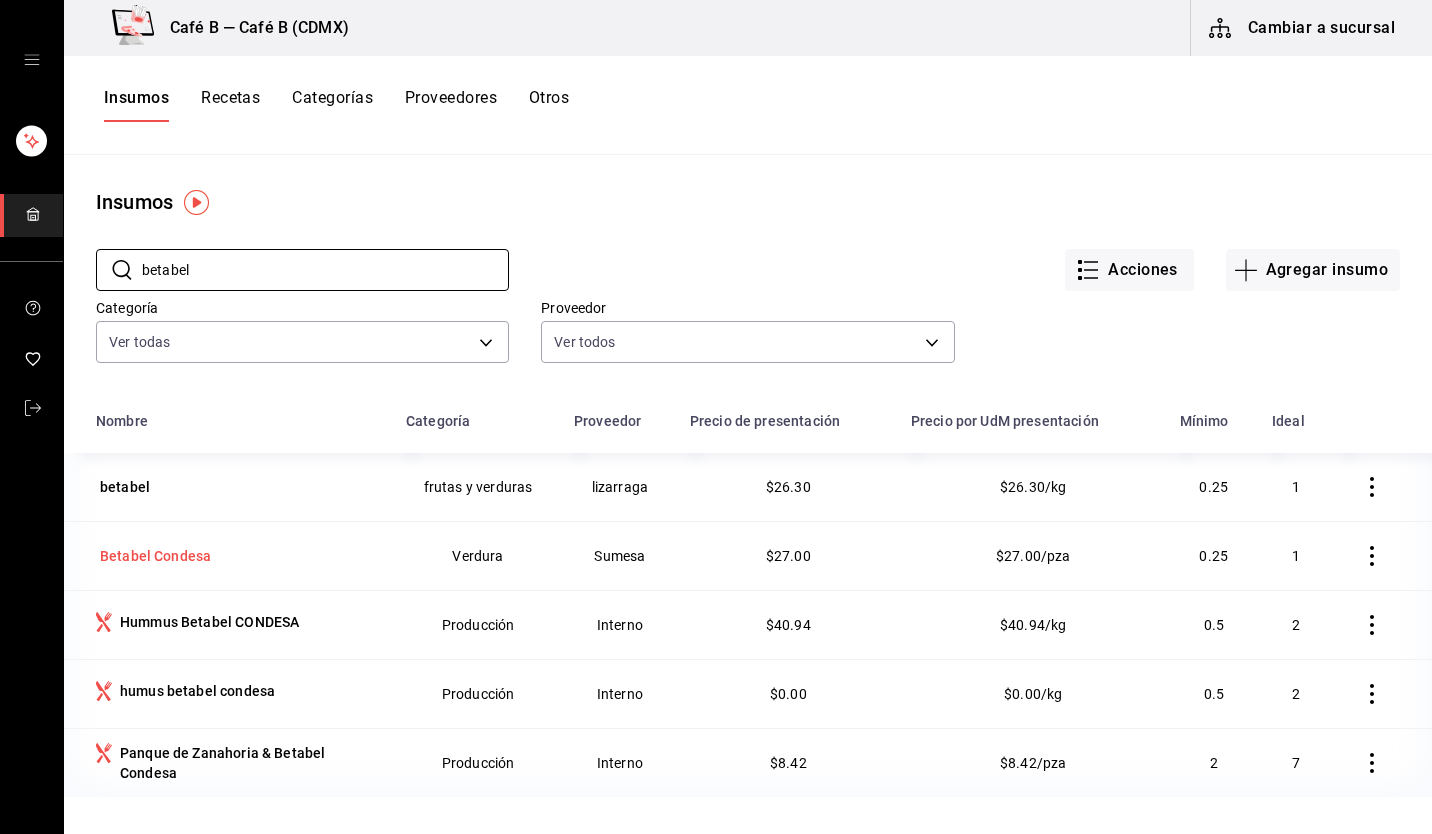 click on "Betabel Condesa" at bounding box center (155, 556) 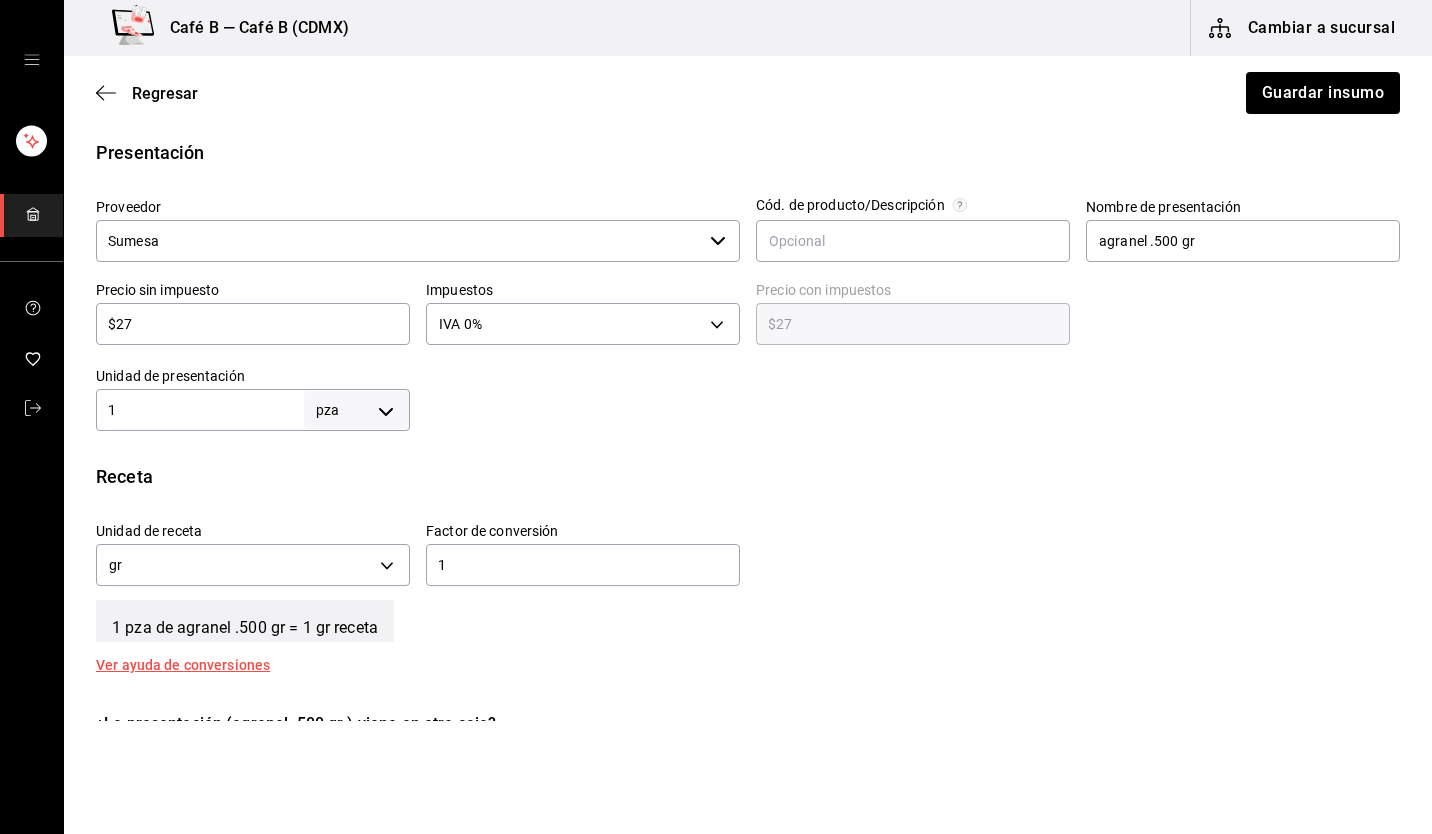 scroll, scrollTop: 400, scrollLeft: 0, axis: vertical 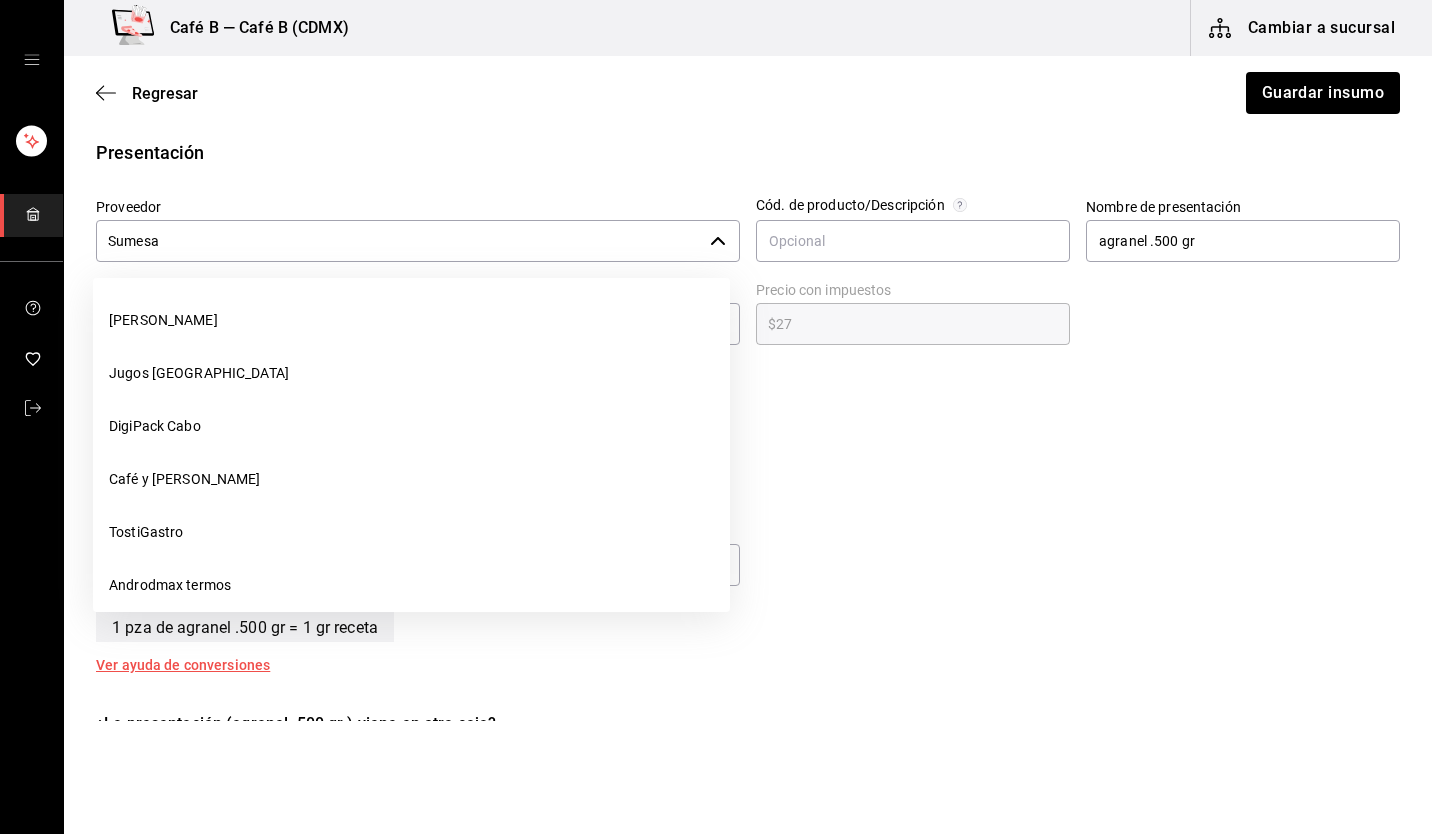 click on "Sumesa ​" at bounding box center (418, 241) 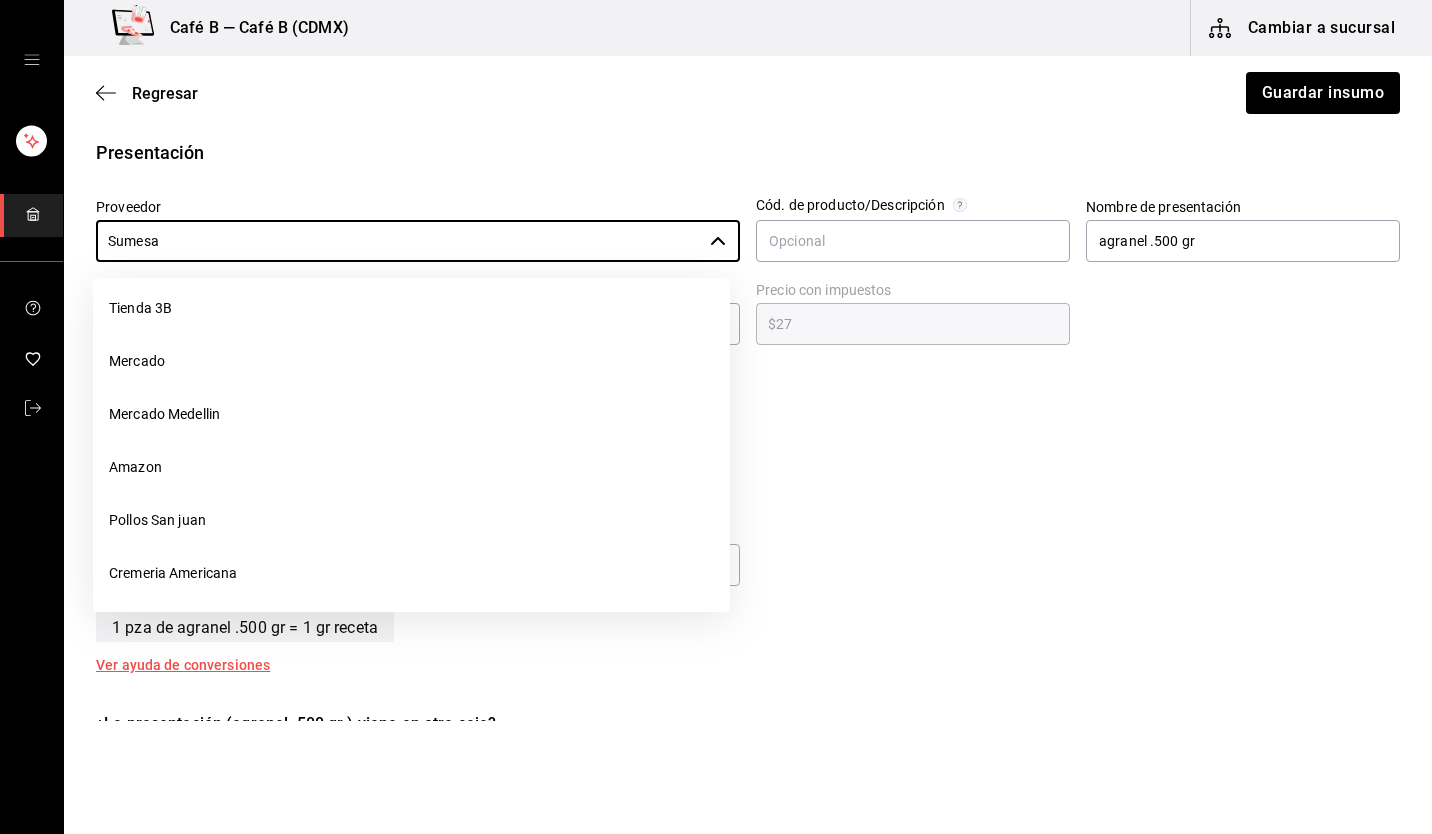scroll, scrollTop: 1548, scrollLeft: 0, axis: vertical 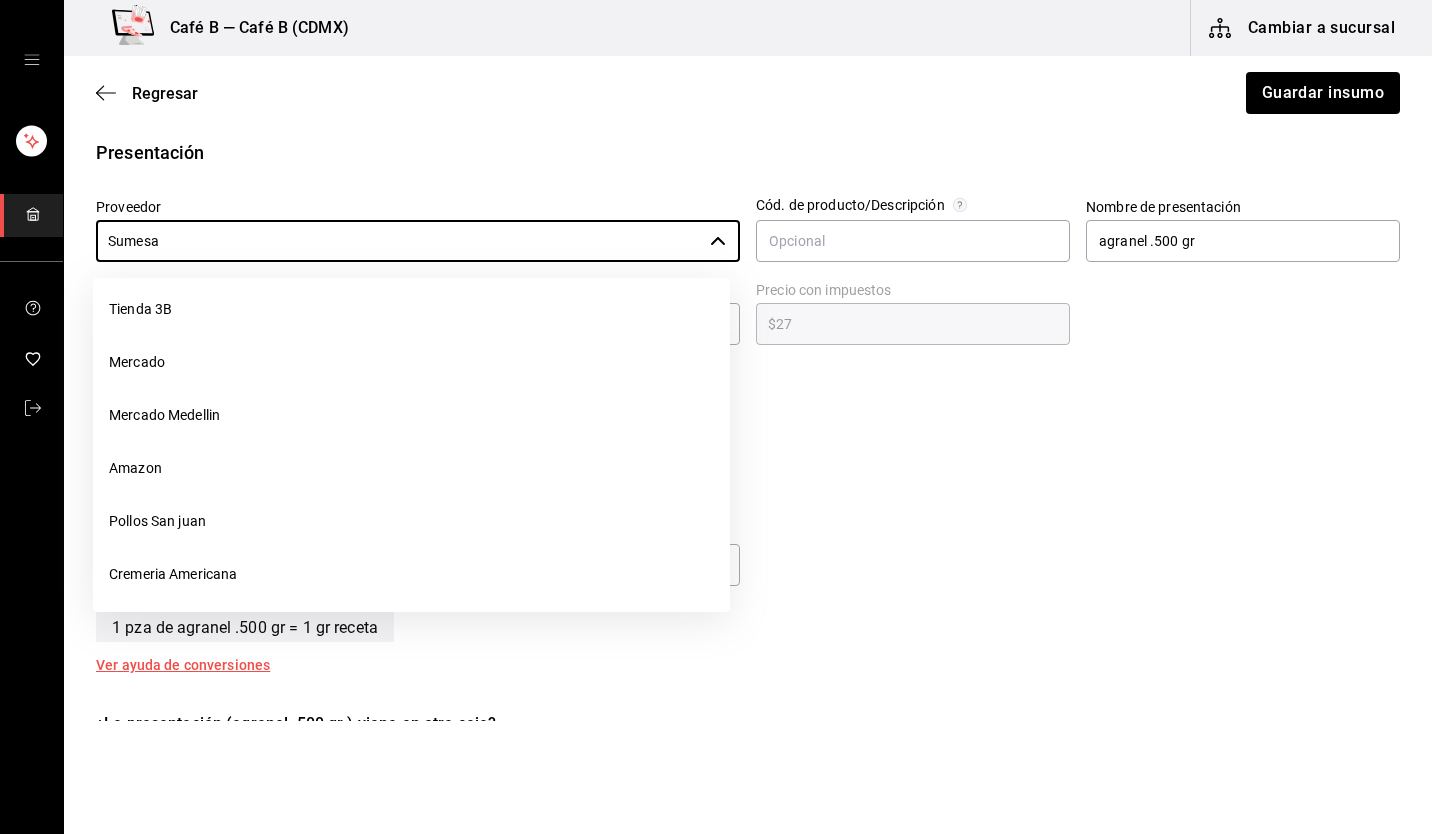 click on "[PERSON_NAME] [PERSON_NAME]" at bounding box center [411, 415] 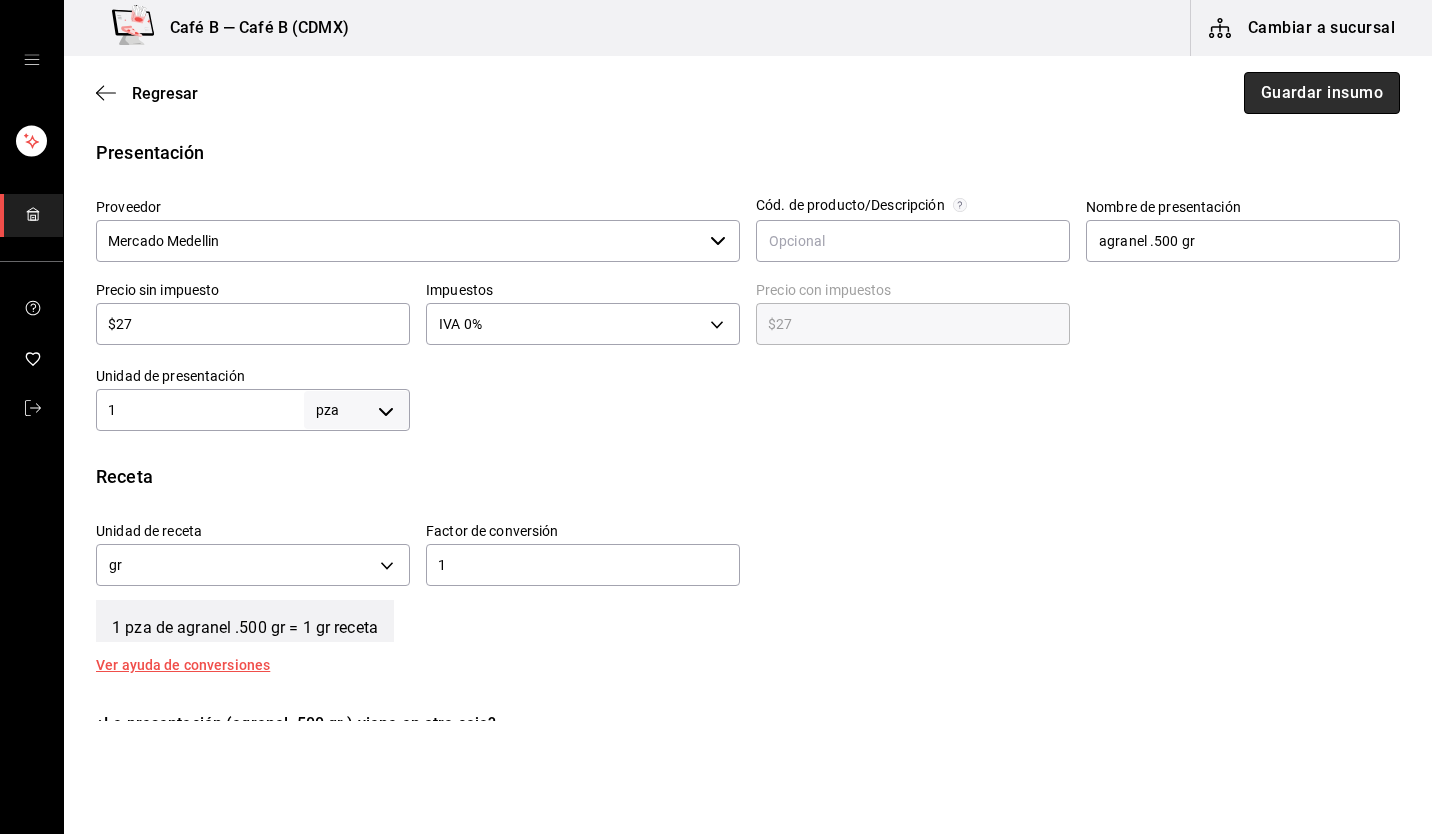 click on "Guardar insumo" at bounding box center (1322, 93) 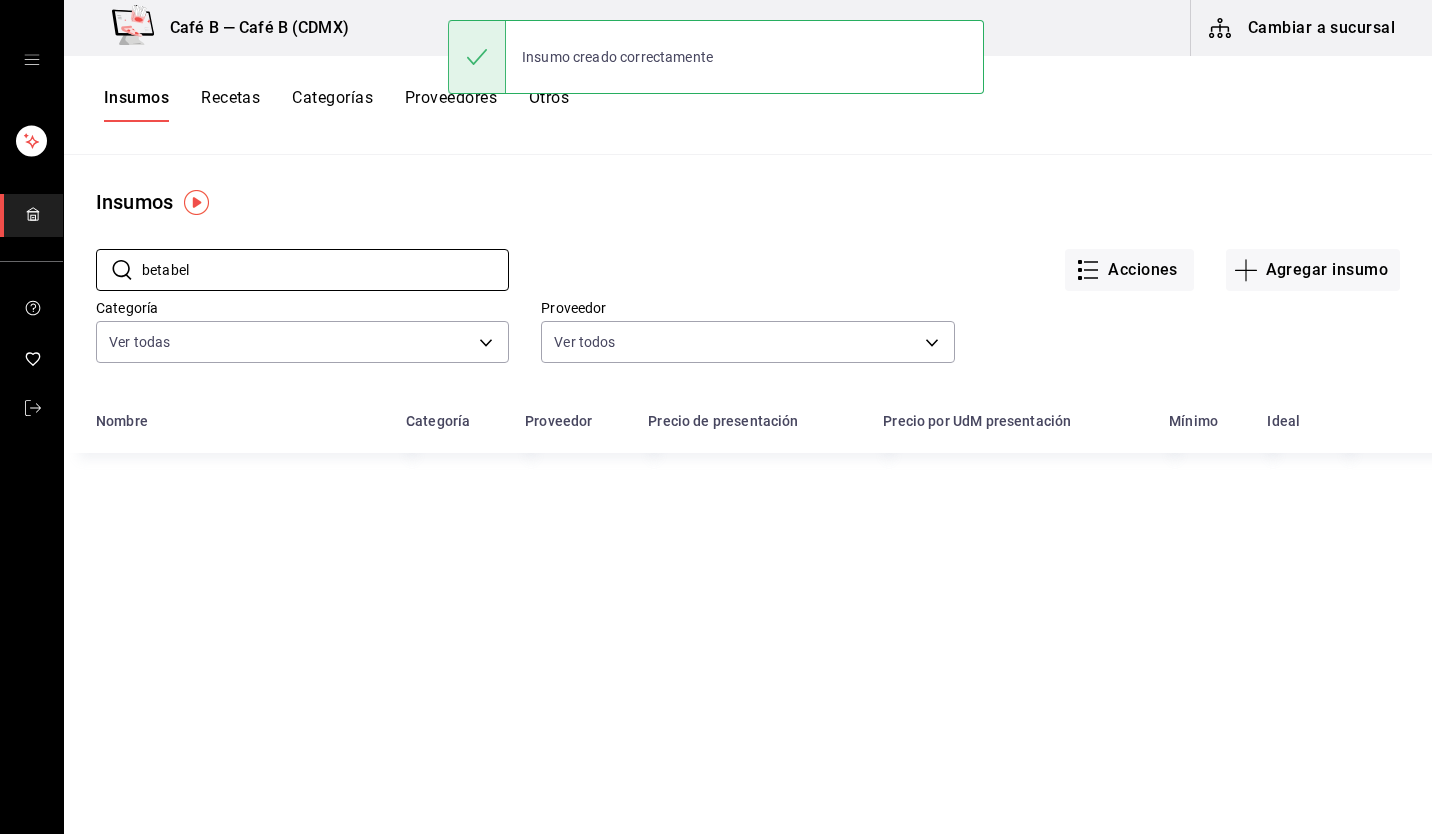drag, startPoint x: 276, startPoint y: 265, endPoint x: 26, endPoint y: 257, distance: 250.12796 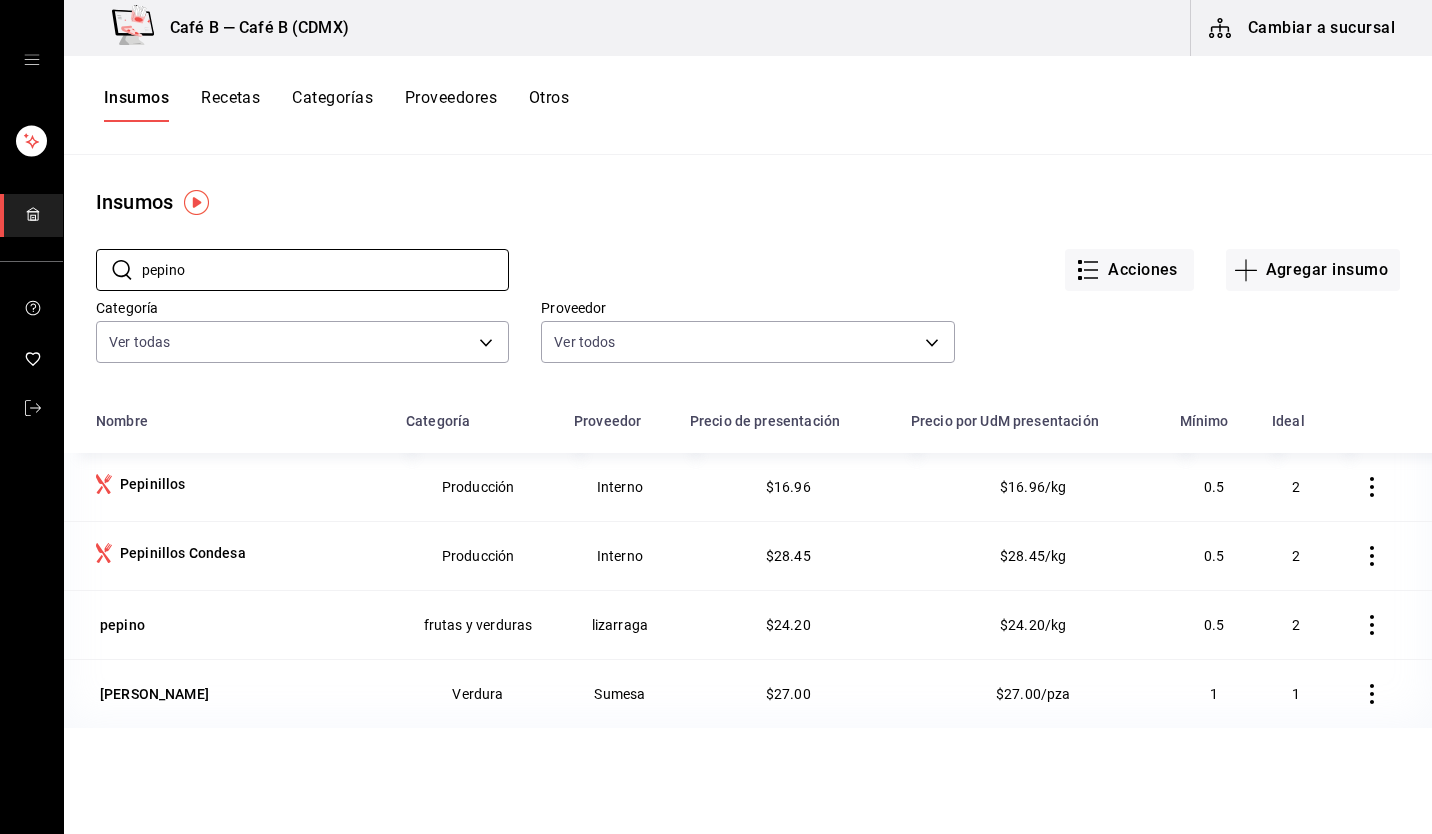 type on "pepino" 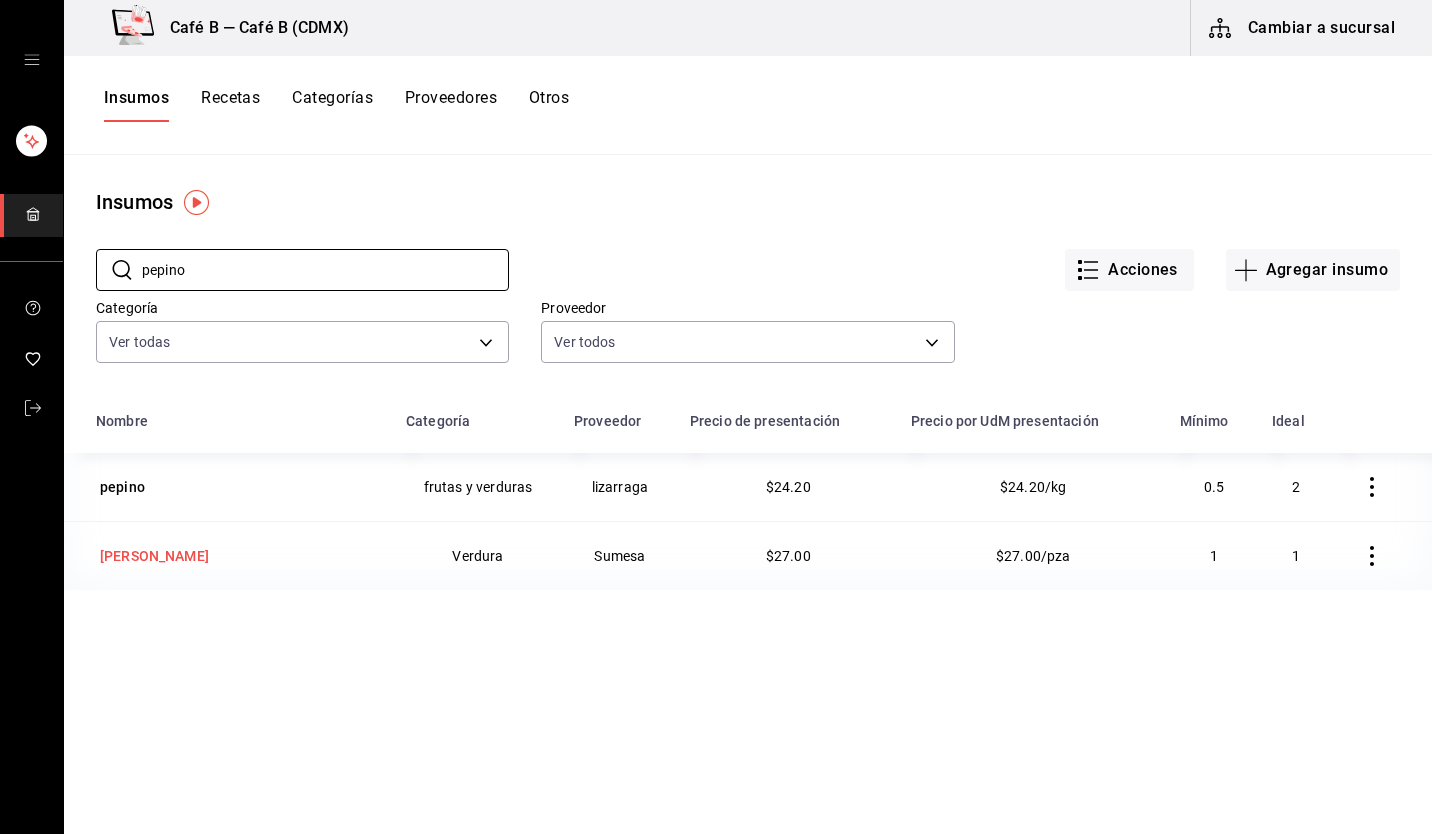 click on "pepino condesa" at bounding box center (154, 556) 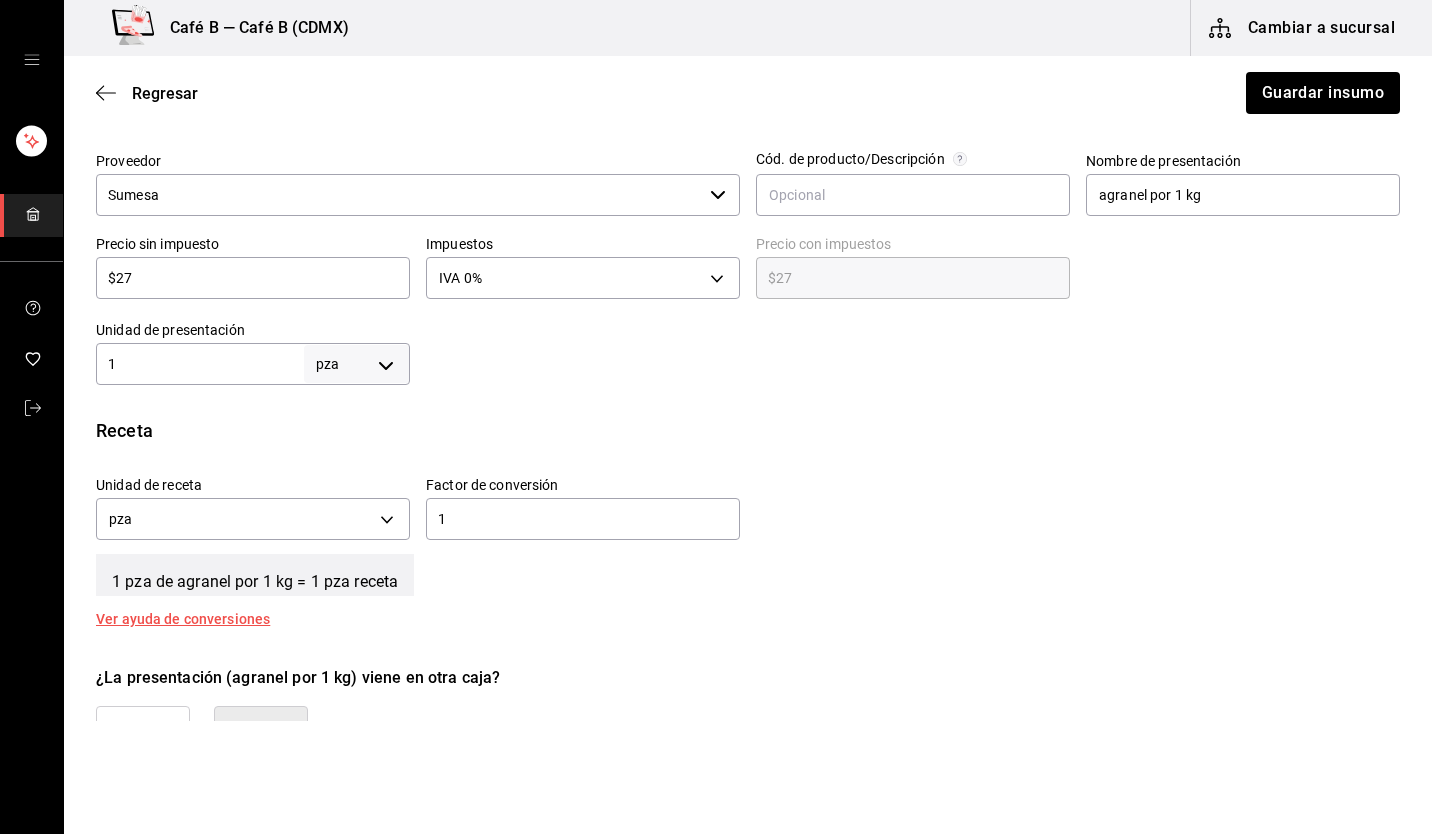scroll, scrollTop: 400, scrollLeft: 0, axis: vertical 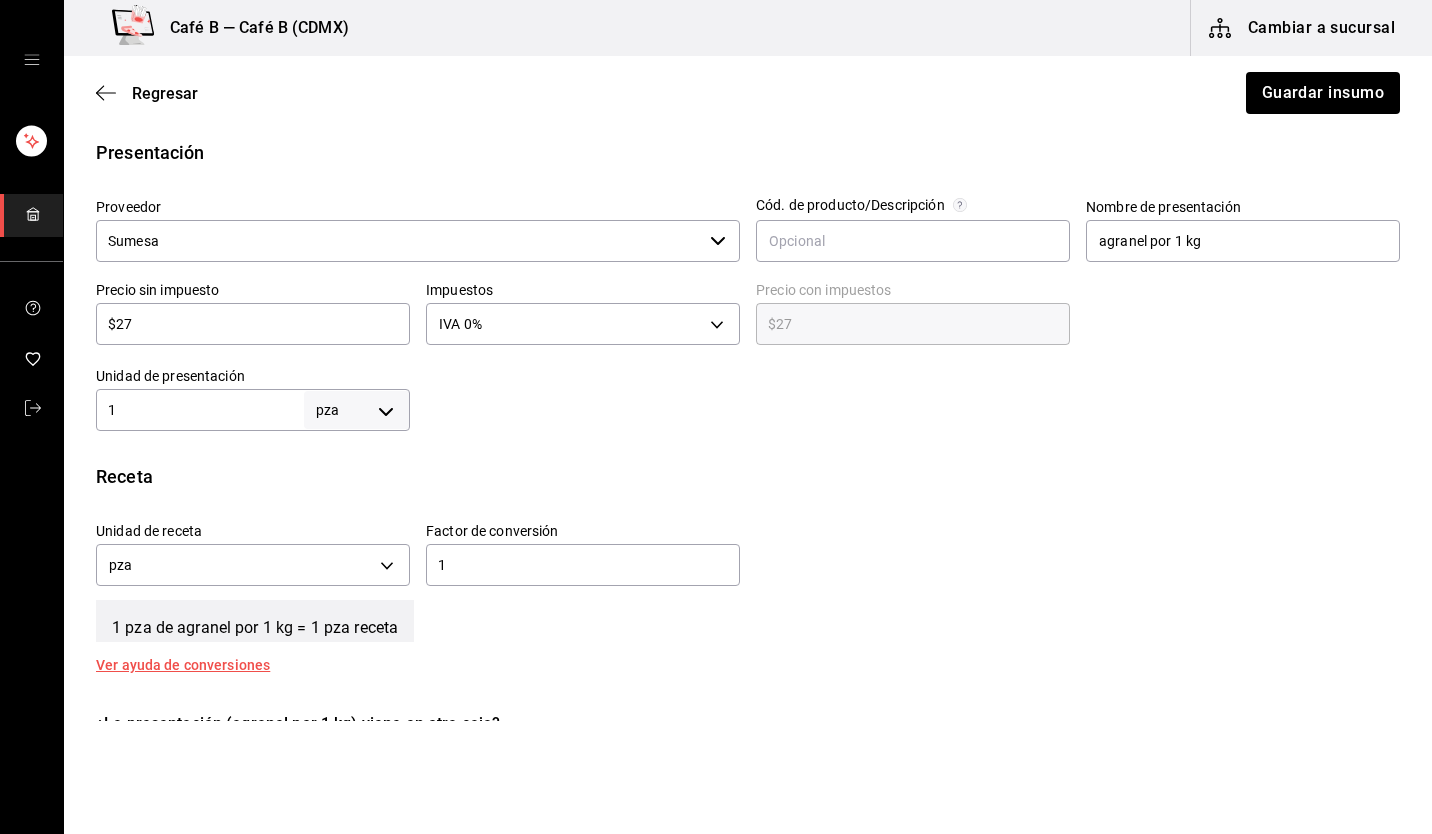 click 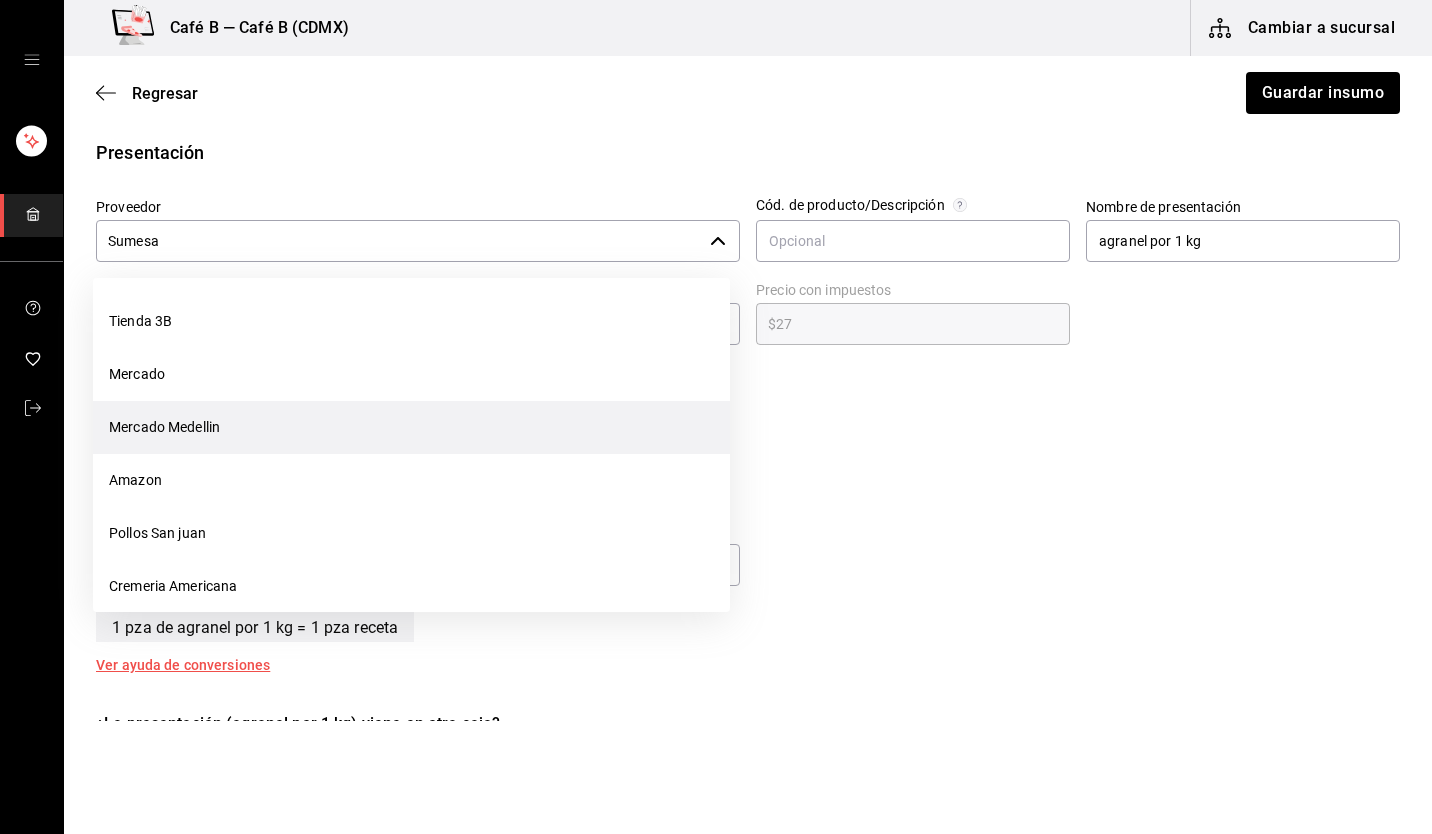 scroll, scrollTop: 1536, scrollLeft: 0, axis: vertical 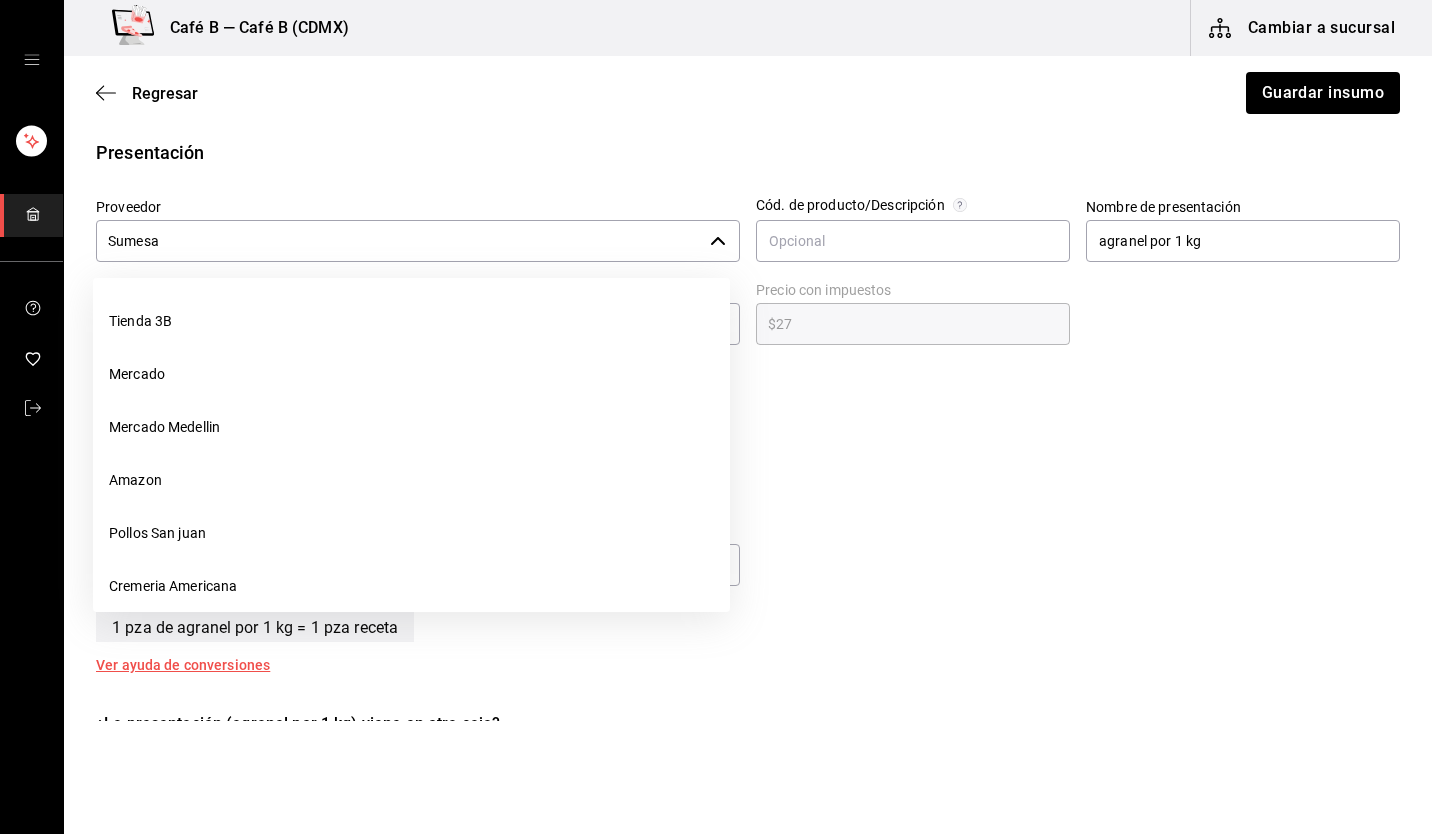 click on "[PERSON_NAME] [PERSON_NAME]" at bounding box center [411, 427] 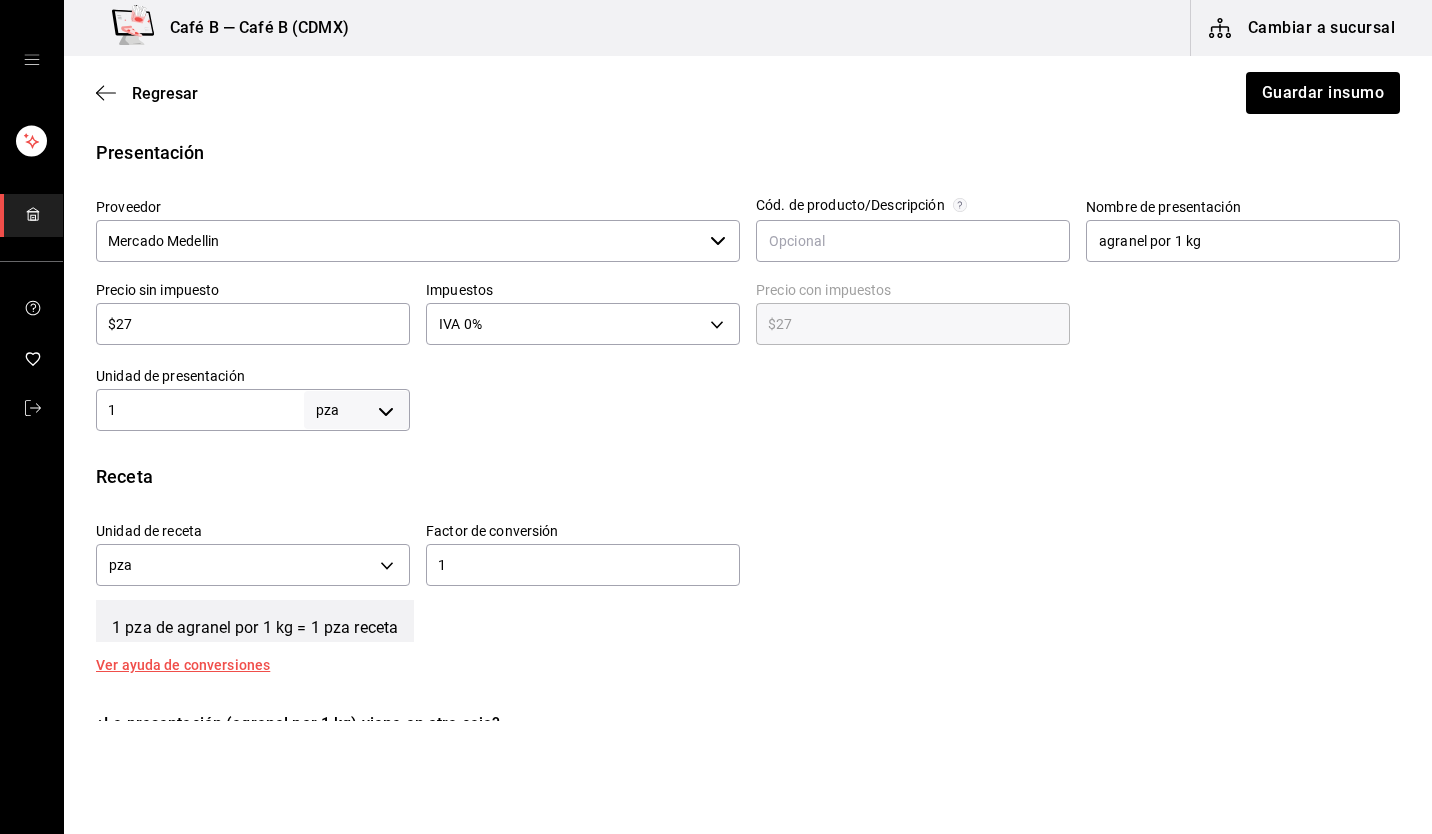 scroll, scrollTop: 0, scrollLeft: 0, axis: both 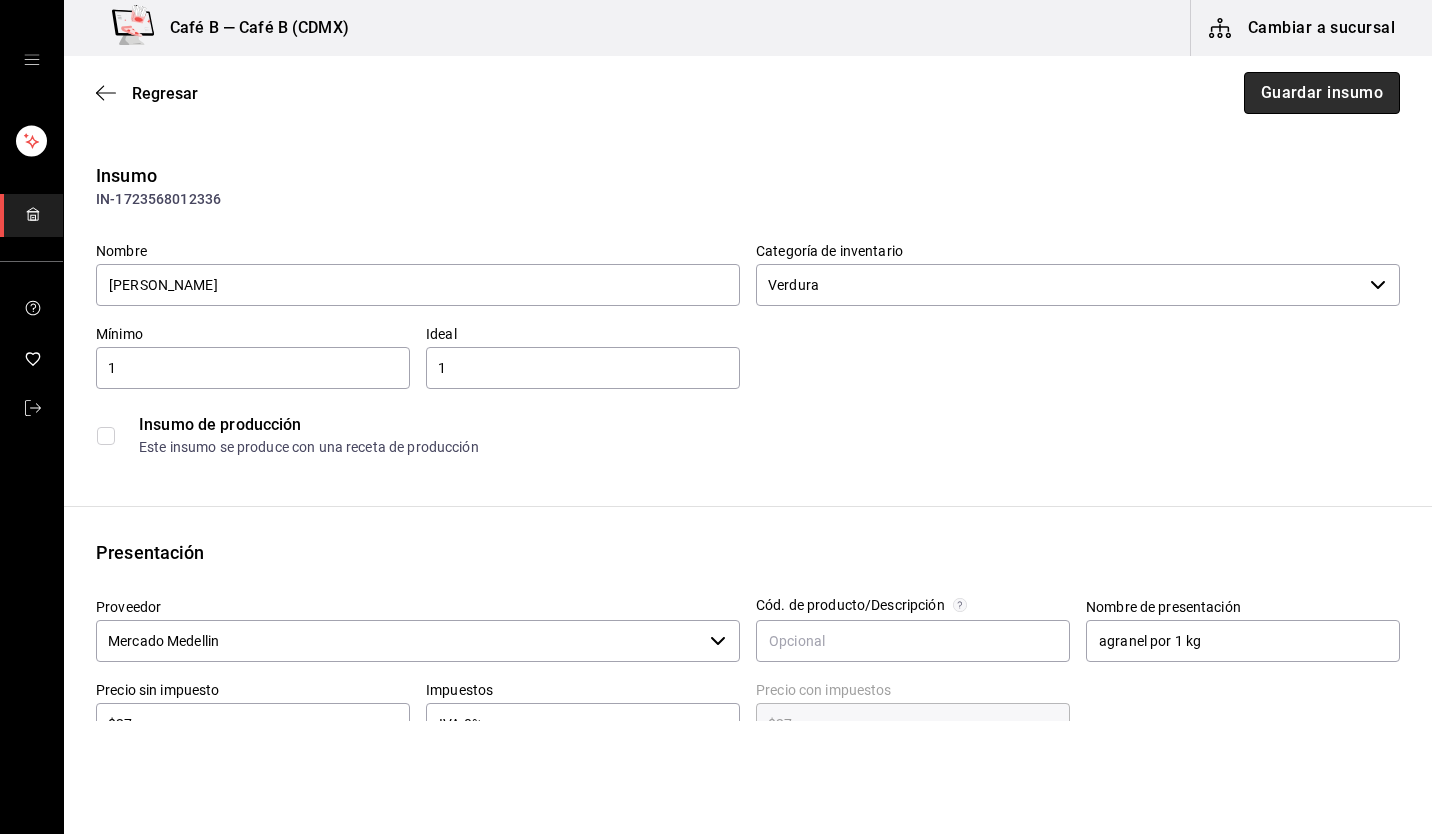 click on "Guardar insumo" at bounding box center [1322, 93] 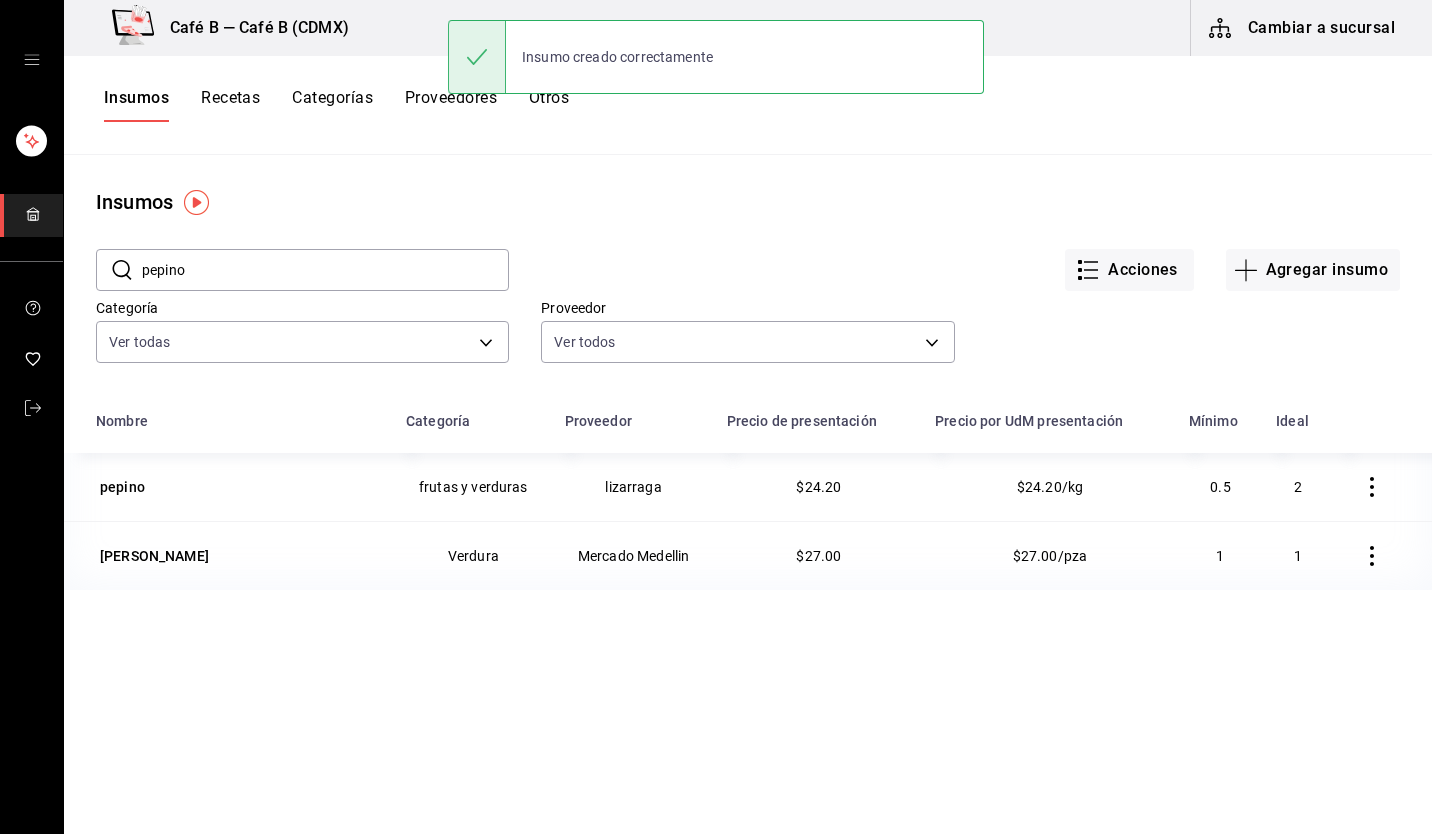 click on "pepino" at bounding box center [325, 270] 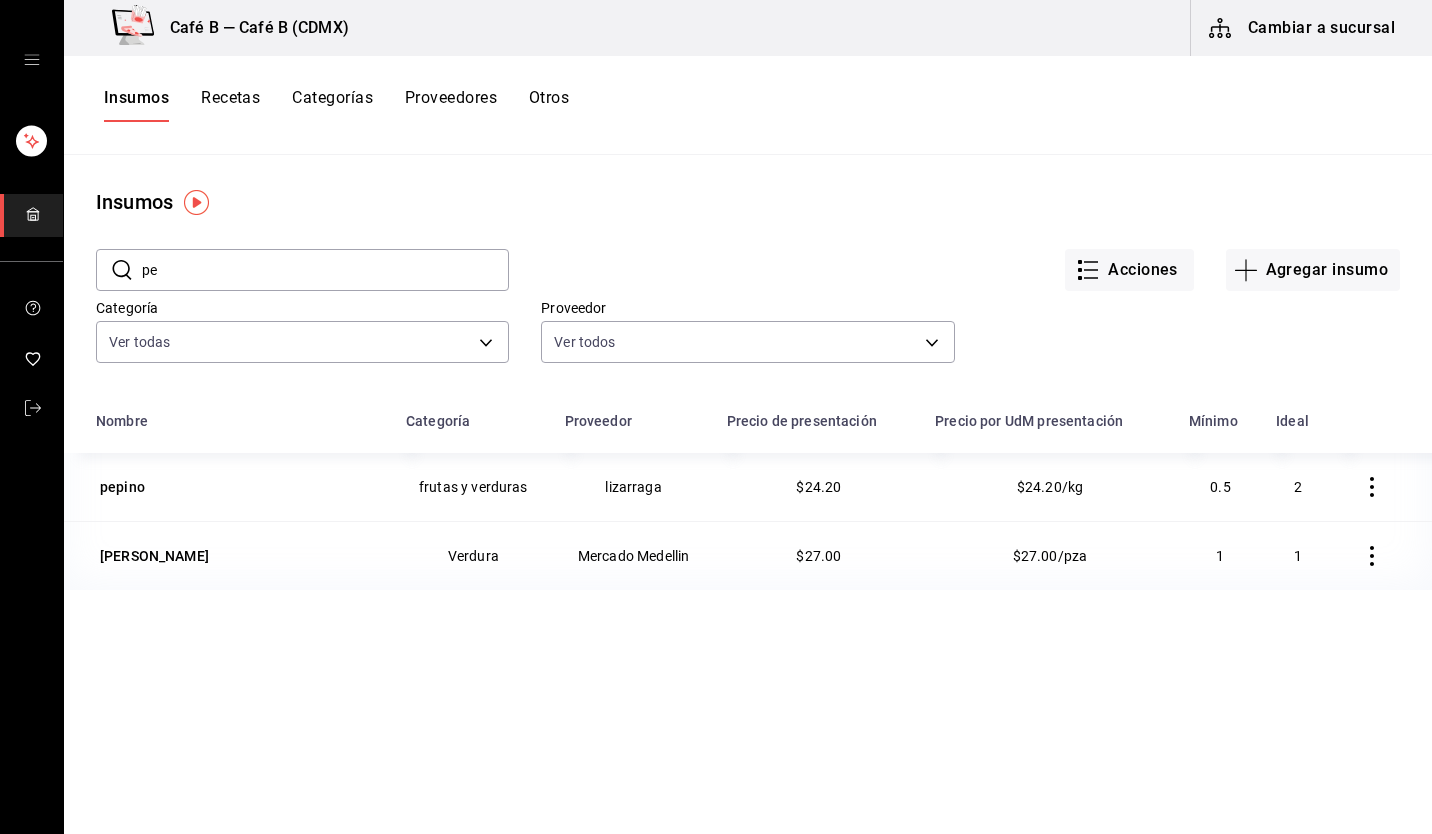 type on "p" 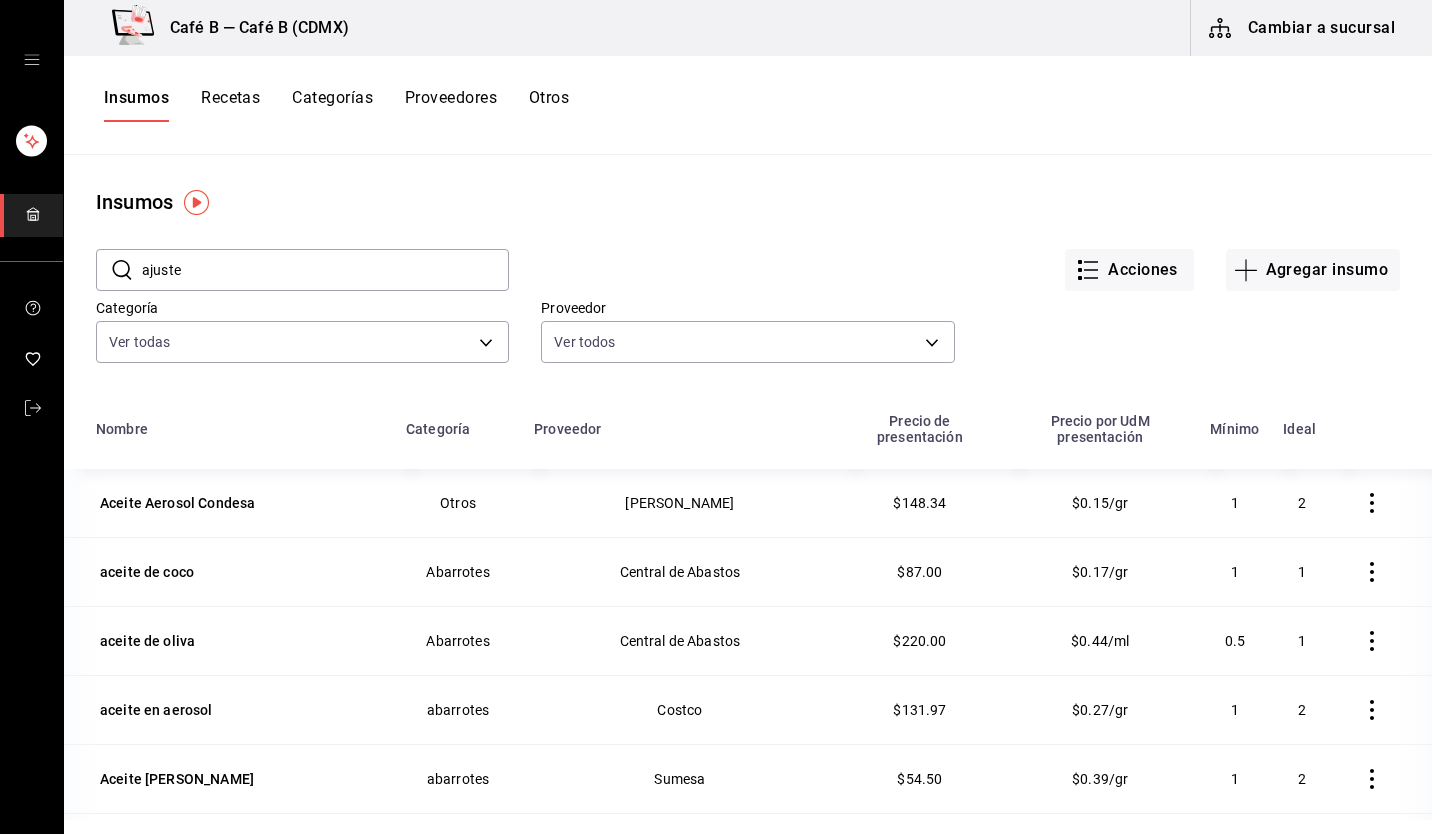 type on "ajuste" 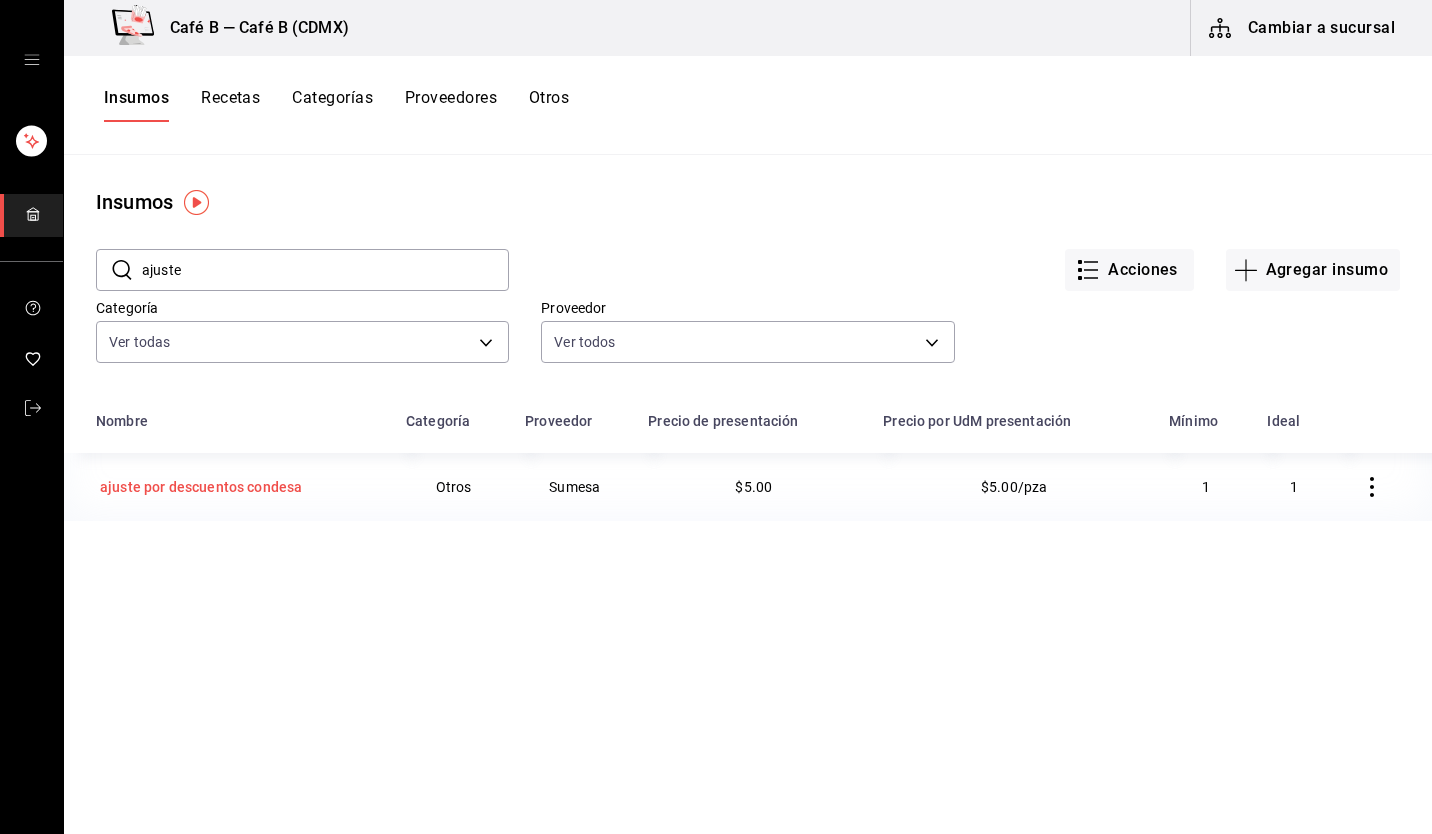 click on "ajuste por descuentos condesa" at bounding box center (201, 487) 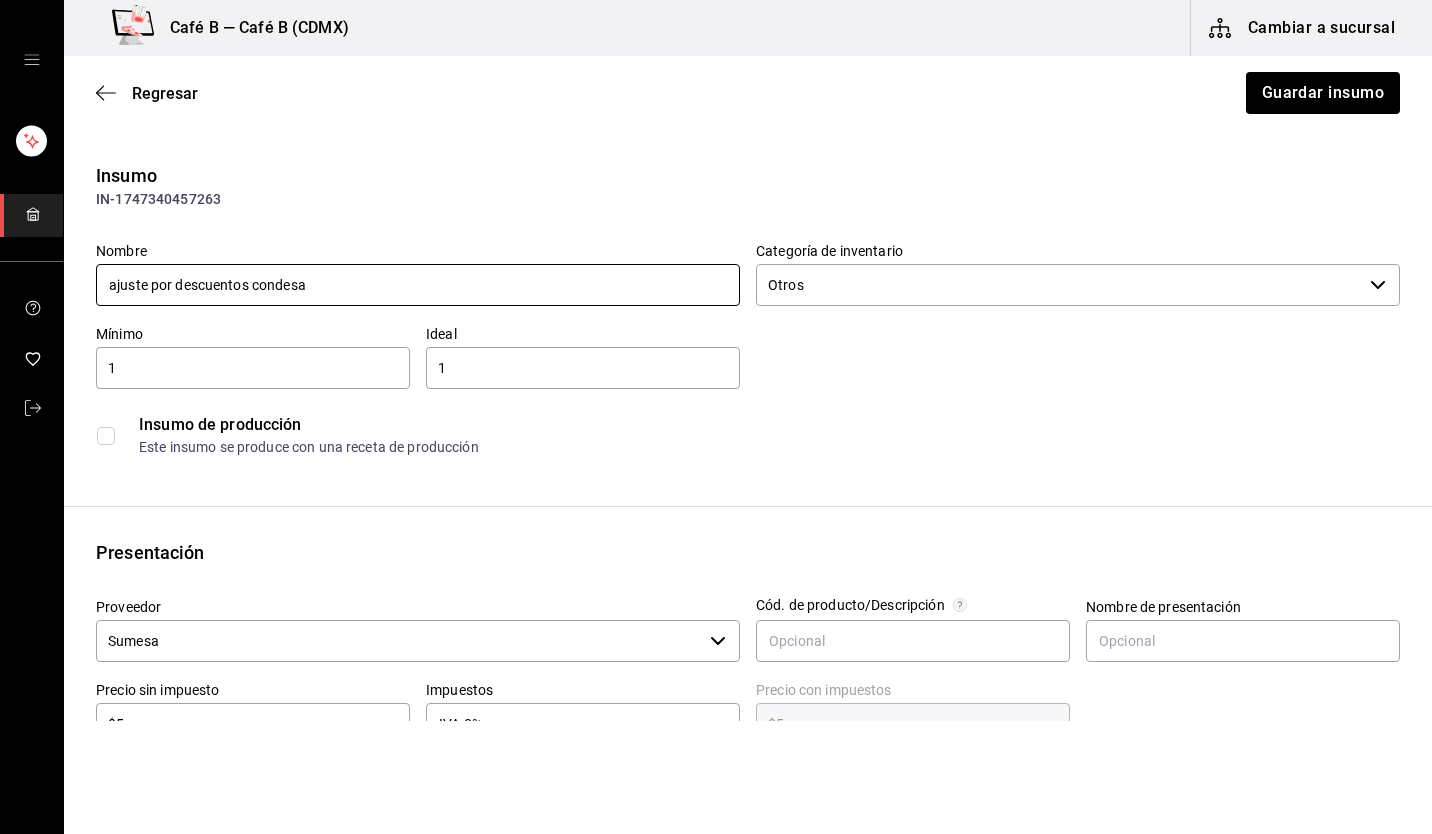 drag, startPoint x: 382, startPoint y: 288, endPoint x: 130, endPoint y: 239, distance: 256.7197 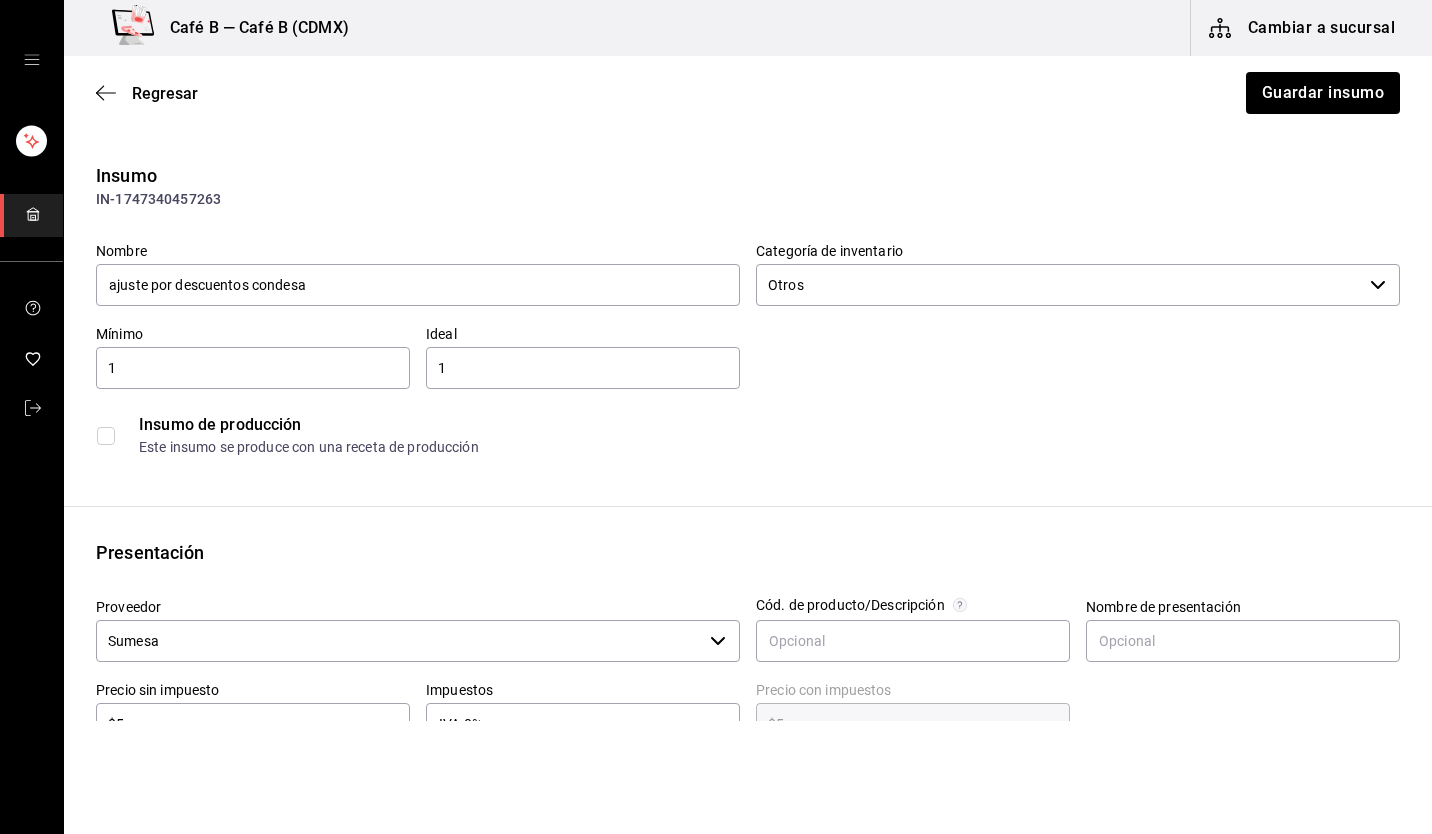 click on "Insumo IN-1747340457263 Nombre ajuste por descuentos condesa Categoría de inventario Otros ​ Mínimo 1 ​ Ideal 1 ​ Insumo de producción Este insumo se produce con una receta de producción" at bounding box center (748, 314) 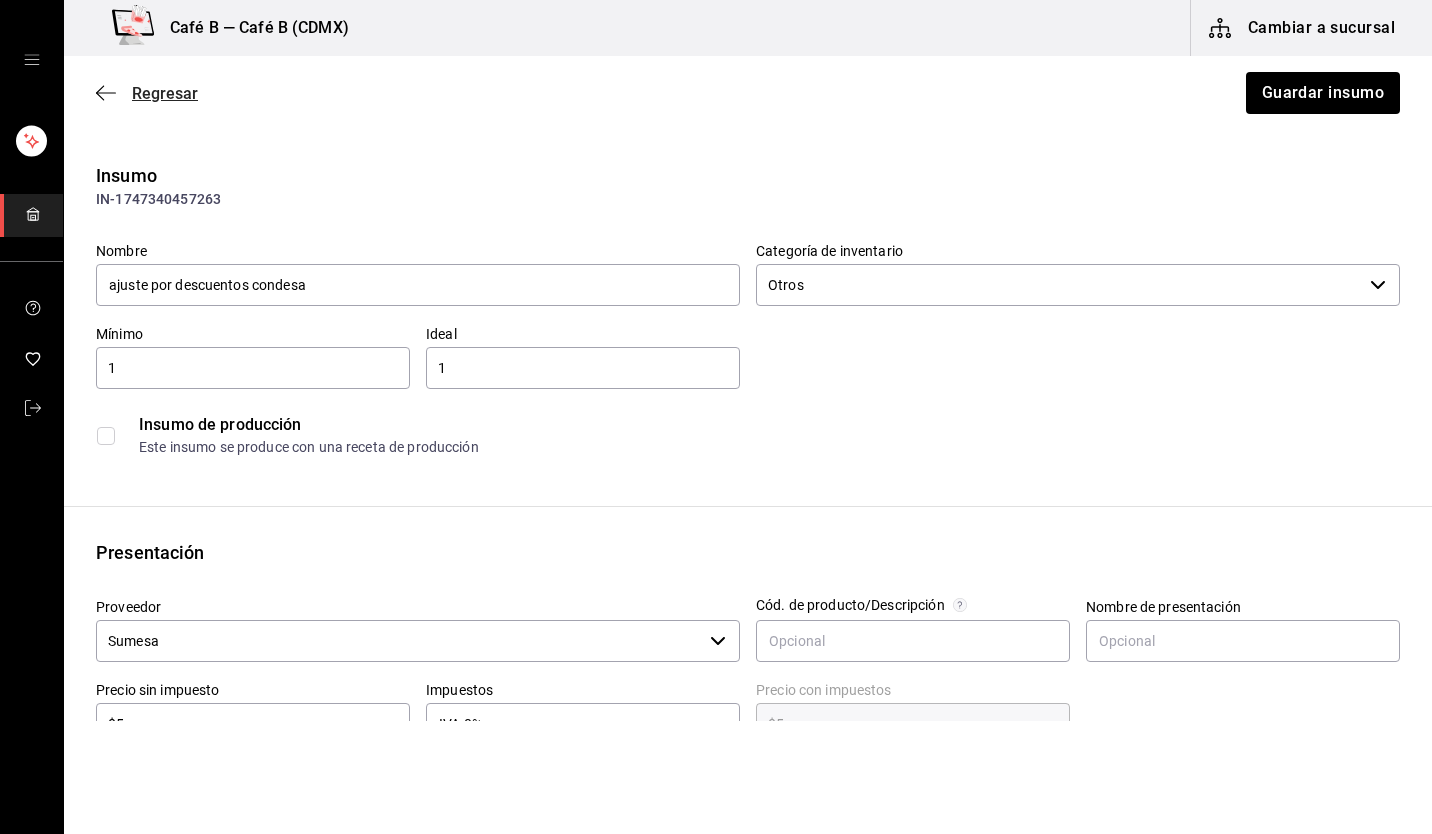 click on "Regresar" at bounding box center (165, 93) 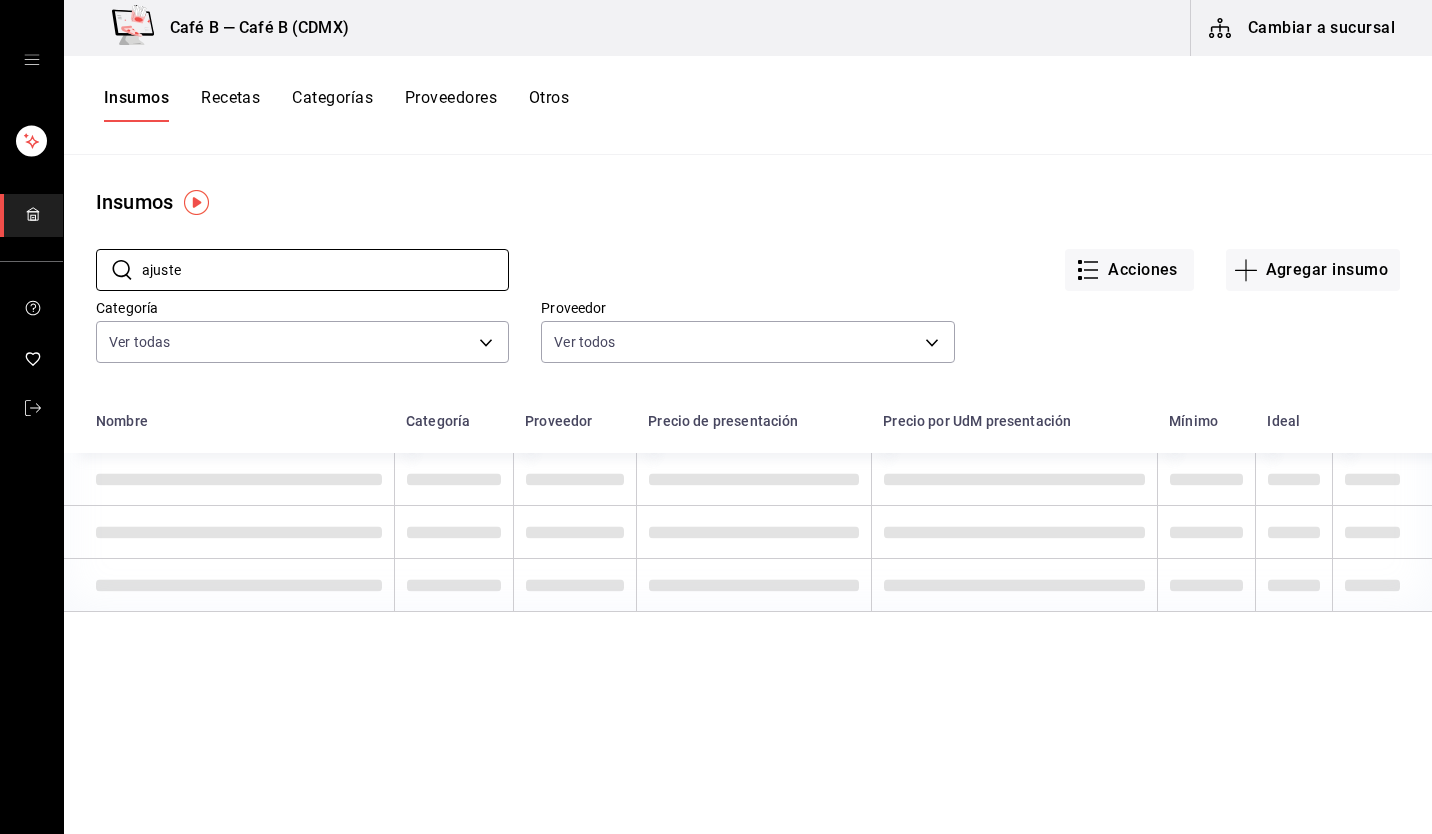 drag, startPoint x: 332, startPoint y: 264, endPoint x: 56, endPoint y: 268, distance: 276.029 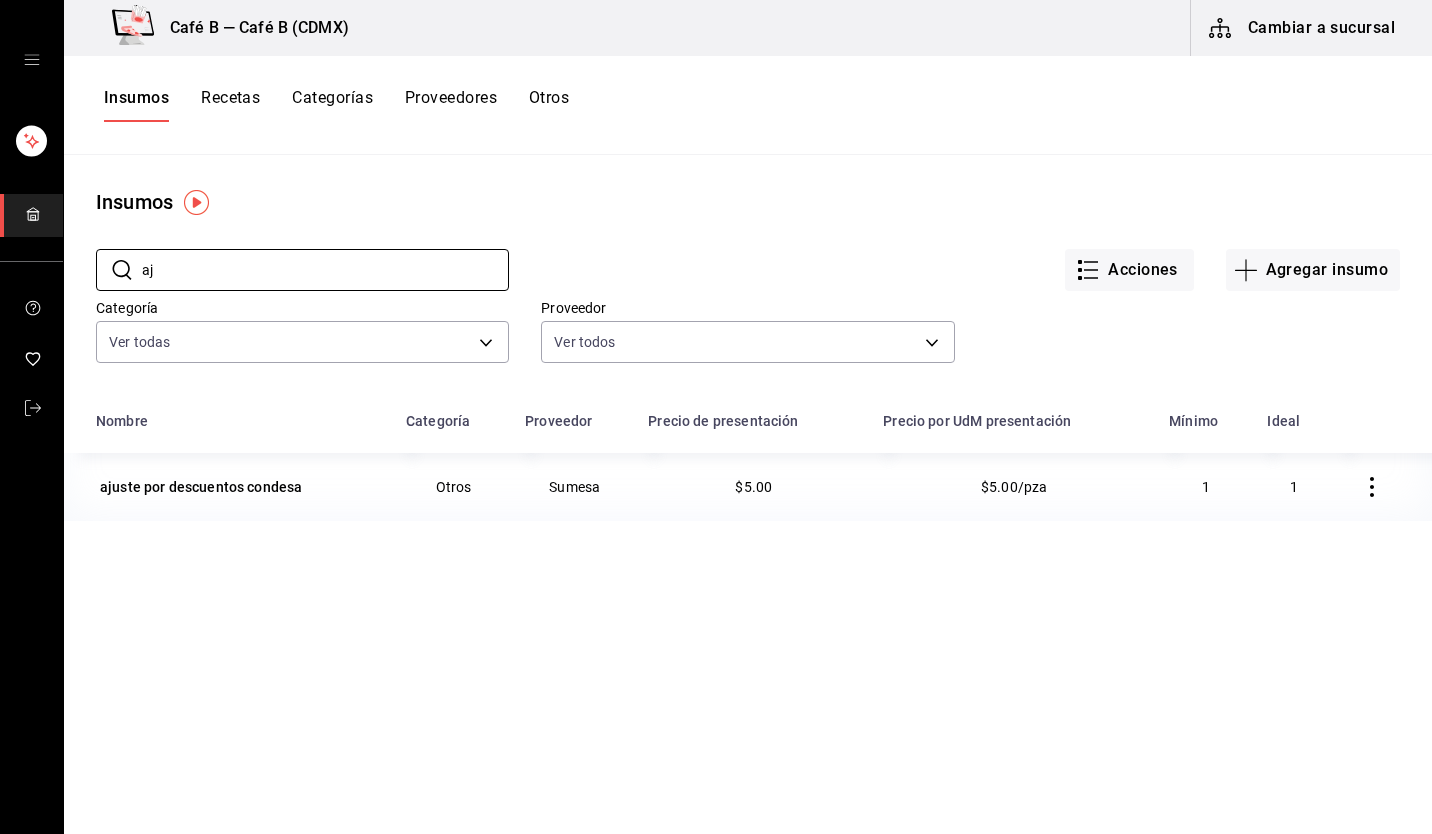 type on "a" 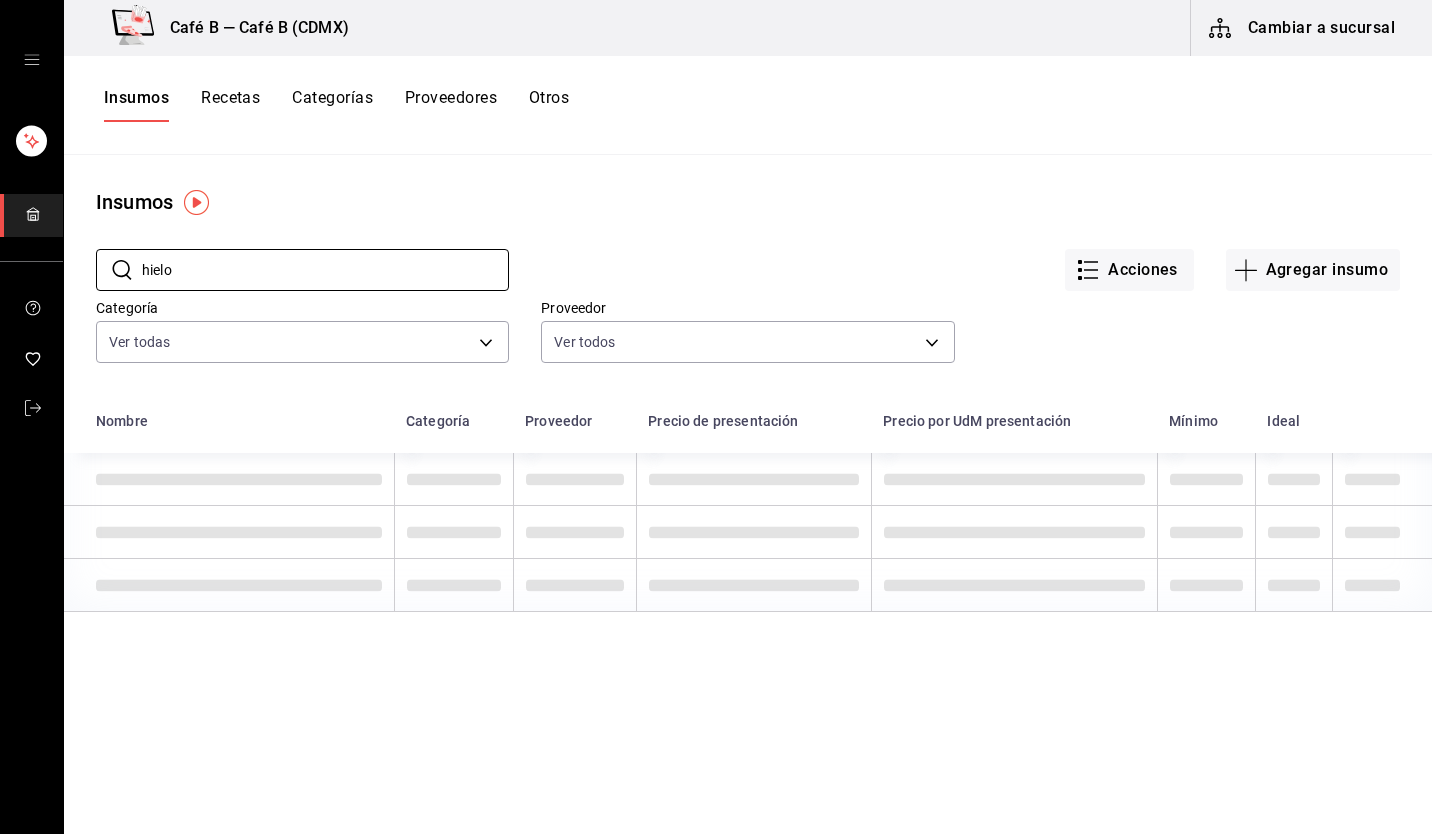 type on "hielo" 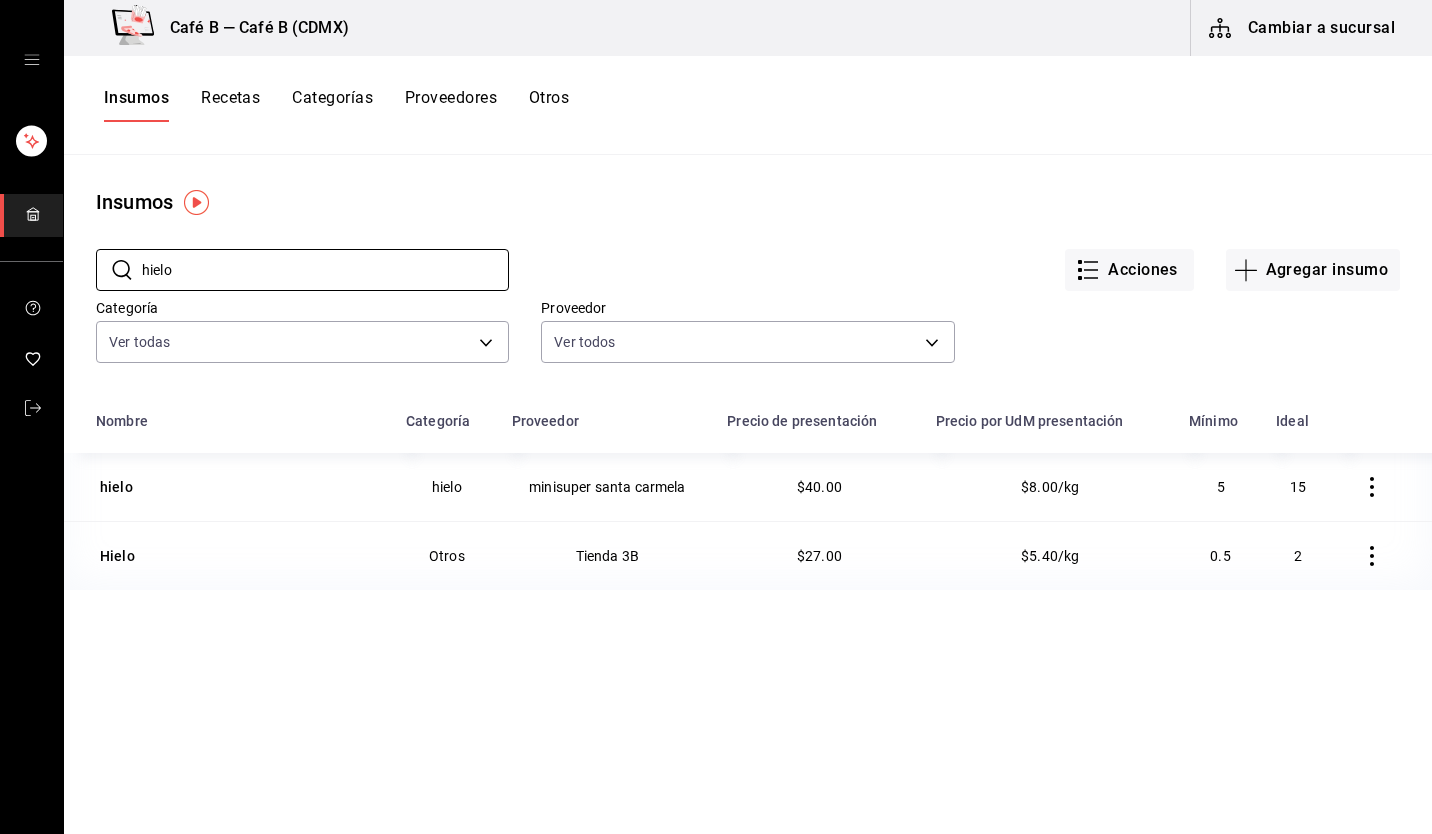click on "Hielo" at bounding box center [117, 556] 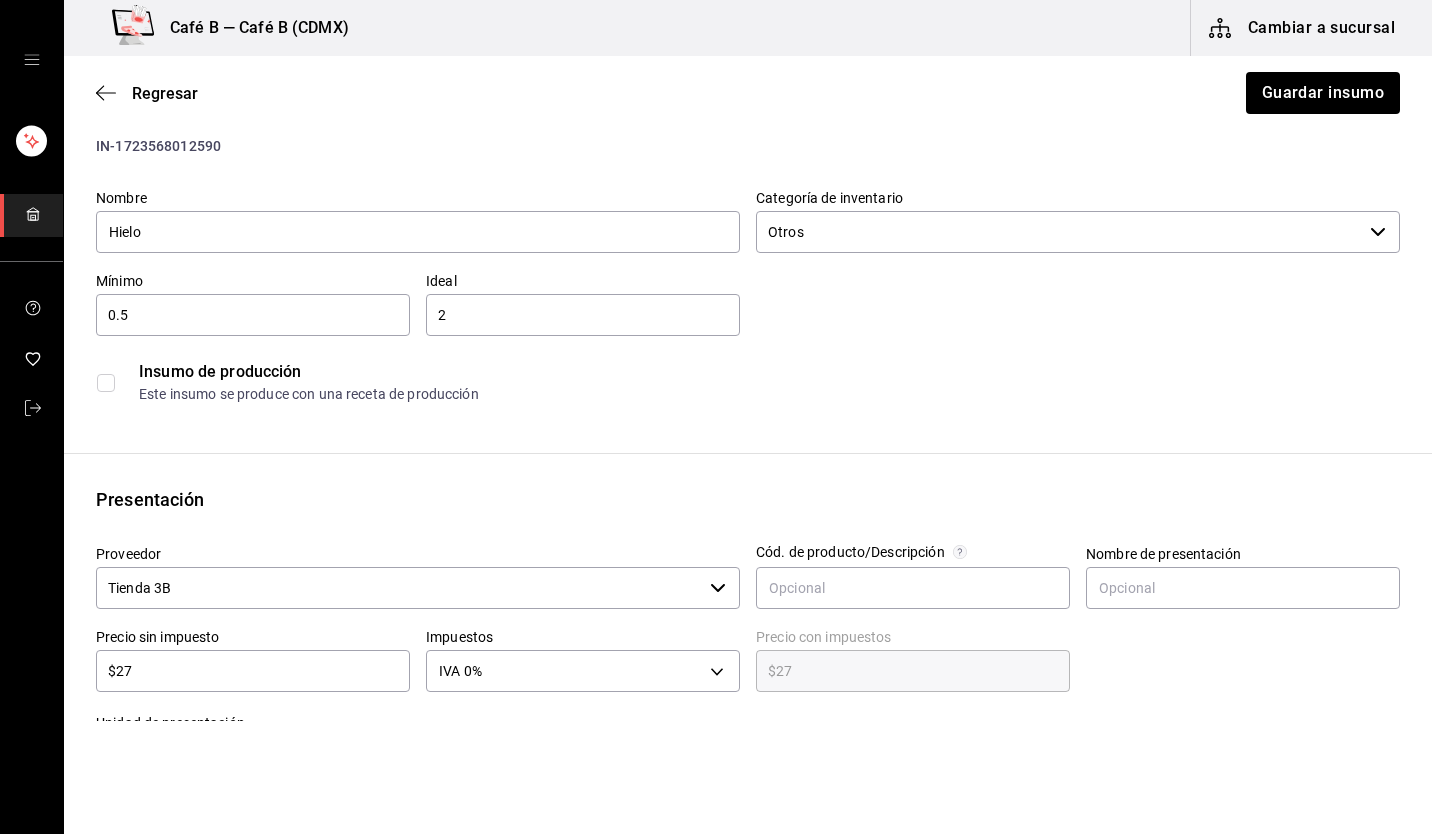 scroll, scrollTop: 100, scrollLeft: 0, axis: vertical 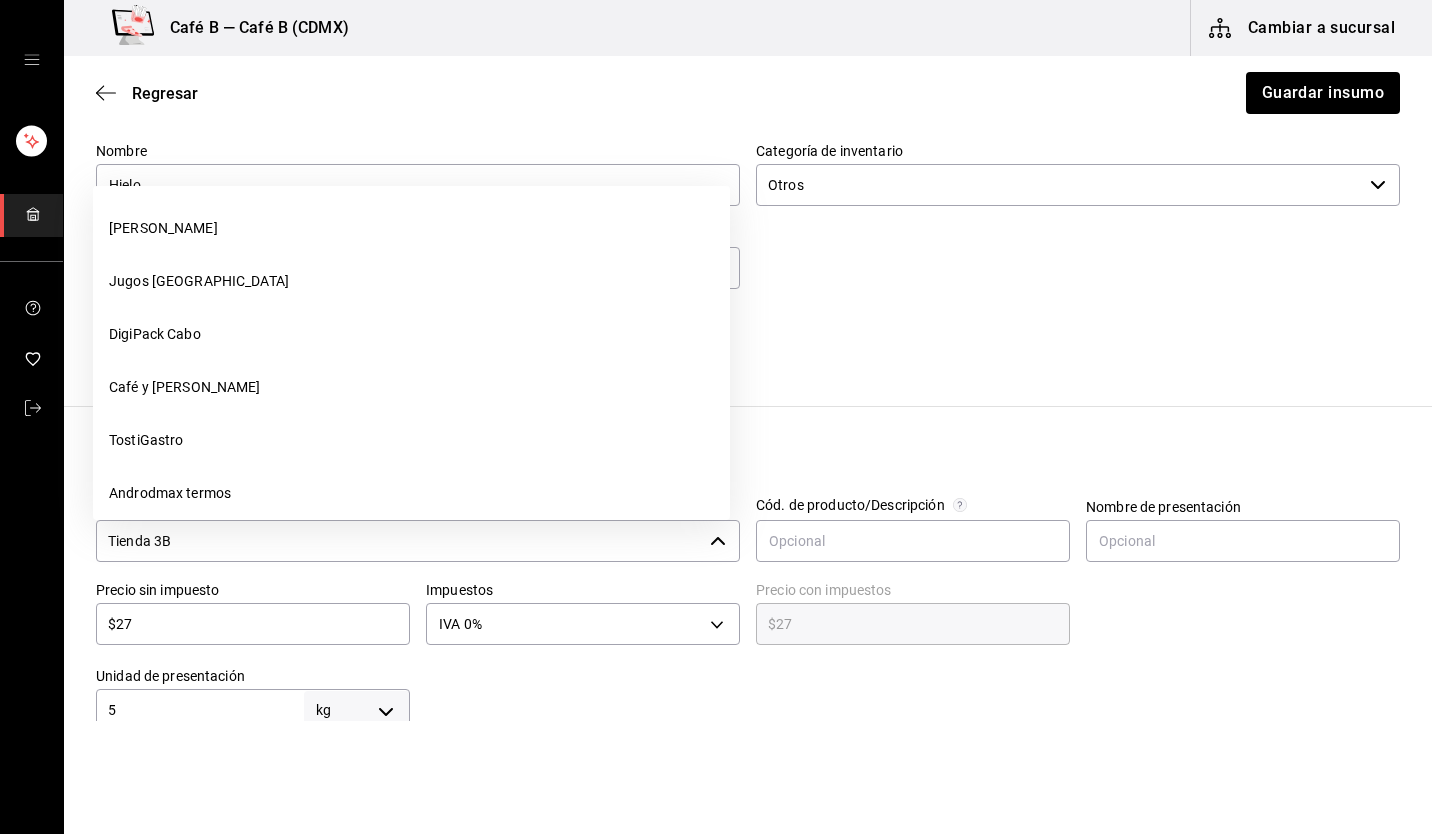 click 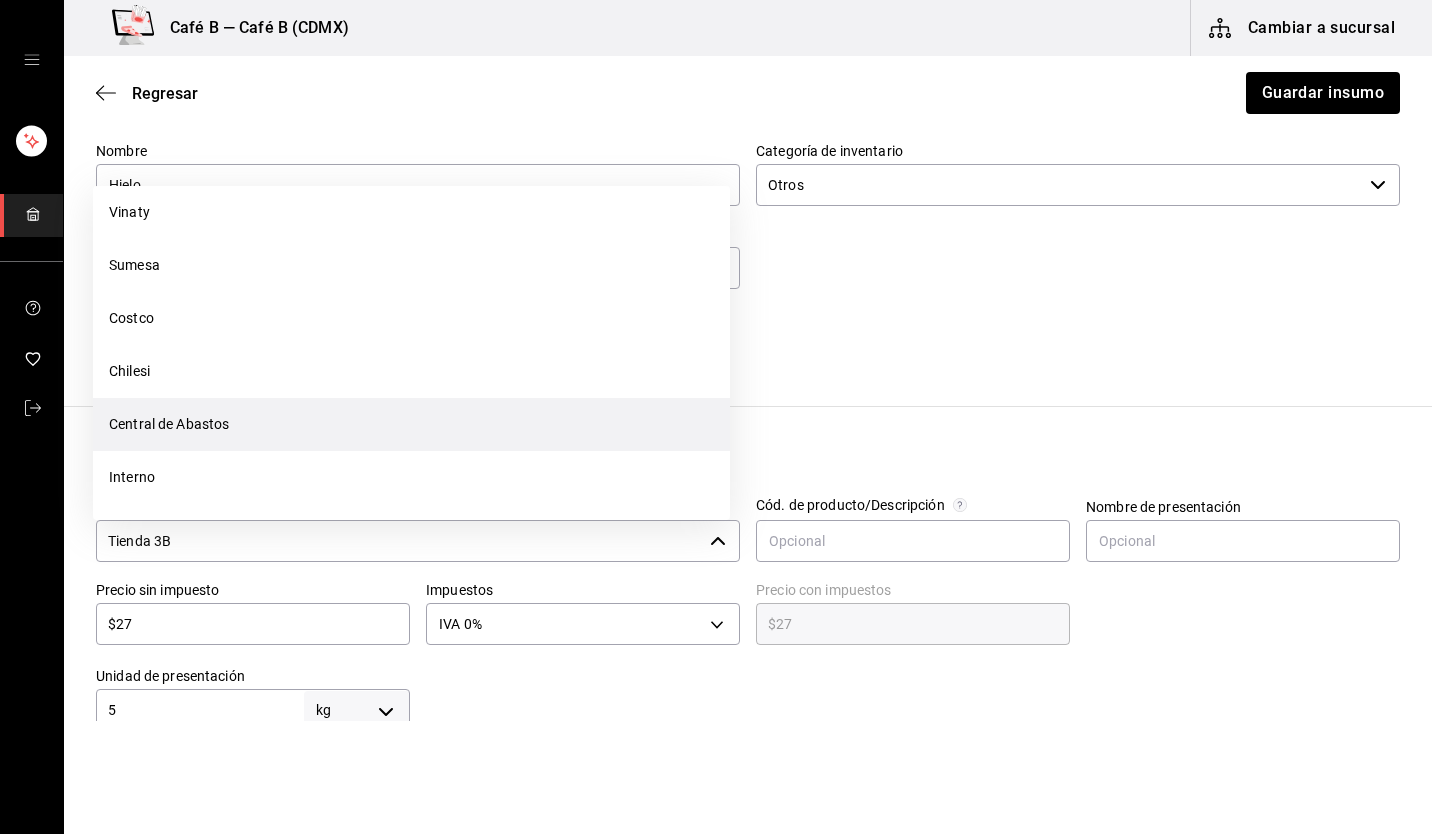 scroll, scrollTop: 2348, scrollLeft: 0, axis: vertical 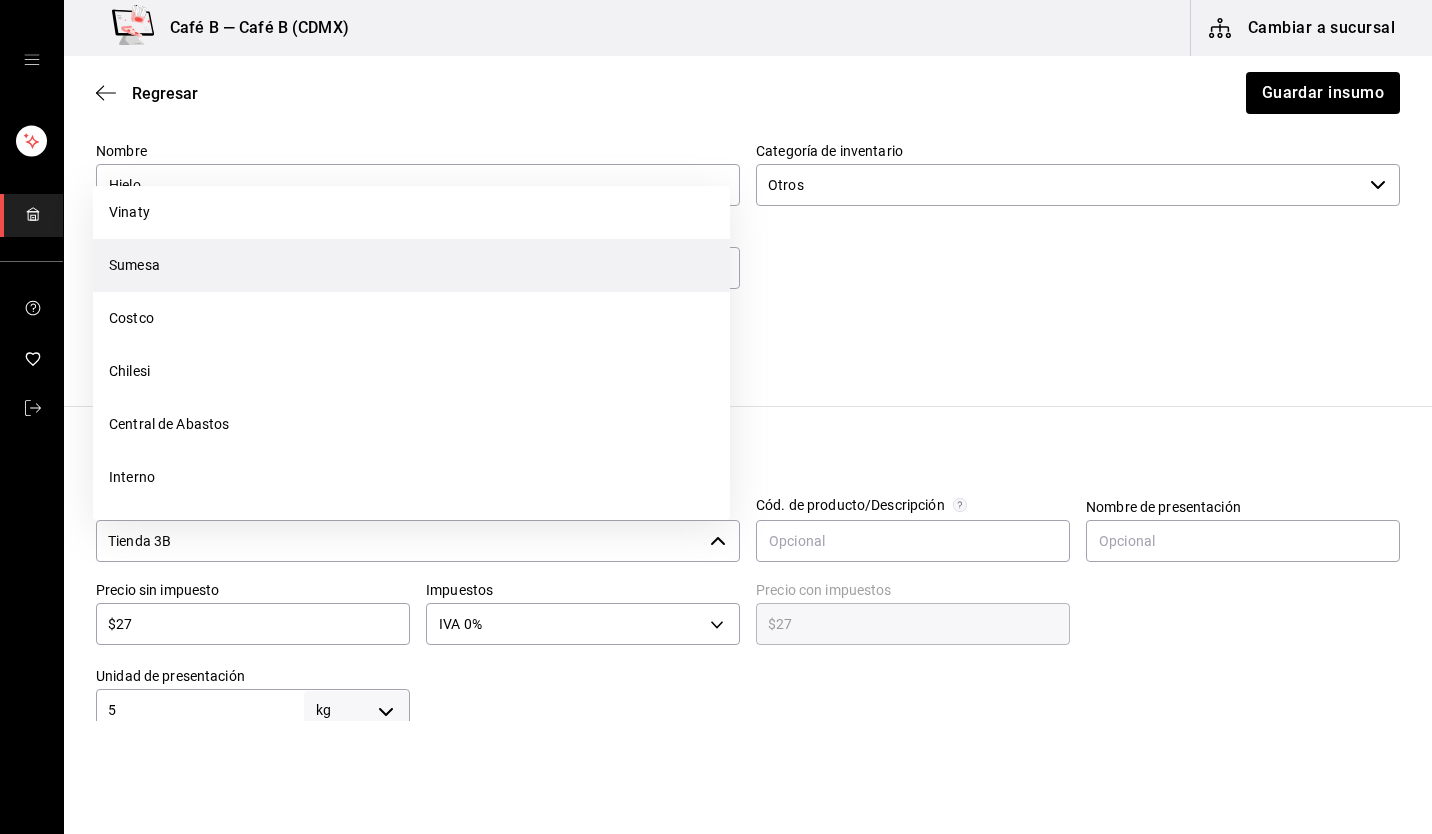 click on "Sumesa" at bounding box center (411, 265) 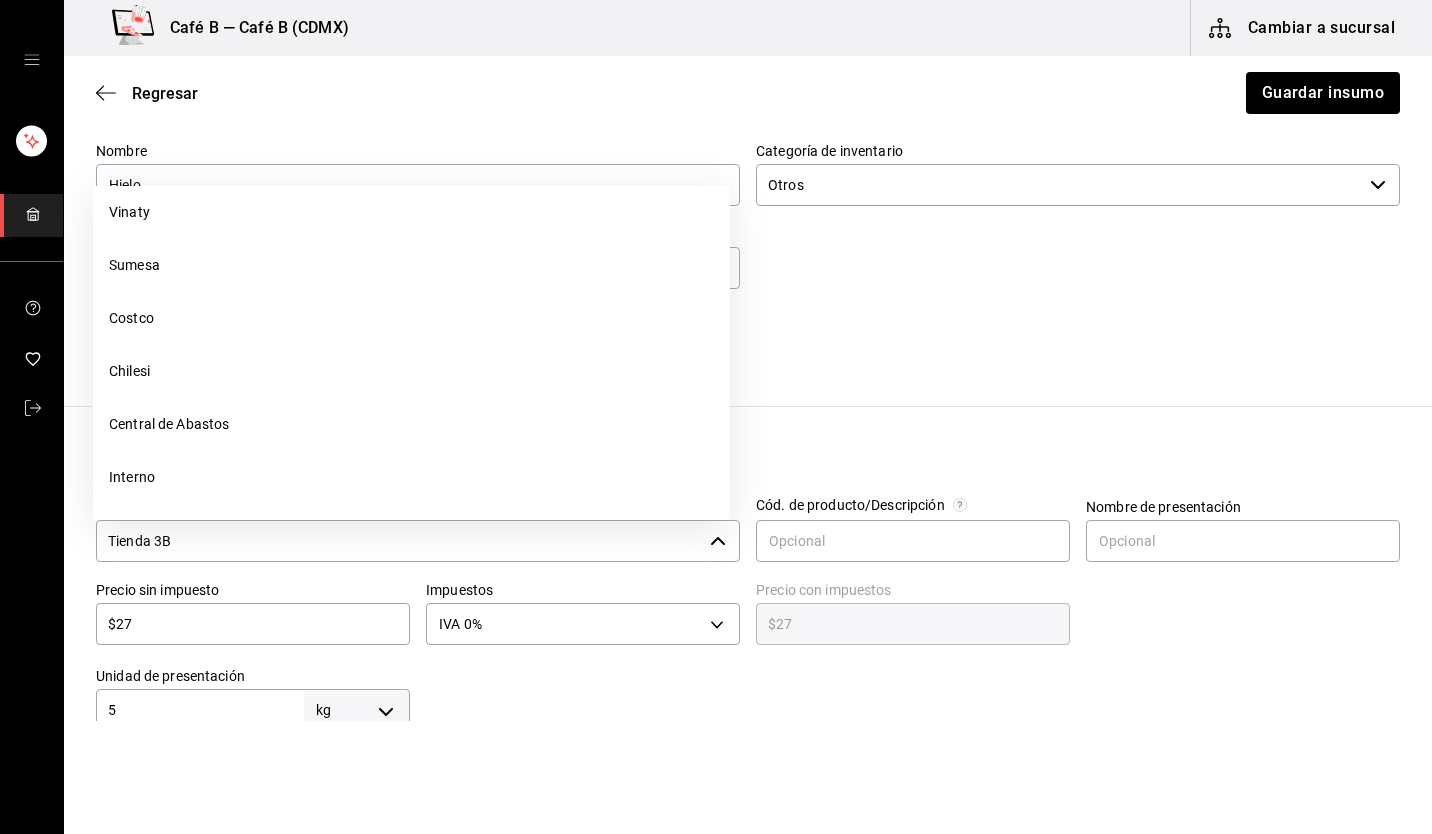 type on "Sumesa" 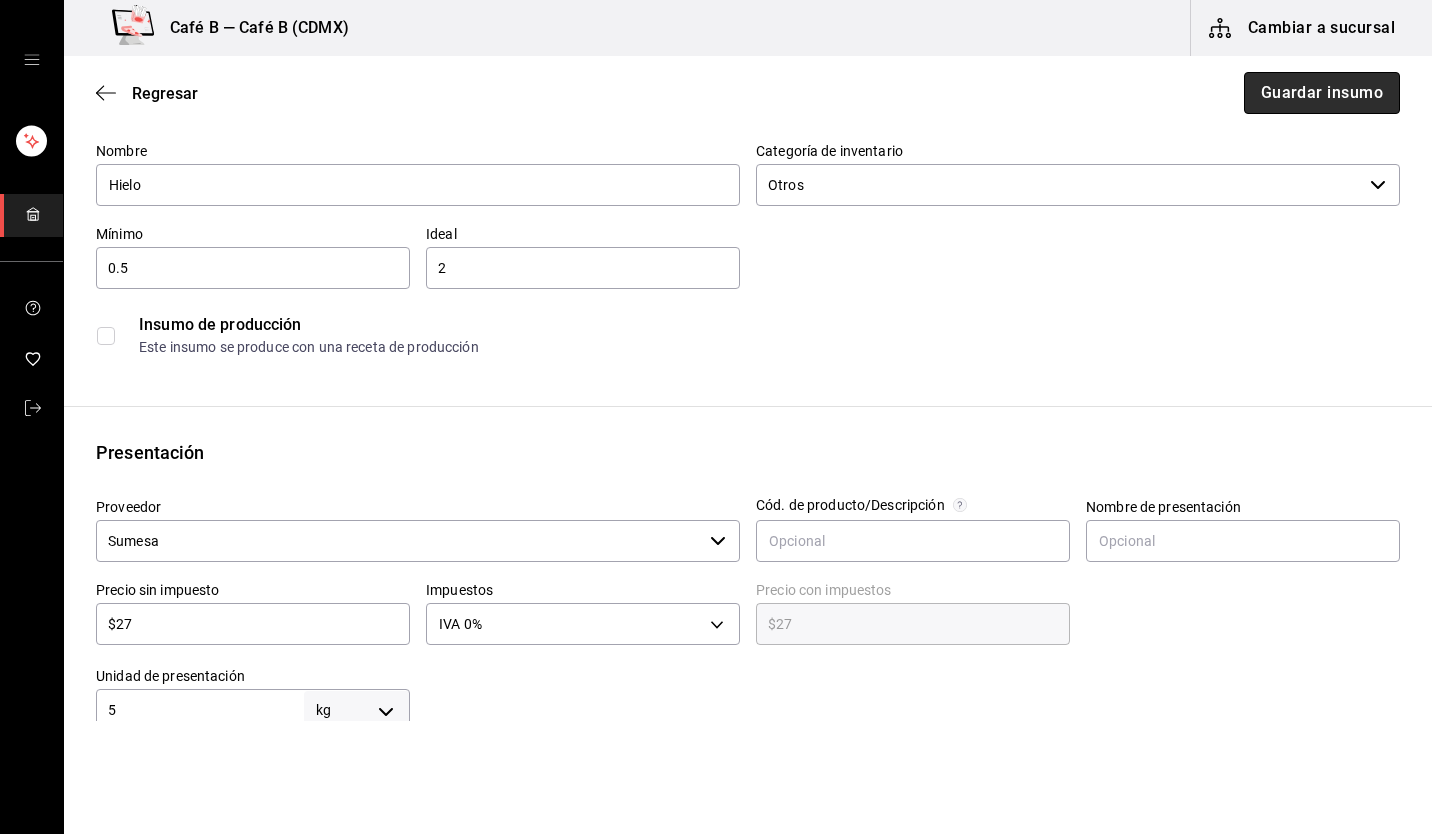 click on "Guardar insumo" at bounding box center (1322, 93) 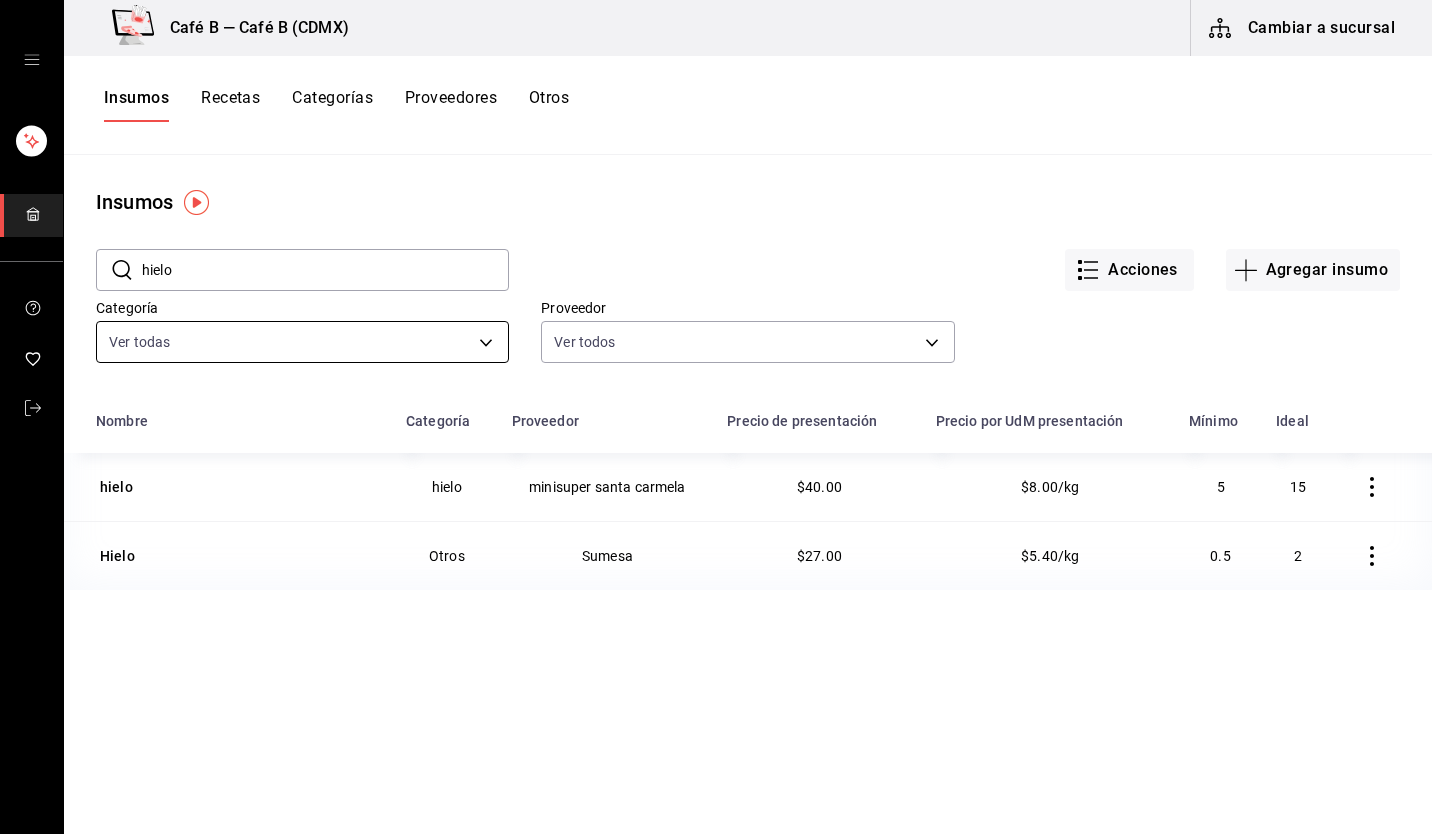 click on "Café B — Café B (CDMX) Cambiar a sucursal Insumos Recetas Categorías Proveedores Otros Insumos ​ hielo ​ Acciones Agregar insumo Categoría Ver todas Proveedor Ver todos Nombre Categoría Proveedor Precio de presentación Precio por UdM presentación Mínimo Ideal hielo hielo minisuper santa carmela $40.00 $8.00/kg 5 15 Hielo Otros Sumesa $27.00 $5.40/kg 0.5 2 Insumo creado correctamente GANA 1 MES GRATIS EN TU SUSCRIPCIÓN AQUÍ ¿Recuerdas cómo empezó tu restaurante?
Hoy puedes ayudar a un colega a tener el mismo cambio que tú viviste.
Recomienda Parrot directamente desde tu Portal Administrador.
Es fácil y rápido.
🎁 Por cada restaurante que se una, ganas 1 mes gratis. Ver video tutorial Ir a video Eliminar Importar lista de insumos  Exportar lista de insumos Visitar centro de ayuda (81) 2046 6363 soporte@parrotsoftware.io Visitar centro de ayuda (81) 2046 6363 soporte@parrotsoftware.io" at bounding box center (716, 410) 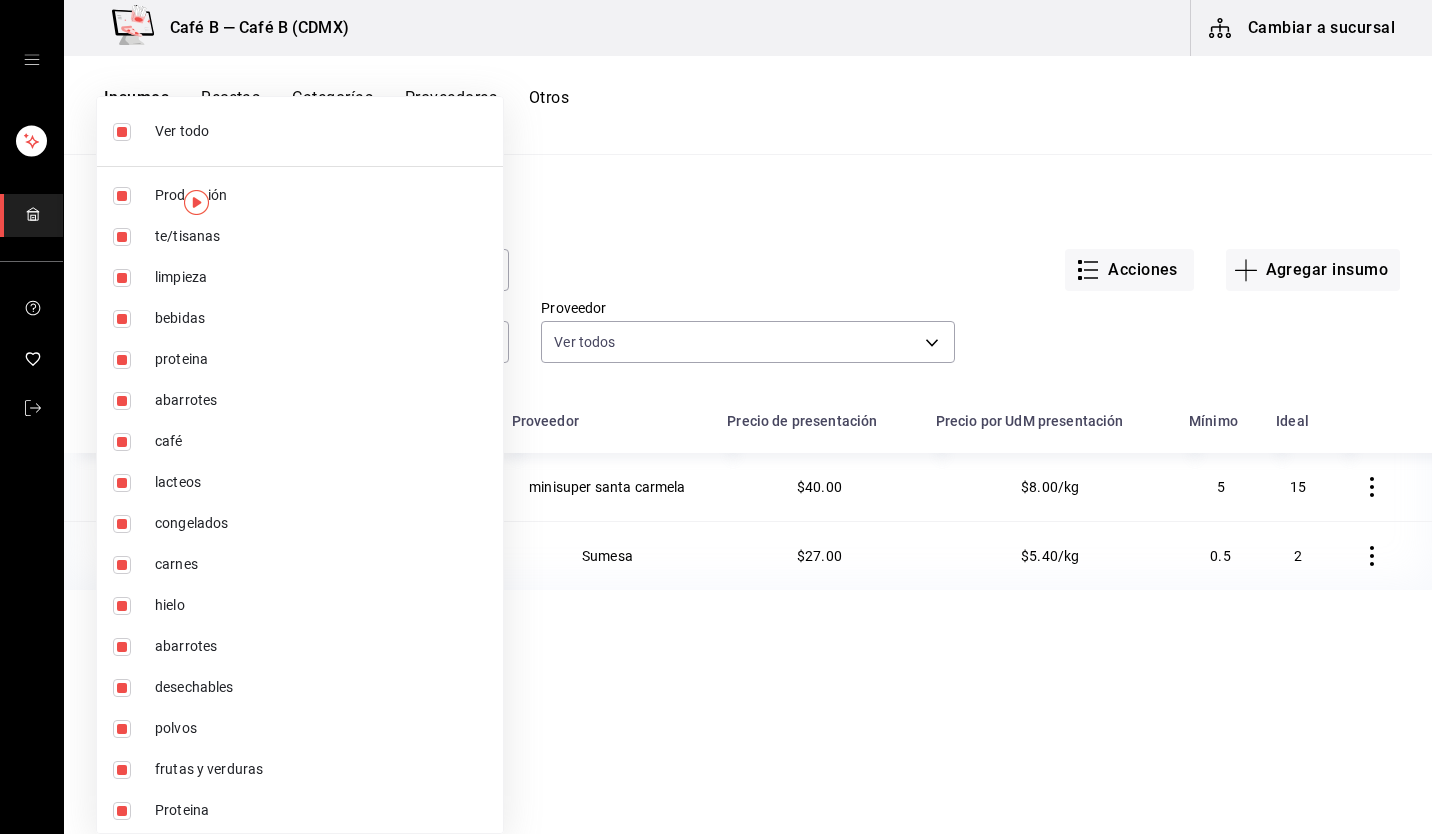 click at bounding box center [716, 417] 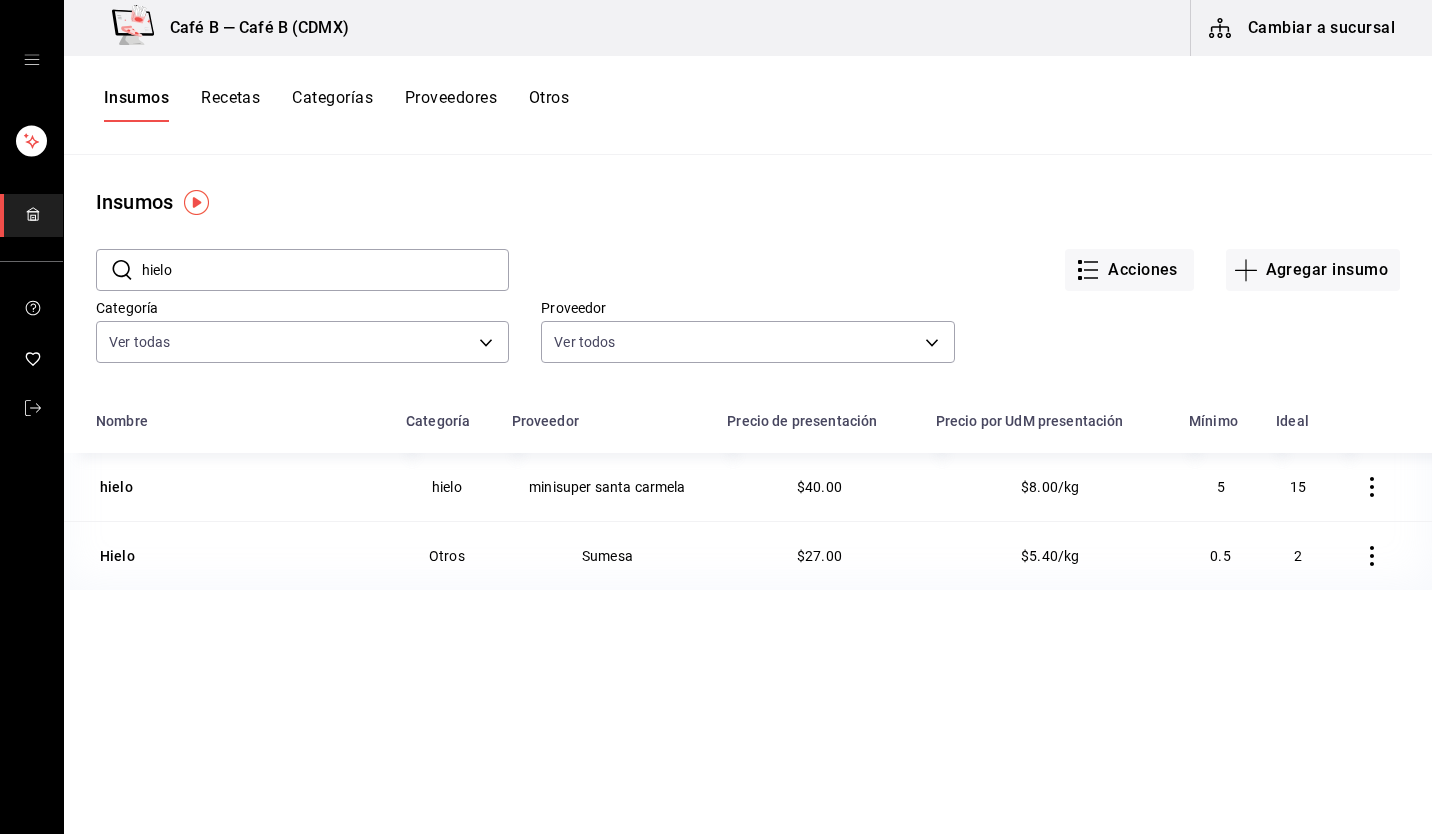 click on "Ver todo Producción te/tisanas limpieza bebidas proteina abarrotes  café lacteos congelados carnes hielo abarrotes desechables polvos frutas y verduras  Proteina Limpieza Desechables Polvos Lacteos Bebidas Fruta Verdura Otros Abarrote Semillas Abarrotes" at bounding box center (716, 417) 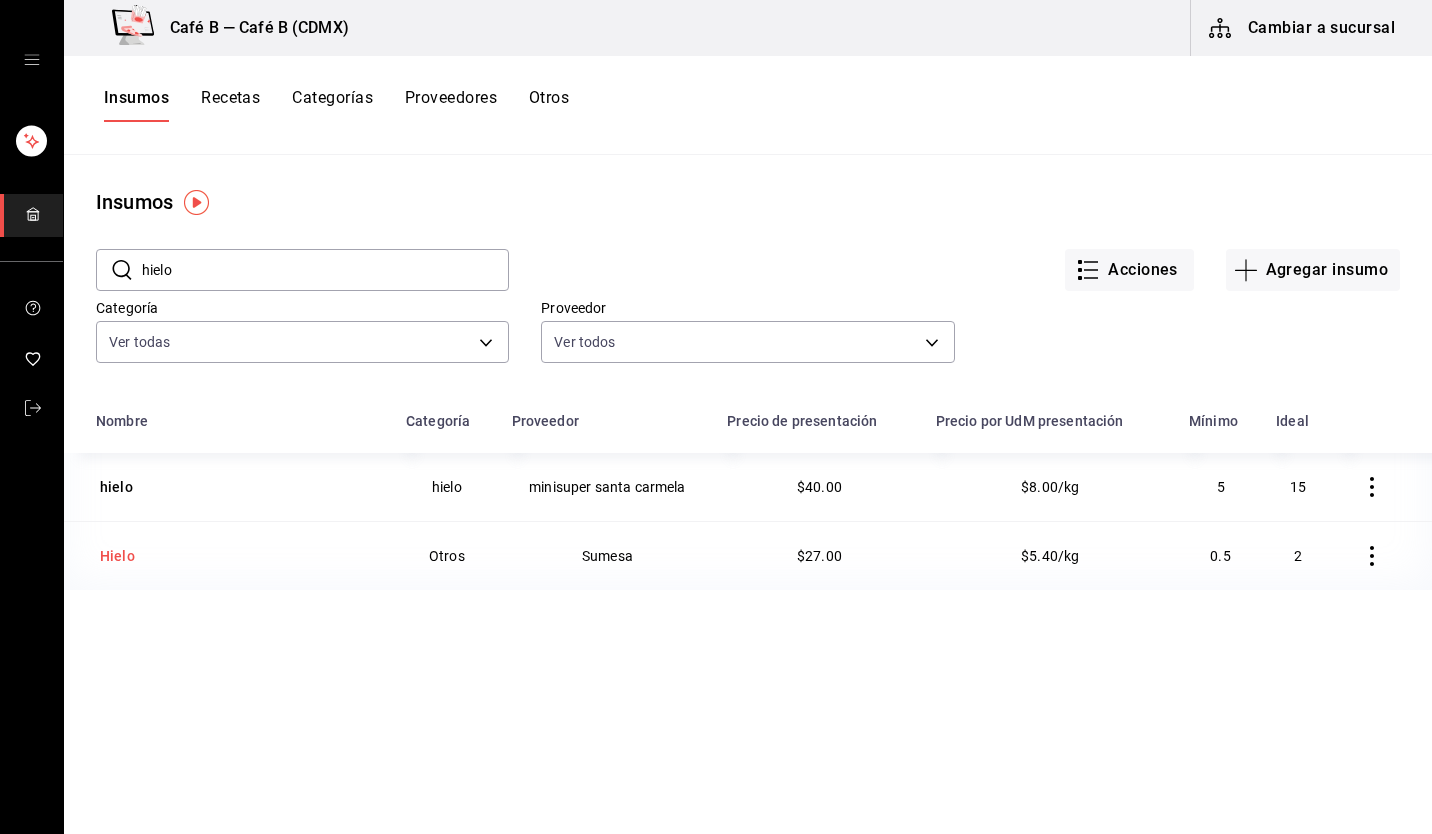click on "Hielo" at bounding box center (117, 556) 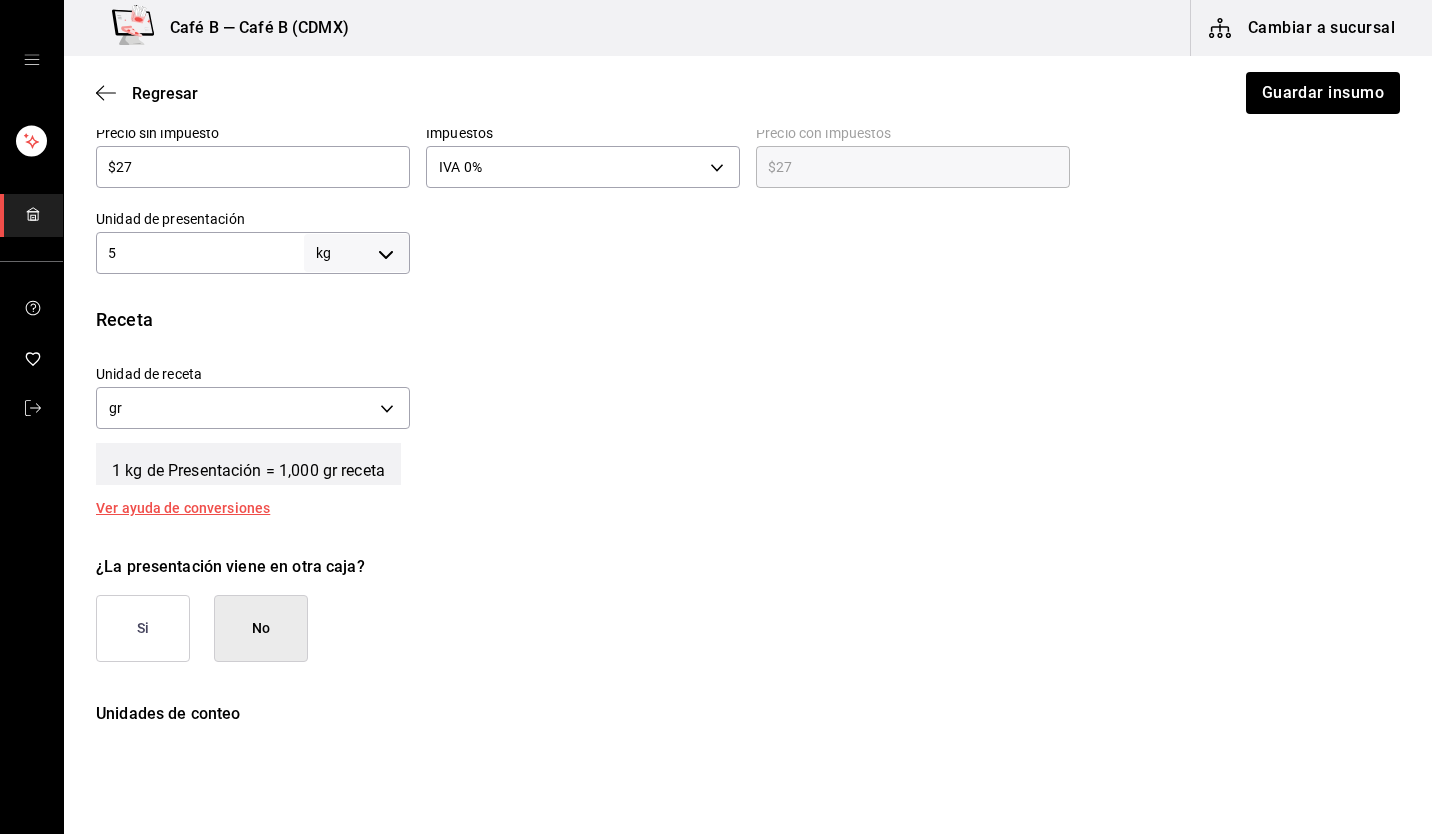 scroll, scrollTop: 34, scrollLeft: 0, axis: vertical 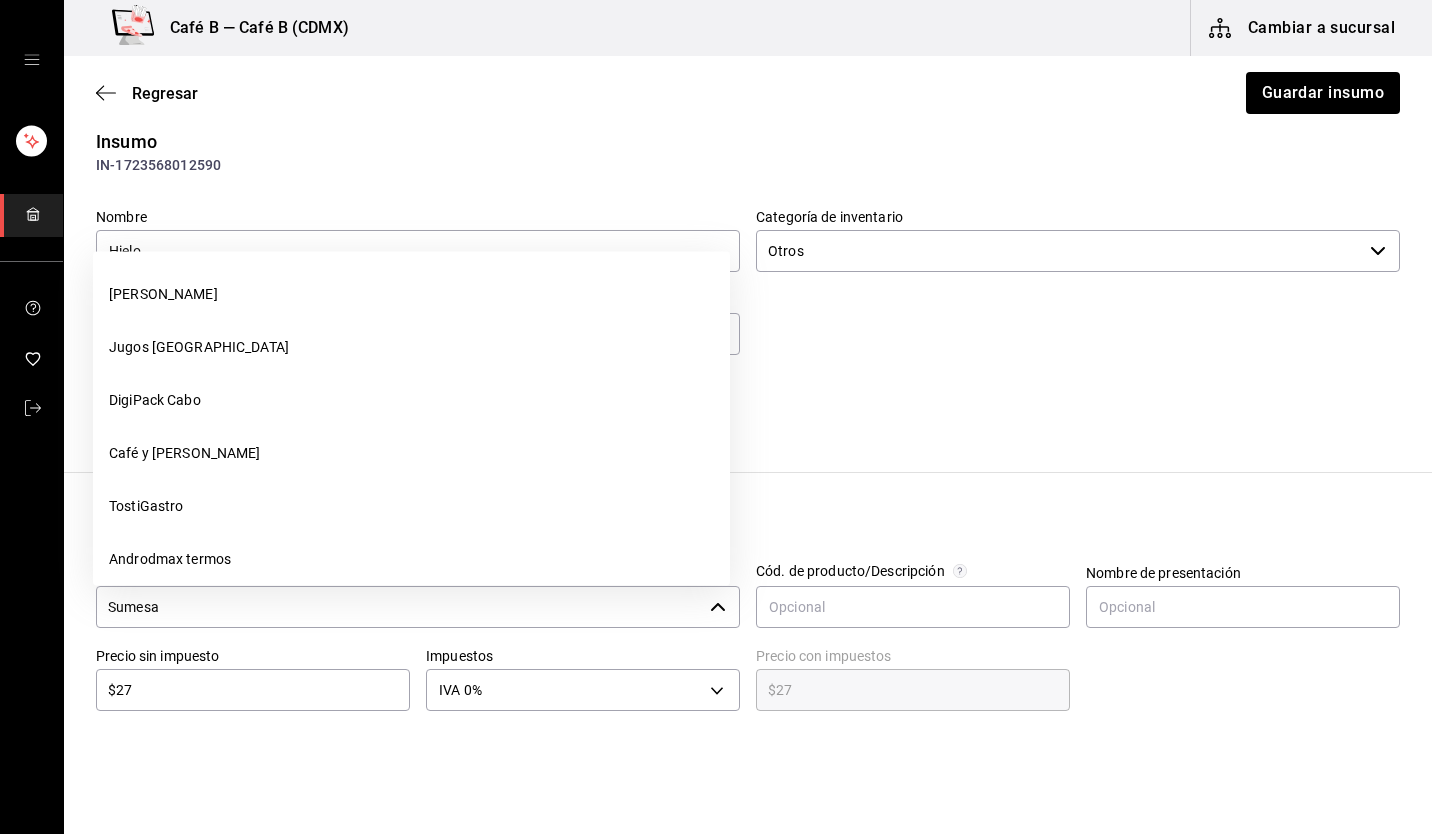 click 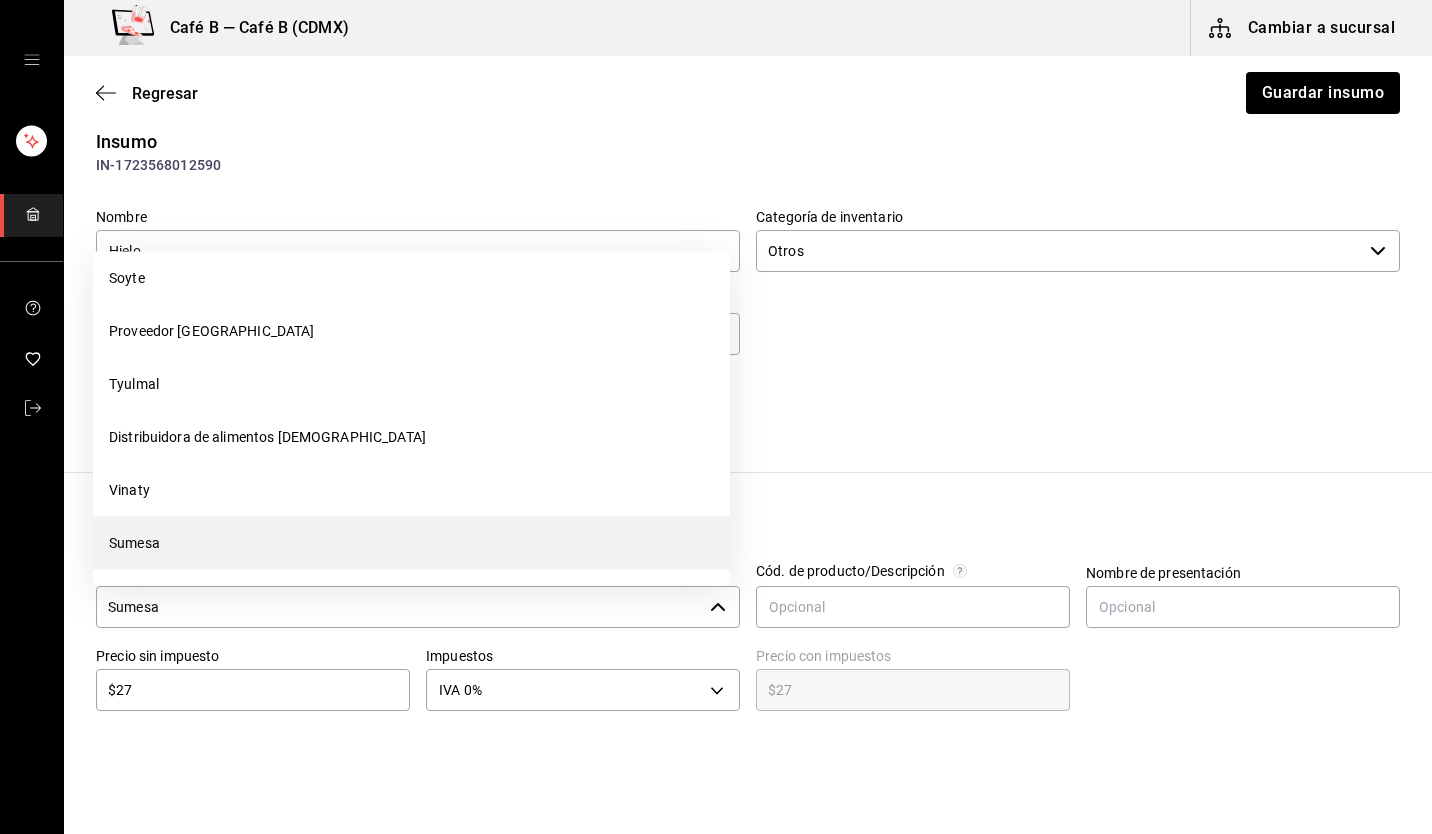 click 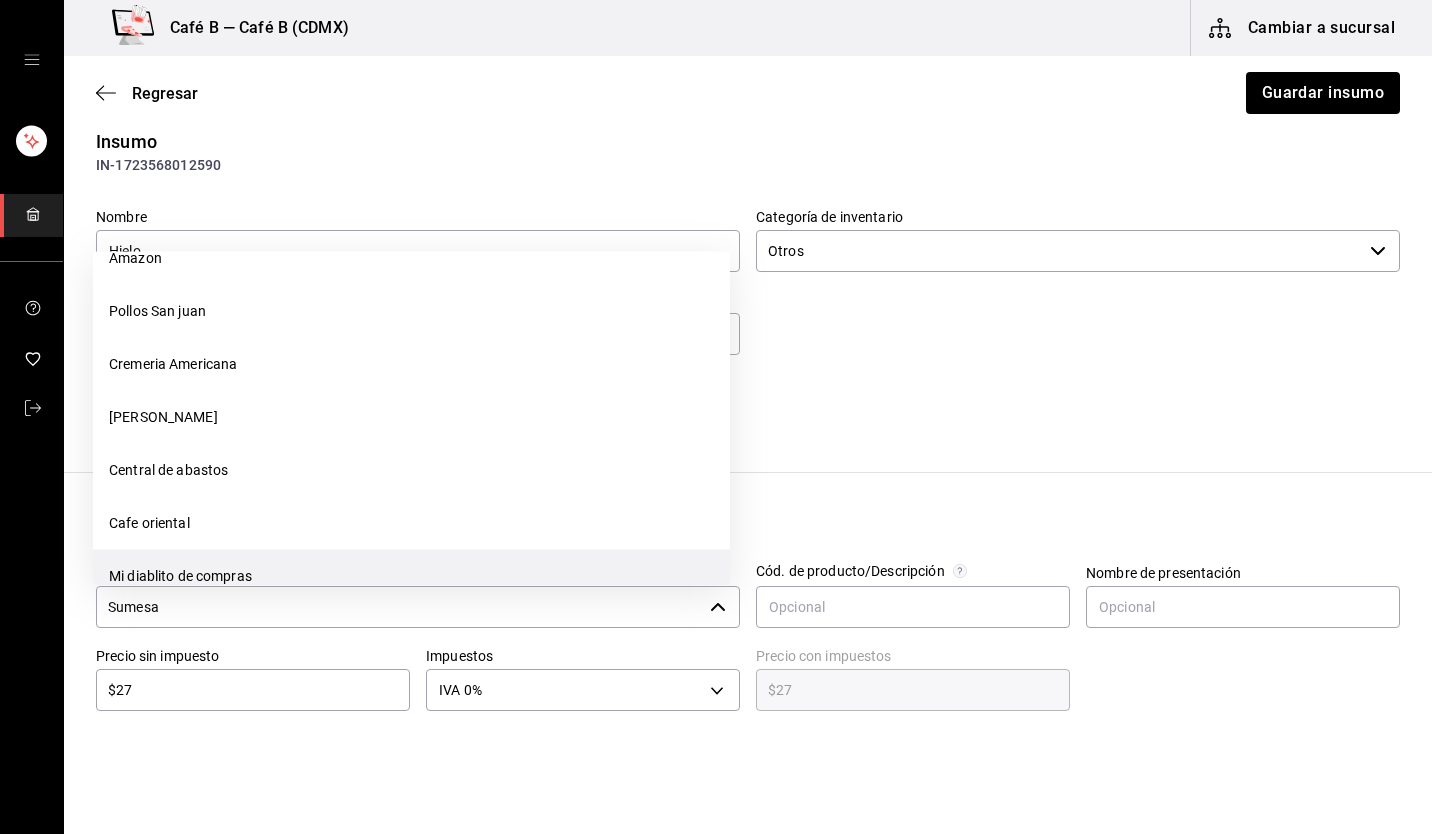 scroll, scrollTop: 1436, scrollLeft: 0, axis: vertical 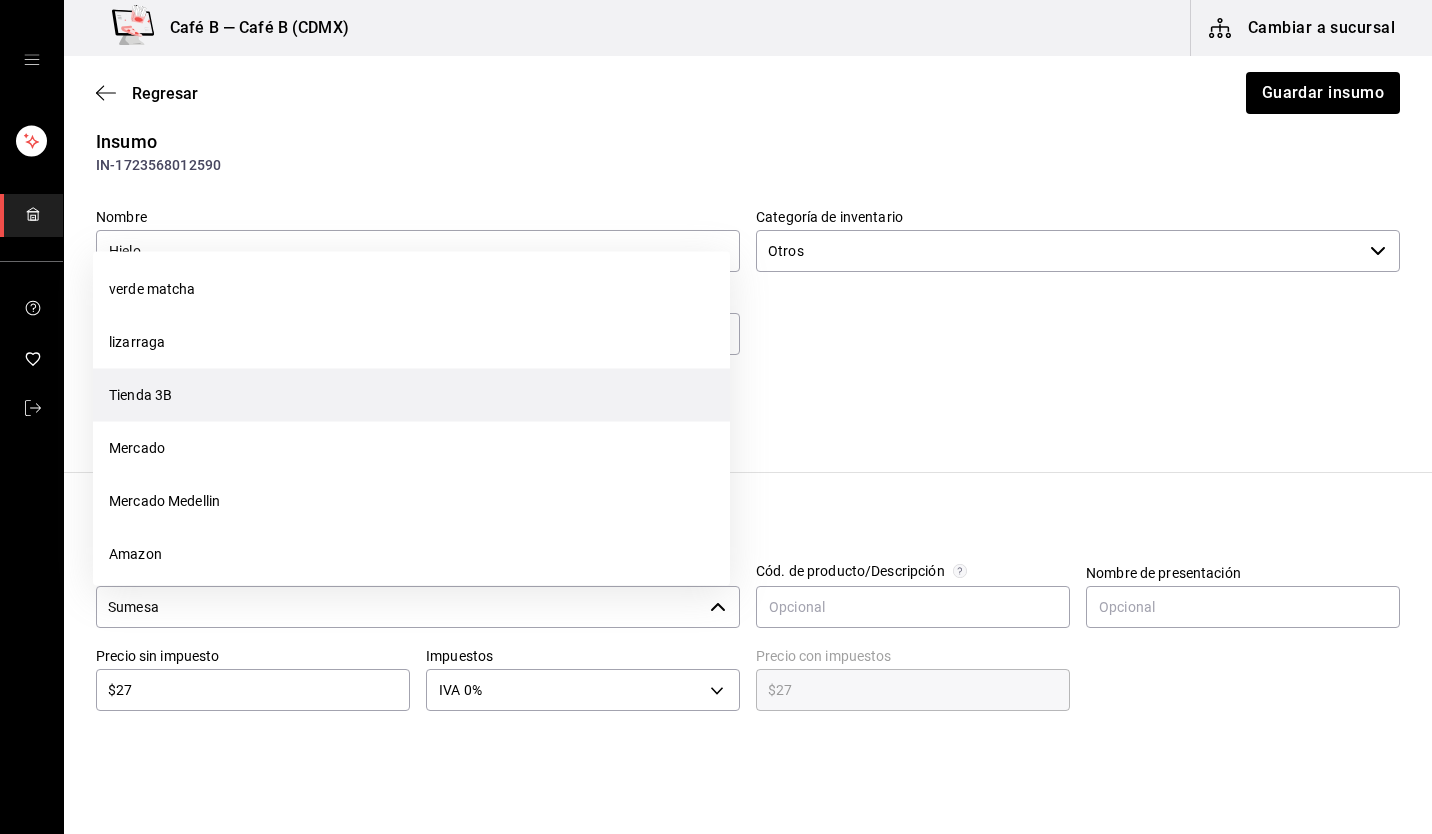 click on "Tienda 3B" at bounding box center [411, 395] 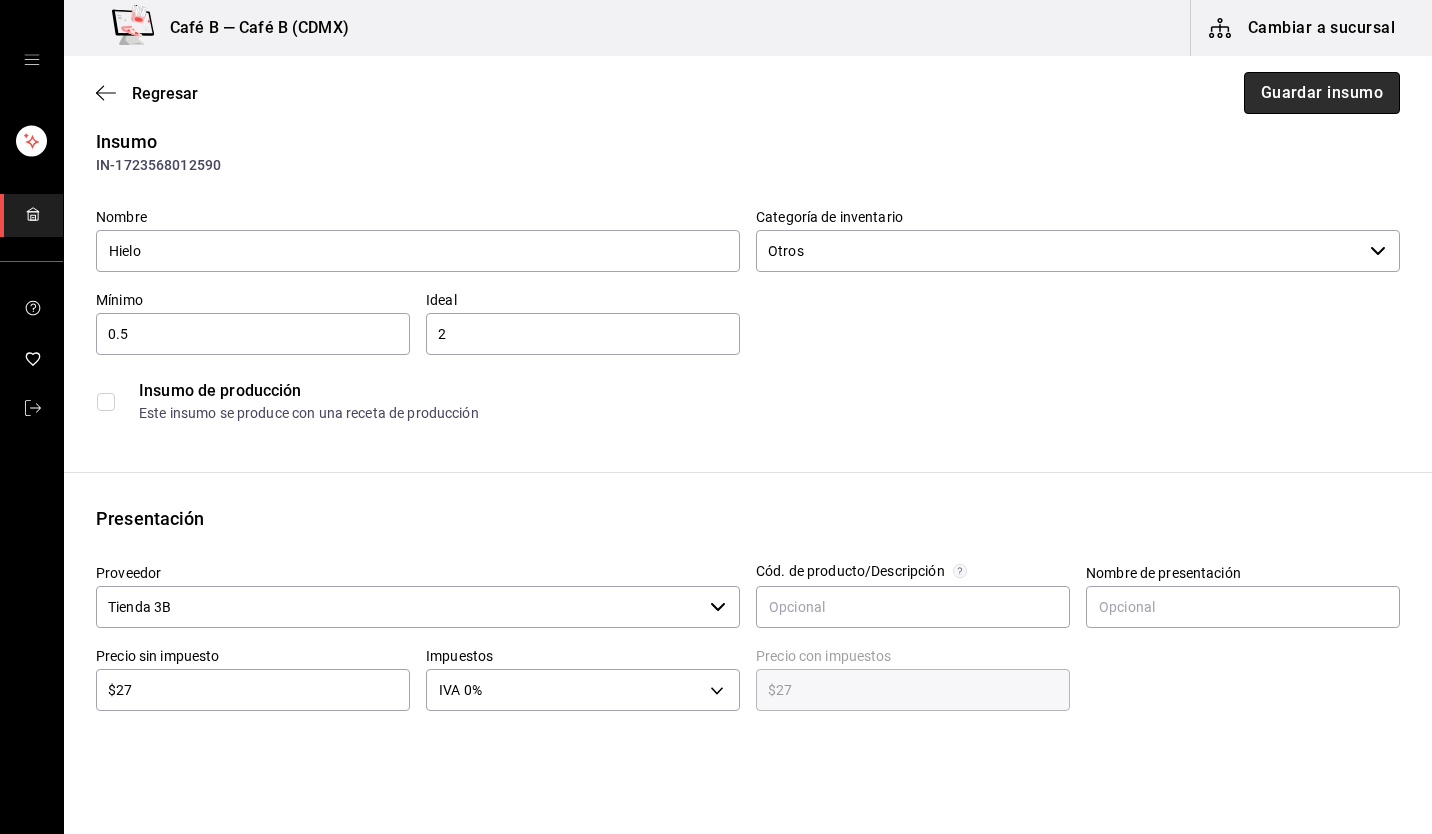 click on "Guardar insumo" at bounding box center [1322, 93] 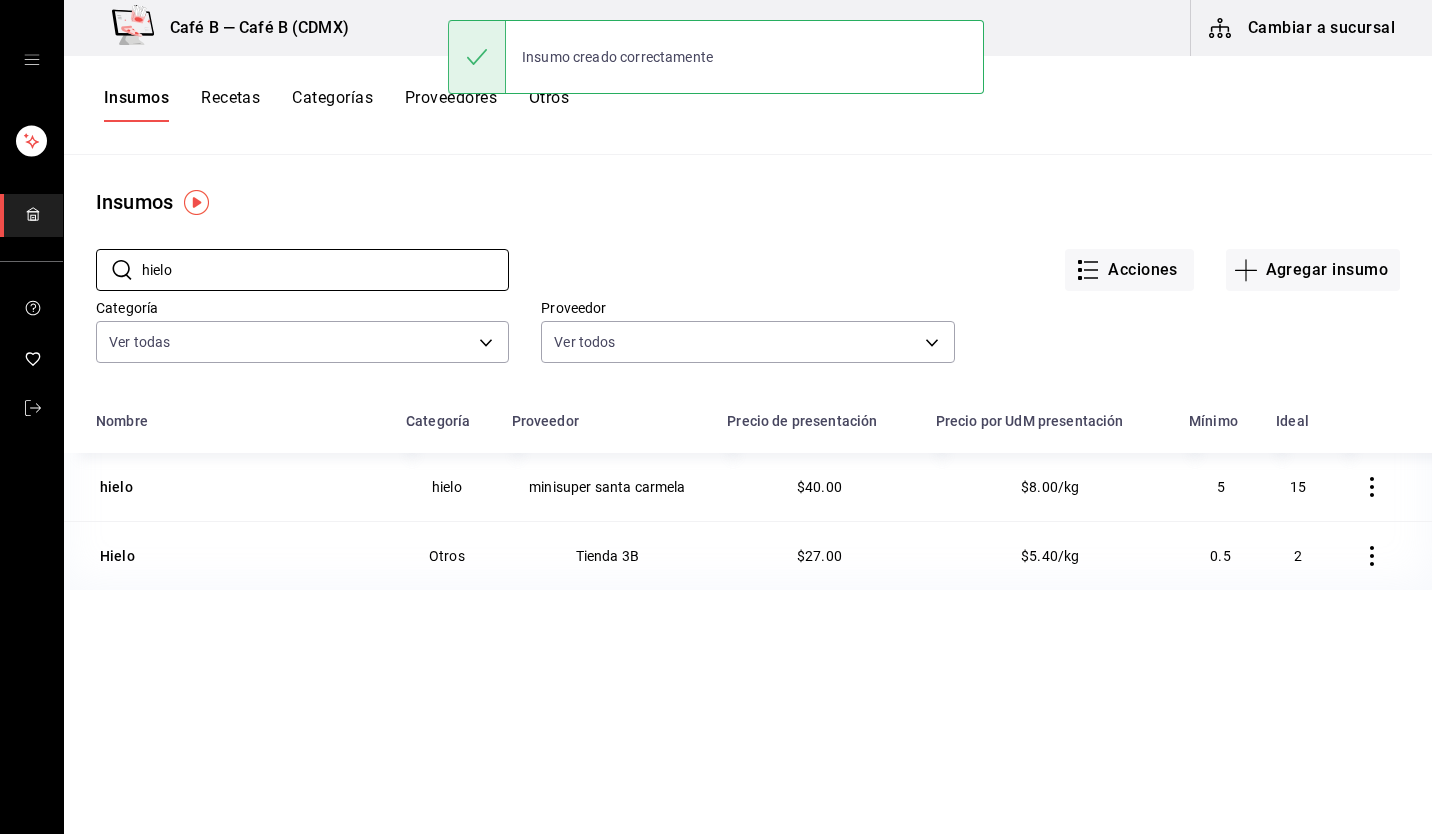 drag, startPoint x: 301, startPoint y: 283, endPoint x: 0, endPoint y: 273, distance: 301.16608 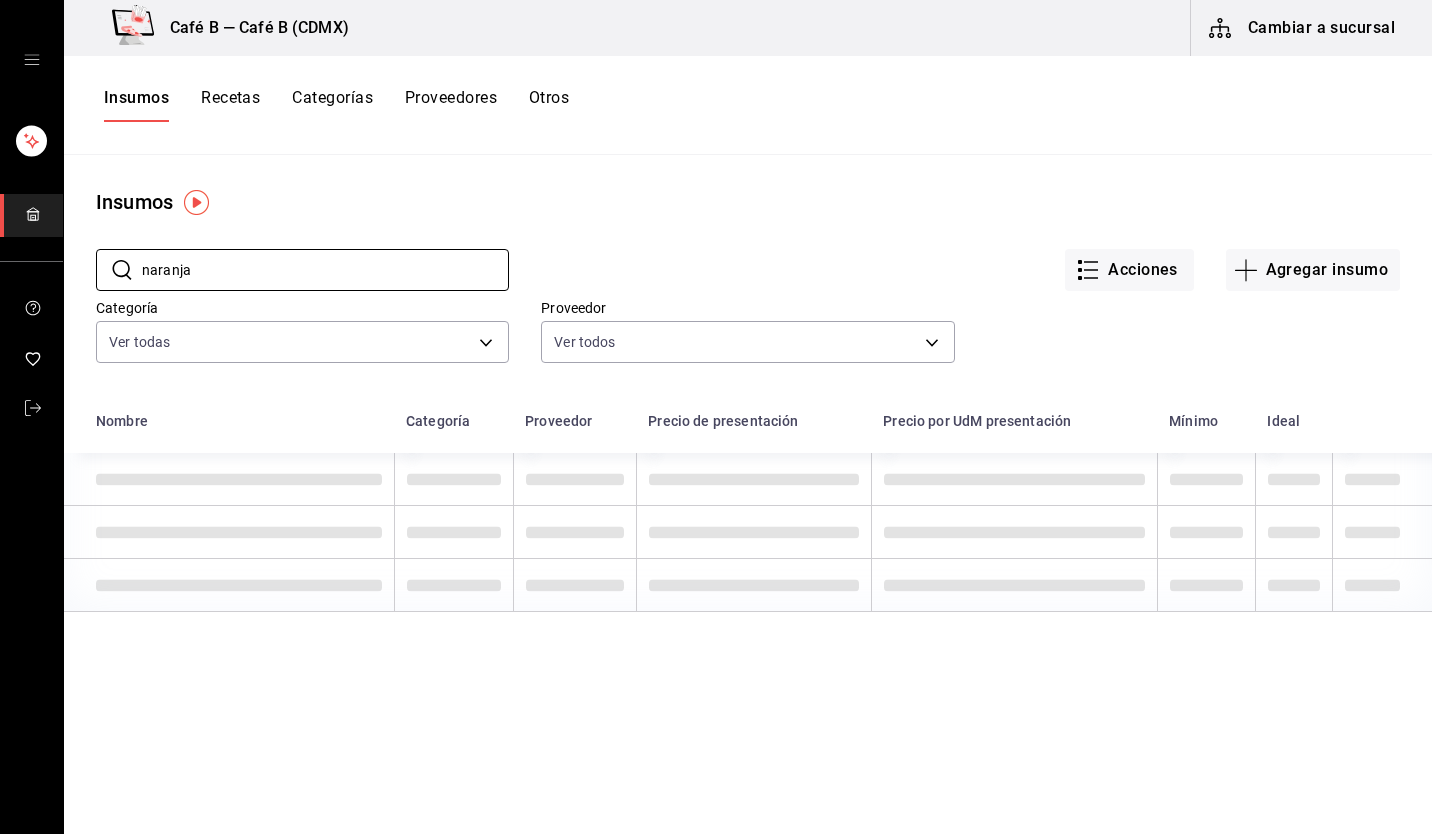 type on "naranja" 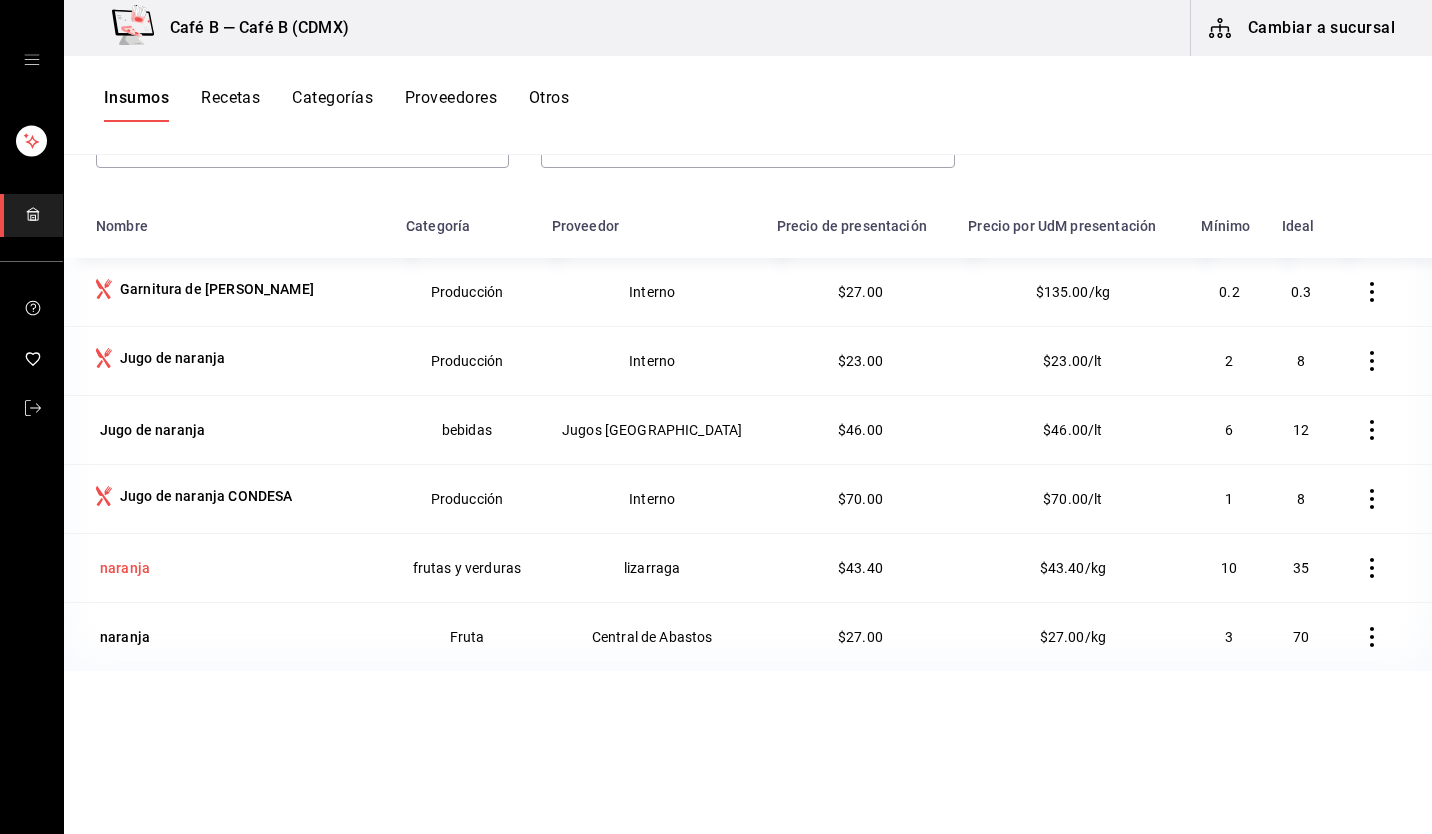 scroll, scrollTop: 200, scrollLeft: 0, axis: vertical 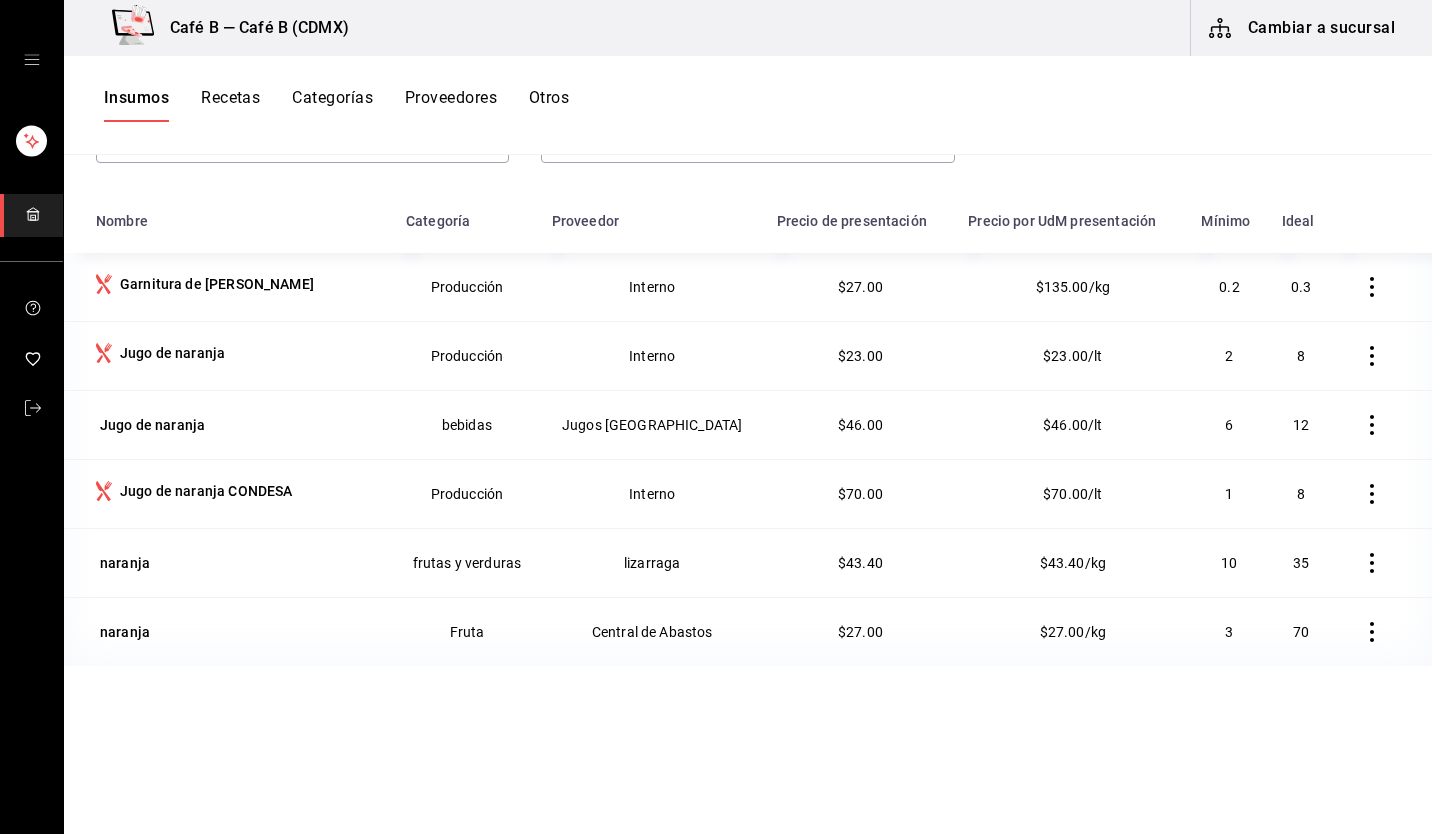 click on "naranja" at bounding box center (125, 632) 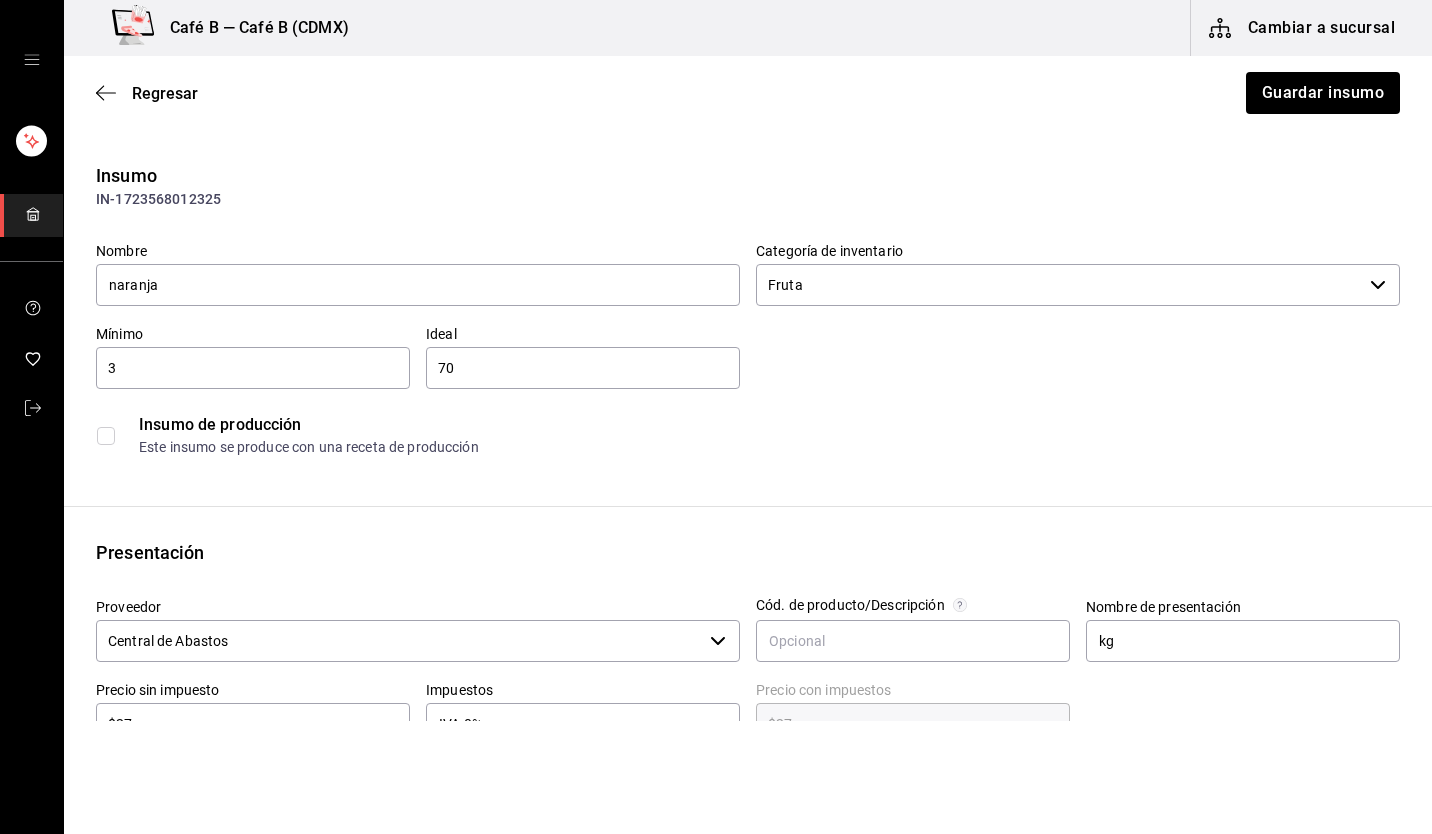 click 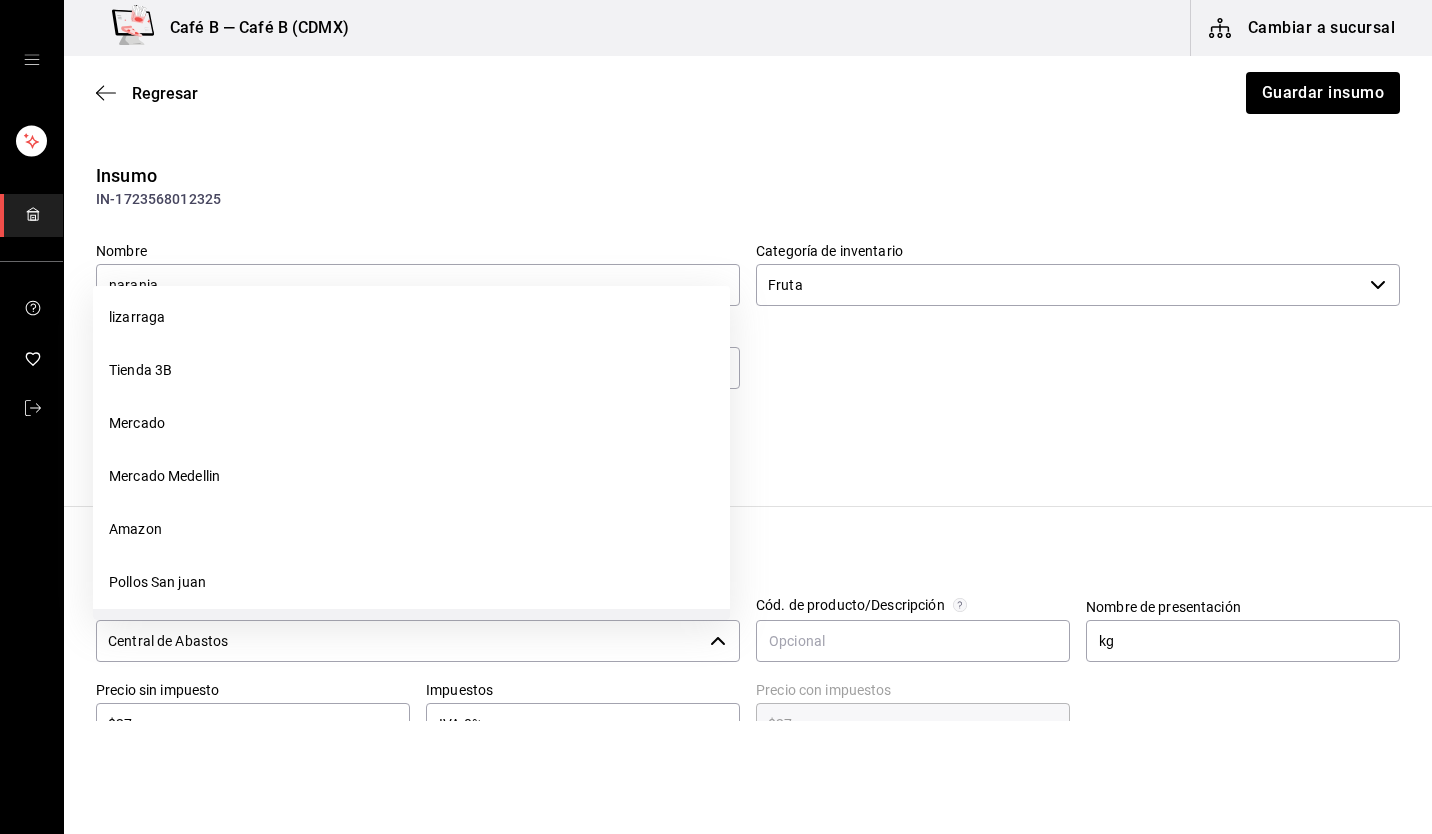 scroll, scrollTop: 1395, scrollLeft: 0, axis: vertical 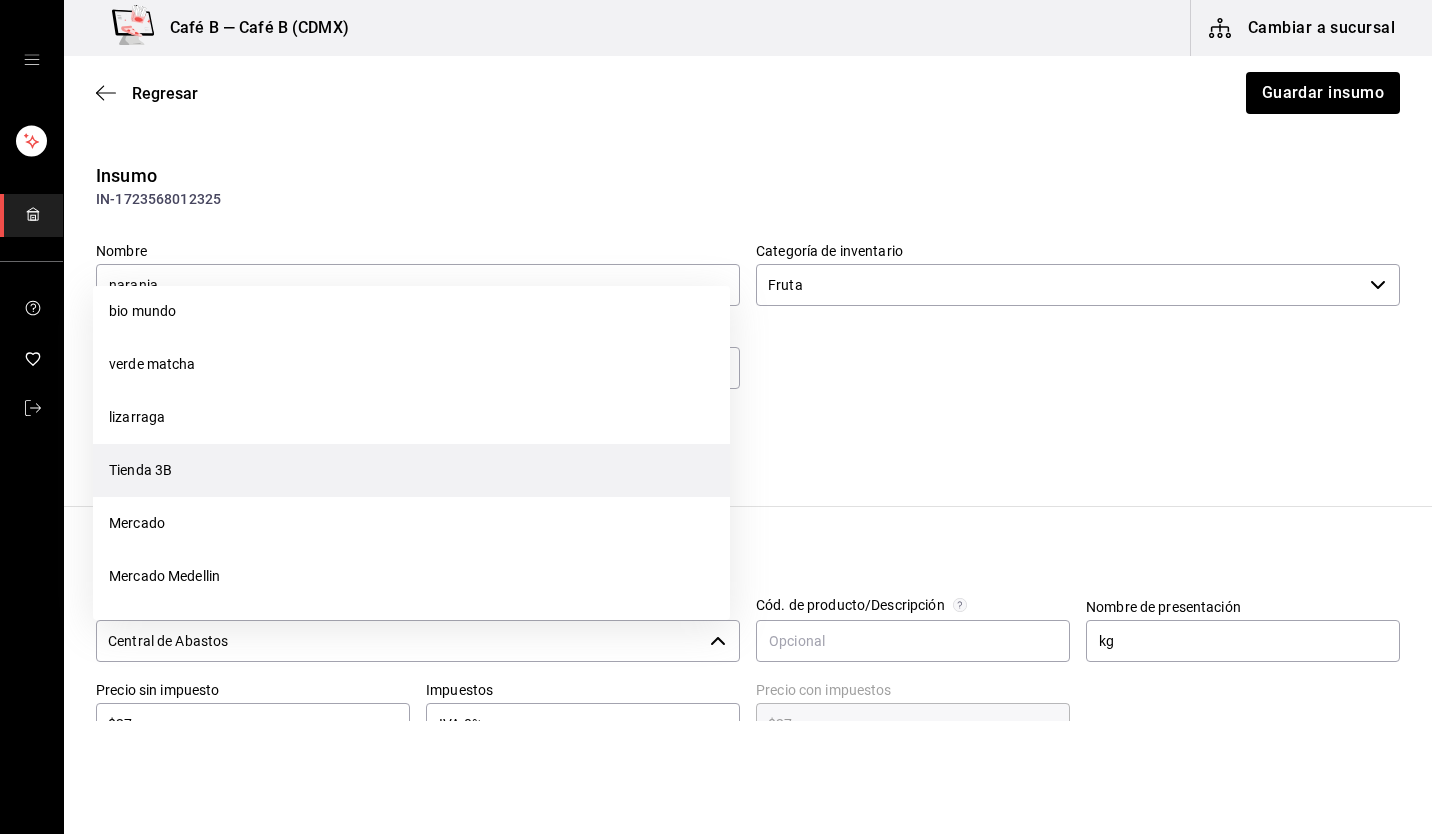 click on "Tienda 3B" at bounding box center [411, 470] 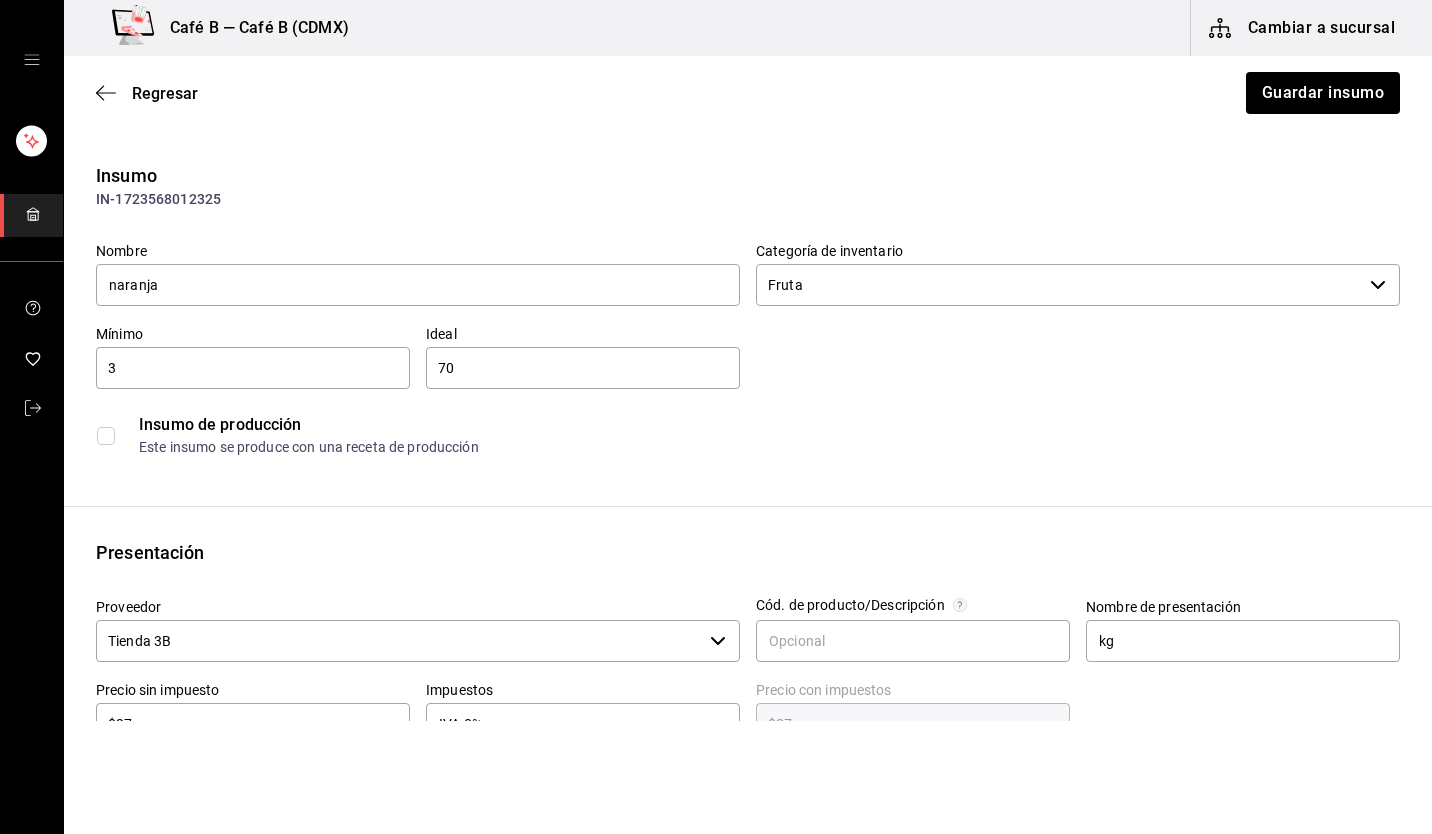 type on "Tienda 3B" 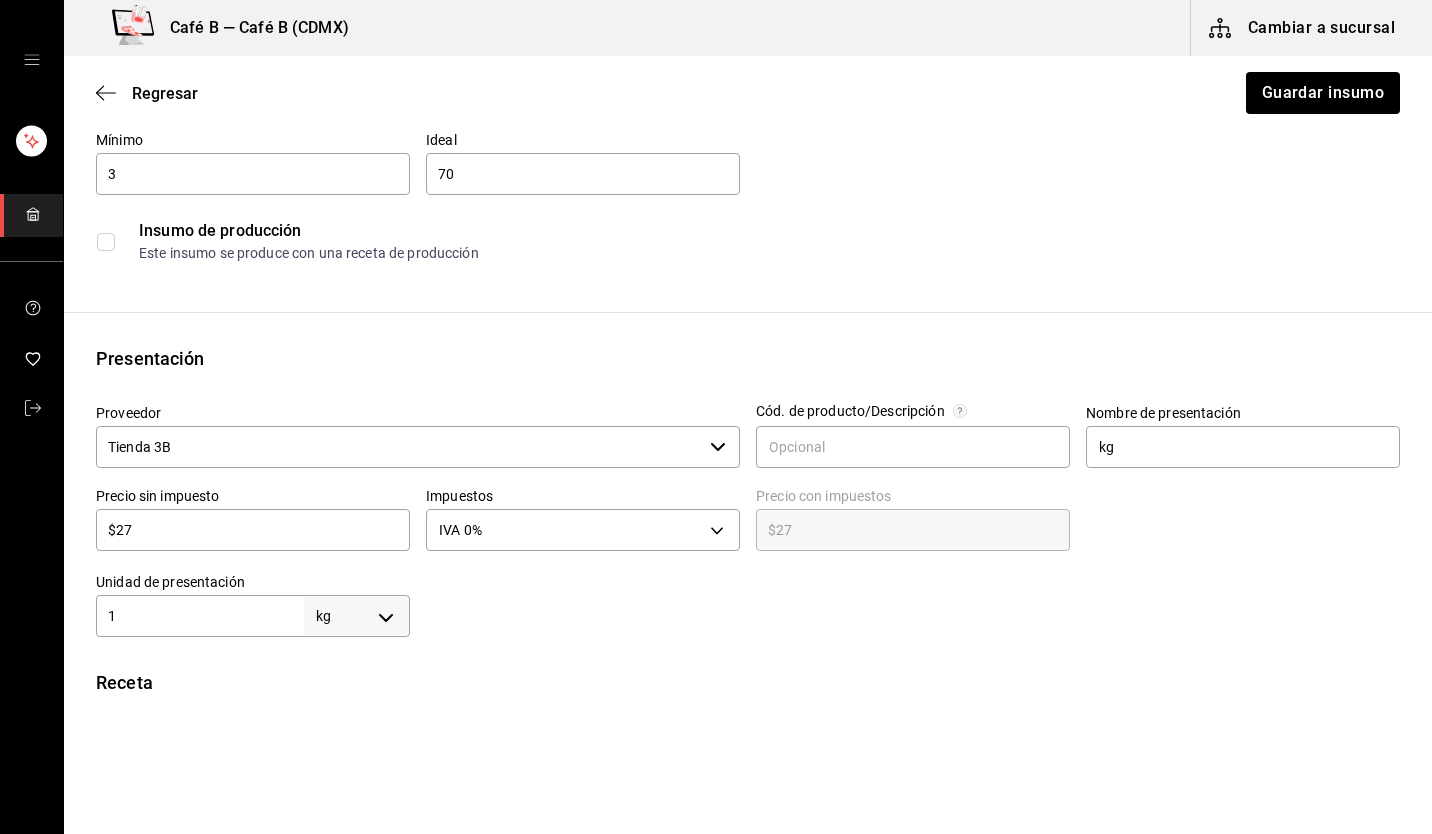 scroll, scrollTop: 200, scrollLeft: 0, axis: vertical 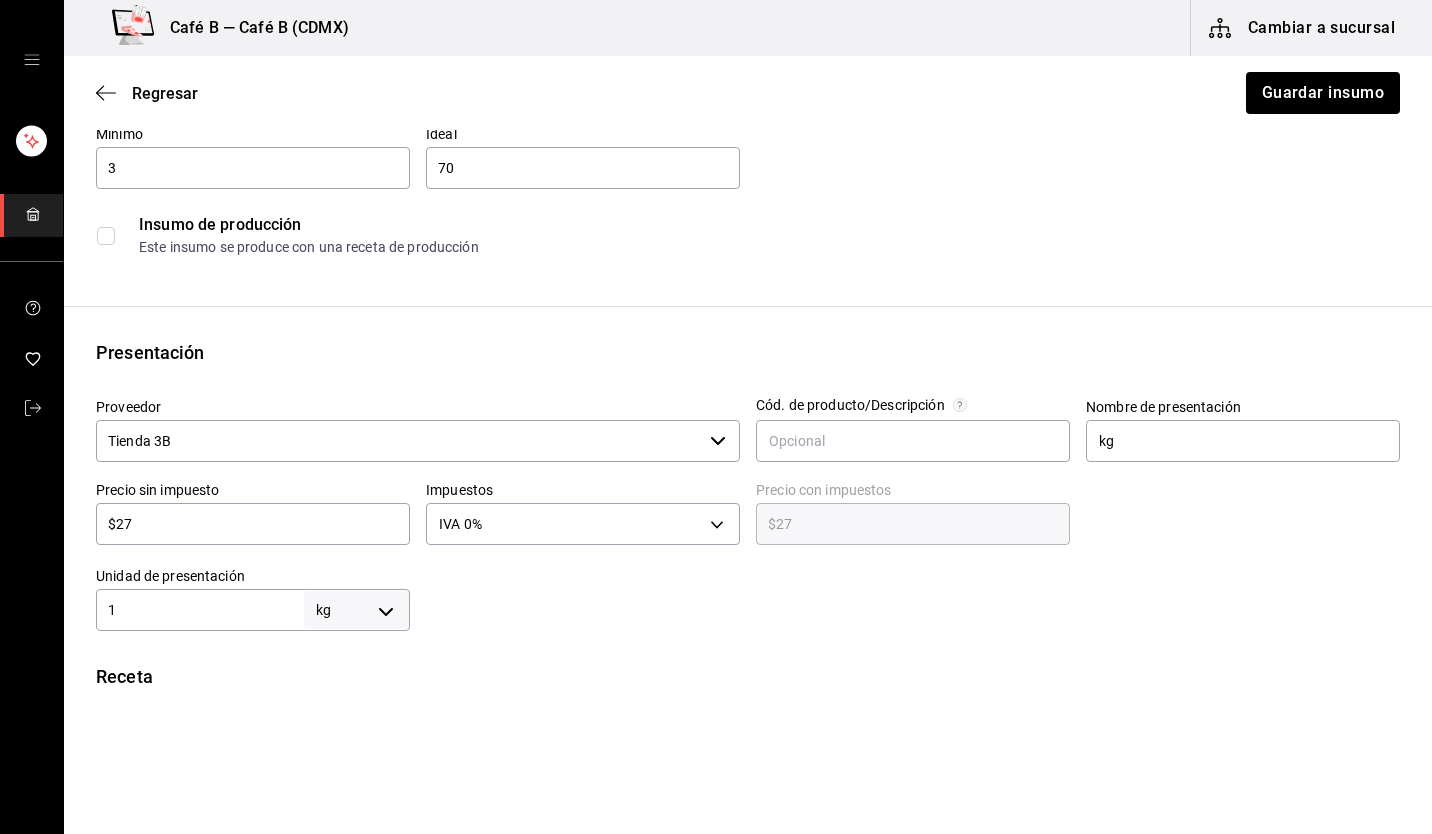 click on "$27" at bounding box center [253, 524] 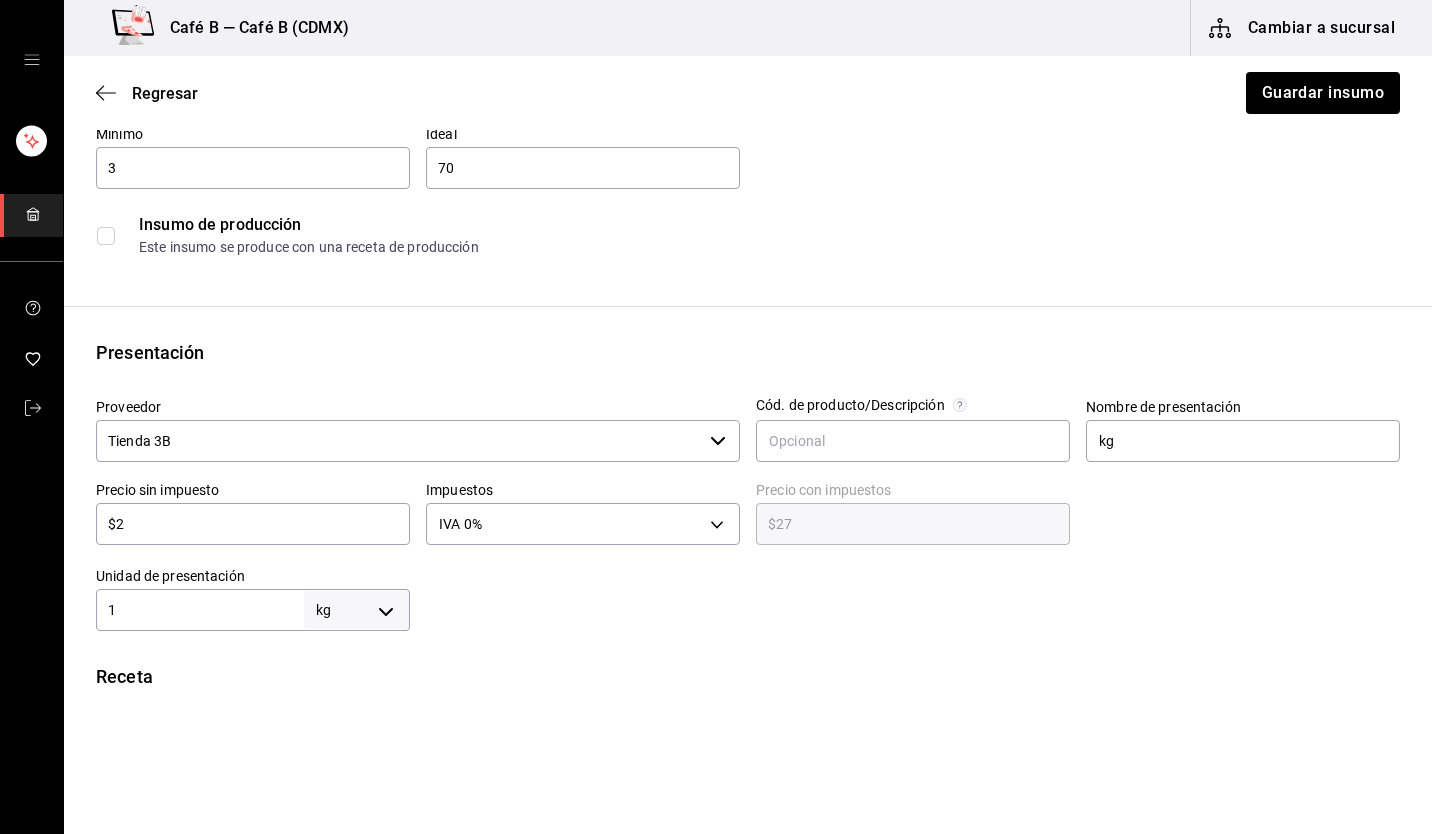 type on "$2.00" 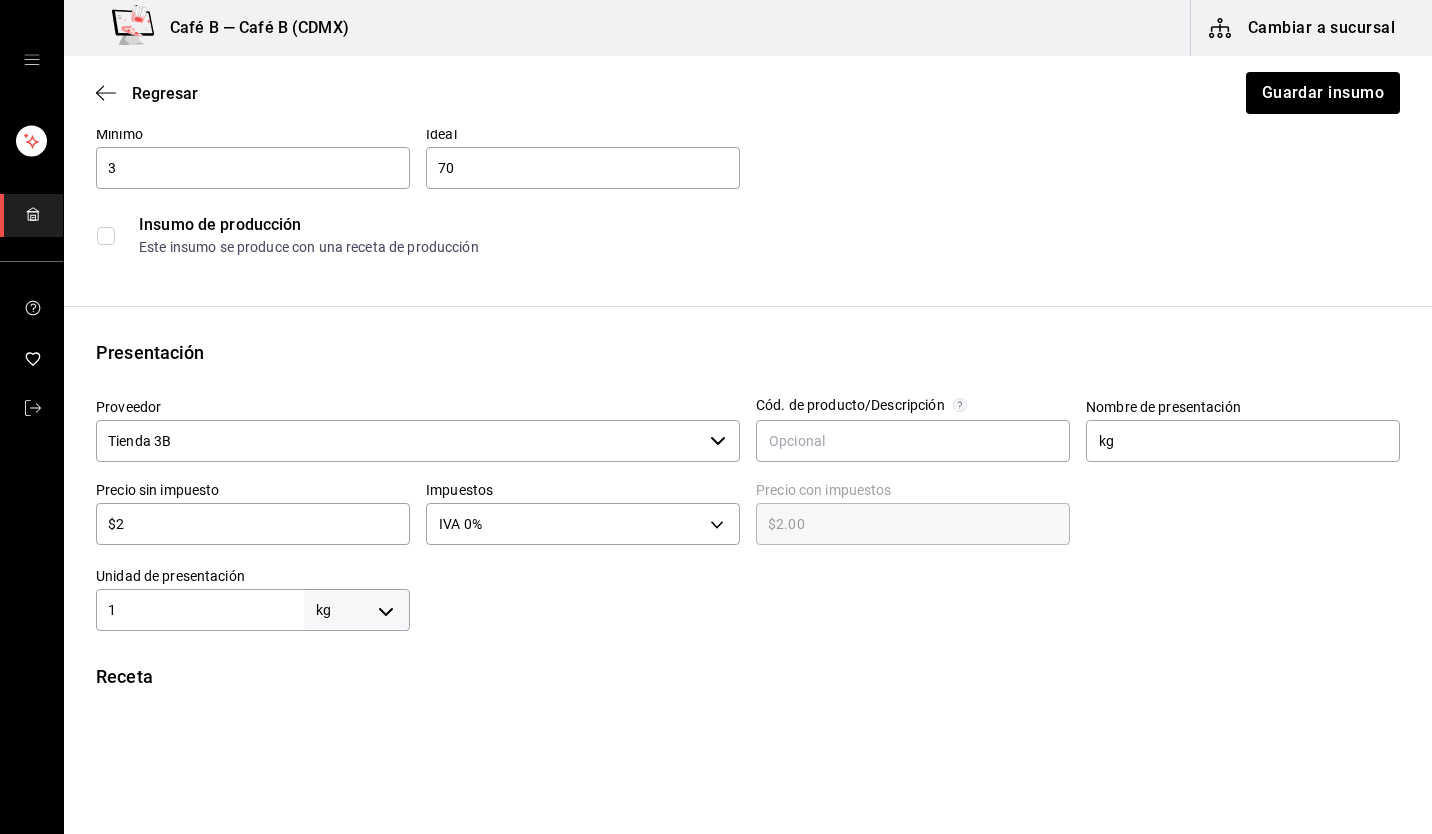 type 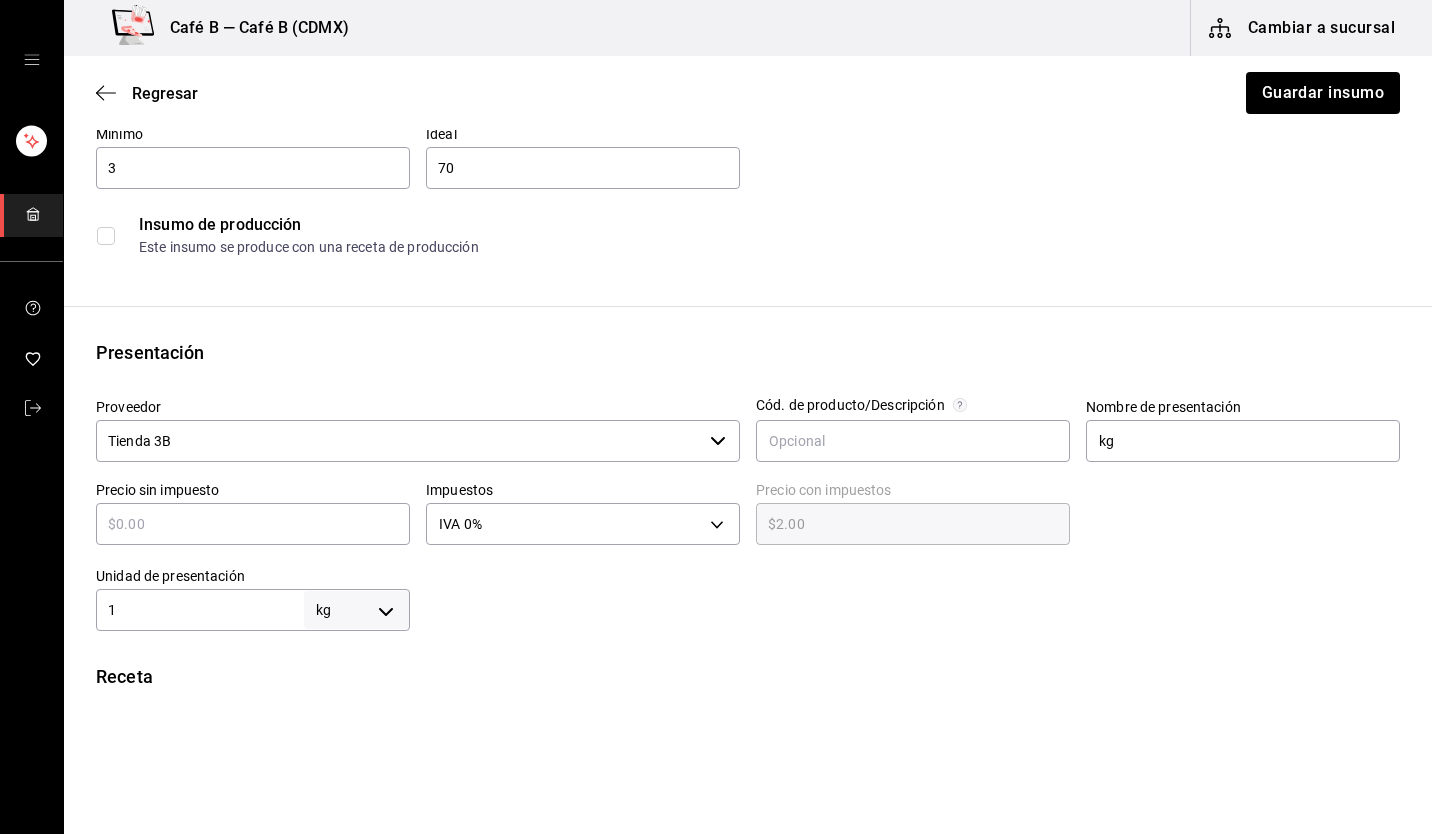type on "$0.00" 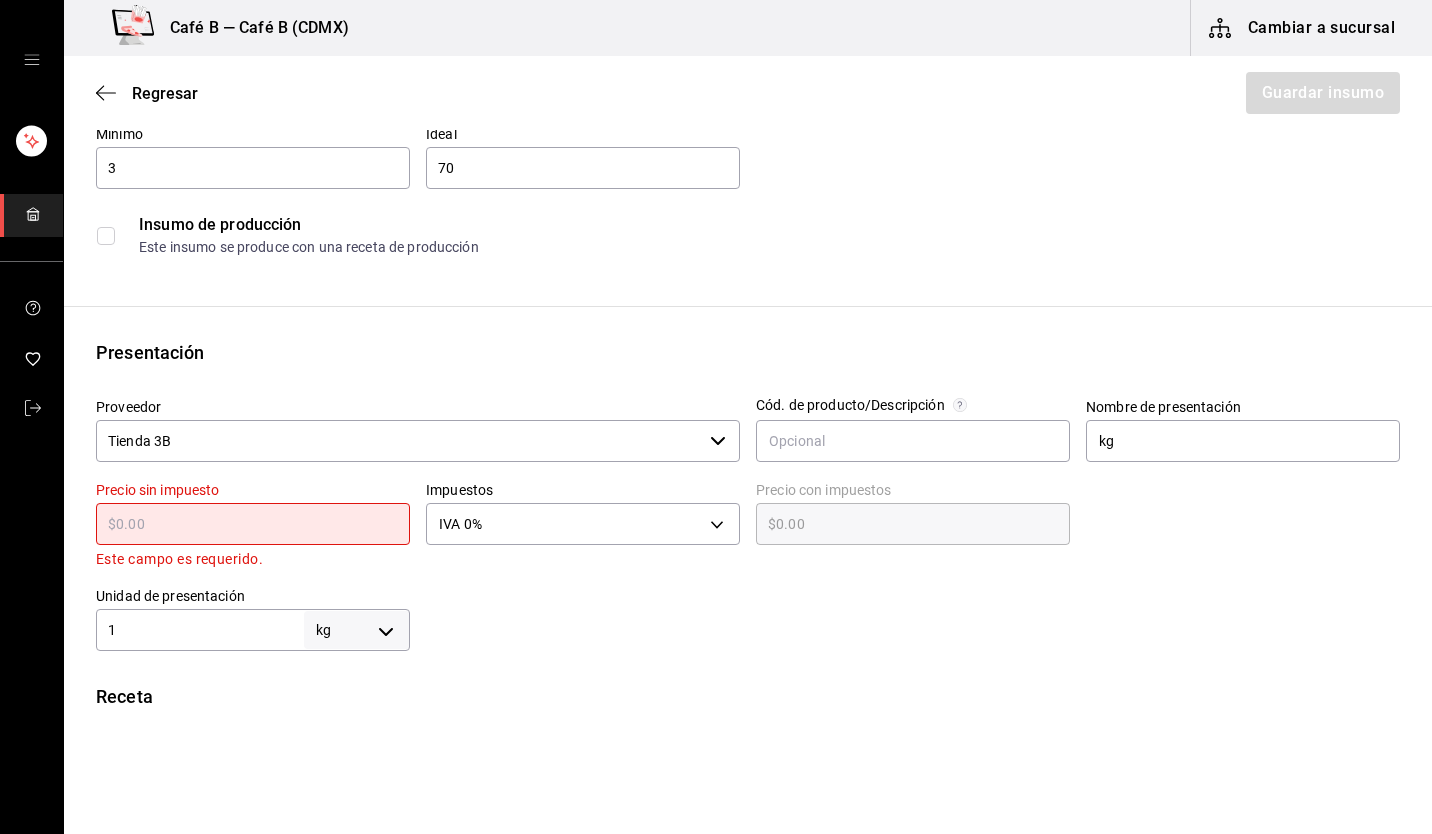 type on "$3" 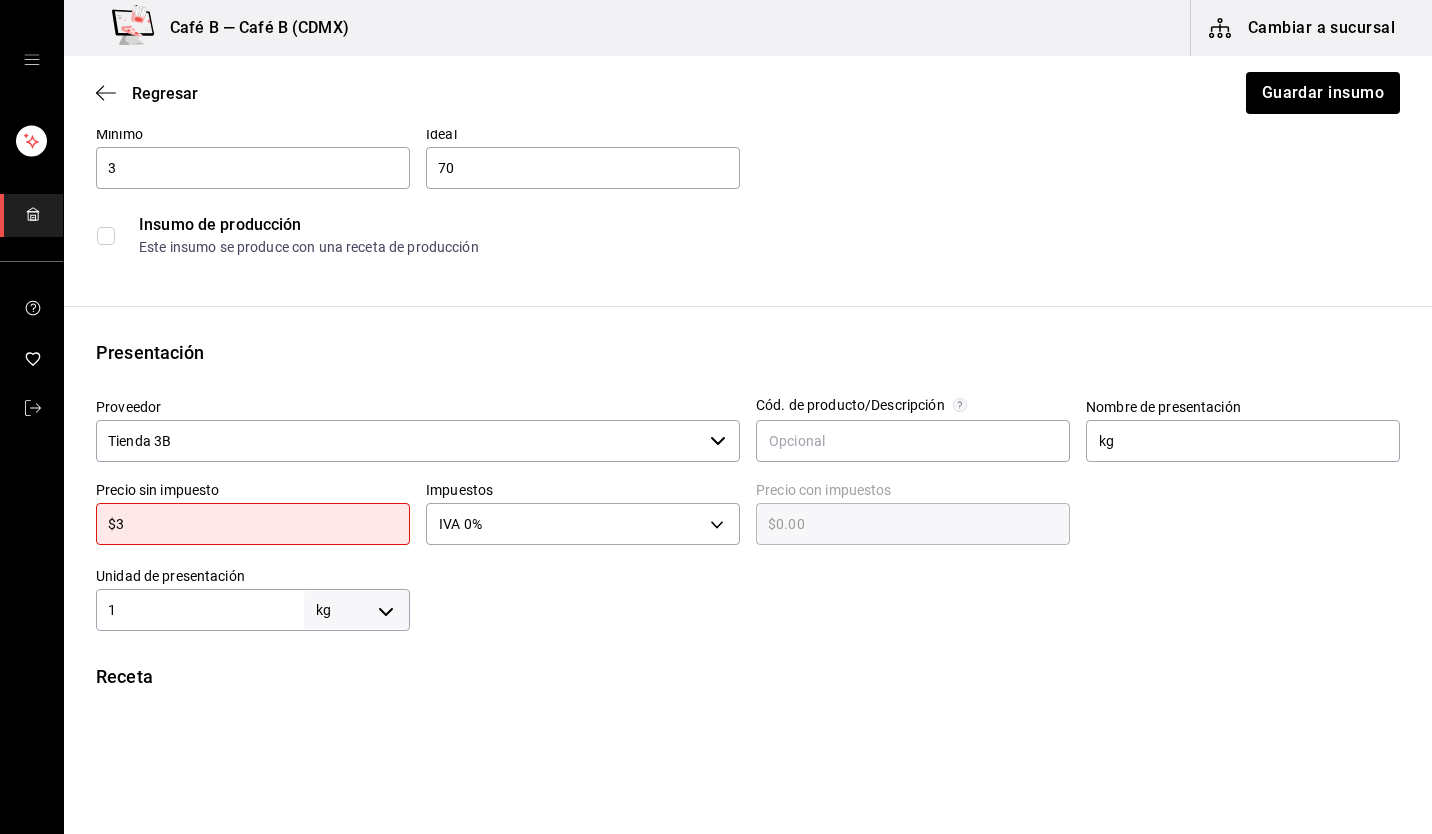 type on "$3.00" 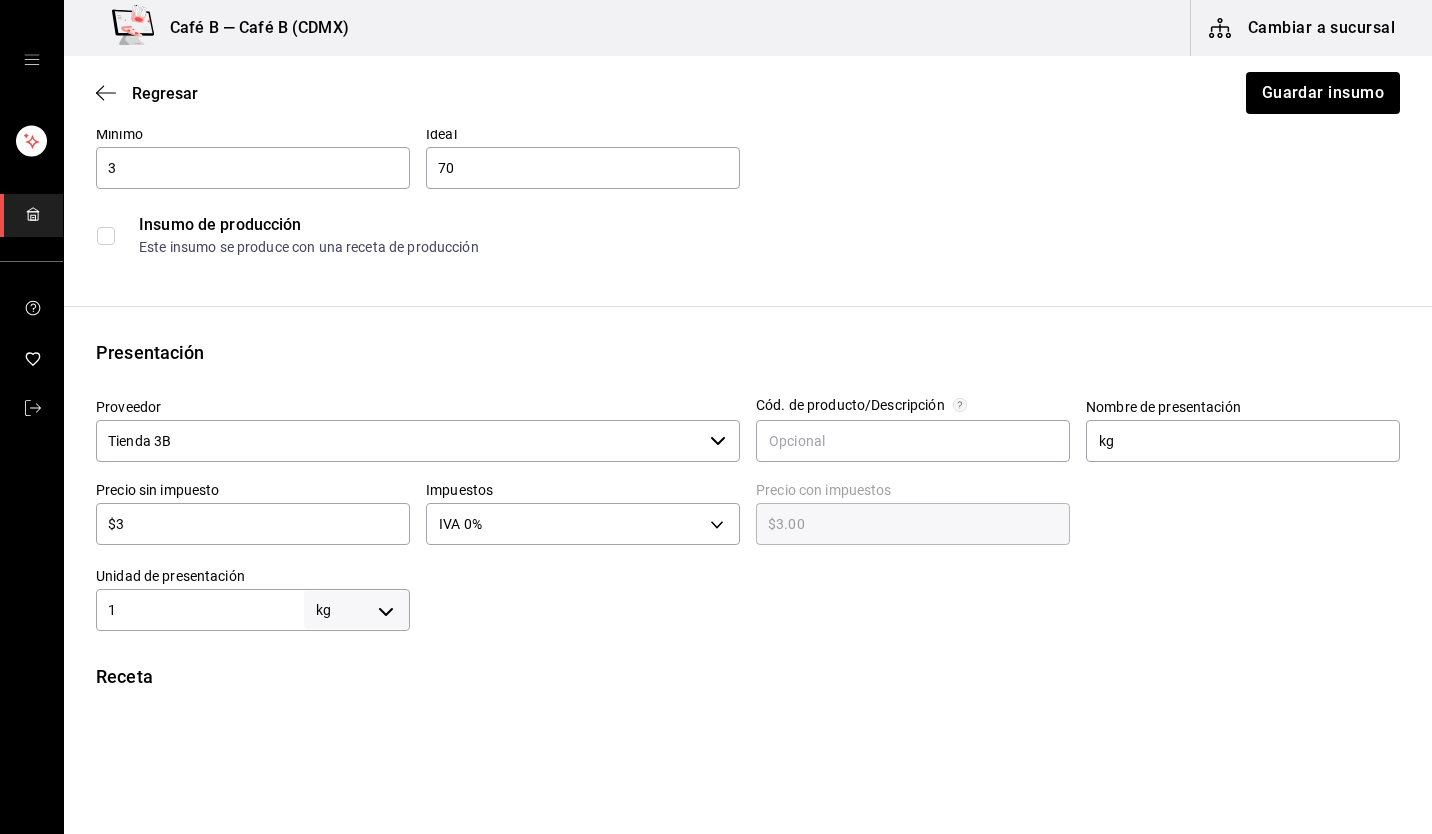 type on "$39" 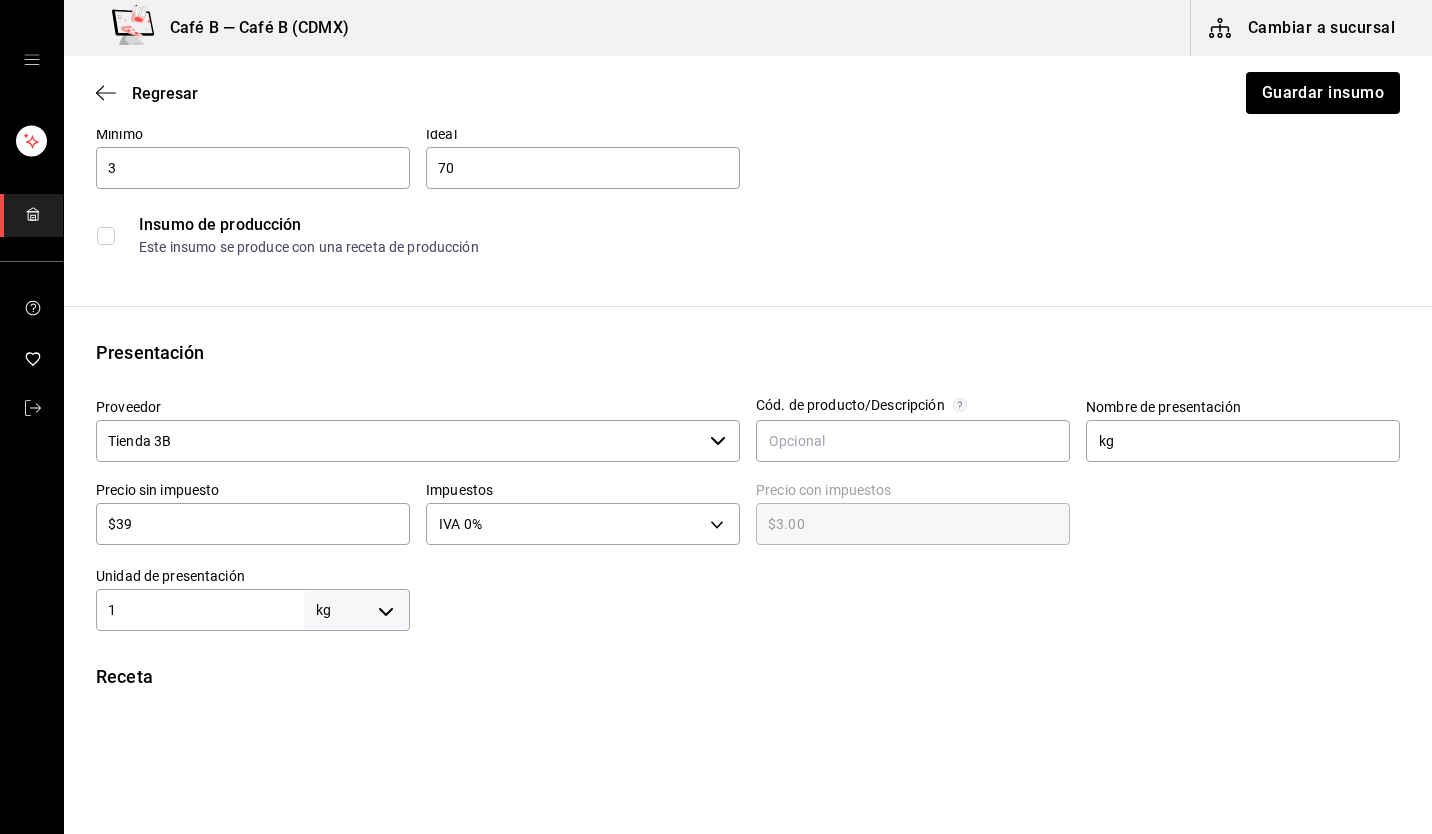 type on "$39.00" 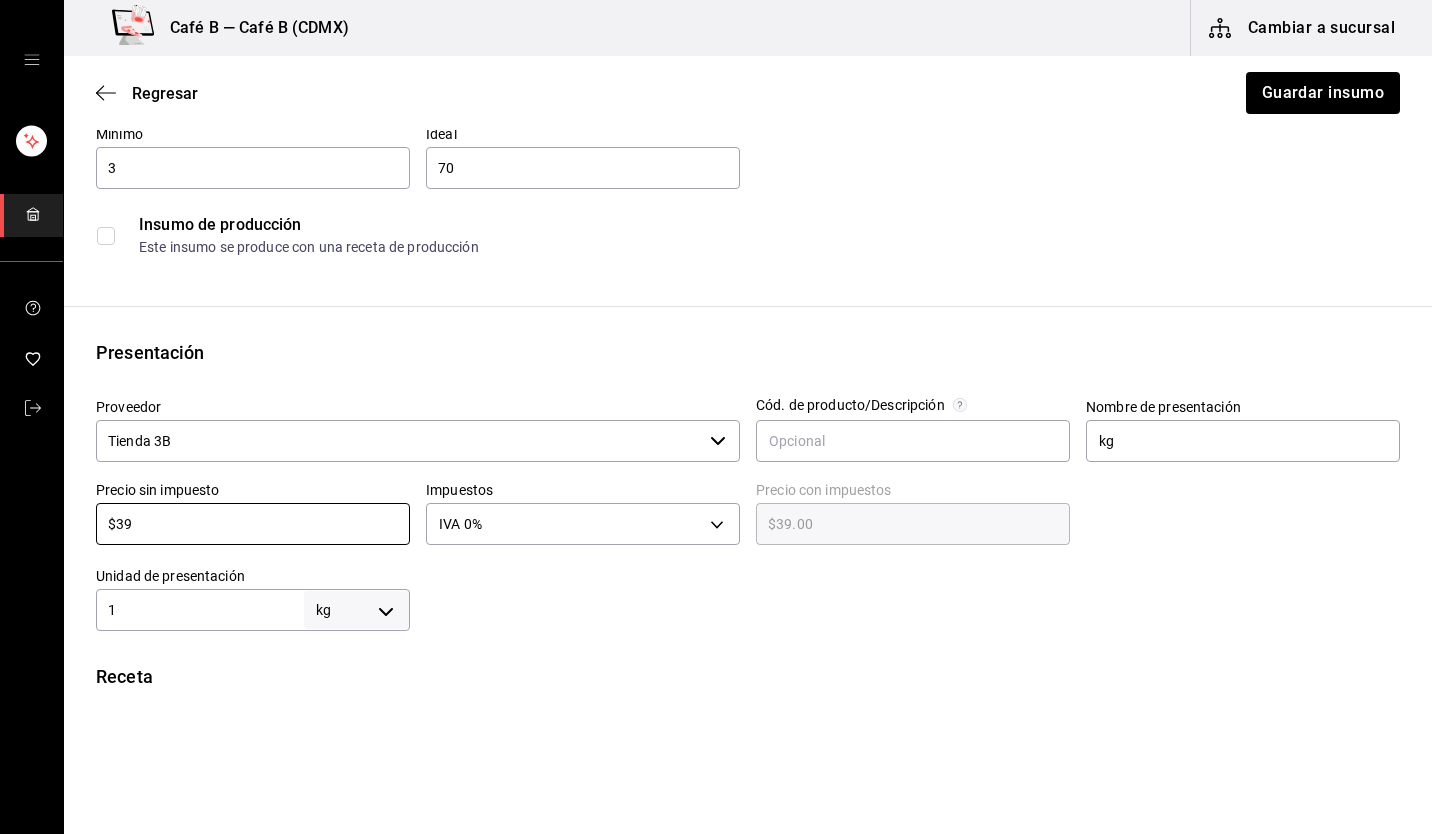 type on "$39" 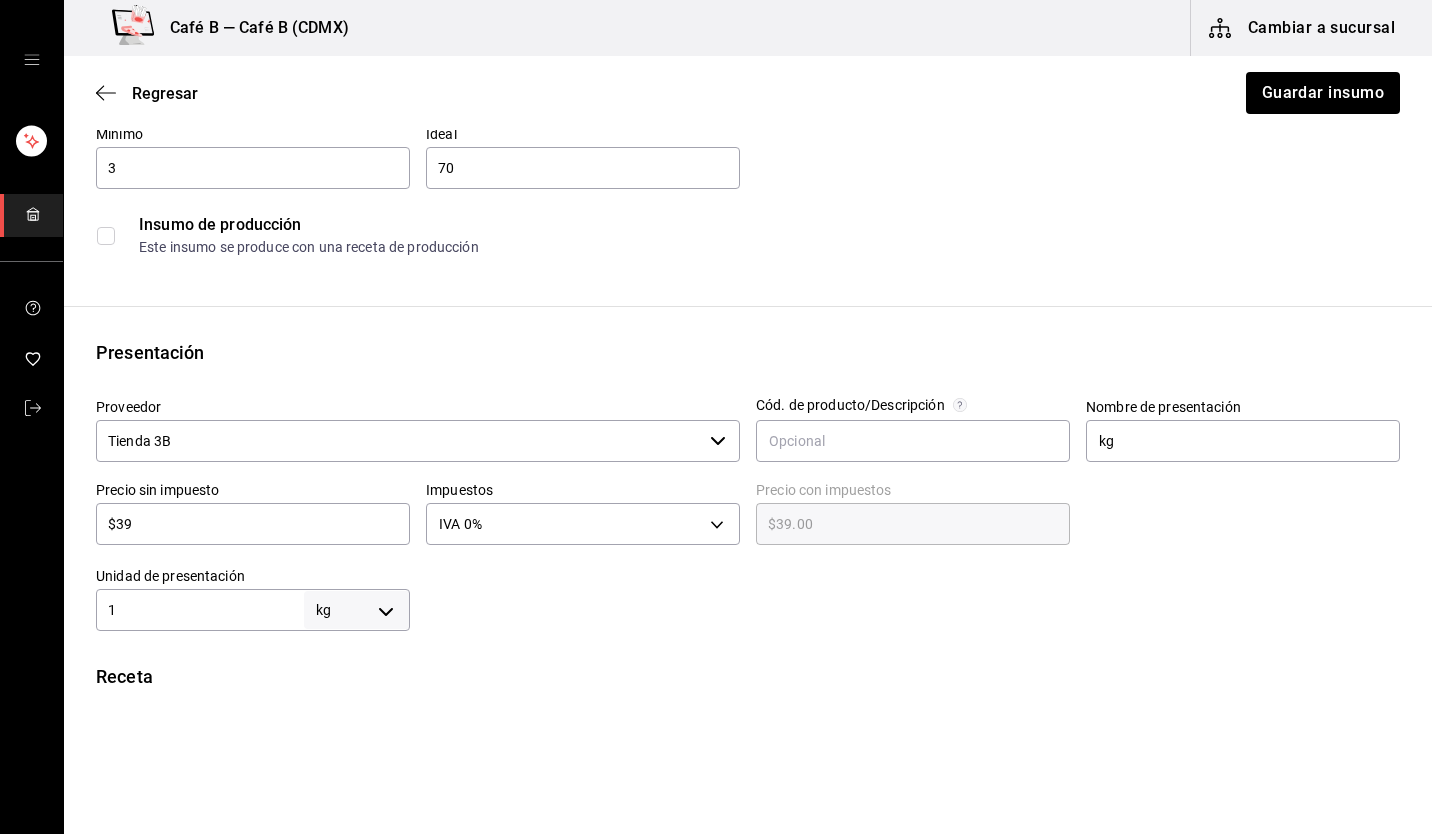 drag, startPoint x: 596, startPoint y: 675, endPoint x: 653, endPoint y: 682, distance: 57.428215 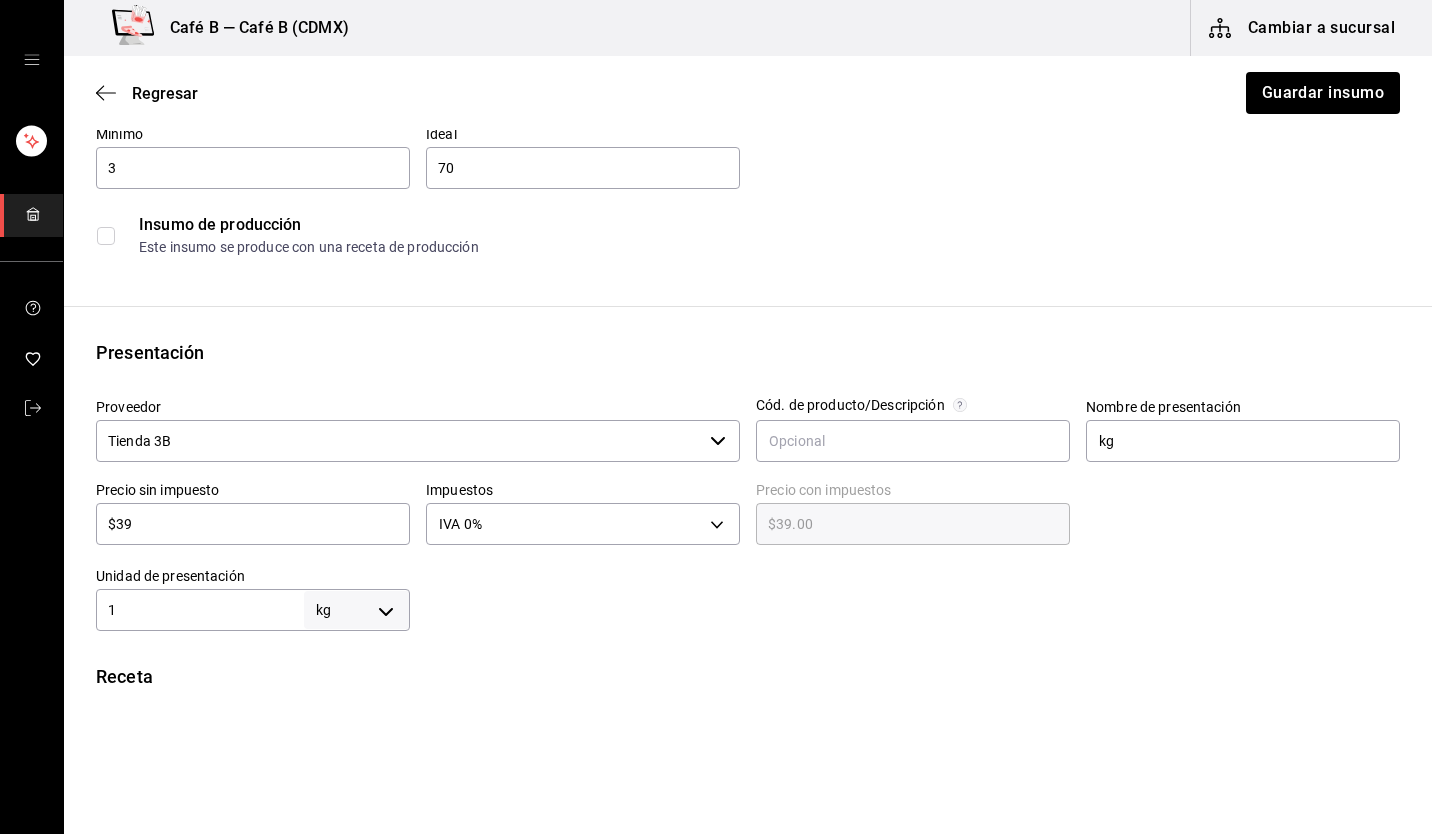 drag, startPoint x: 541, startPoint y: 715, endPoint x: 615, endPoint y: 682, distance: 81.02469 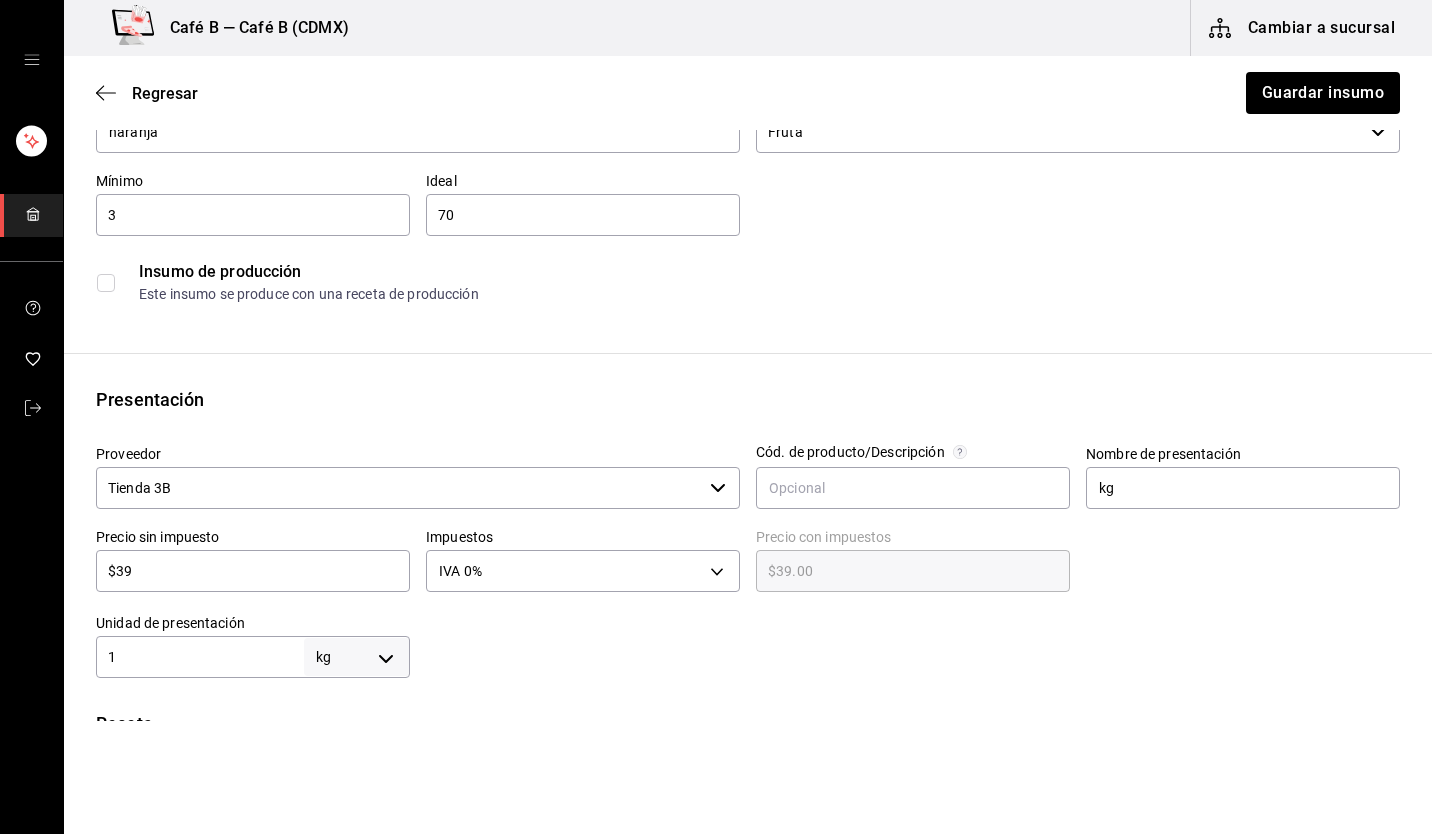 scroll, scrollTop: 0, scrollLeft: 0, axis: both 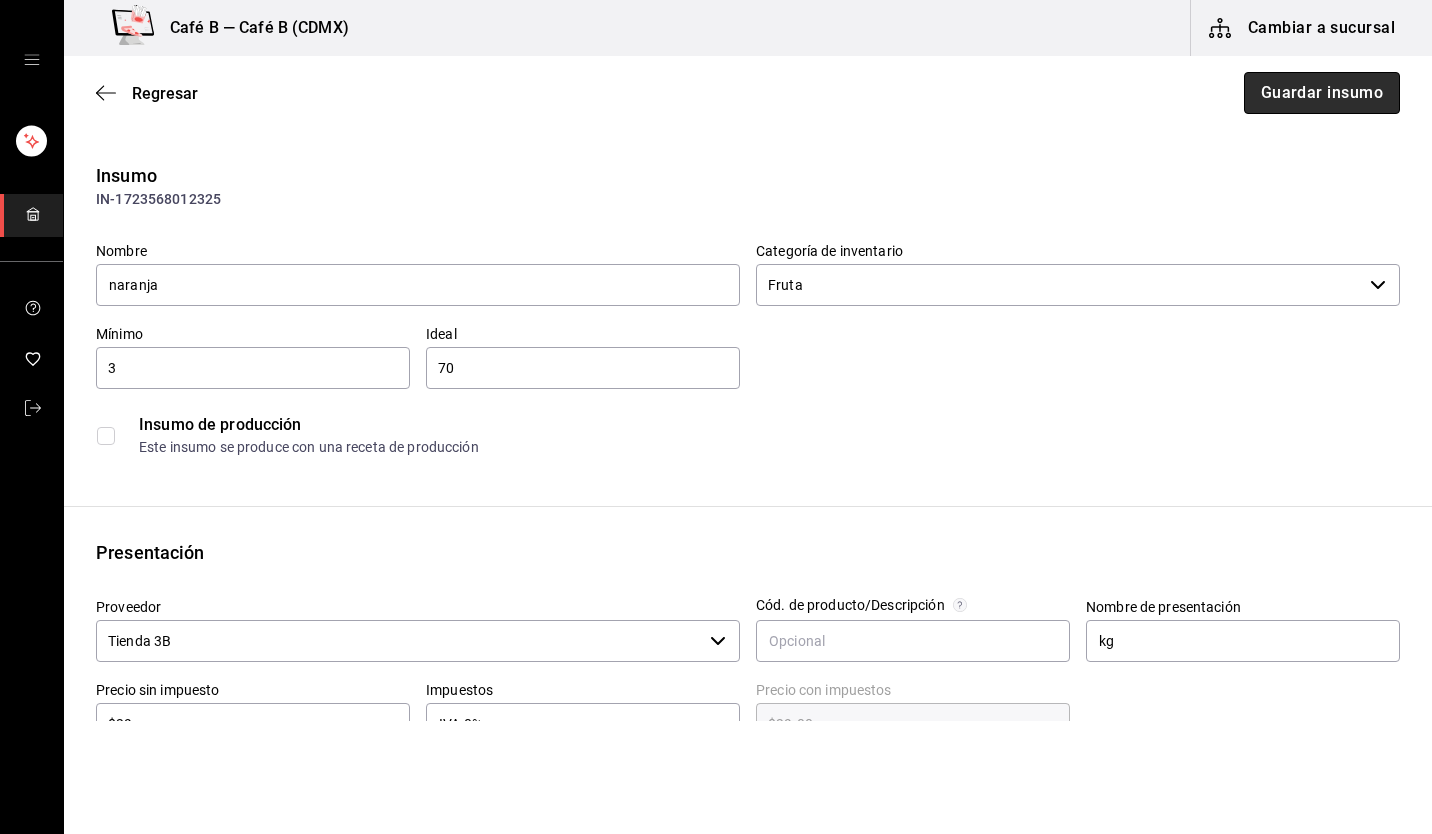 click on "Guardar insumo" at bounding box center [1322, 93] 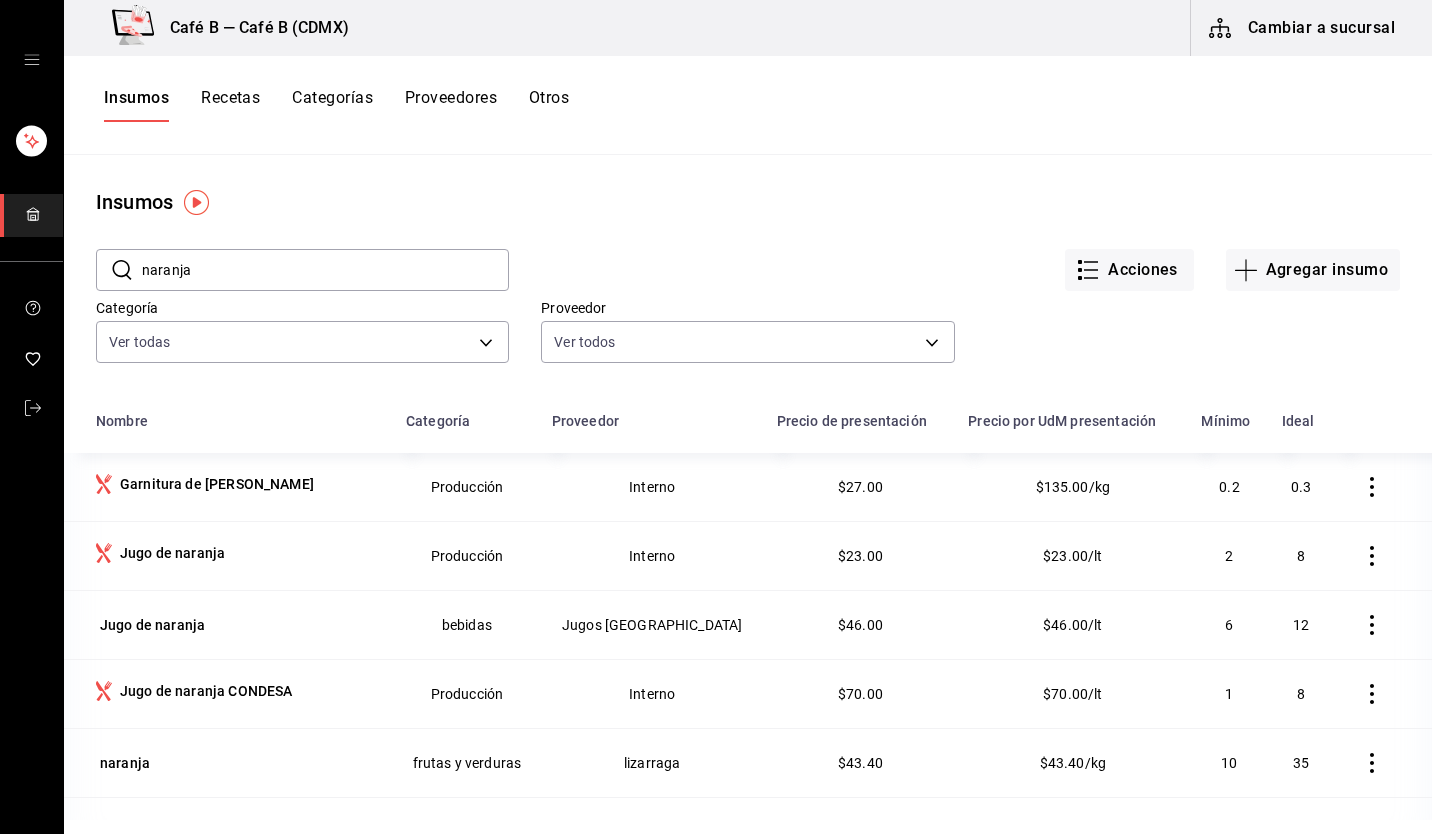 click on "Insumos Recetas Categorías Proveedores Otros" at bounding box center (748, 105) 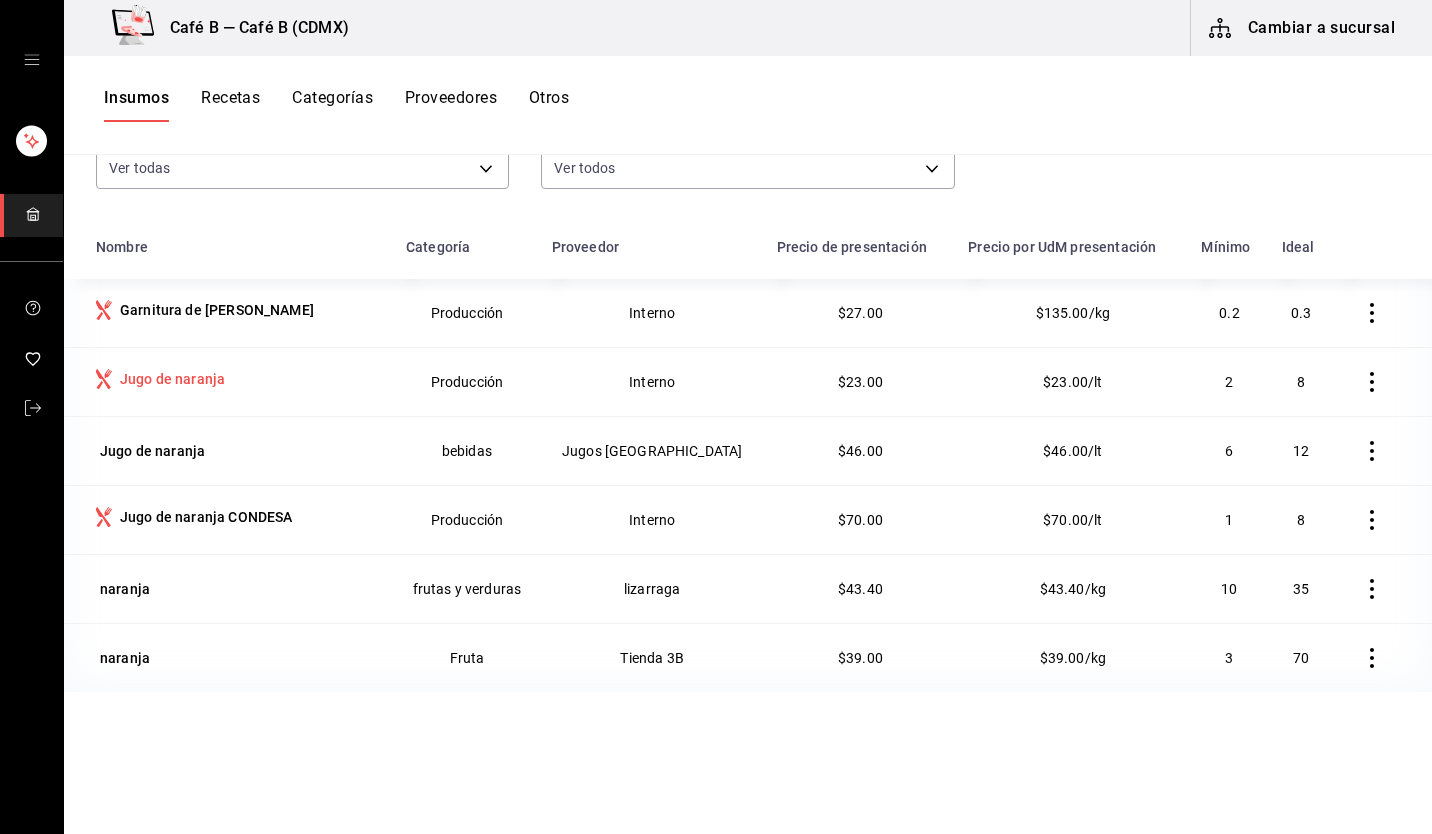 scroll, scrollTop: 0, scrollLeft: 0, axis: both 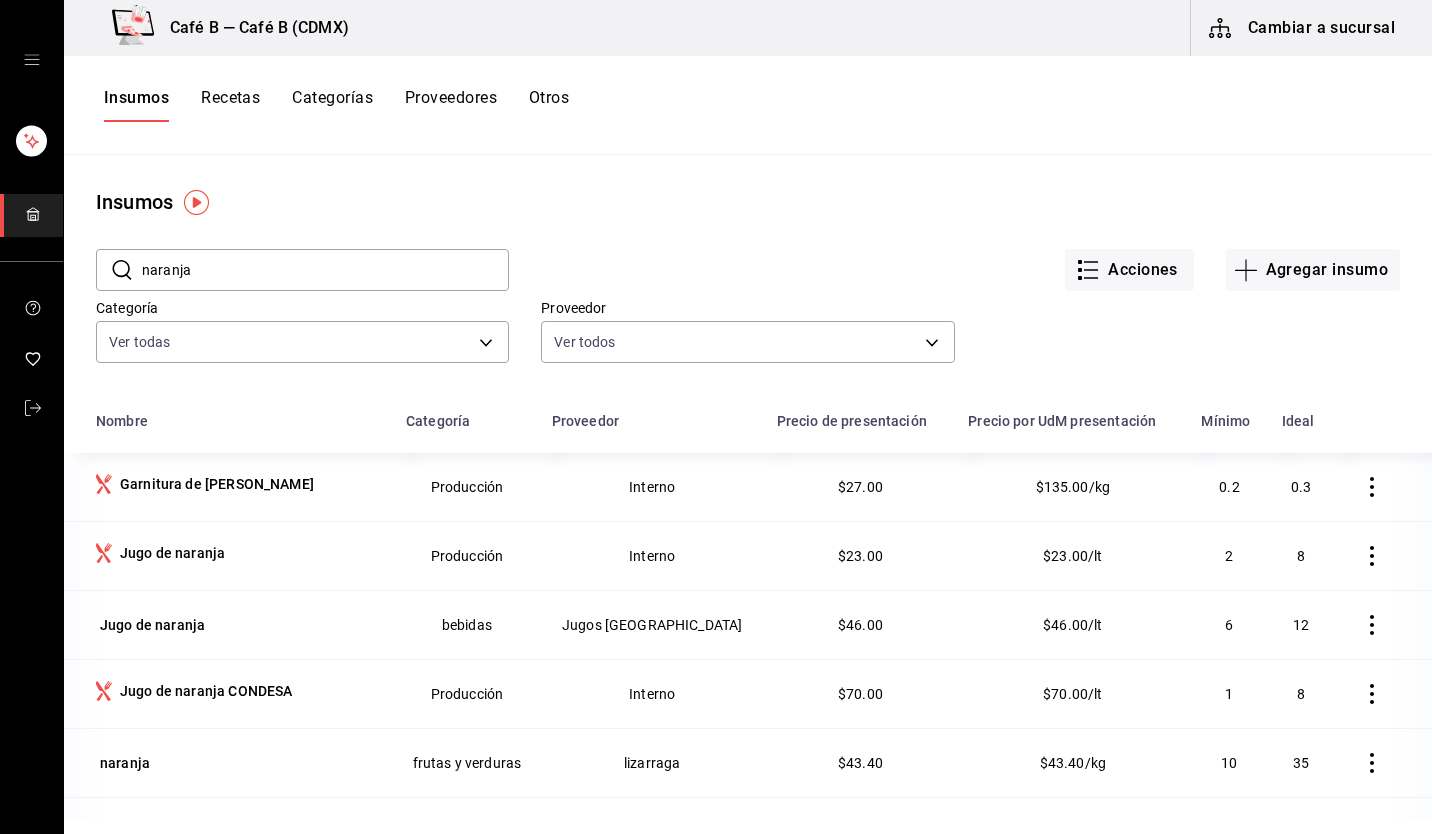 click on "​ naranja ​" at bounding box center [286, 254] 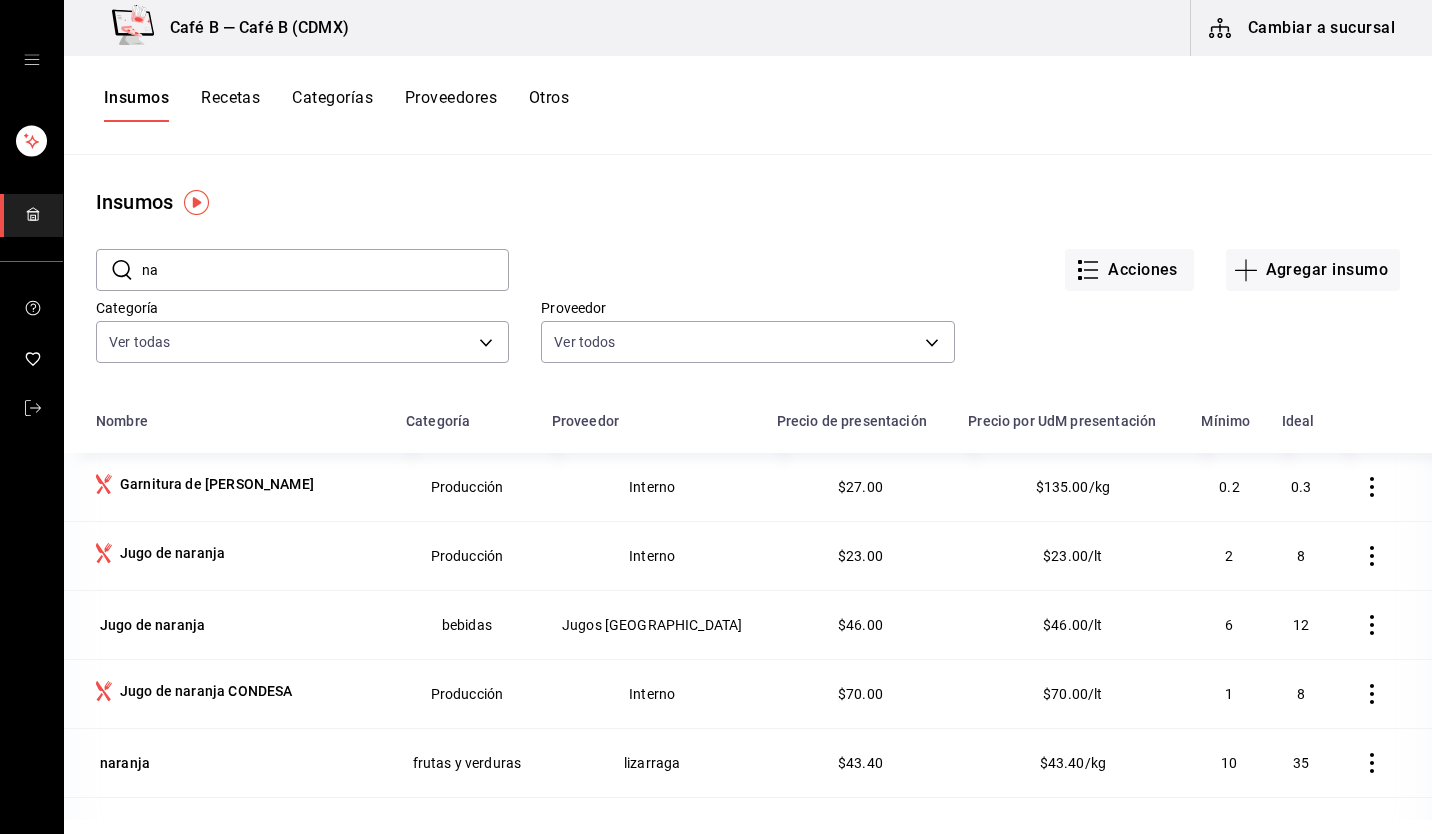 type on "n" 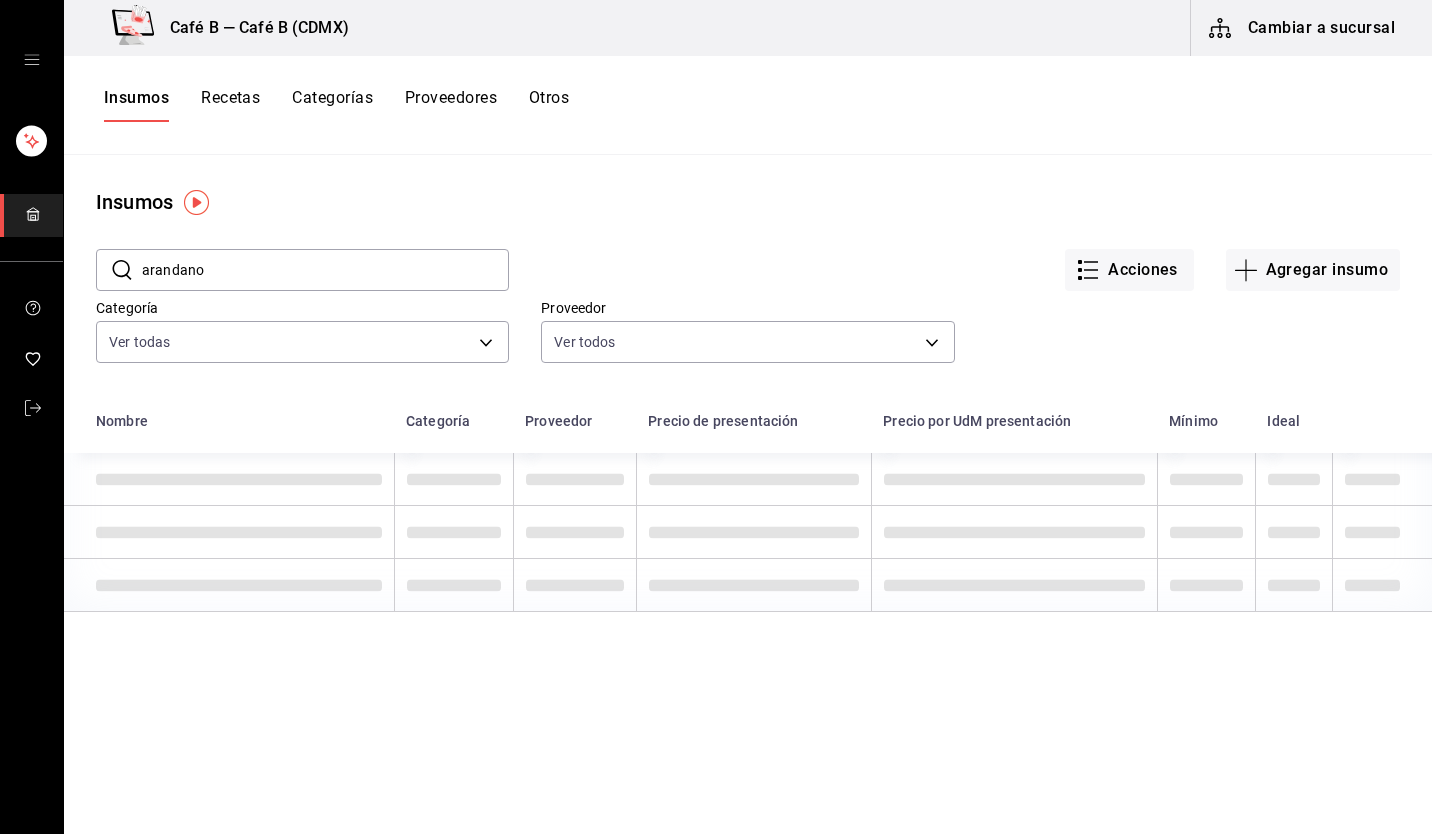 type on "arandano" 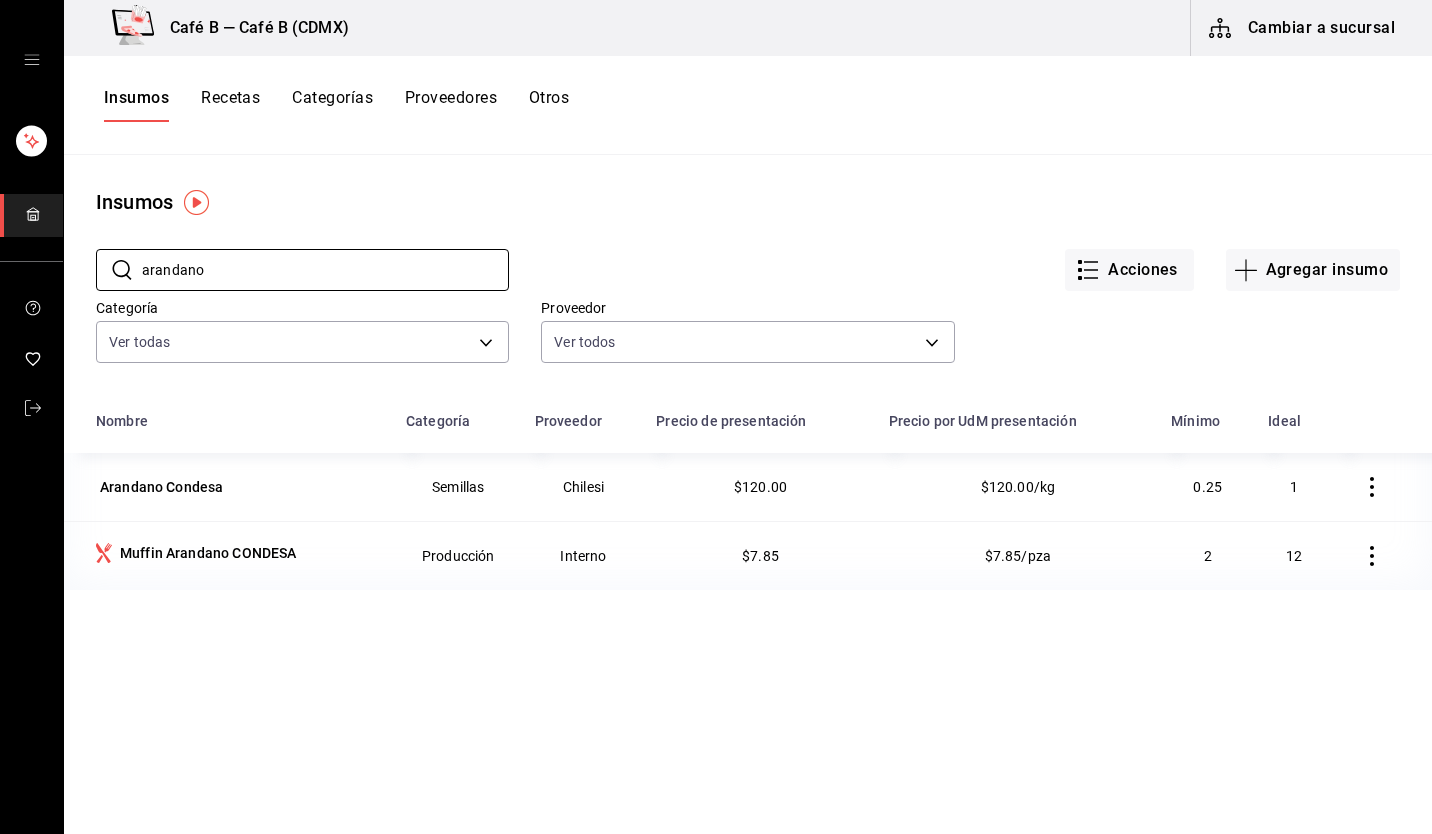 click on "Nombre Categoría Proveedor Precio de presentación Precio por UdM presentación Mínimo Ideal Arandano Condesa Semillas Chilesi $120.00 $120.00/kg 0.25 1   Muffin Arandano CONDESA Producción Interno $7.85 $7.85/pza 2 12" at bounding box center [748, 733] 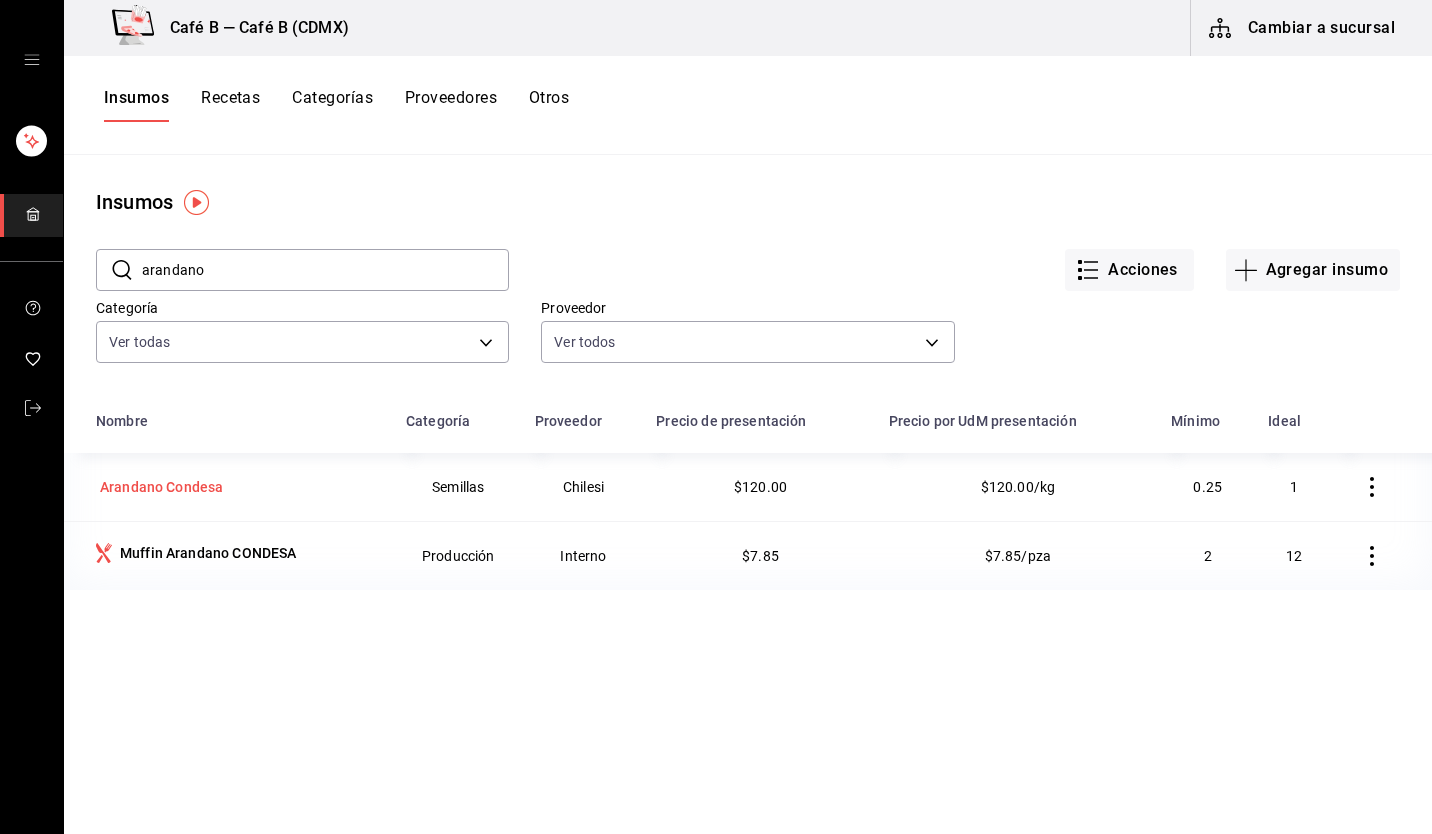 click on "Arandano Condesa" at bounding box center [161, 487] 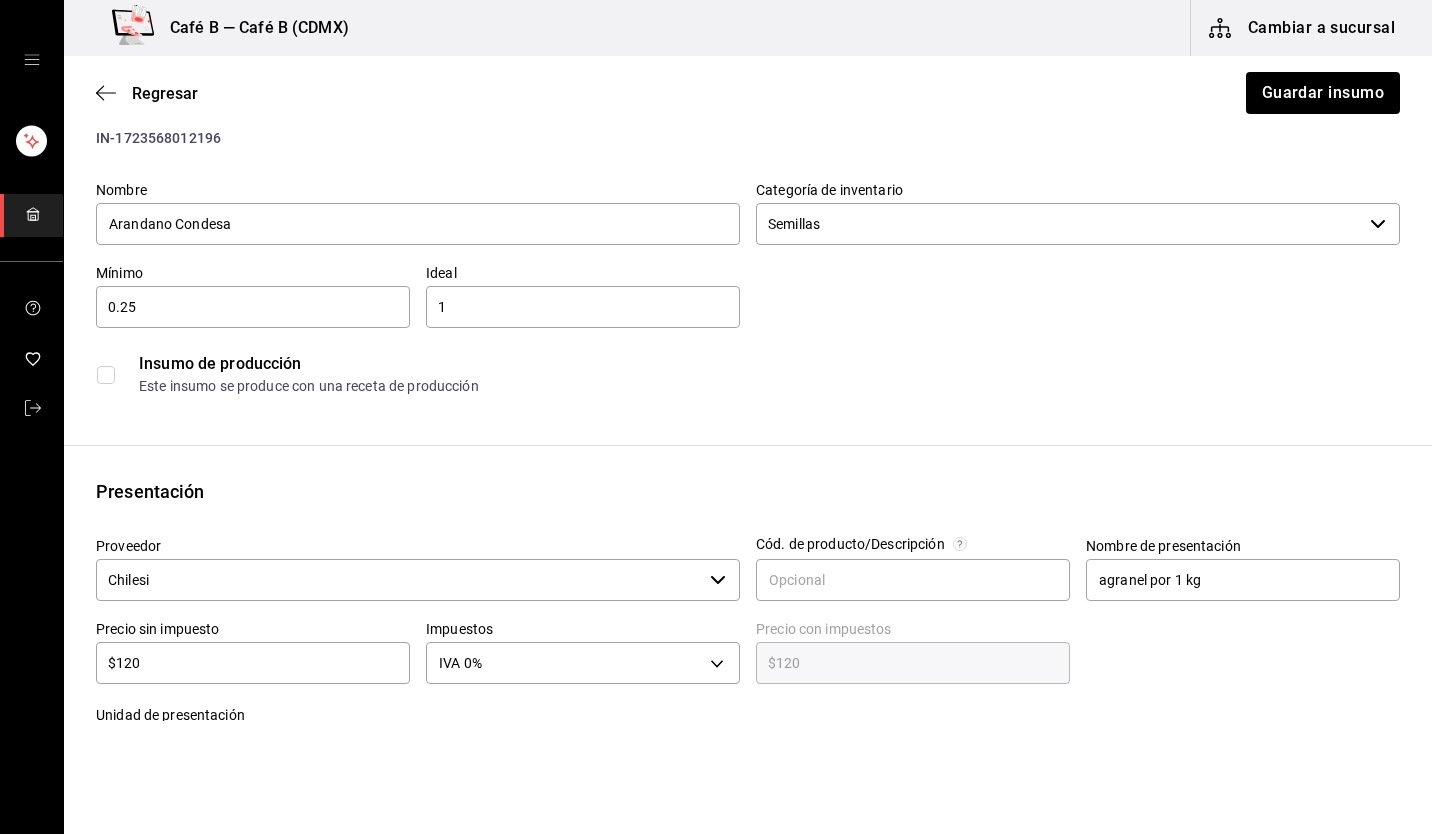 scroll, scrollTop: 100, scrollLeft: 0, axis: vertical 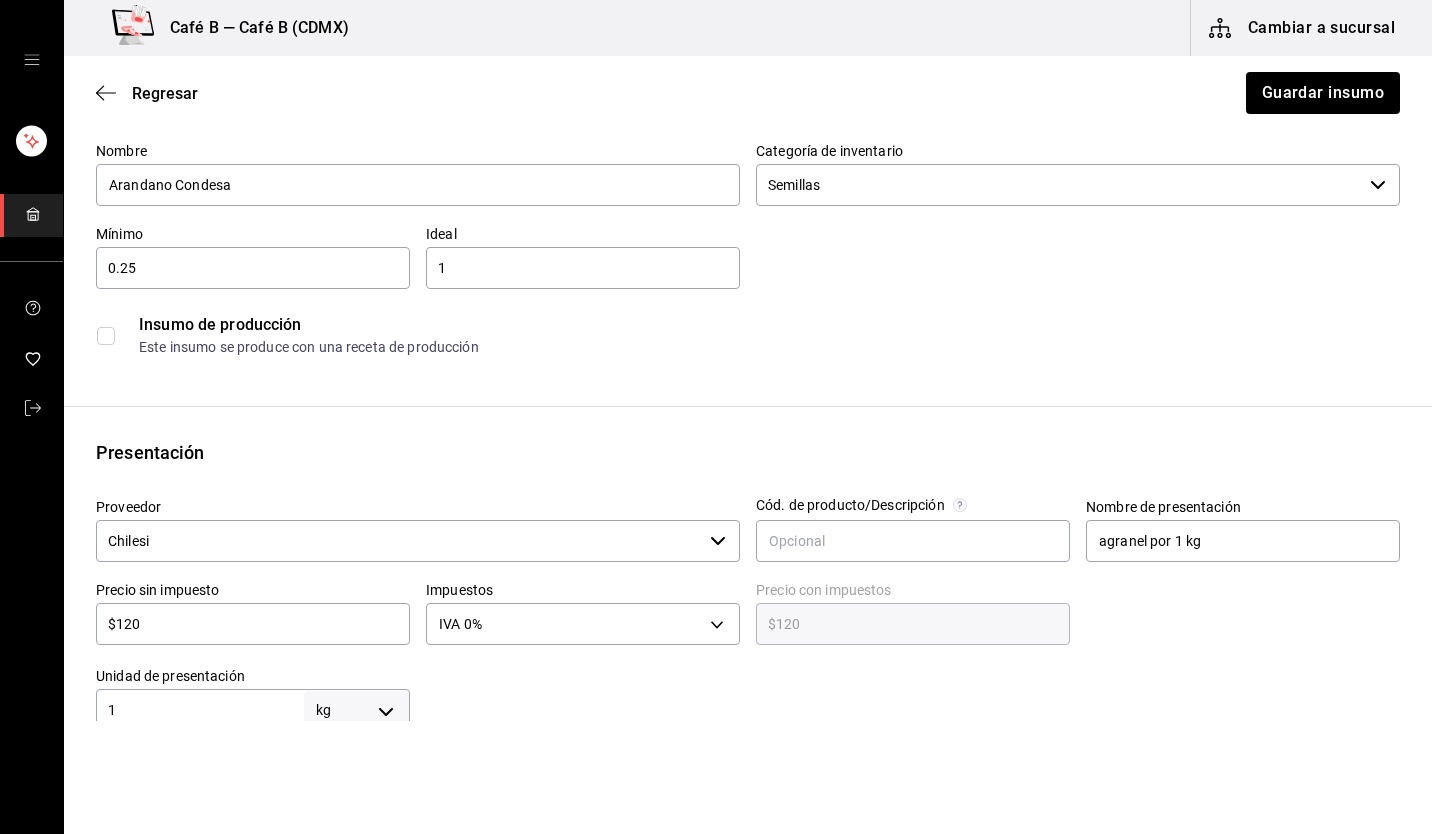 click on "Chilesi ​" at bounding box center [418, 541] 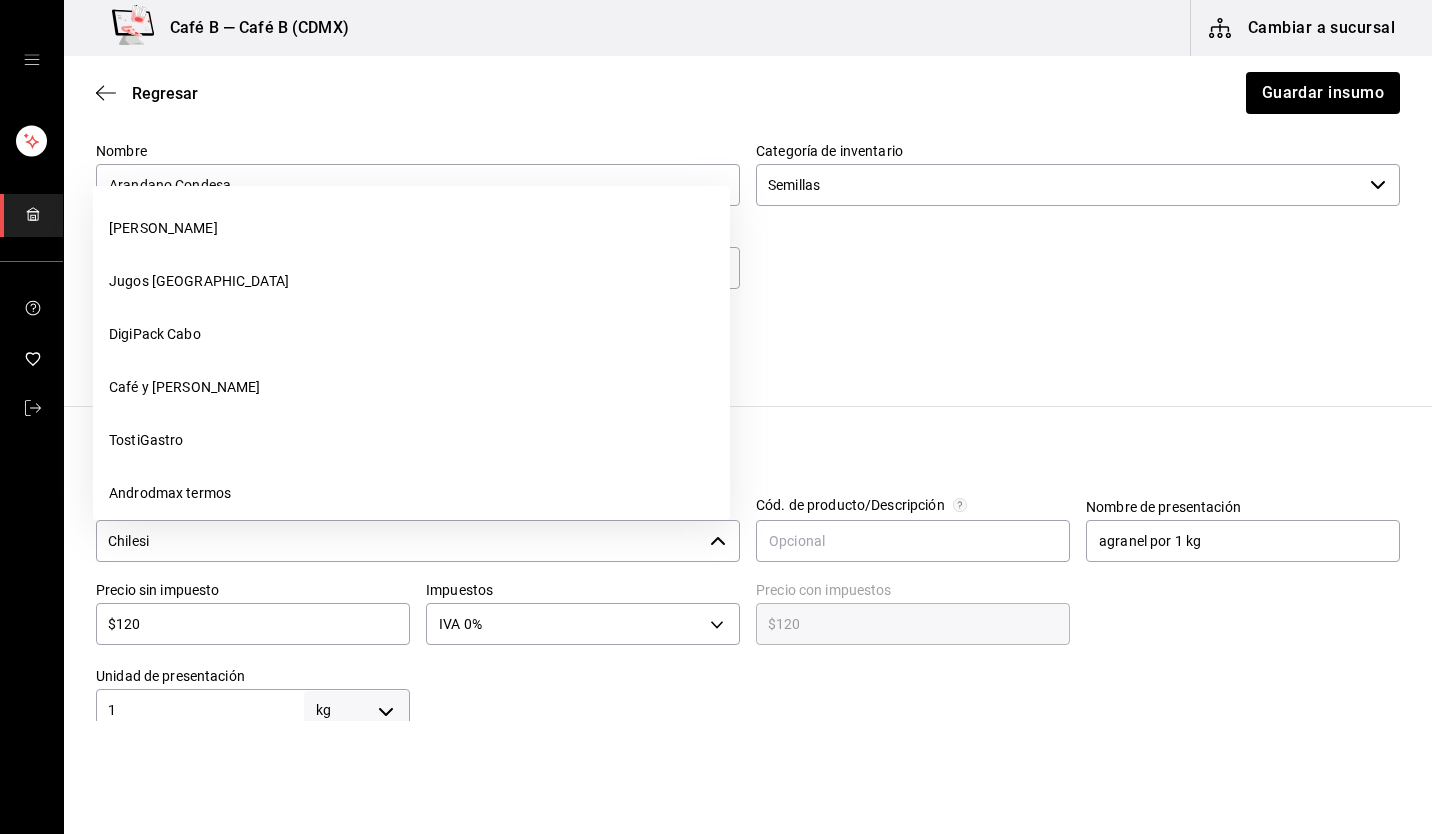 scroll, scrollTop: 2242, scrollLeft: 0, axis: vertical 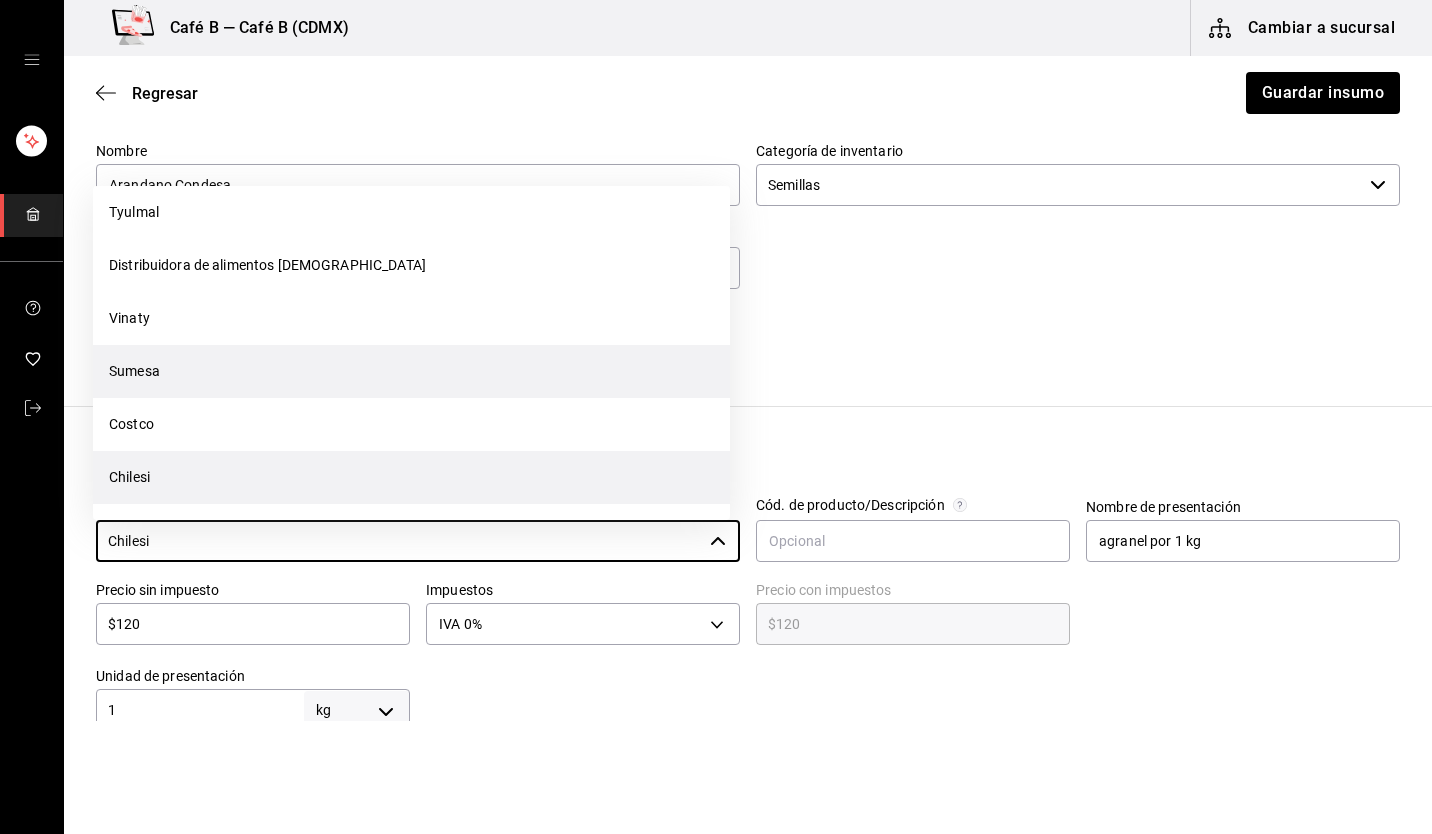 click on "Sumesa" at bounding box center (411, 371) 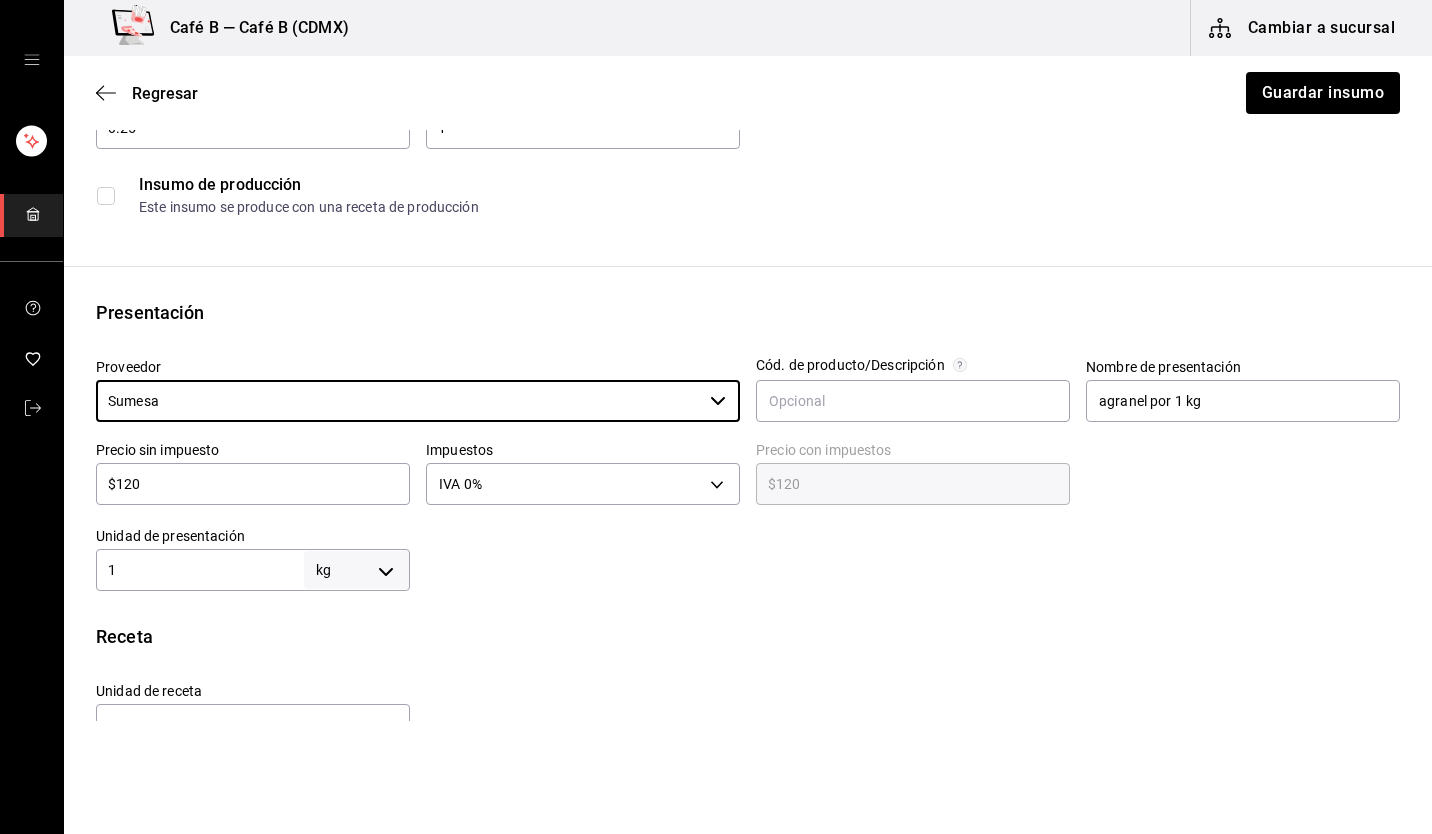 scroll, scrollTop: 400, scrollLeft: 0, axis: vertical 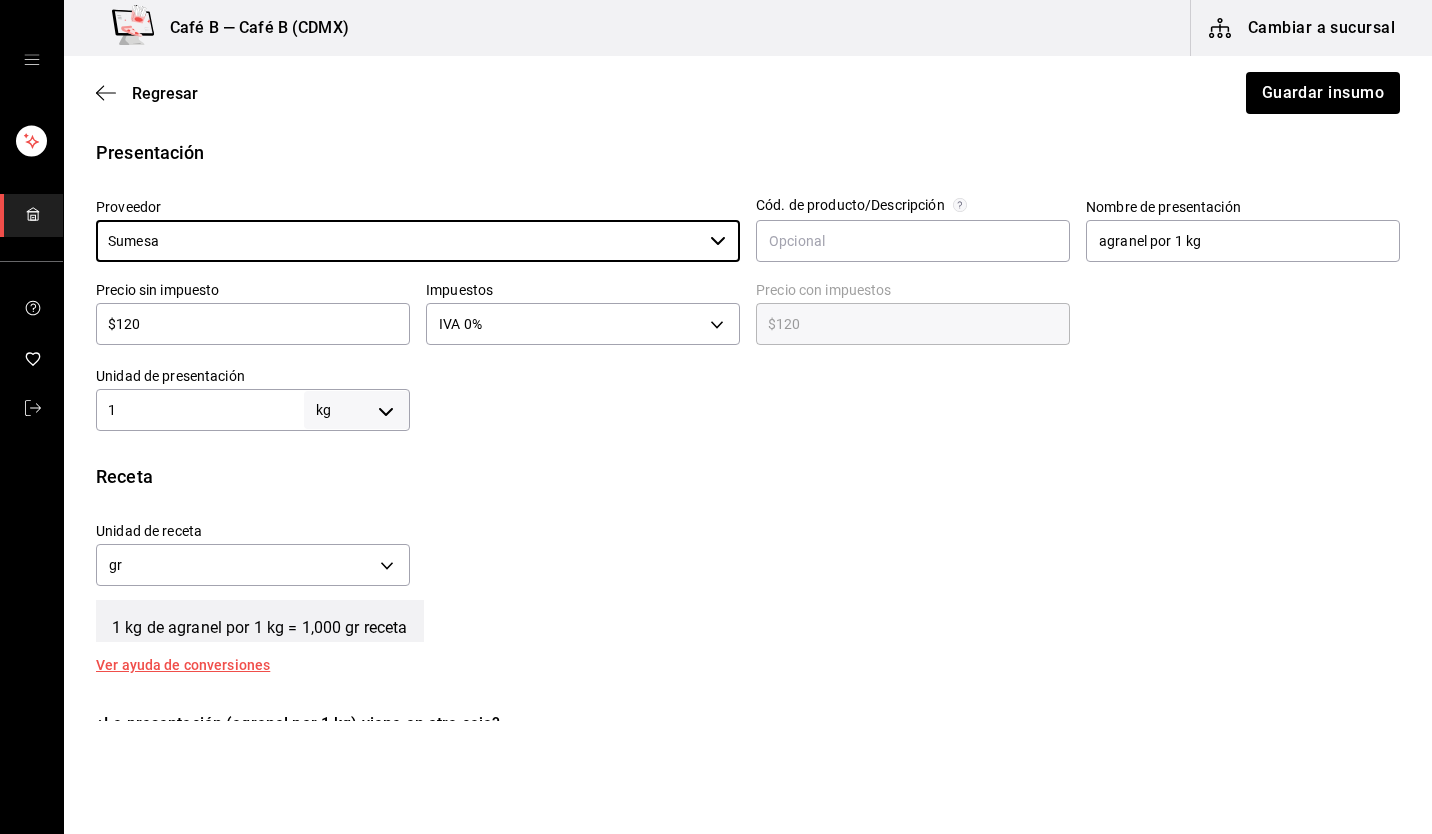 click on "1" at bounding box center [200, 410] 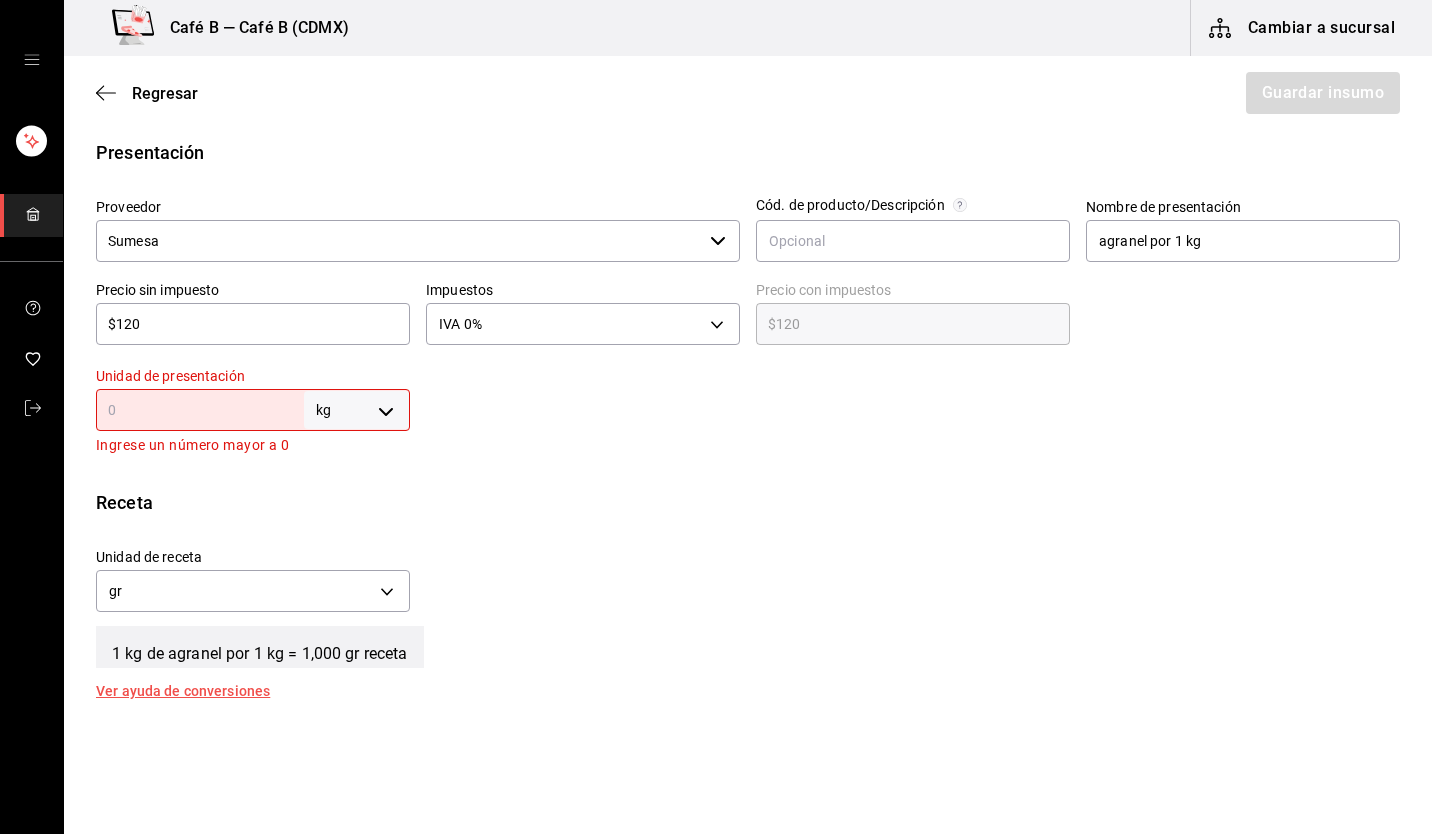 type on "." 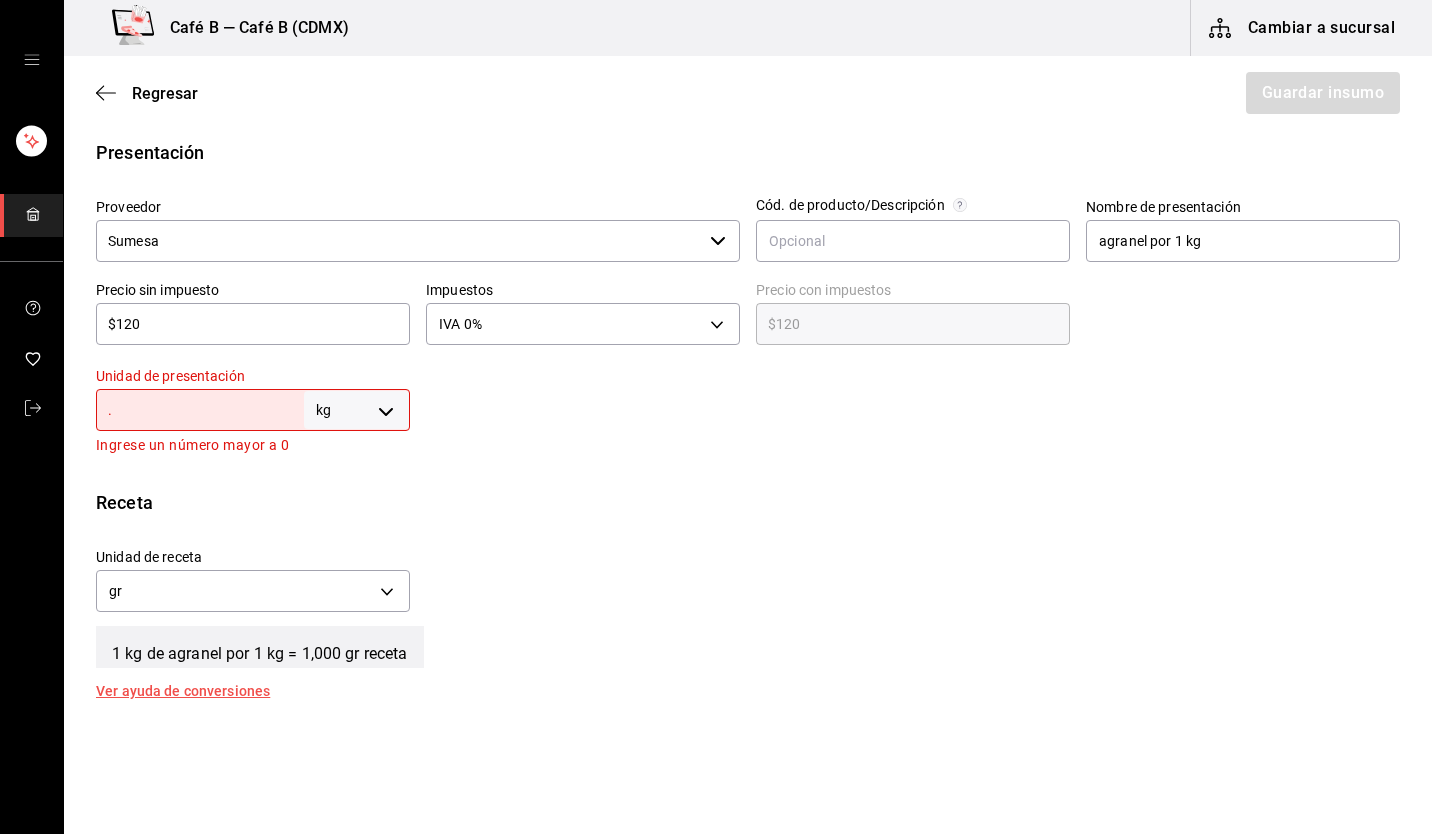 type 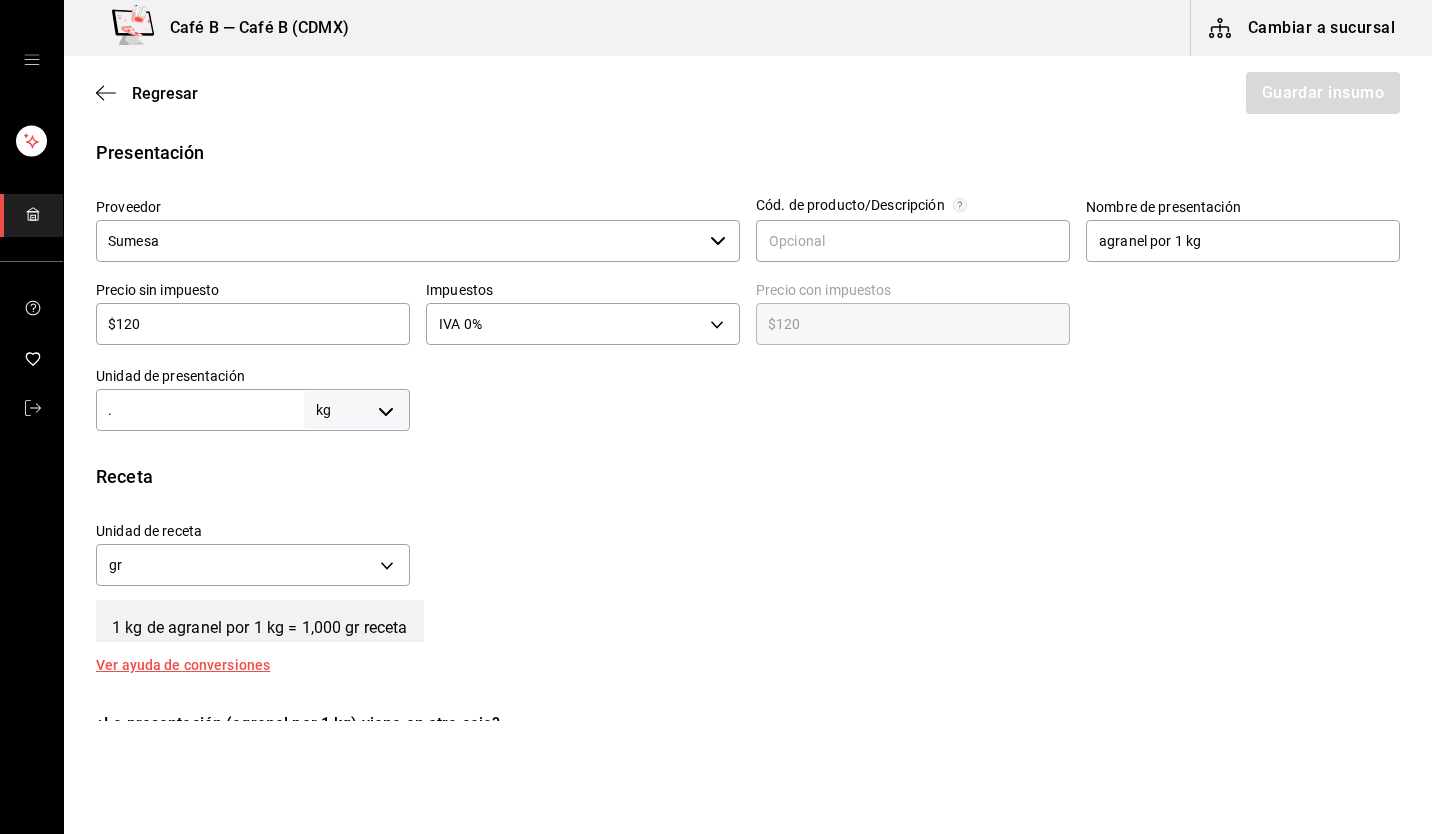 type on ".2" 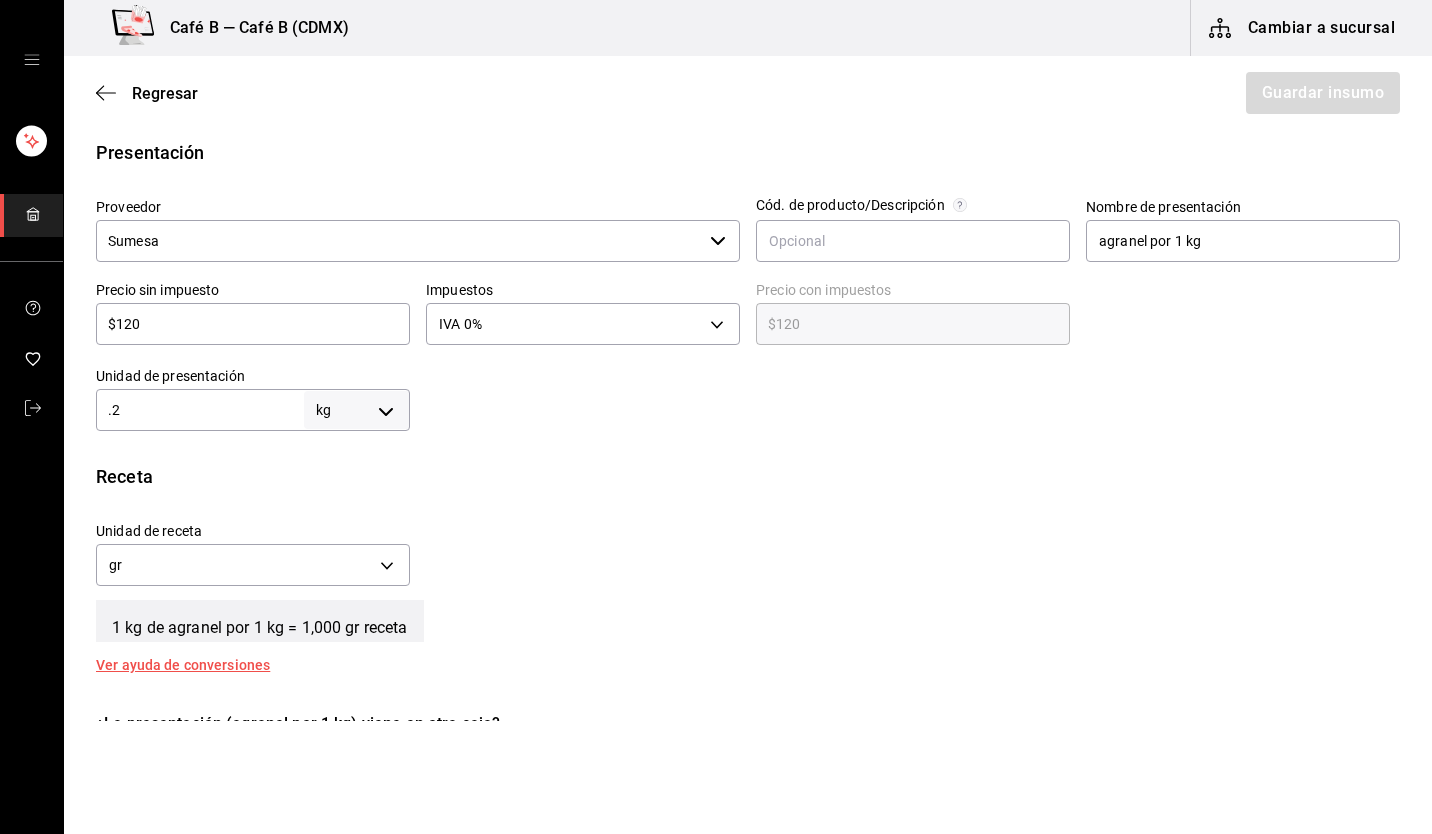 type on "200" 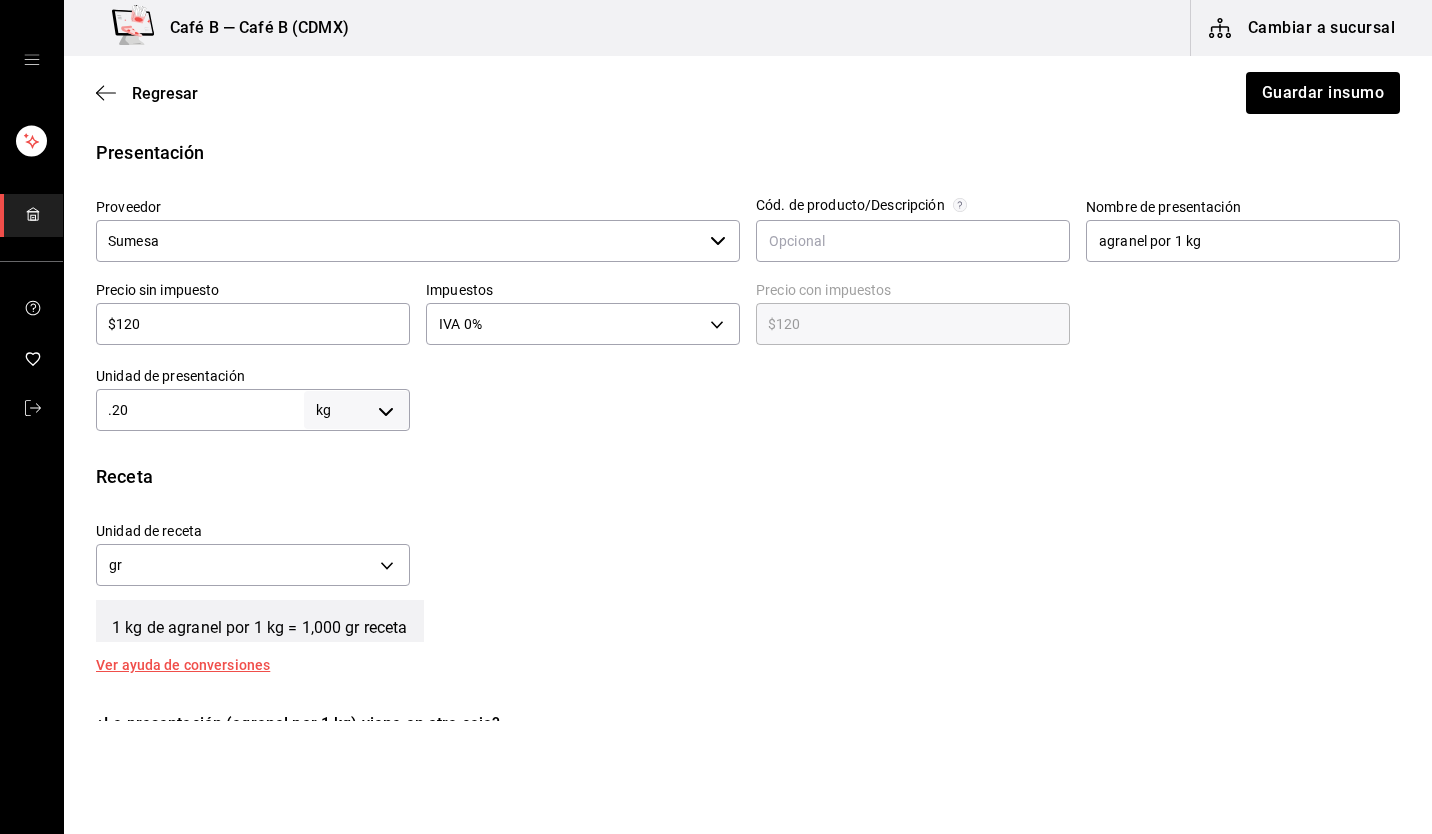 type on "0.20" 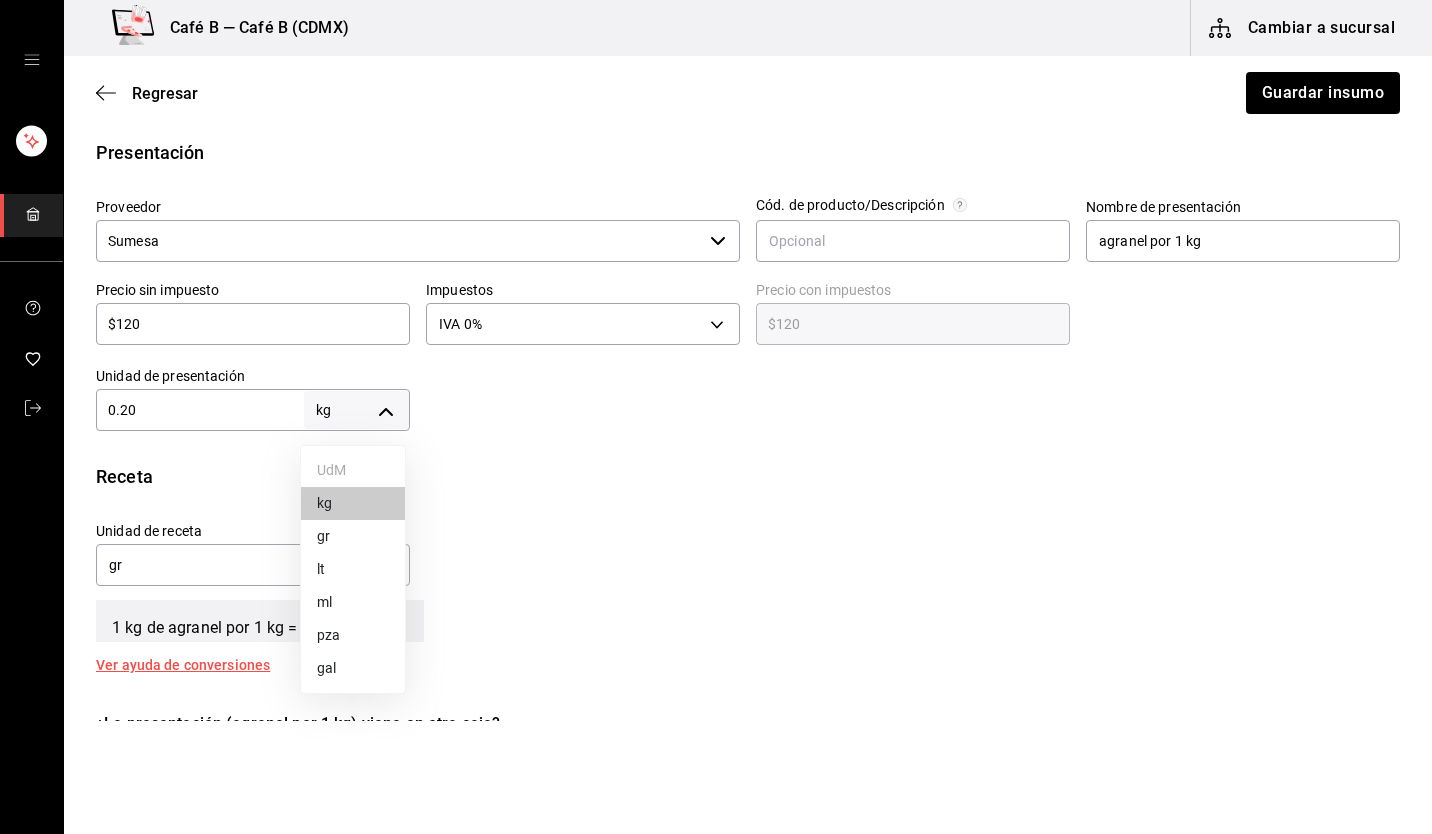 click on "Café B — Café B (CDMX) Cambiar a sucursal Regresar Guardar insumo Insumo IN-1723568012196 Nombre Arandano Condesa Categoría de inventario Semillas ​ Mínimo 0.25 ​ Ideal 1 ​ Insumo de producción Este insumo se produce con una receta de producción Presentación Proveedor Sumesa ​ Cód. de producto/Descripción Nombre de presentación agranel por 1 kg Precio sin impuesto $120 ​ Impuestos IVA 0% IVA_0 Precio con impuestos $120 ​ Unidad de presentación 0.20 kg KILOGRAM ​ Receta Unidad de receta gr GRAM Factor de conversión 200 ​ 1 kg de agranel por 1 kg = 1,000 gr receta Ver ayuda de conversiones ¿La presentación (agranel por 1 kg) viene en otra caja? Si No Unidades de conteo kg agranel por 1 kg (0.2 kg) ; GANA 1 MES GRATIS EN TU SUSCRIPCIÓN AQUÍ Visitar centro de ayuda (81) 2046 6363 soporte@parrotsoftware.io Visitar centro de ayuda (81) 2046 6363 soporte@parrotsoftware.io UdM kg gr lt ml pza gal" at bounding box center (716, 360) 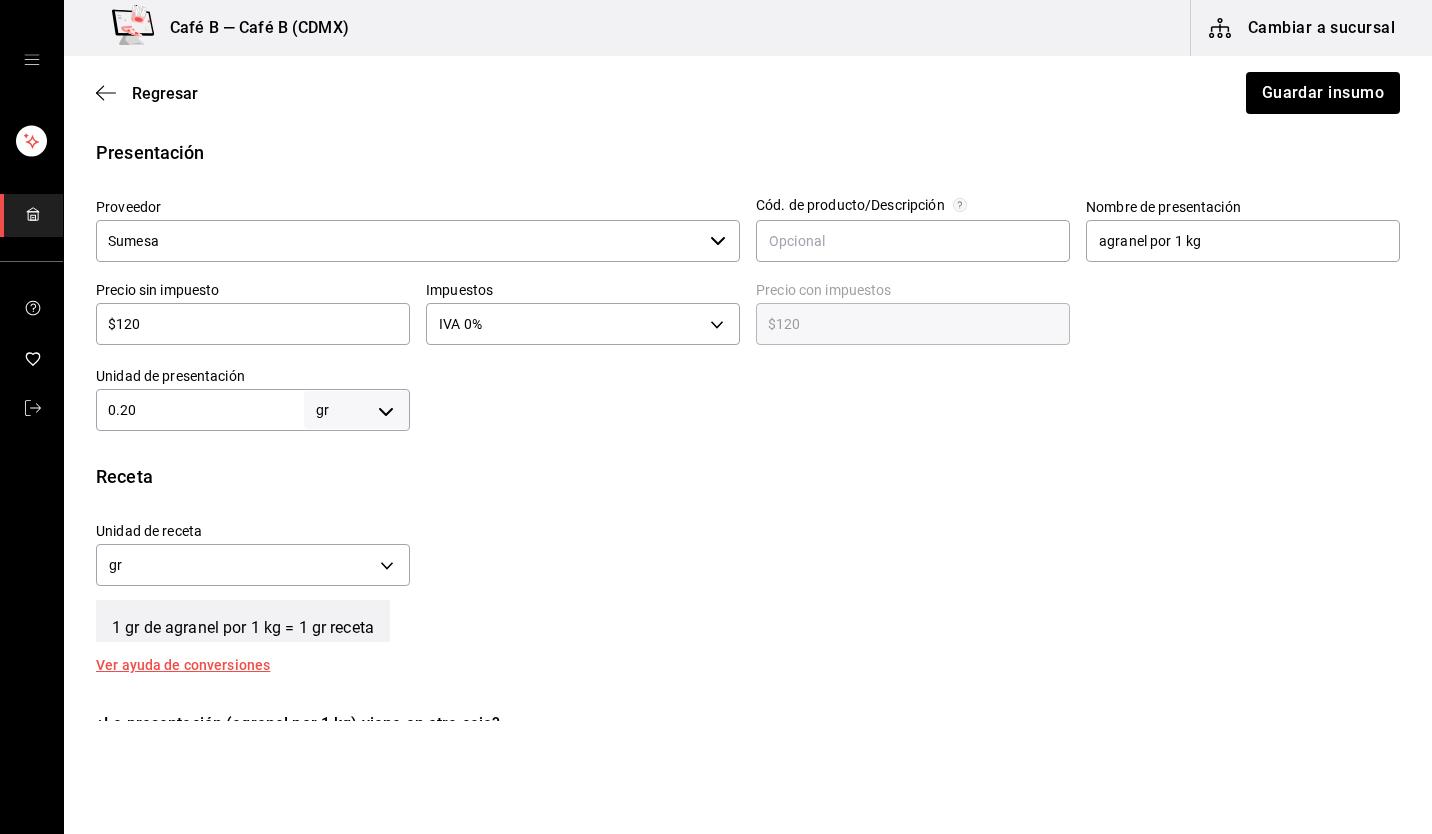 click on "$120 ​" at bounding box center (253, 324) 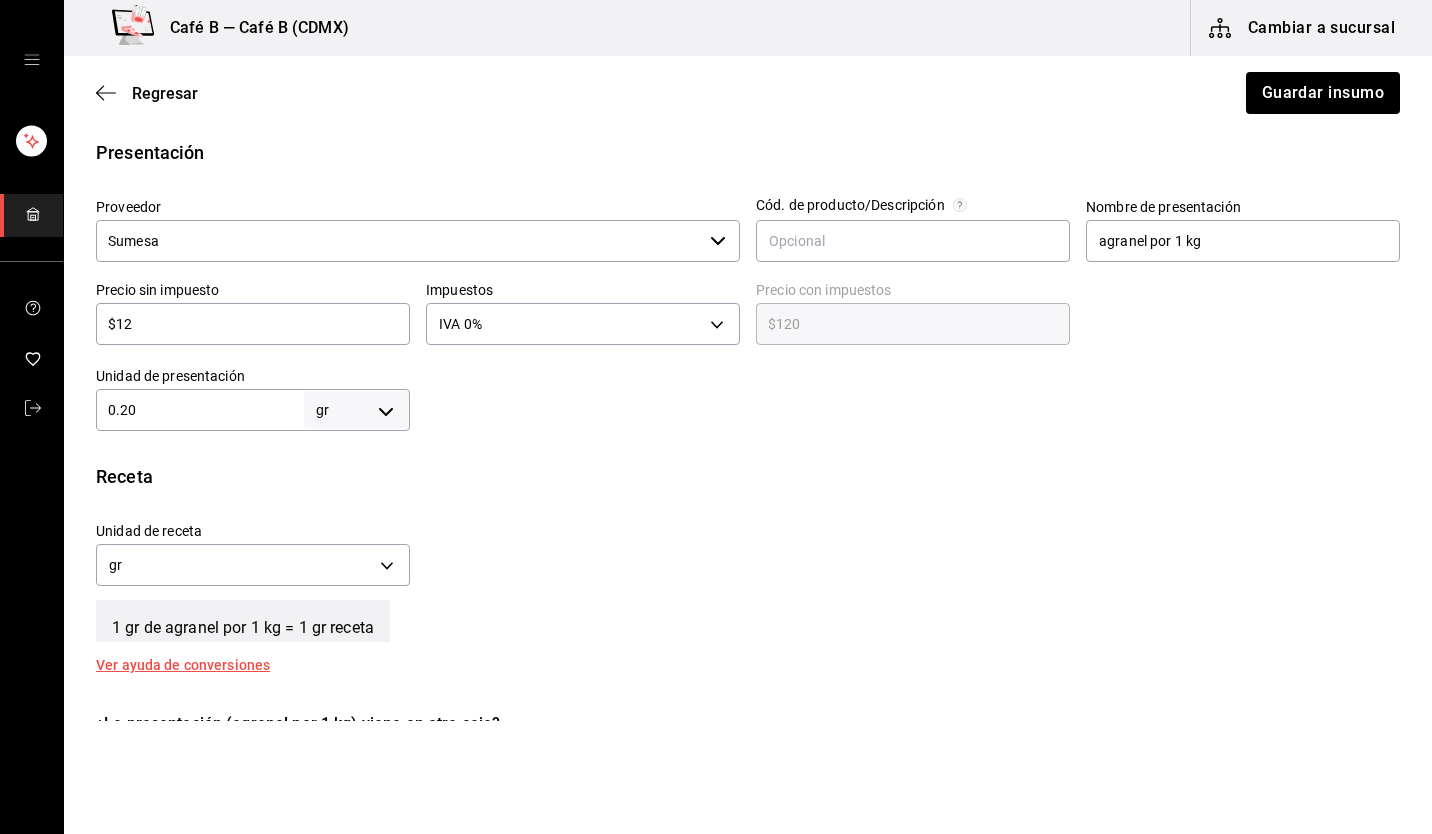 type on "$12.00" 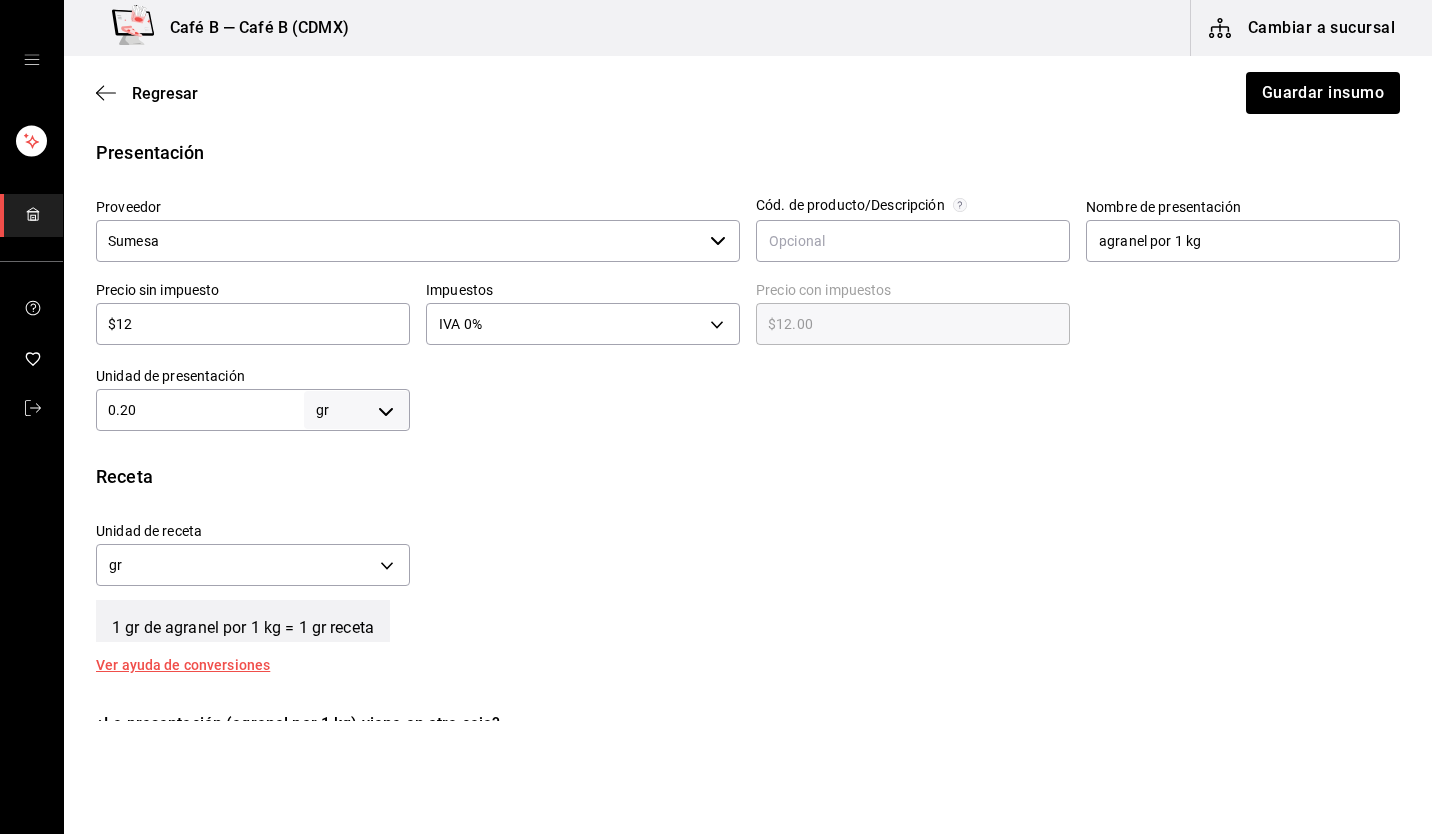 type on "$1" 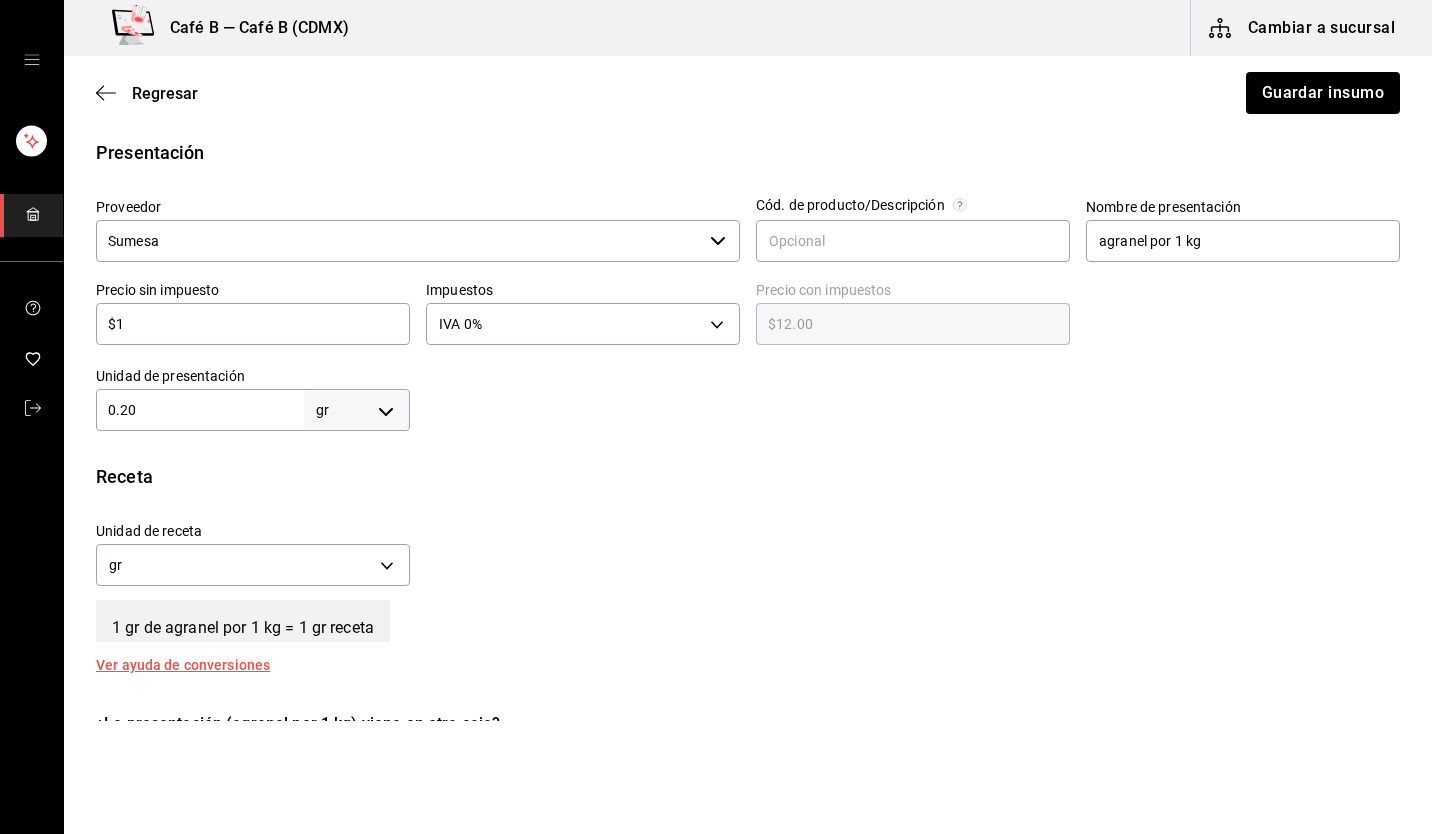 type on "$1.00" 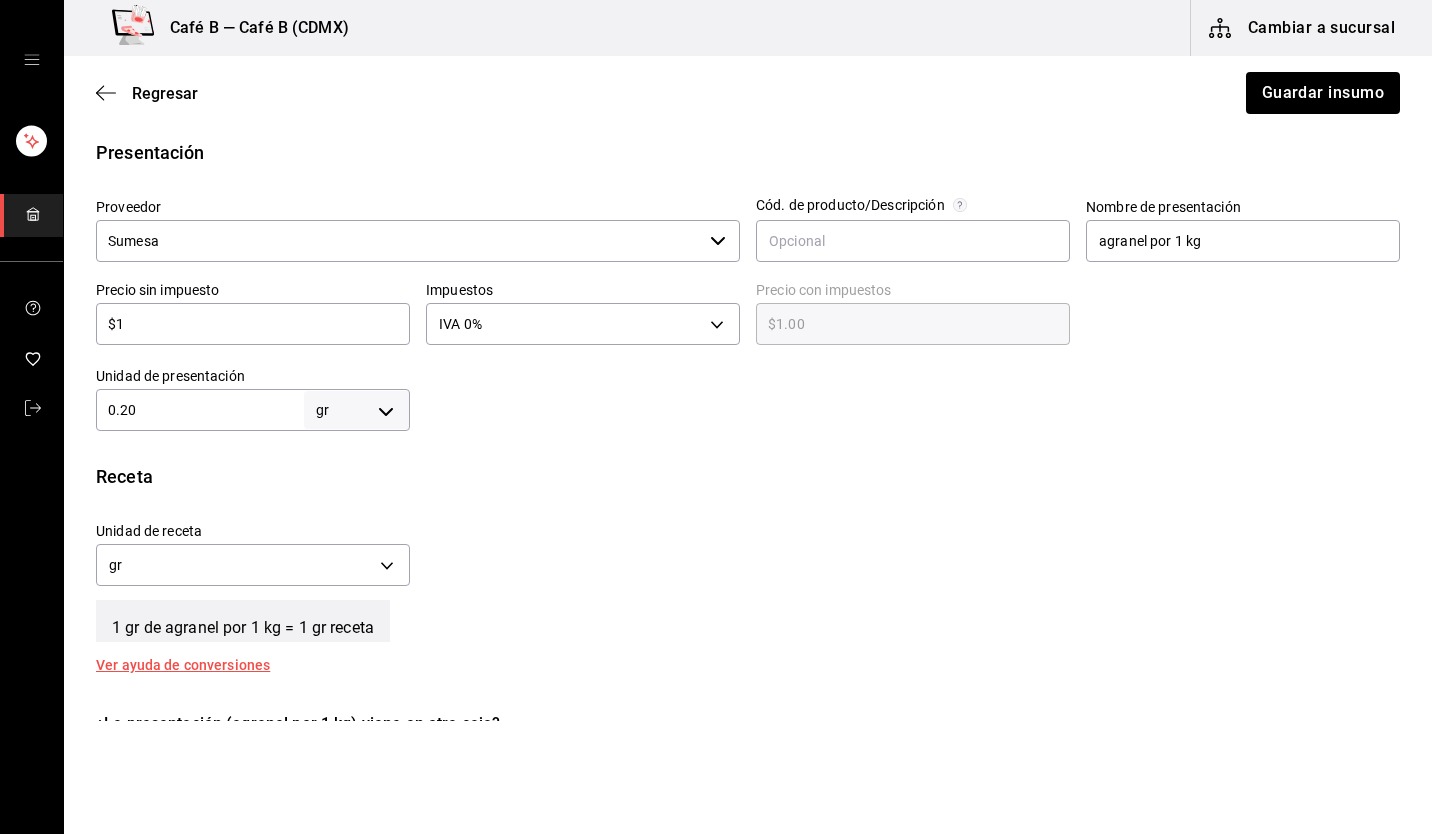 type 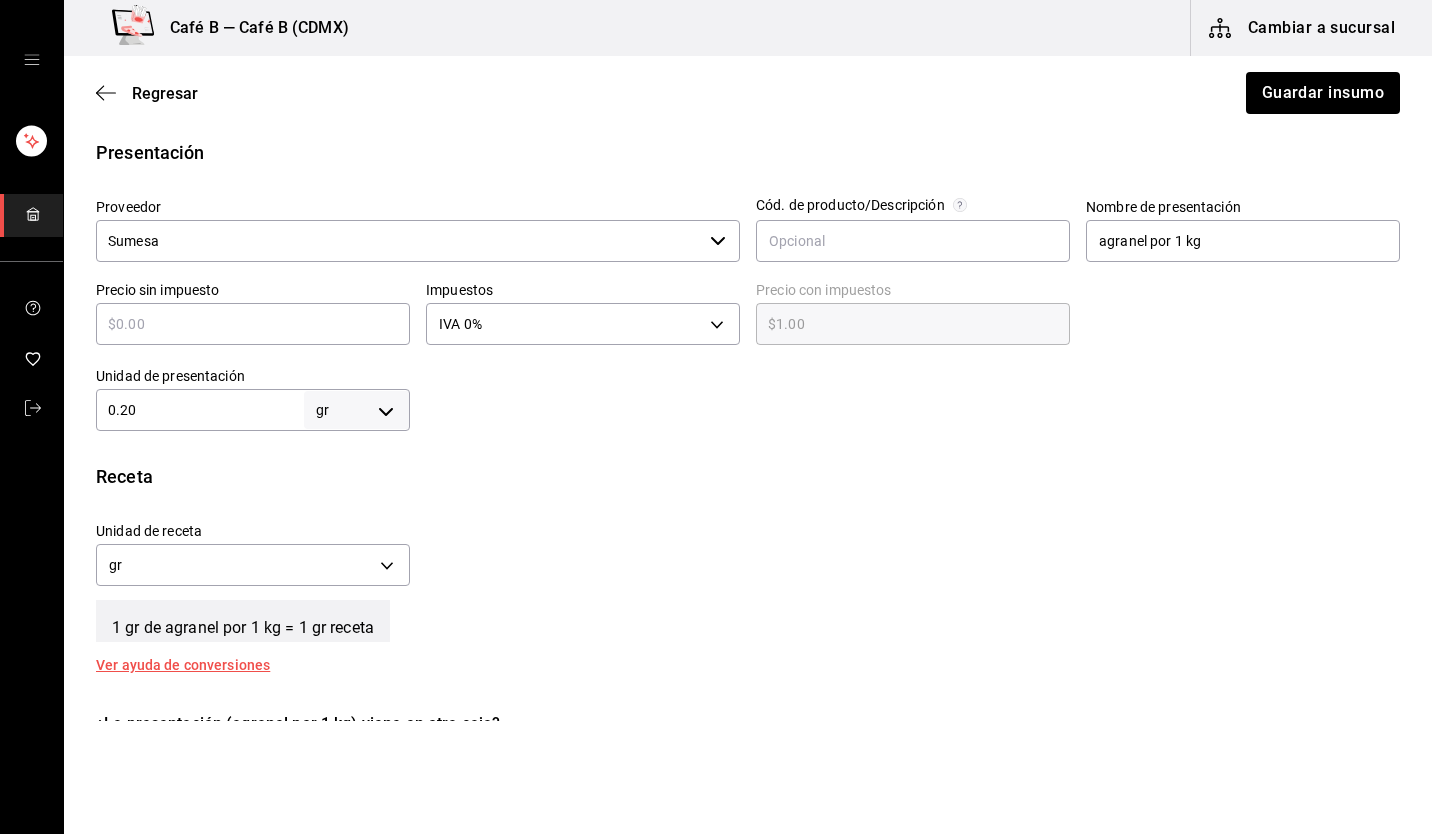type on "$0.00" 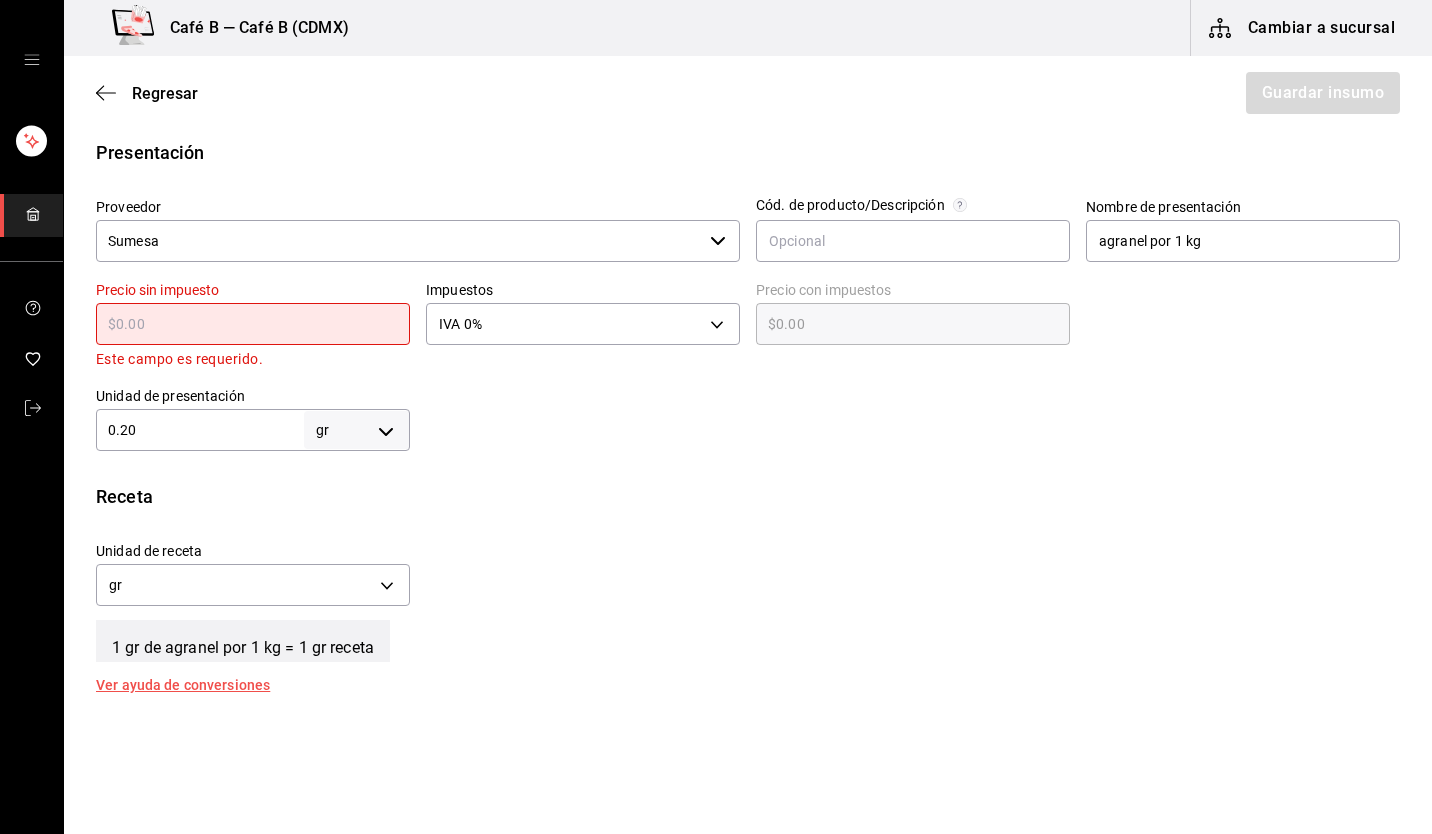 type on "$2" 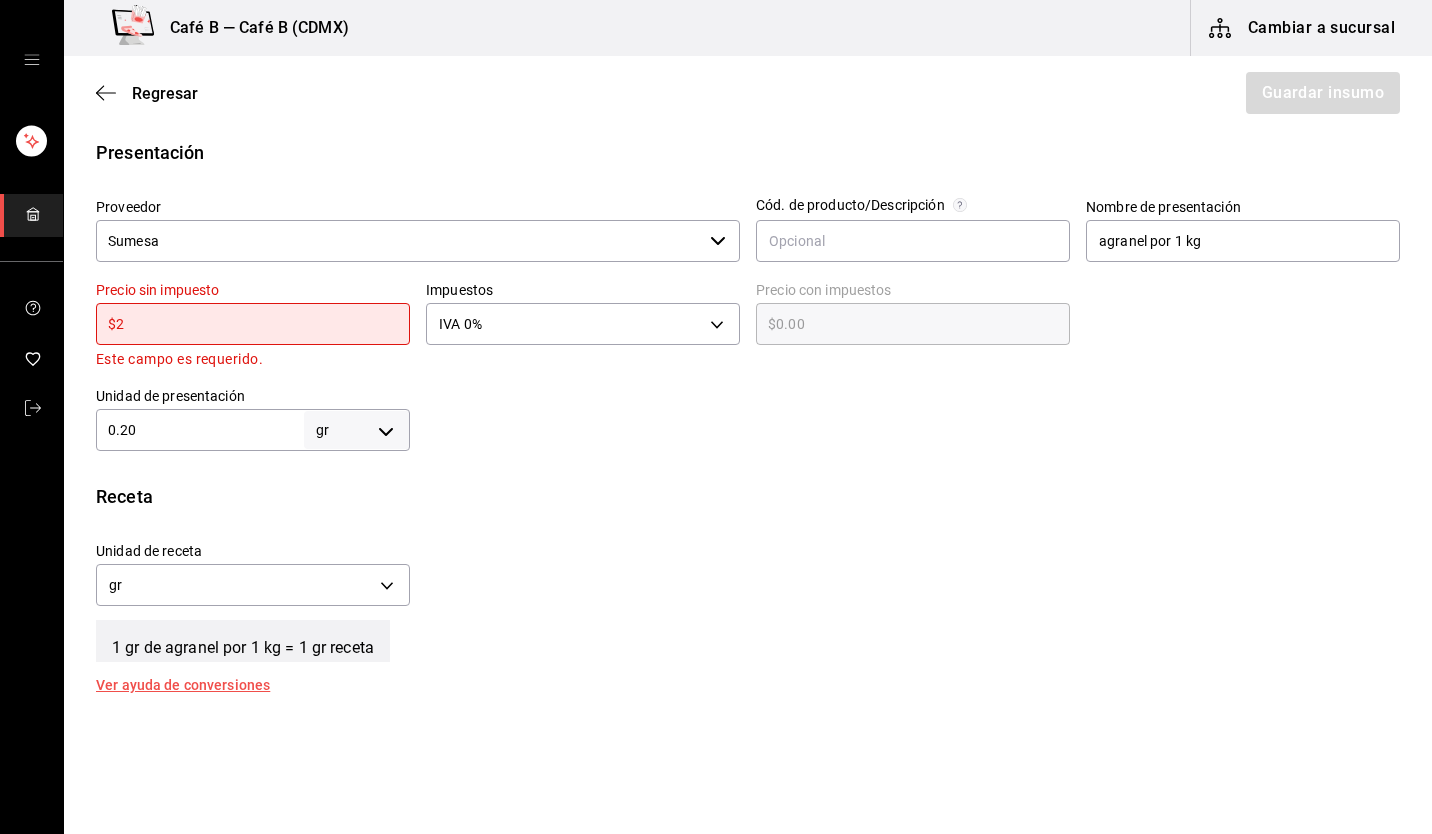 type on "$2.00" 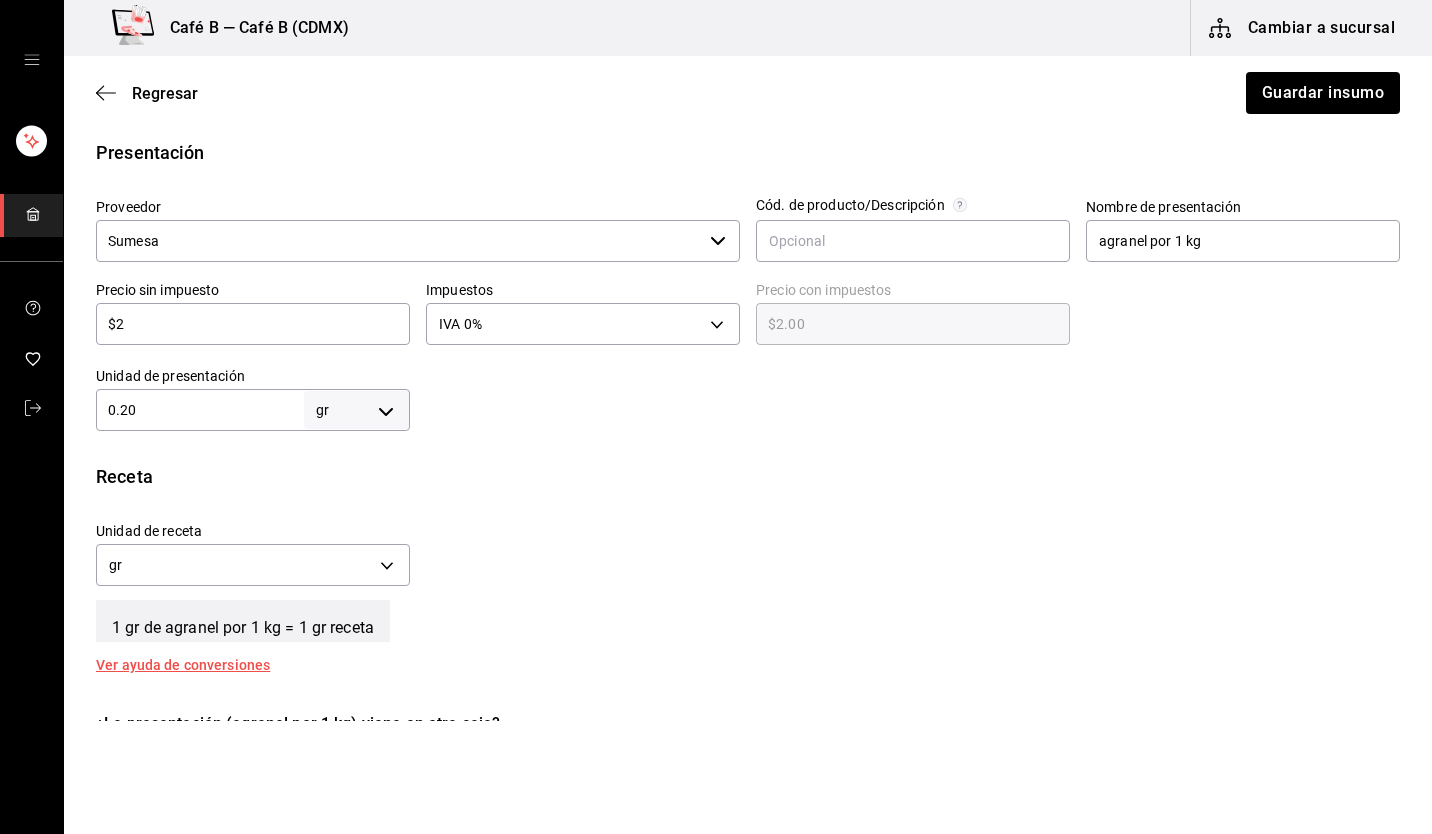 type on "$26" 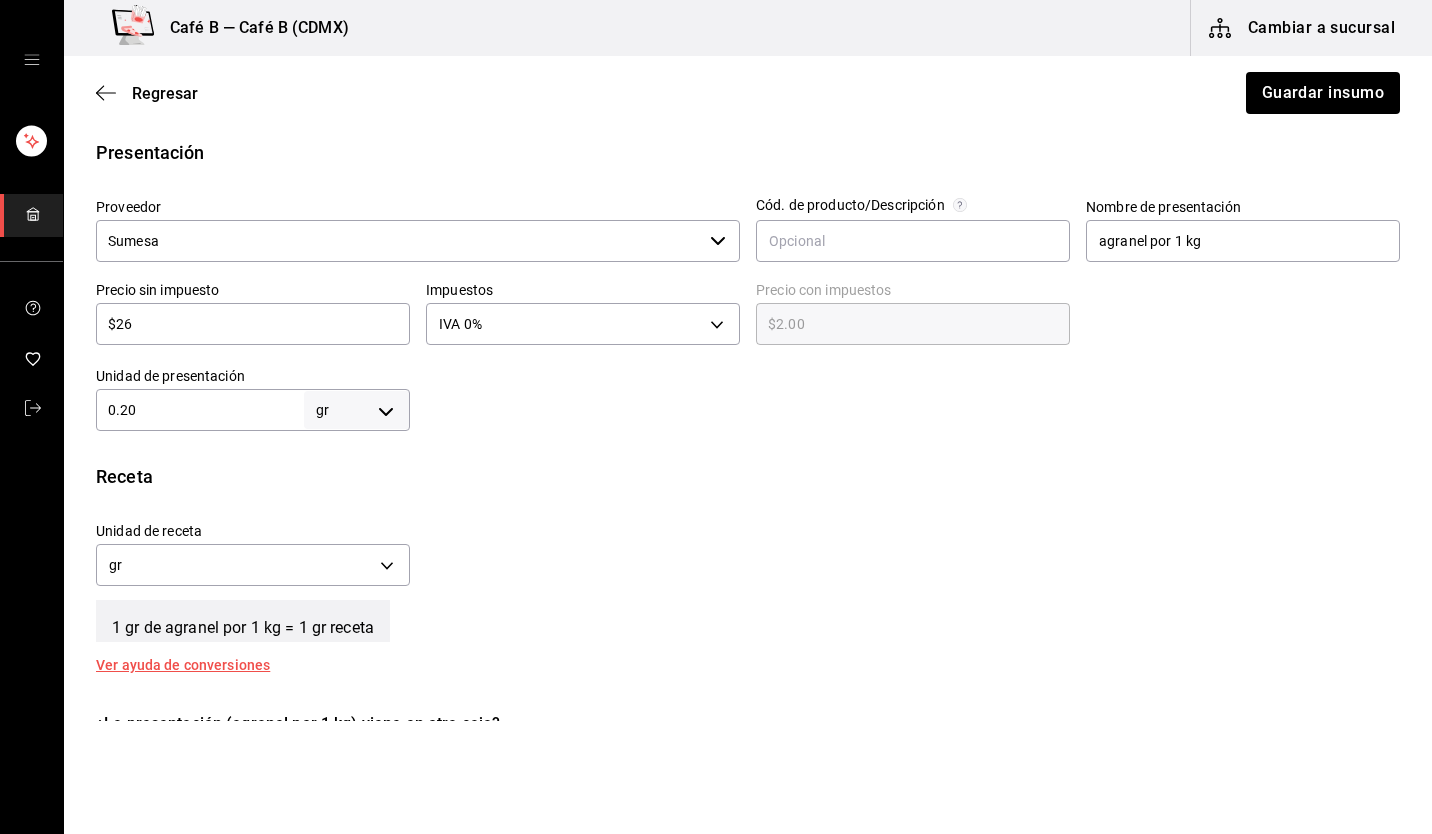 type on "$26.00" 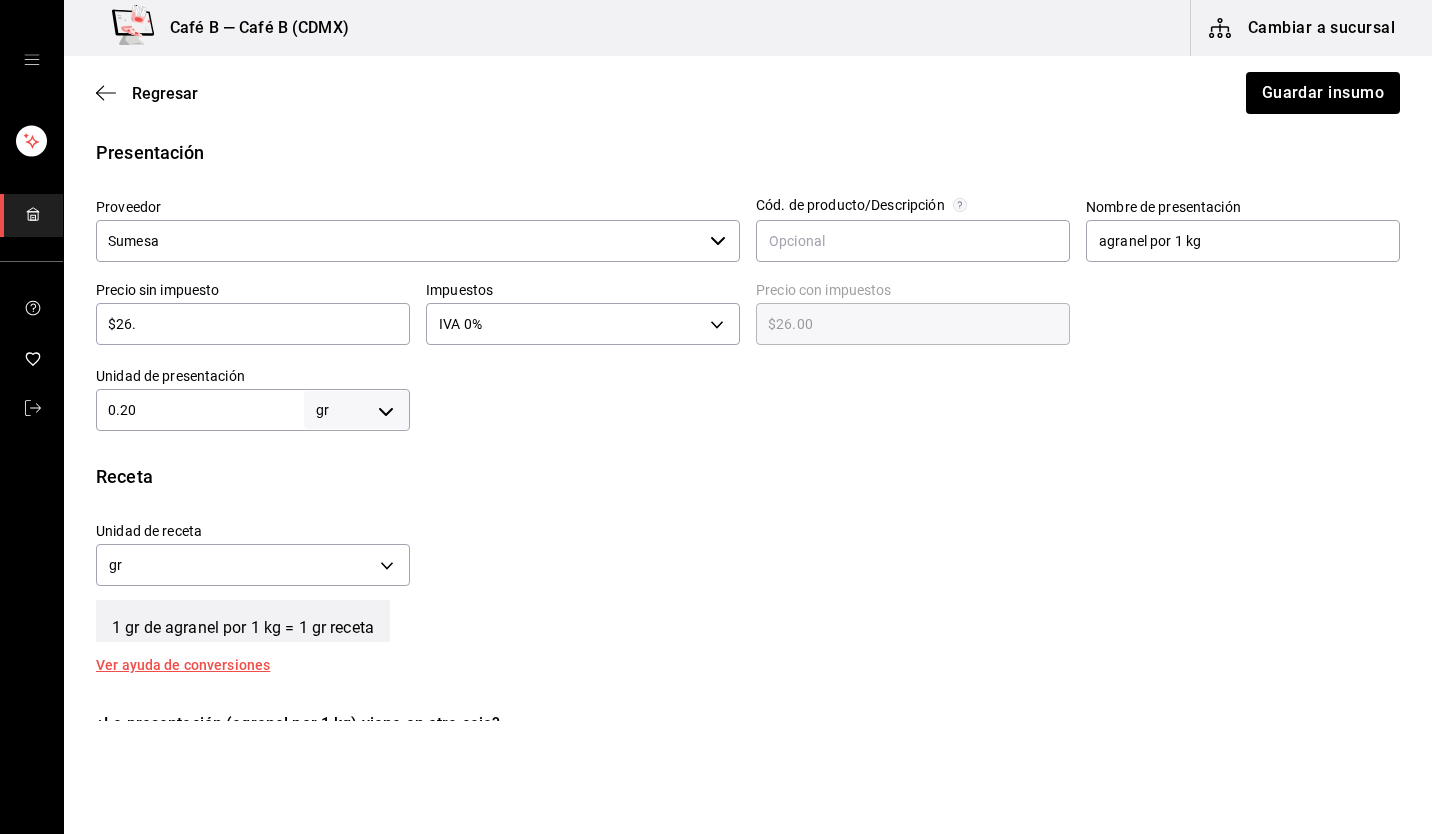 type on "$26.5" 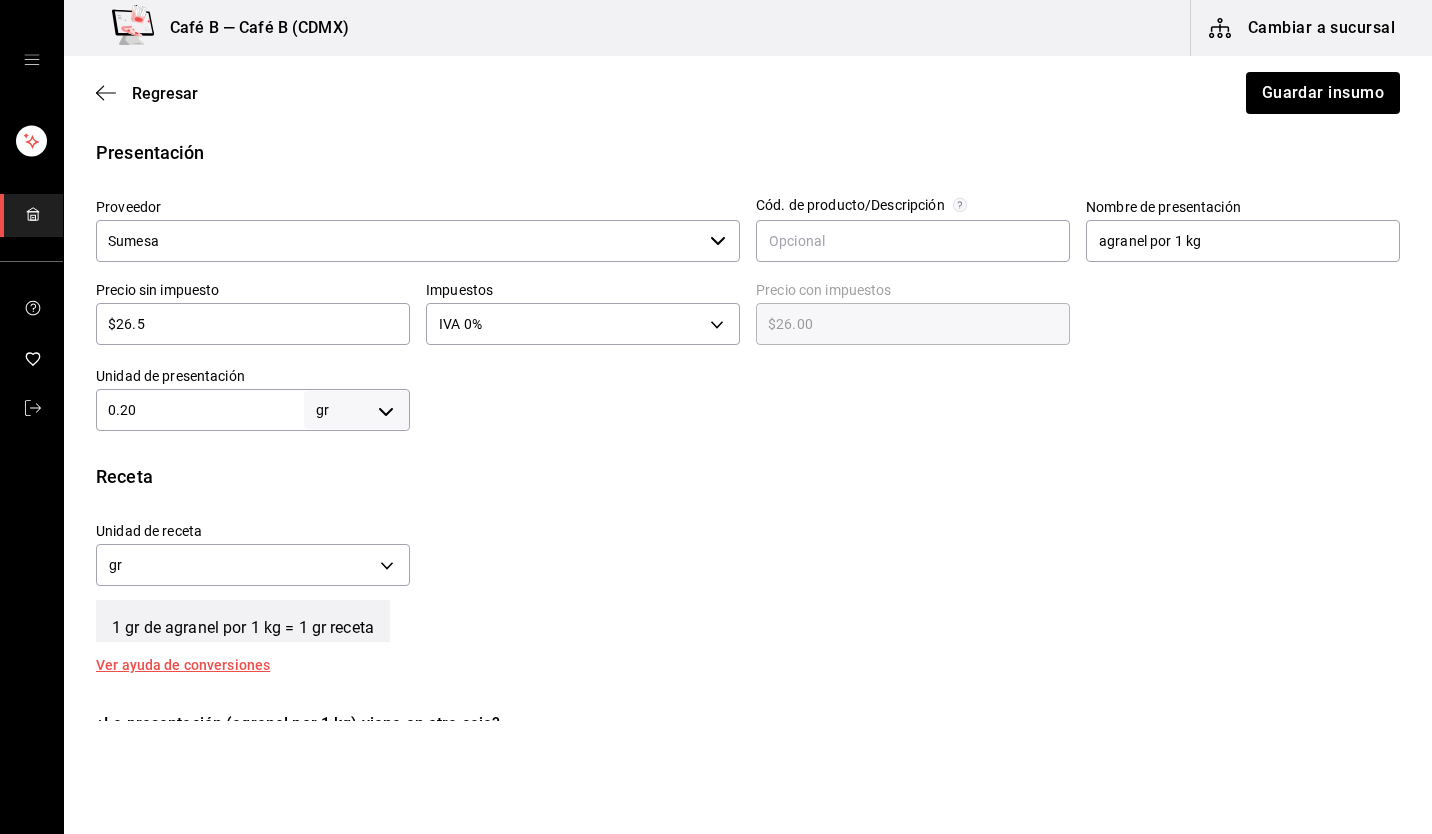 type on "$26.50" 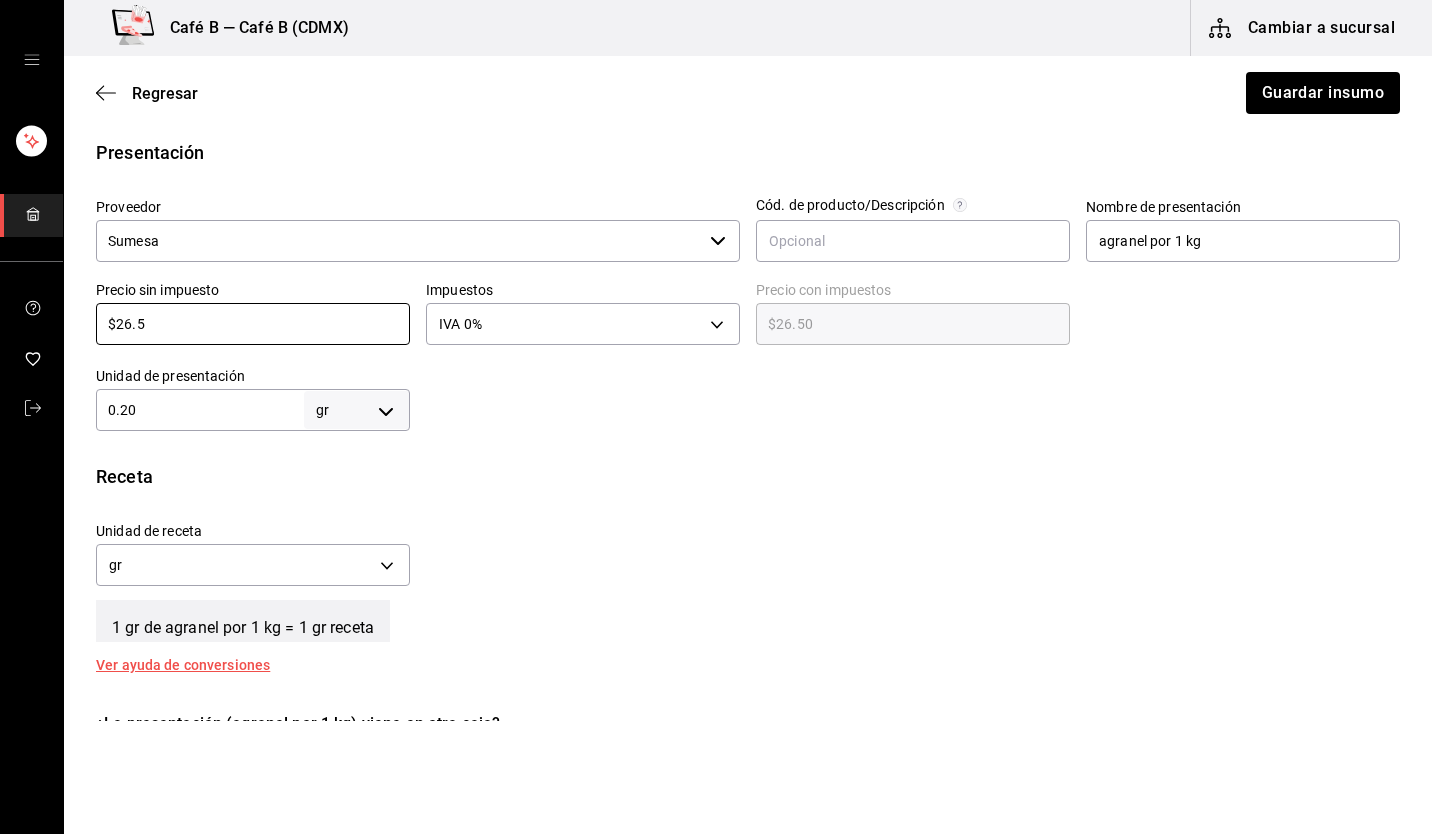 type on "$26.5" 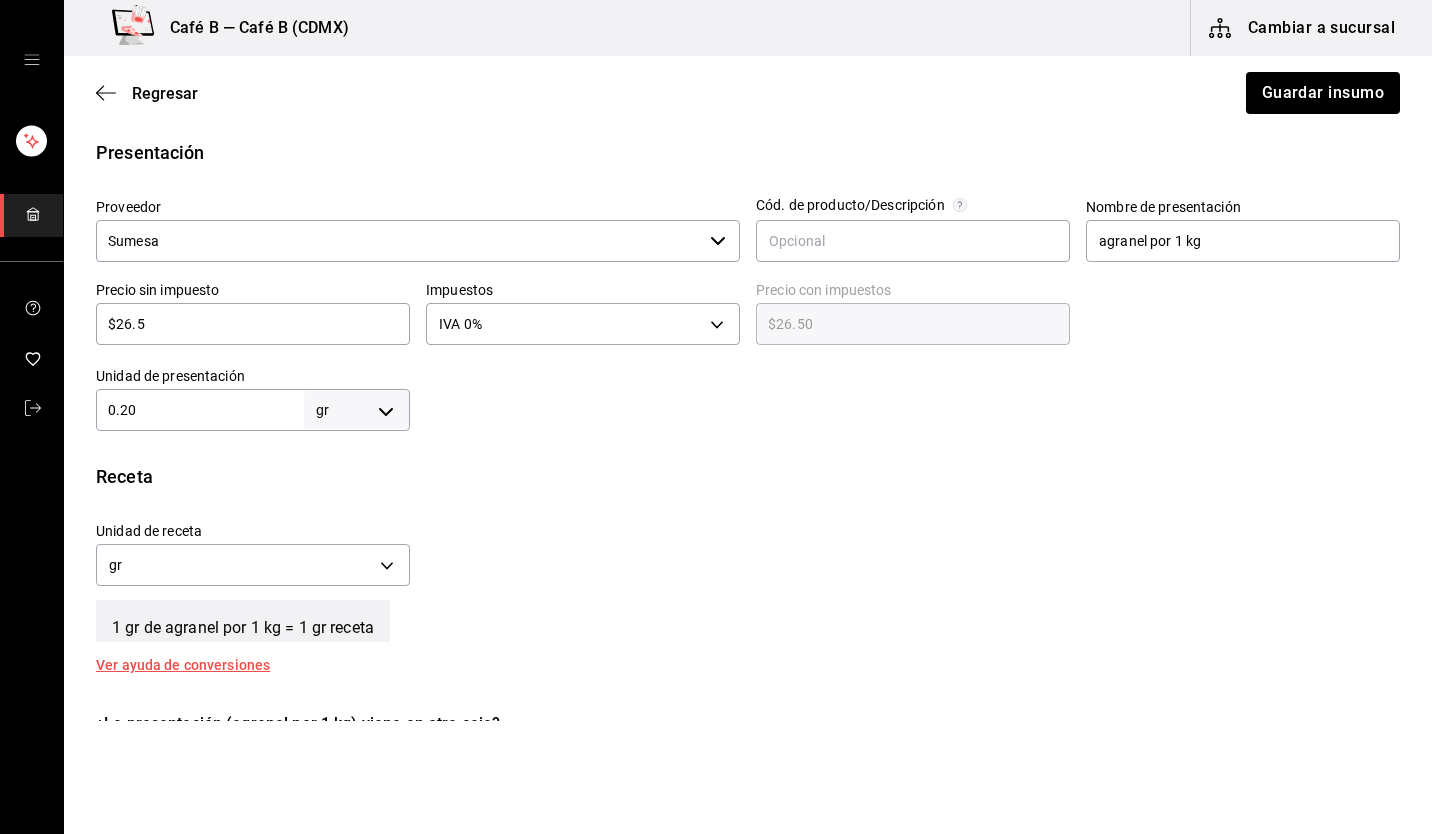click on "Receta" at bounding box center [748, 476] 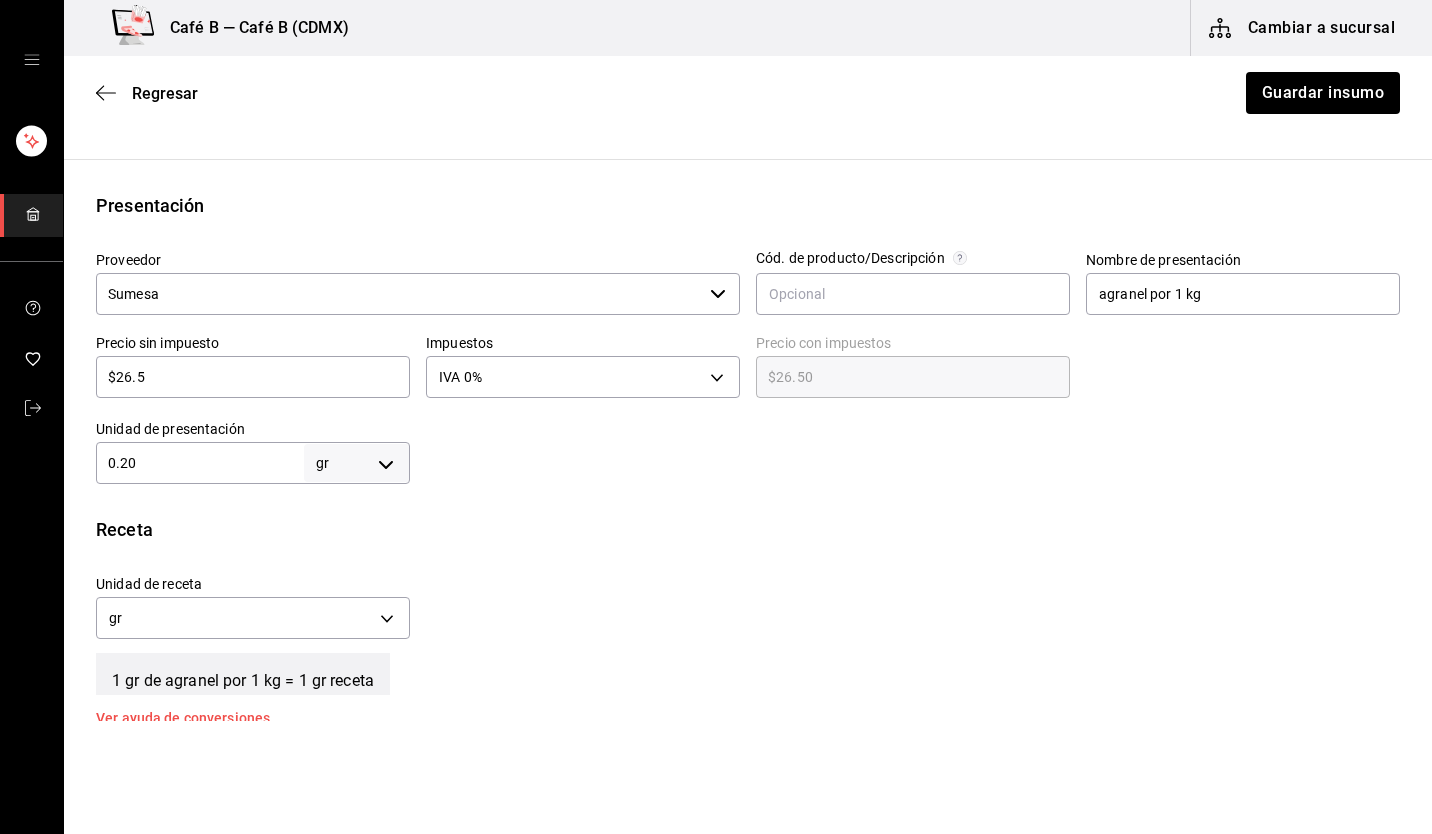 scroll, scrollTop: 300, scrollLeft: 0, axis: vertical 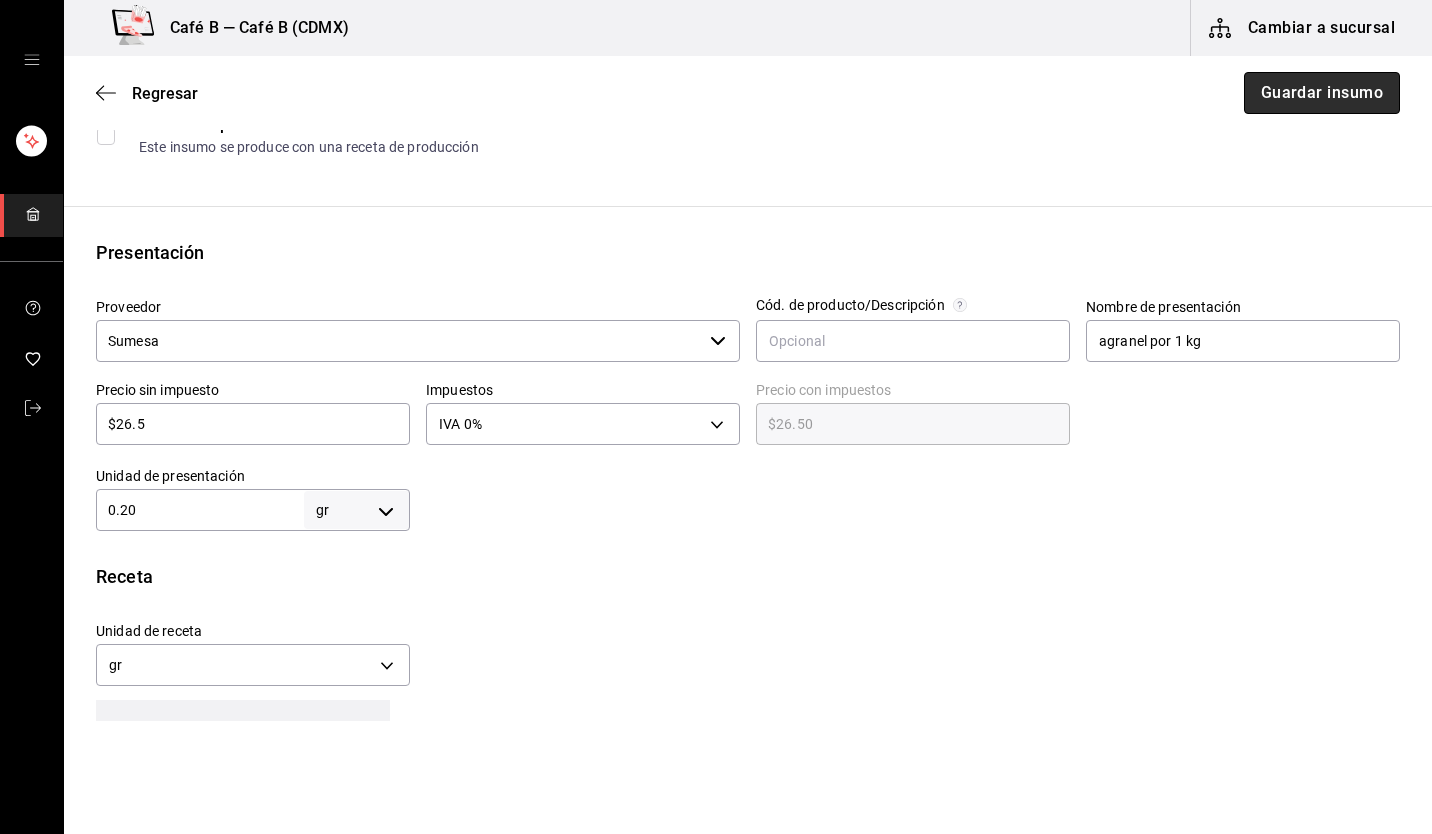 click on "Guardar insumo" at bounding box center [1322, 93] 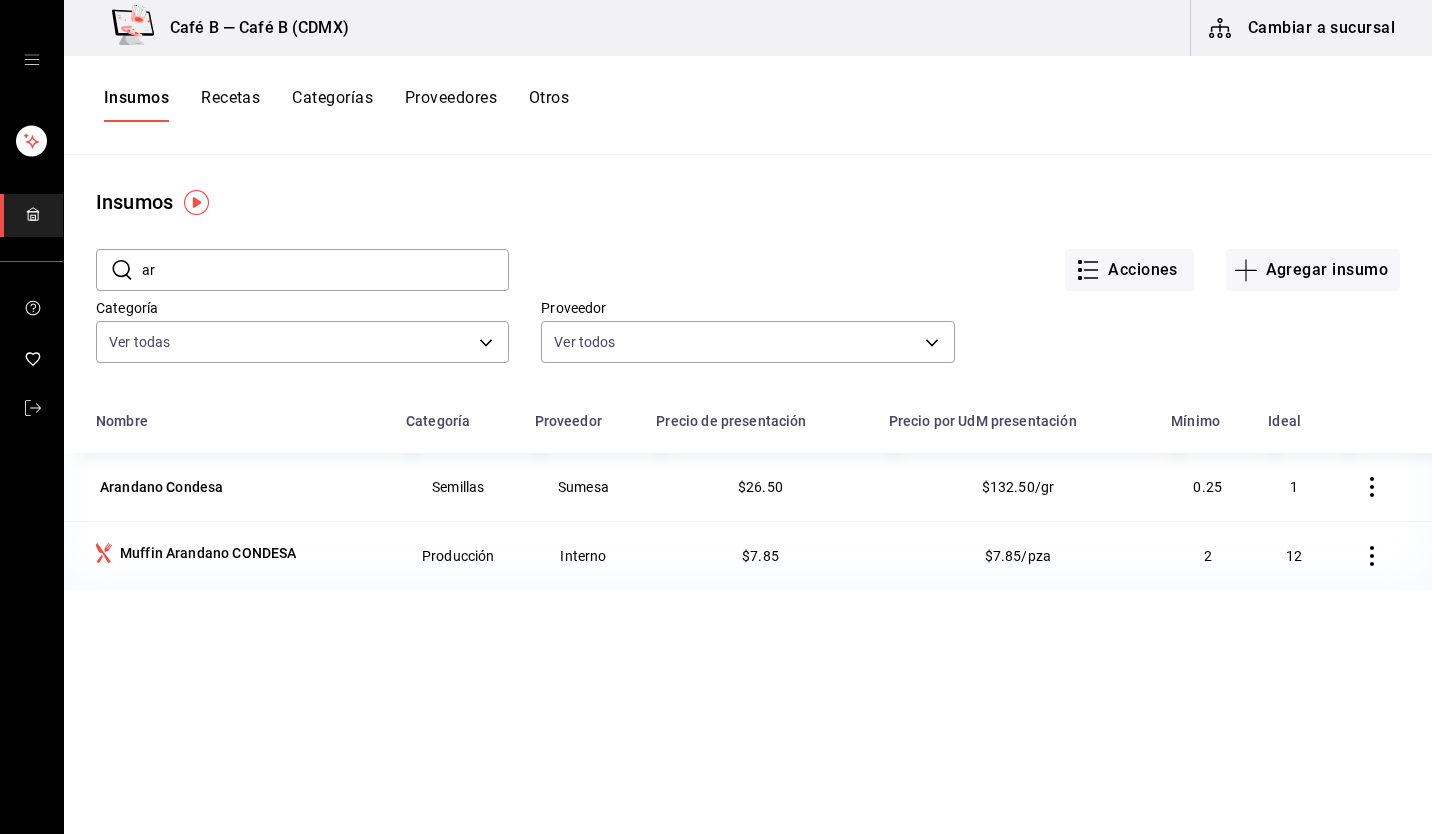 type on "a" 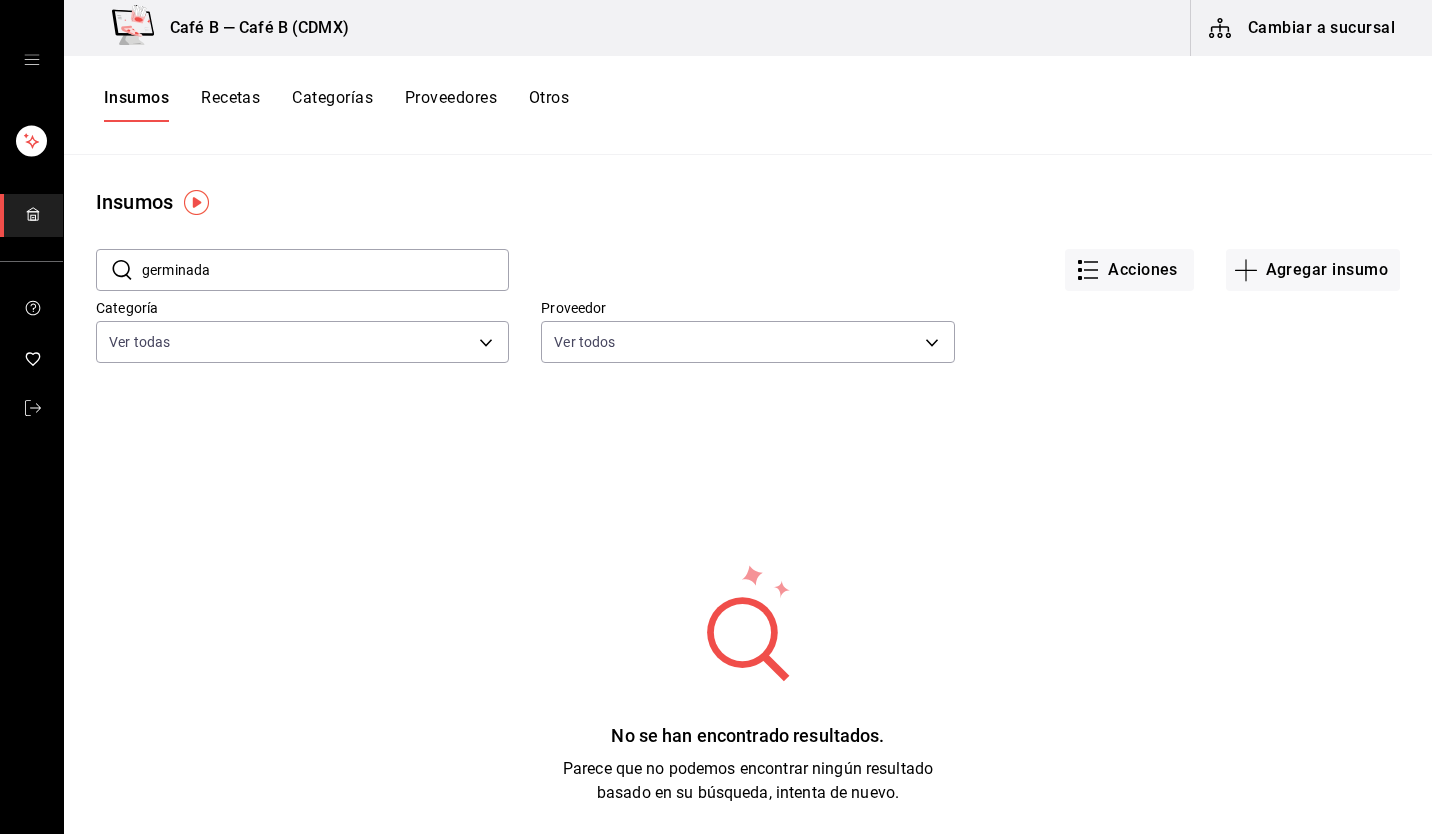 type on "germinad" 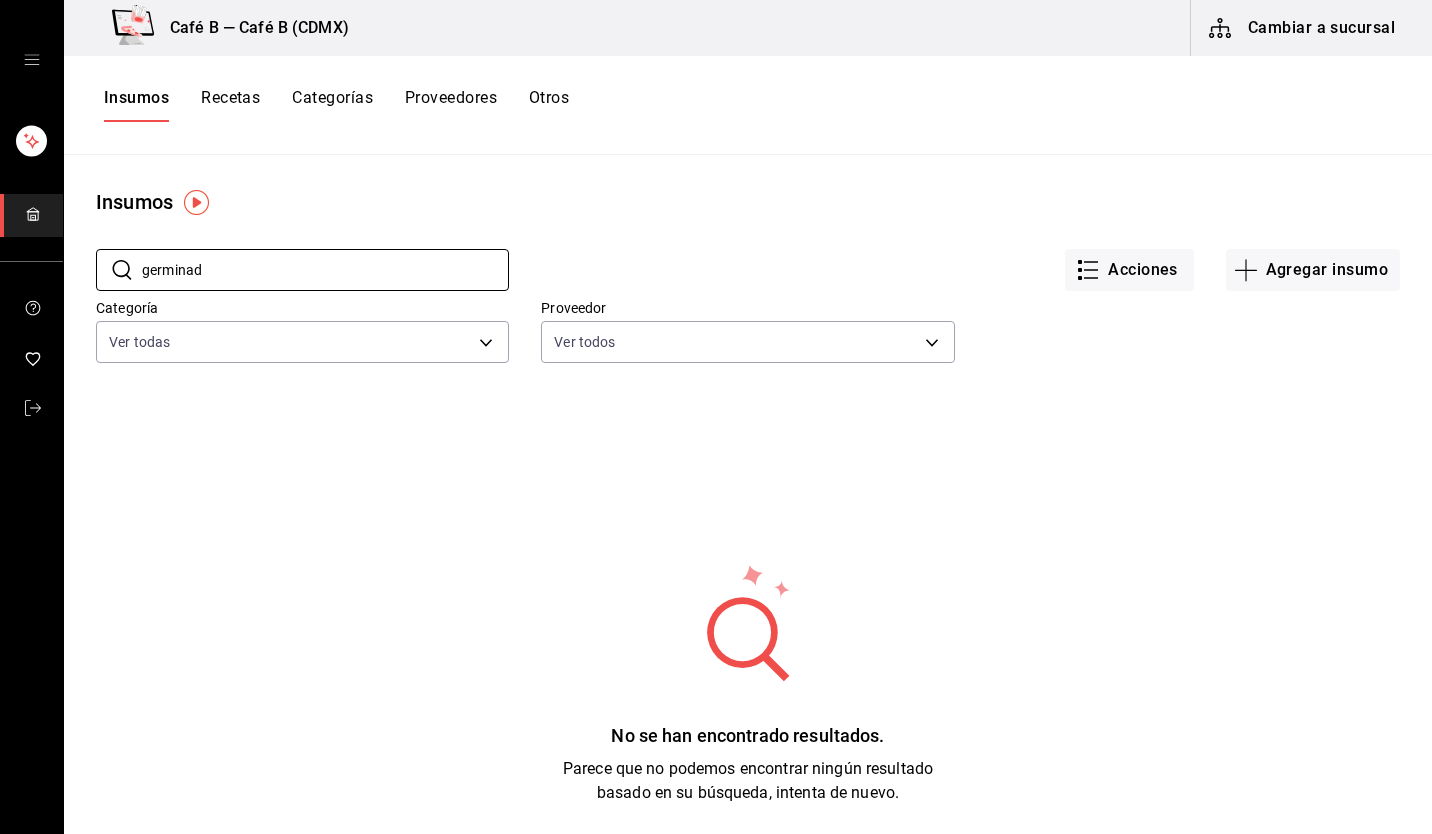 scroll, scrollTop: 0, scrollLeft: 0, axis: both 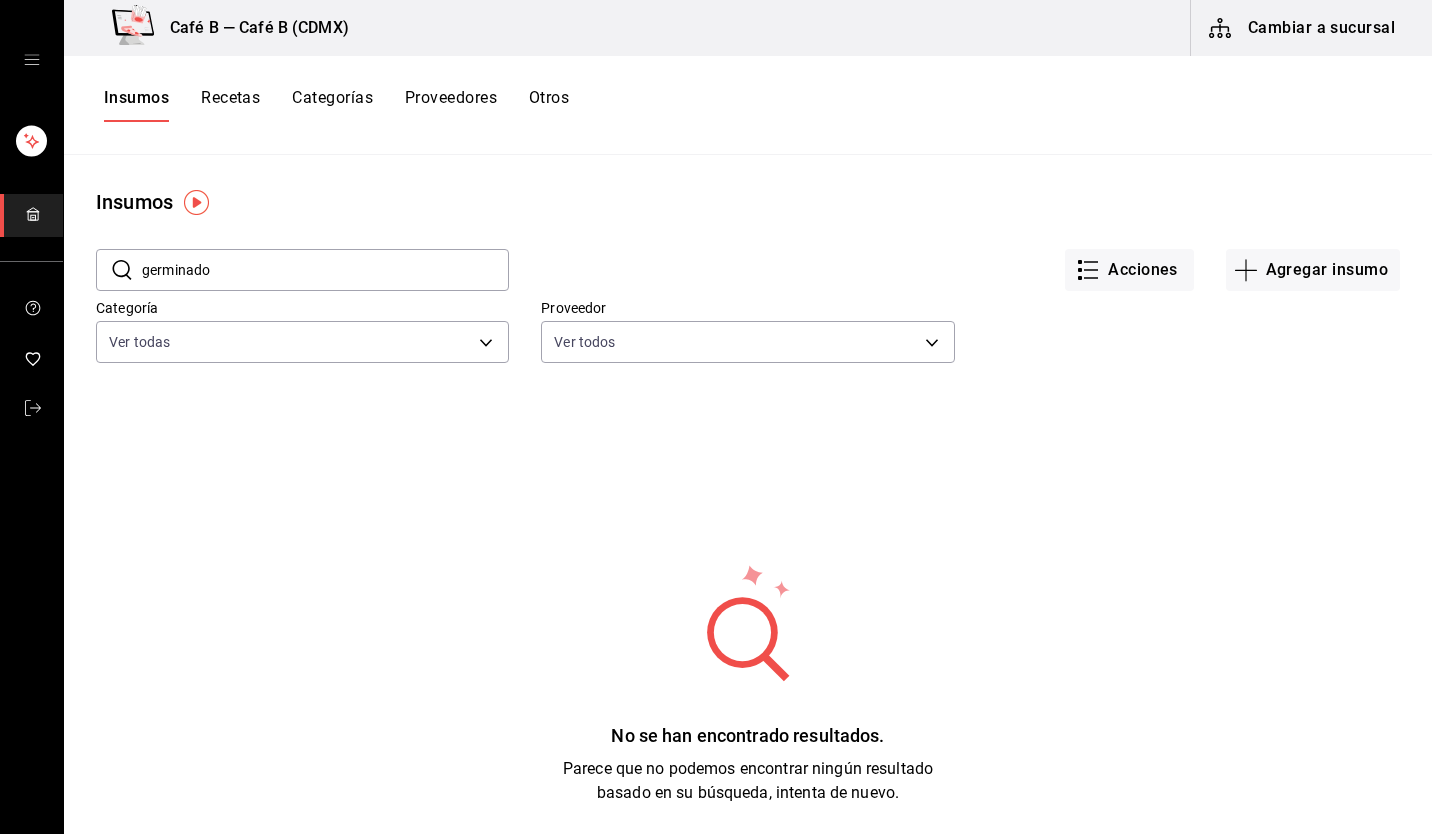 click on "germinado" at bounding box center (325, 270) 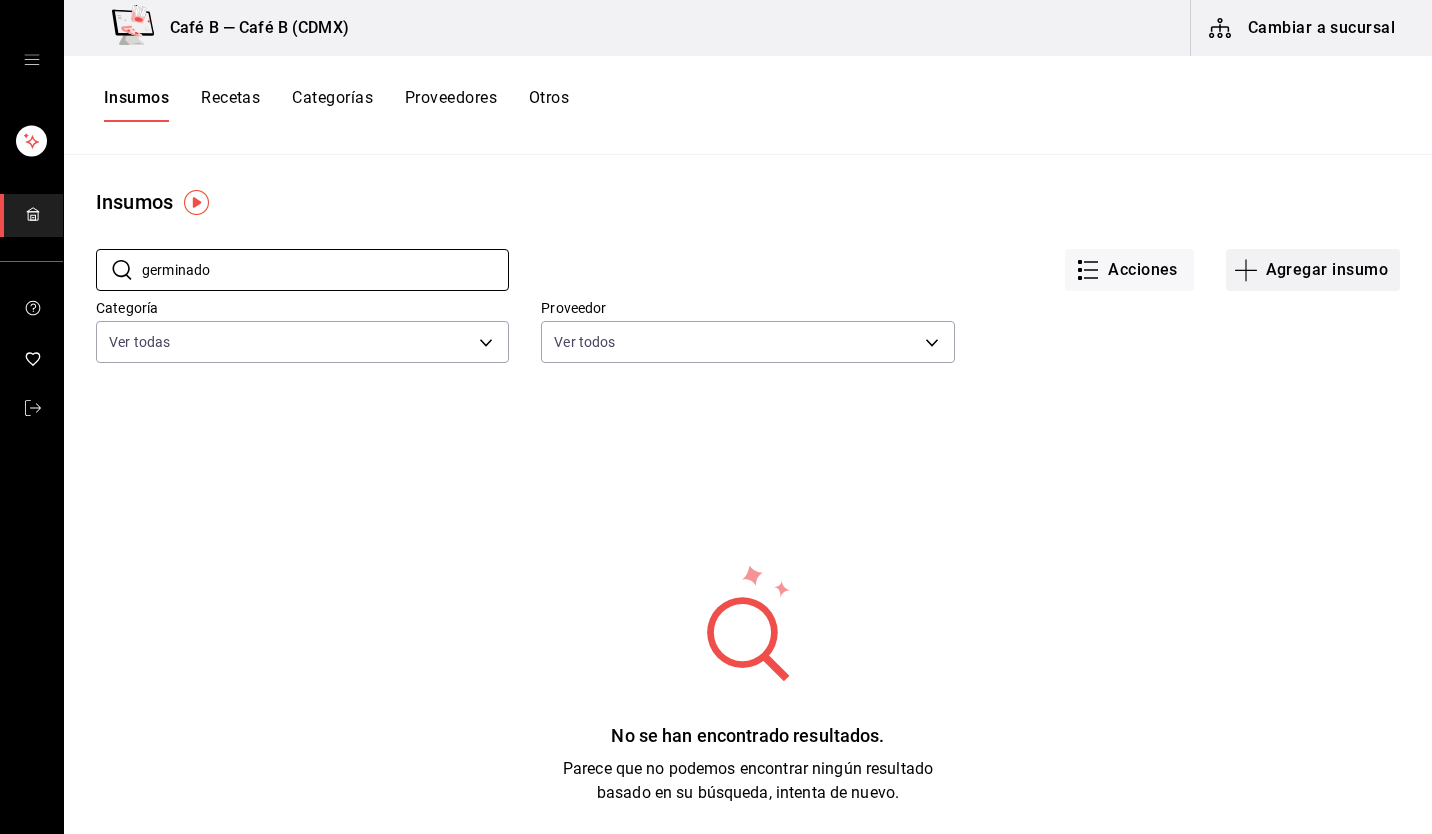 type on "germinado" 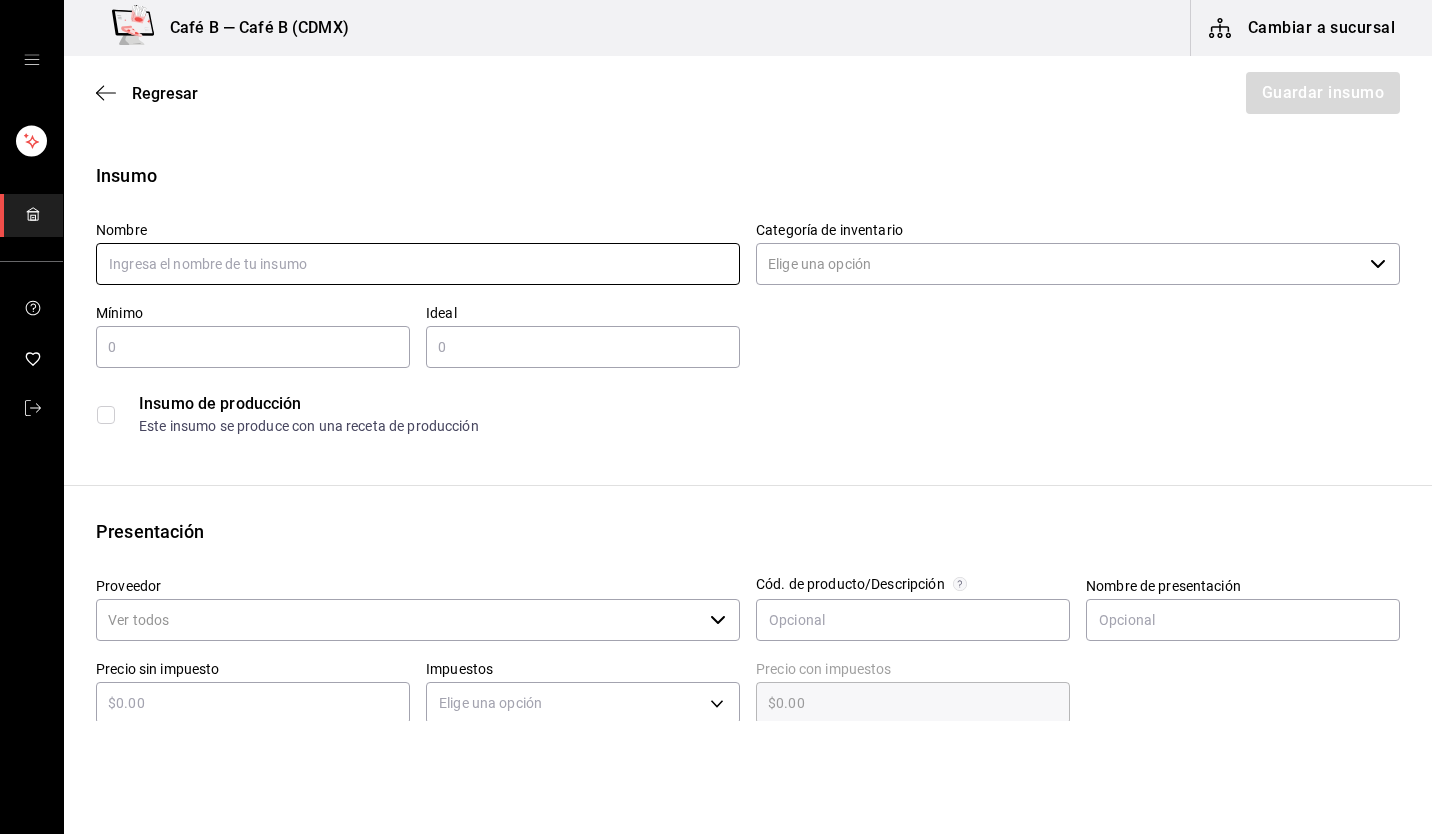 click at bounding box center [418, 264] 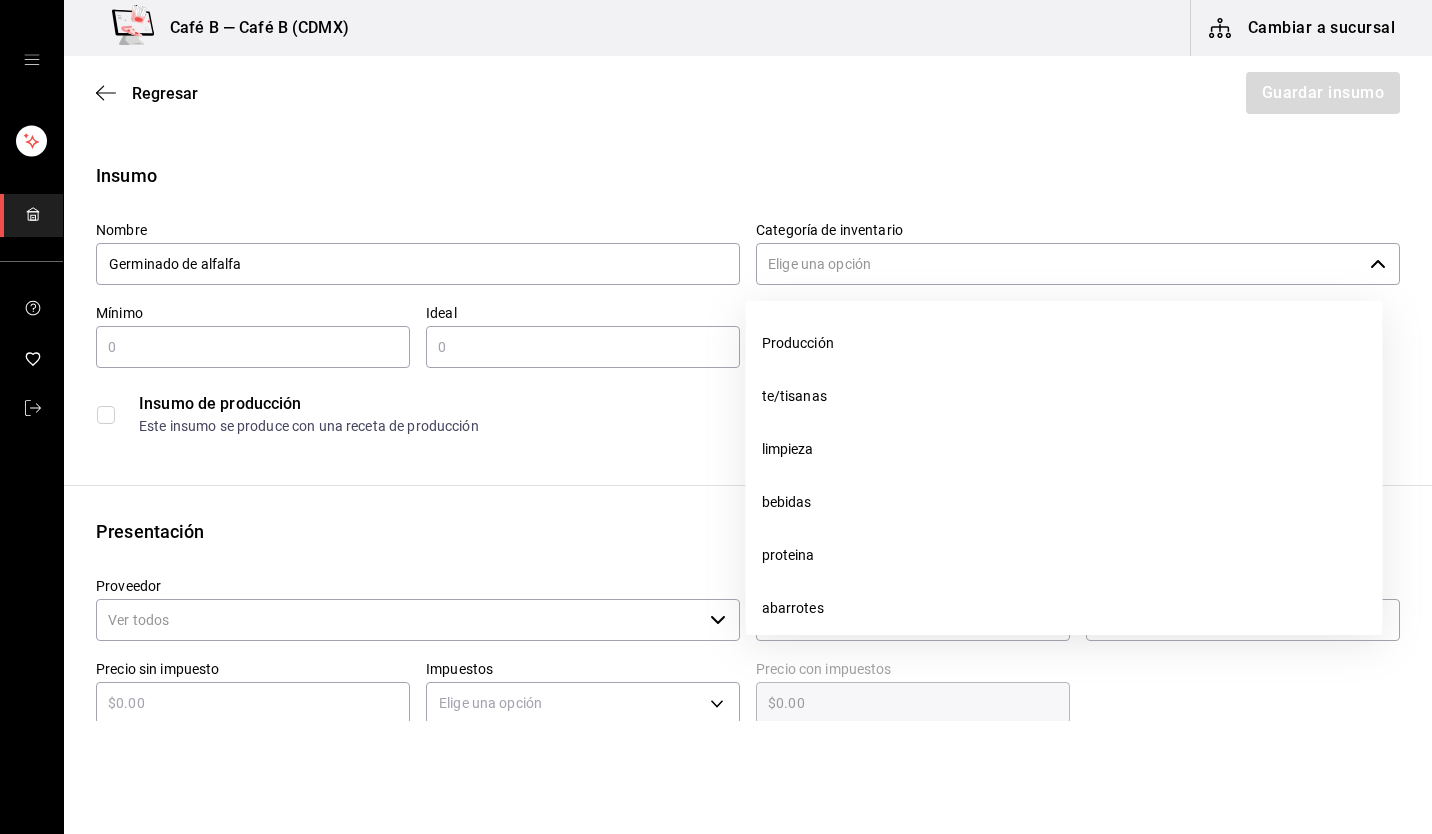 click on "​" at bounding box center (1078, 264) 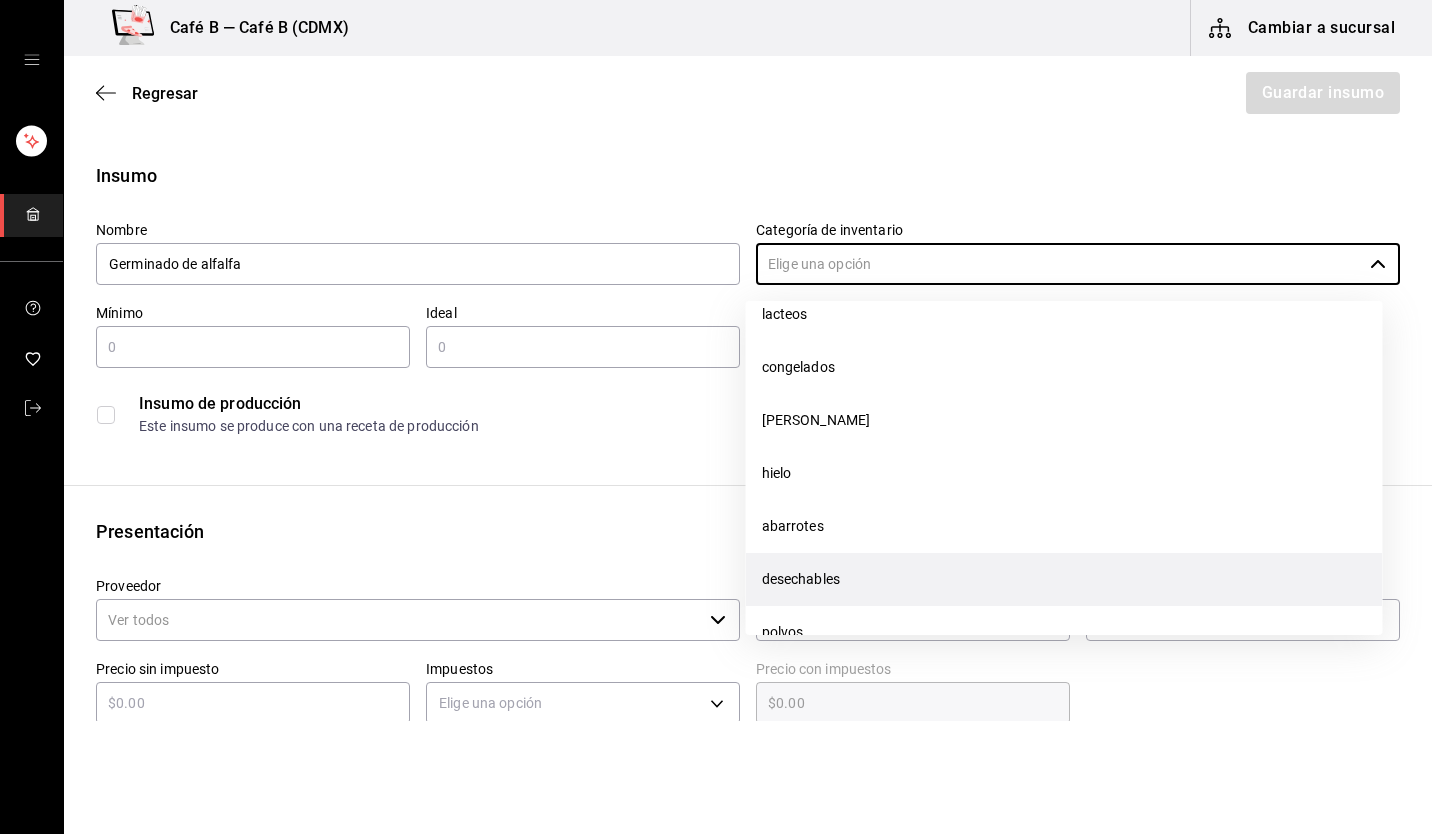 scroll, scrollTop: 600, scrollLeft: 0, axis: vertical 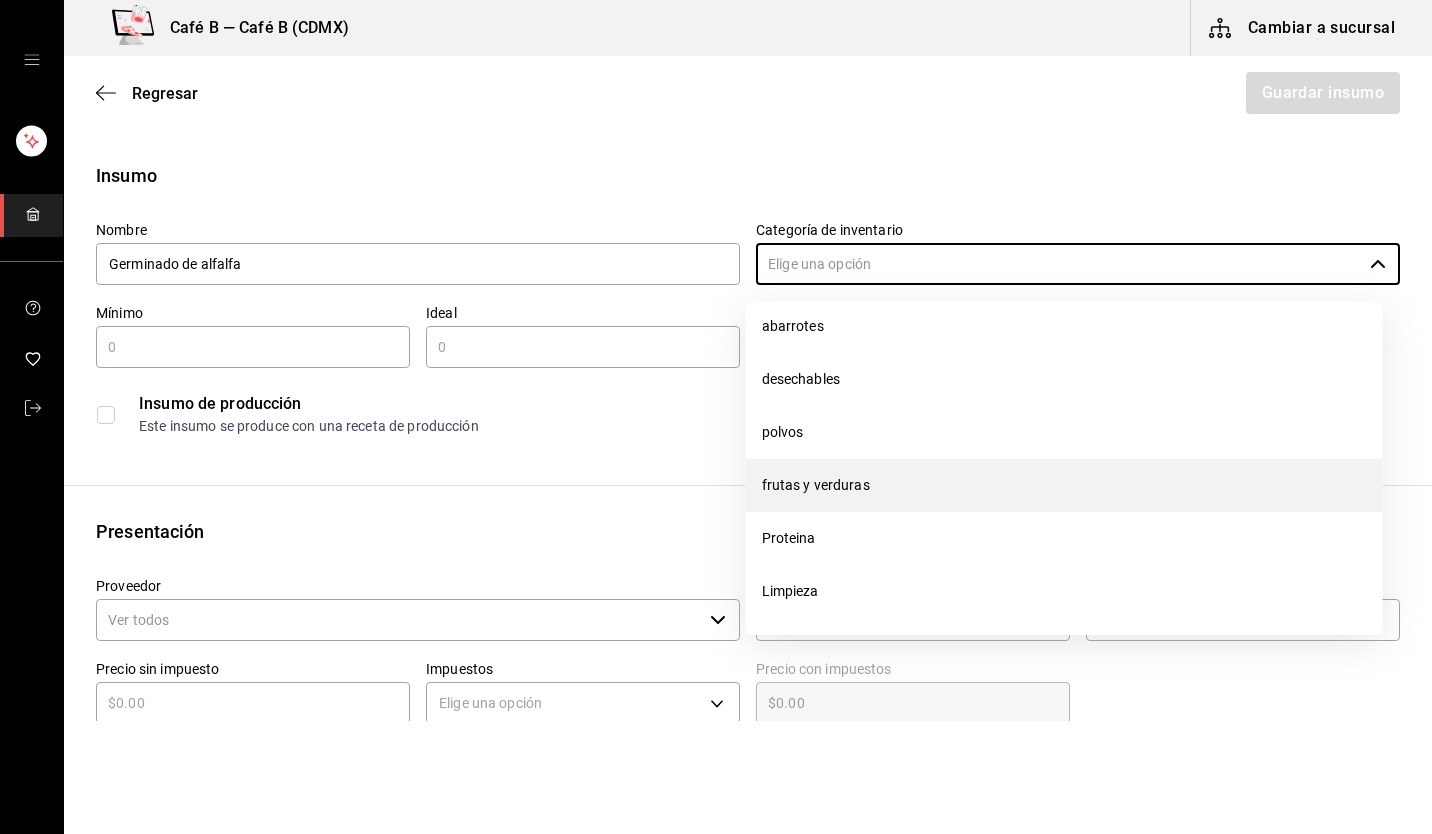 click on "frutas y verduras" at bounding box center (1064, 485) 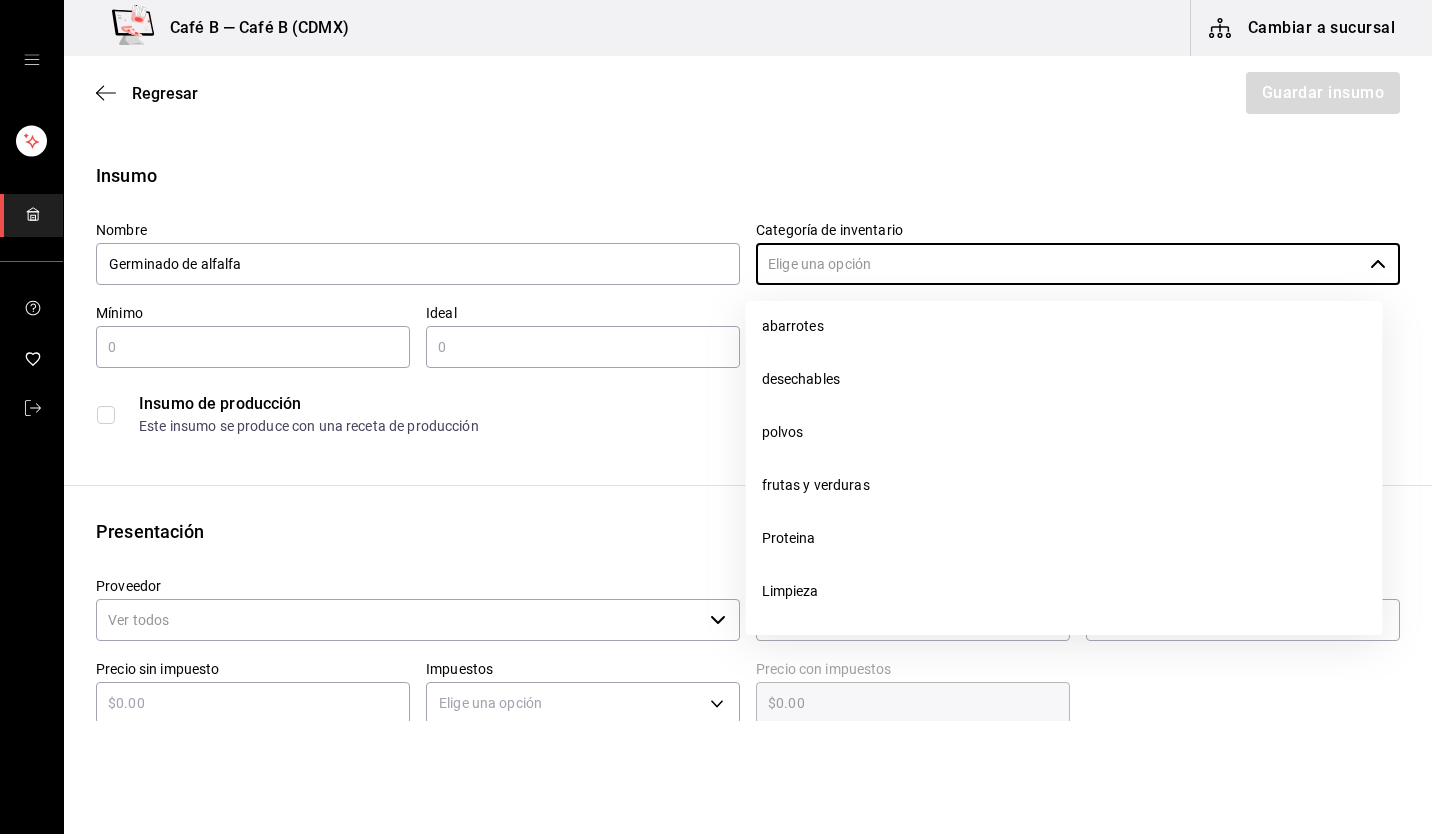 type on "frutas y verduras" 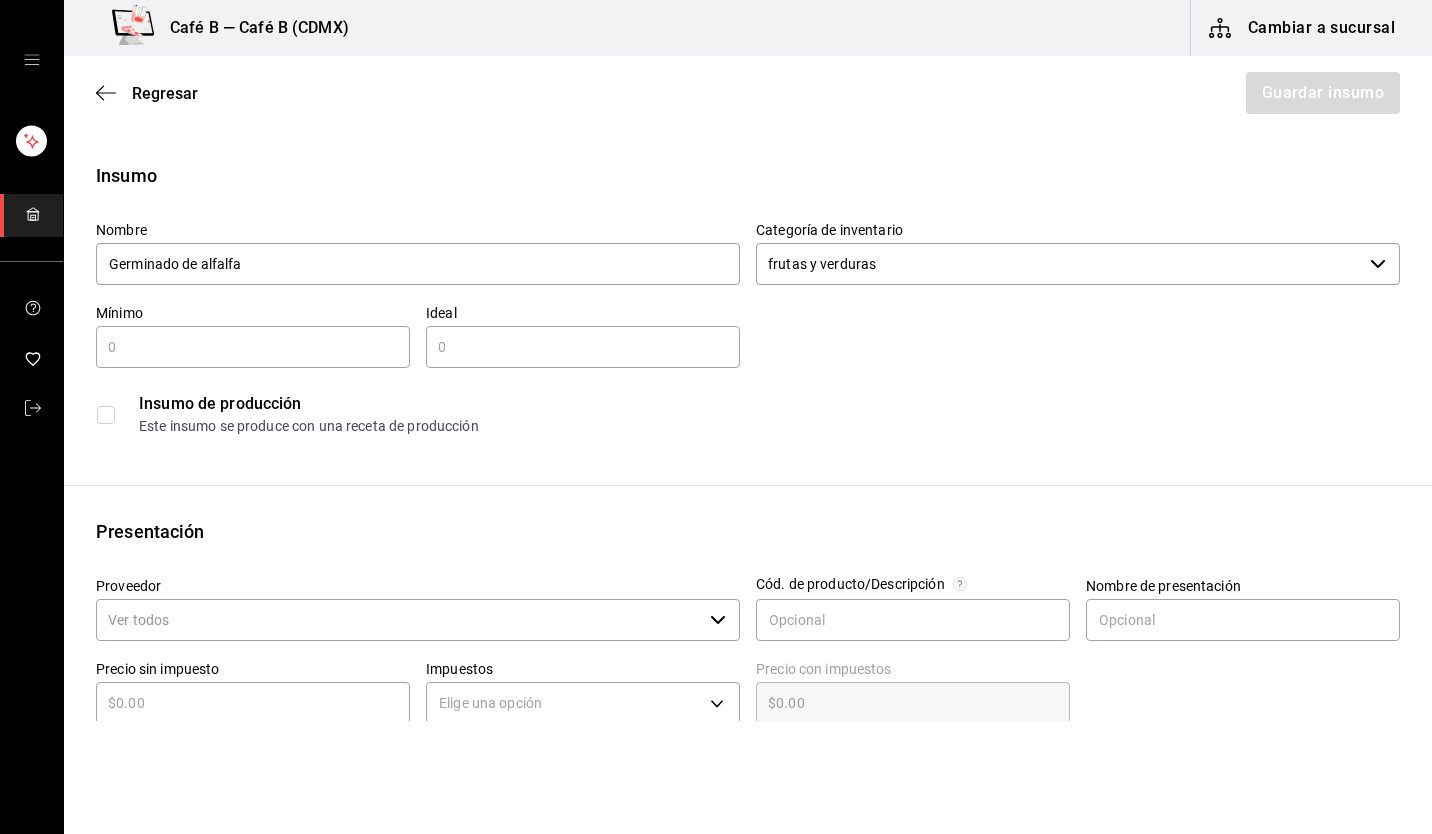 click at bounding box center [253, 347] 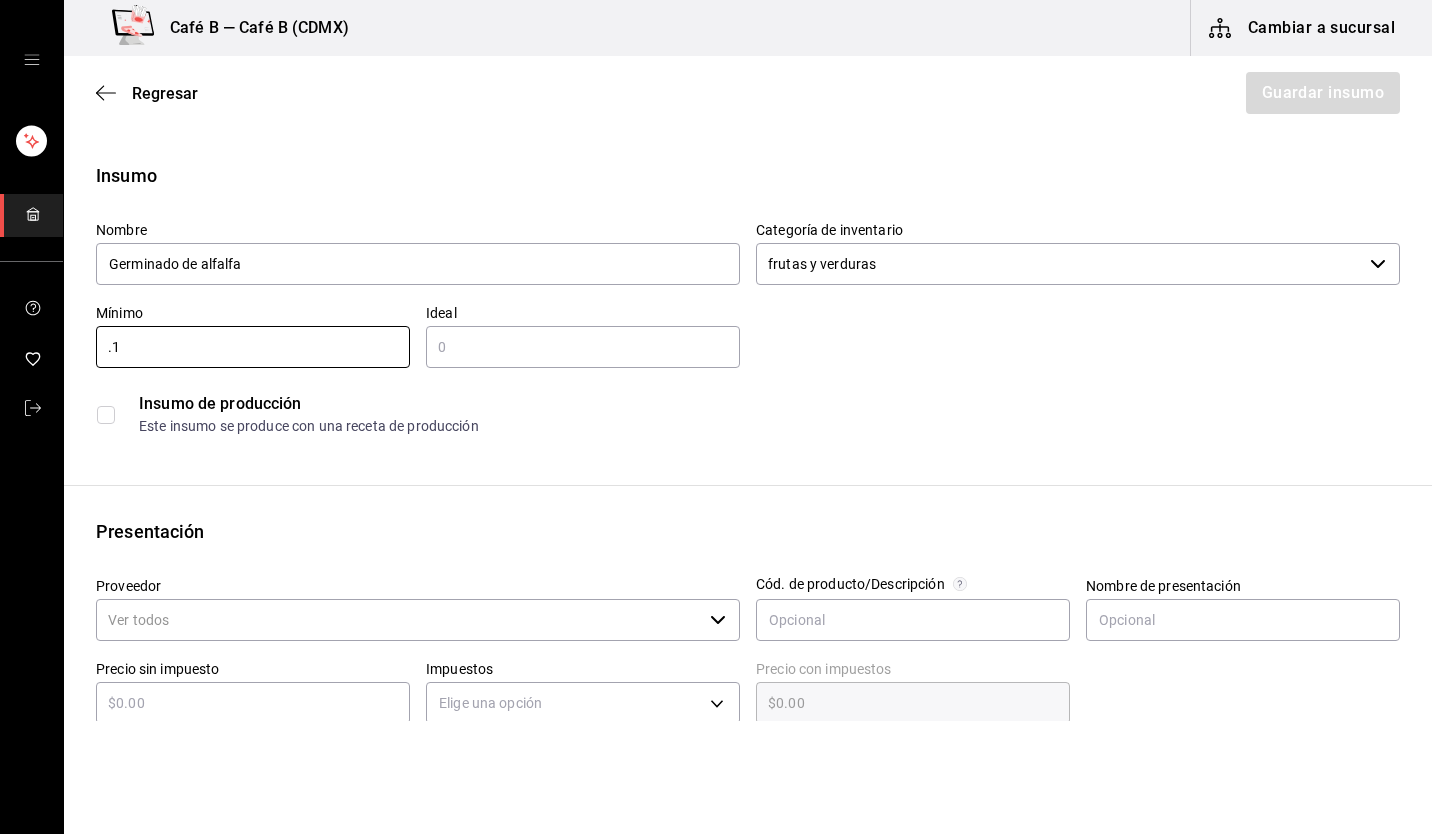 type on "0.1" 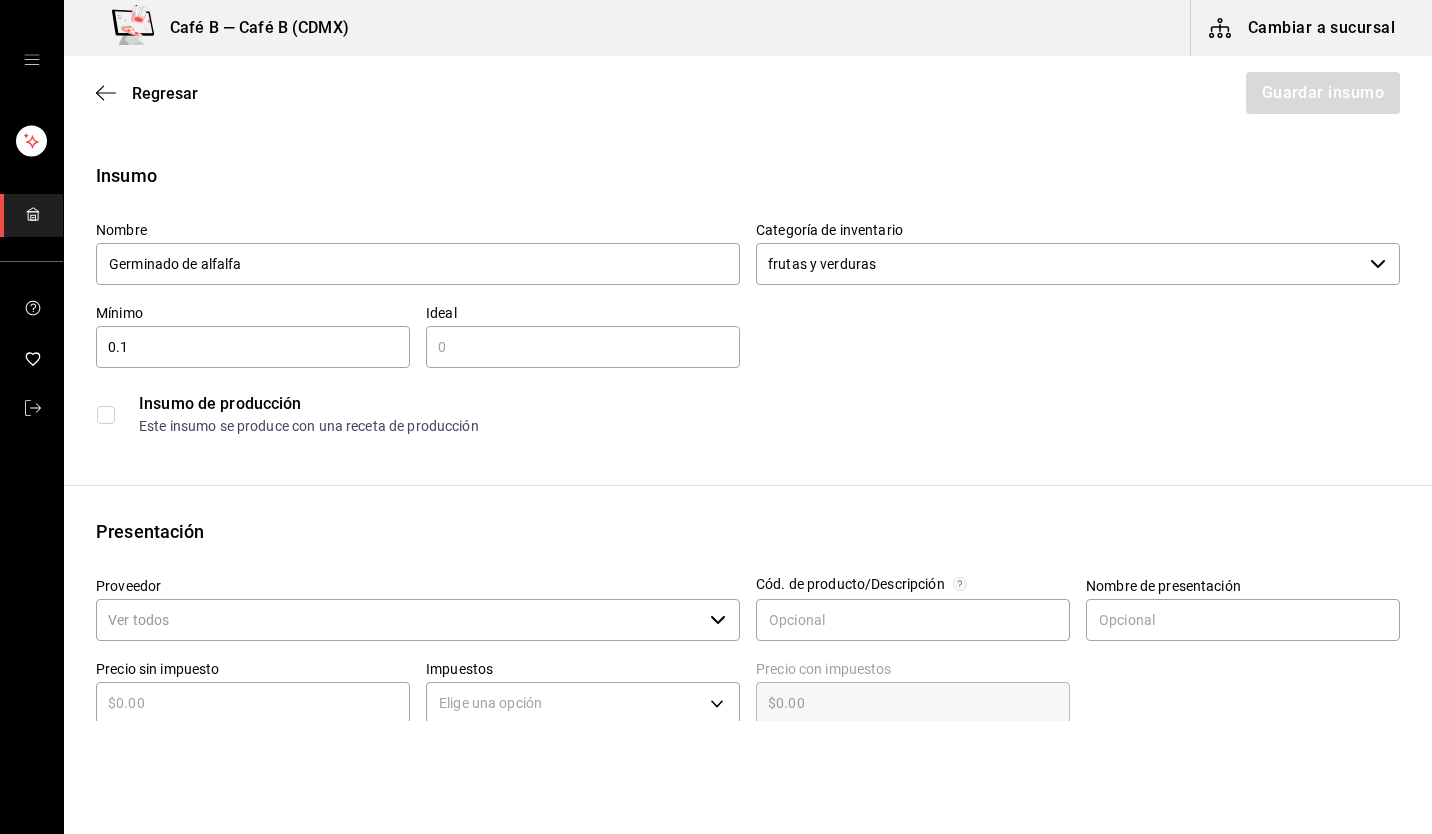 click at bounding box center (583, 347) 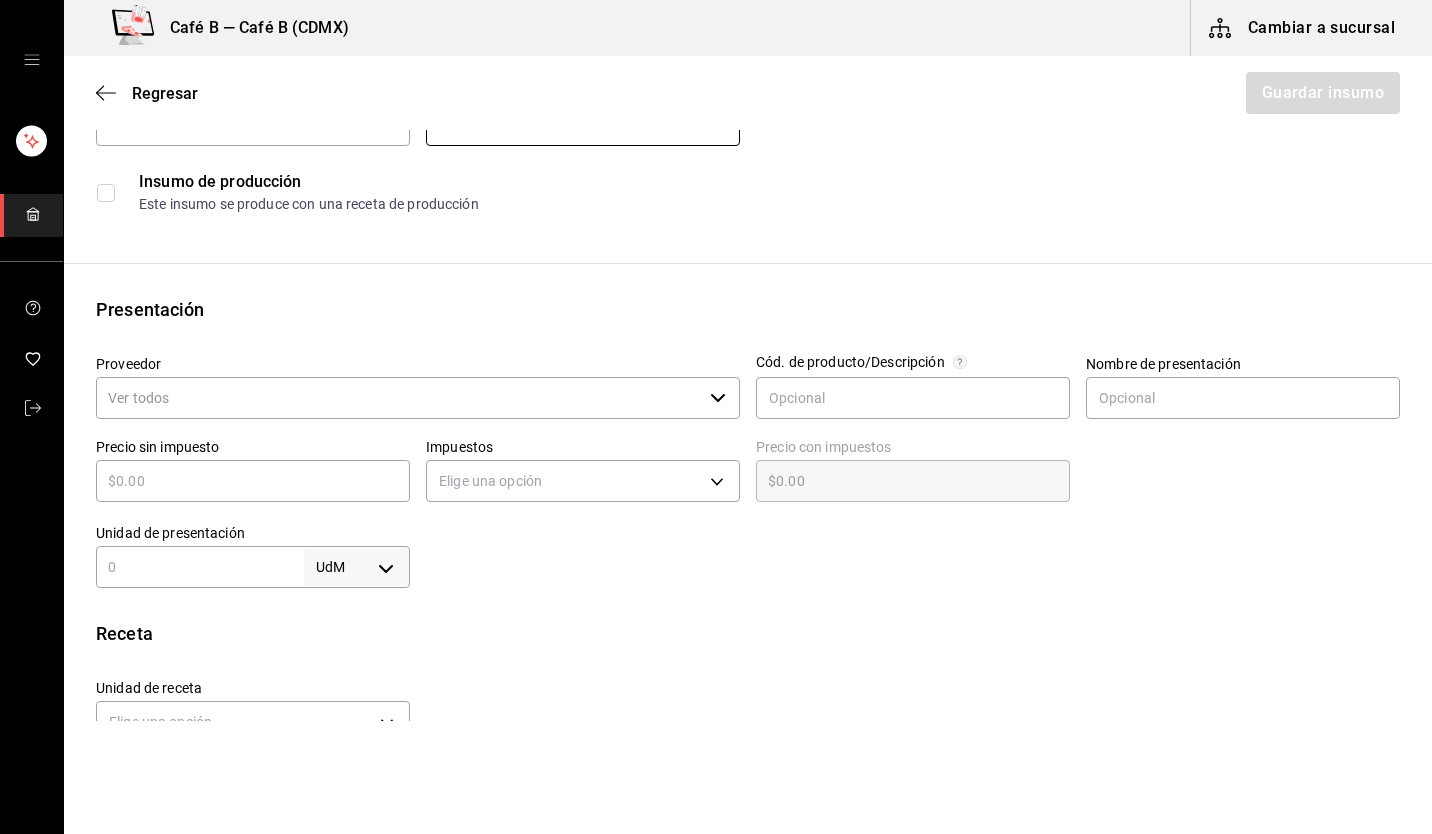 scroll, scrollTop: 400, scrollLeft: 0, axis: vertical 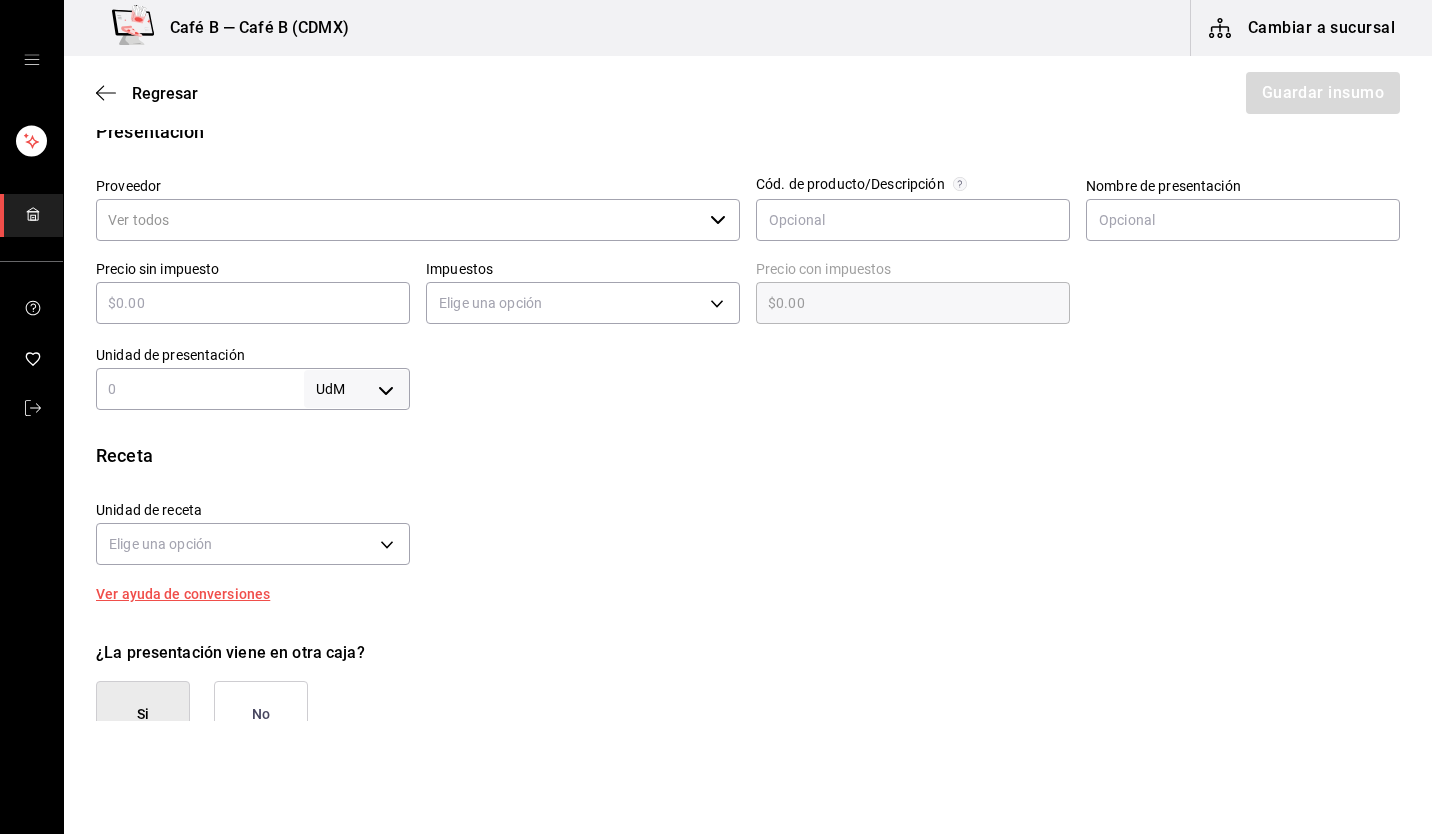 click on "​" at bounding box center (418, 220) 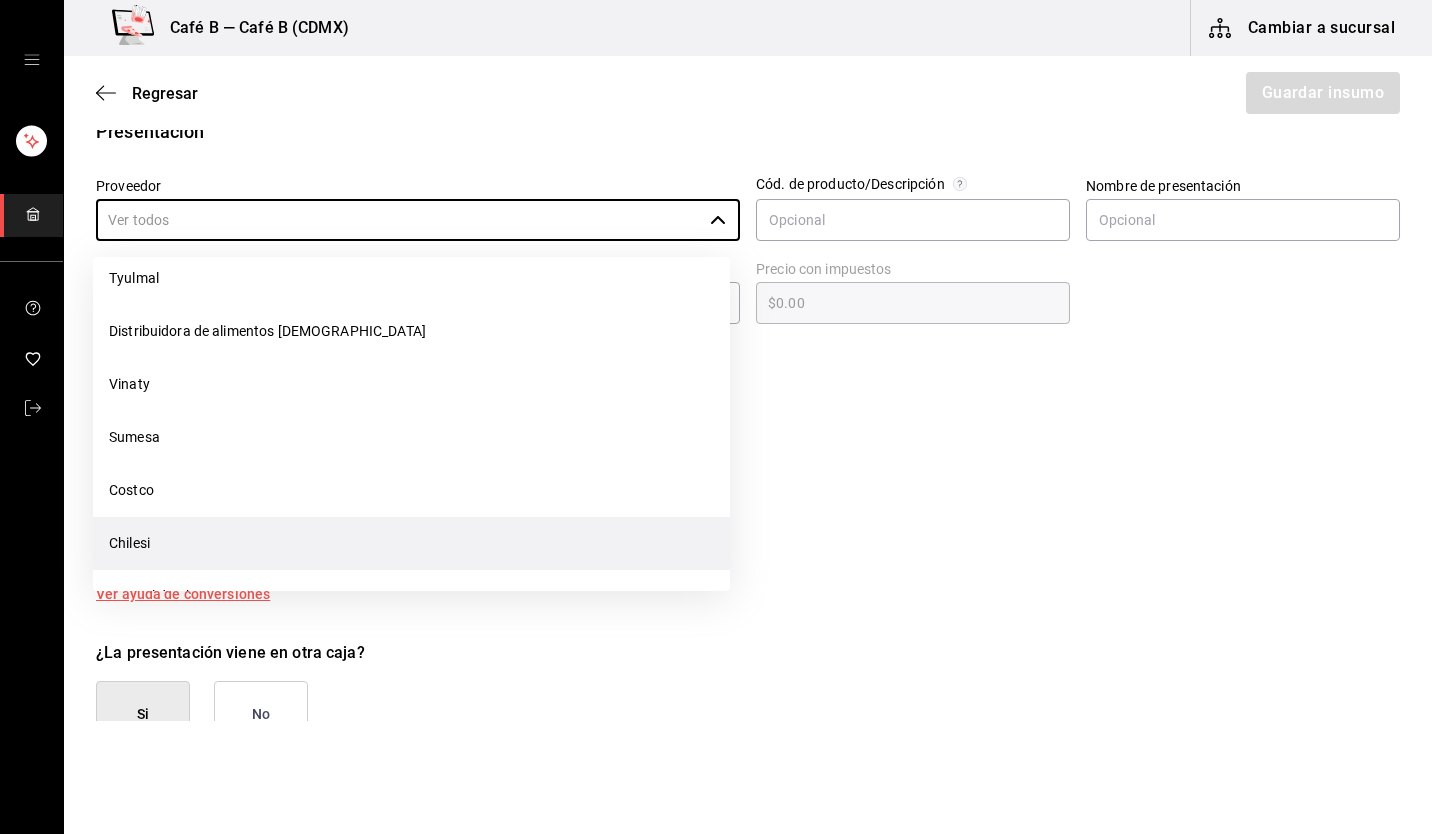 scroll, scrollTop: 2348, scrollLeft: 0, axis: vertical 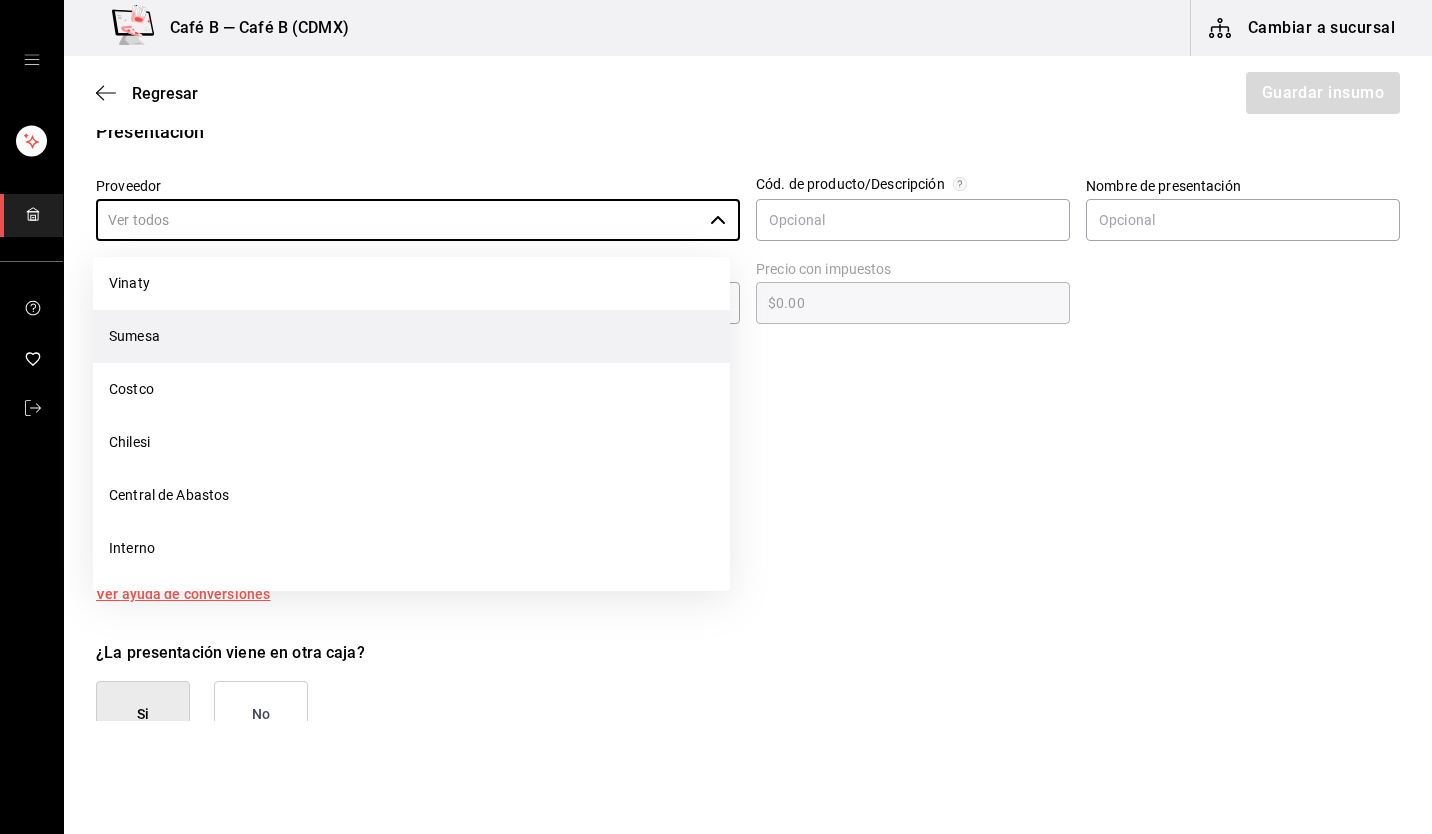 click on "Sumesa" at bounding box center [411, 336] 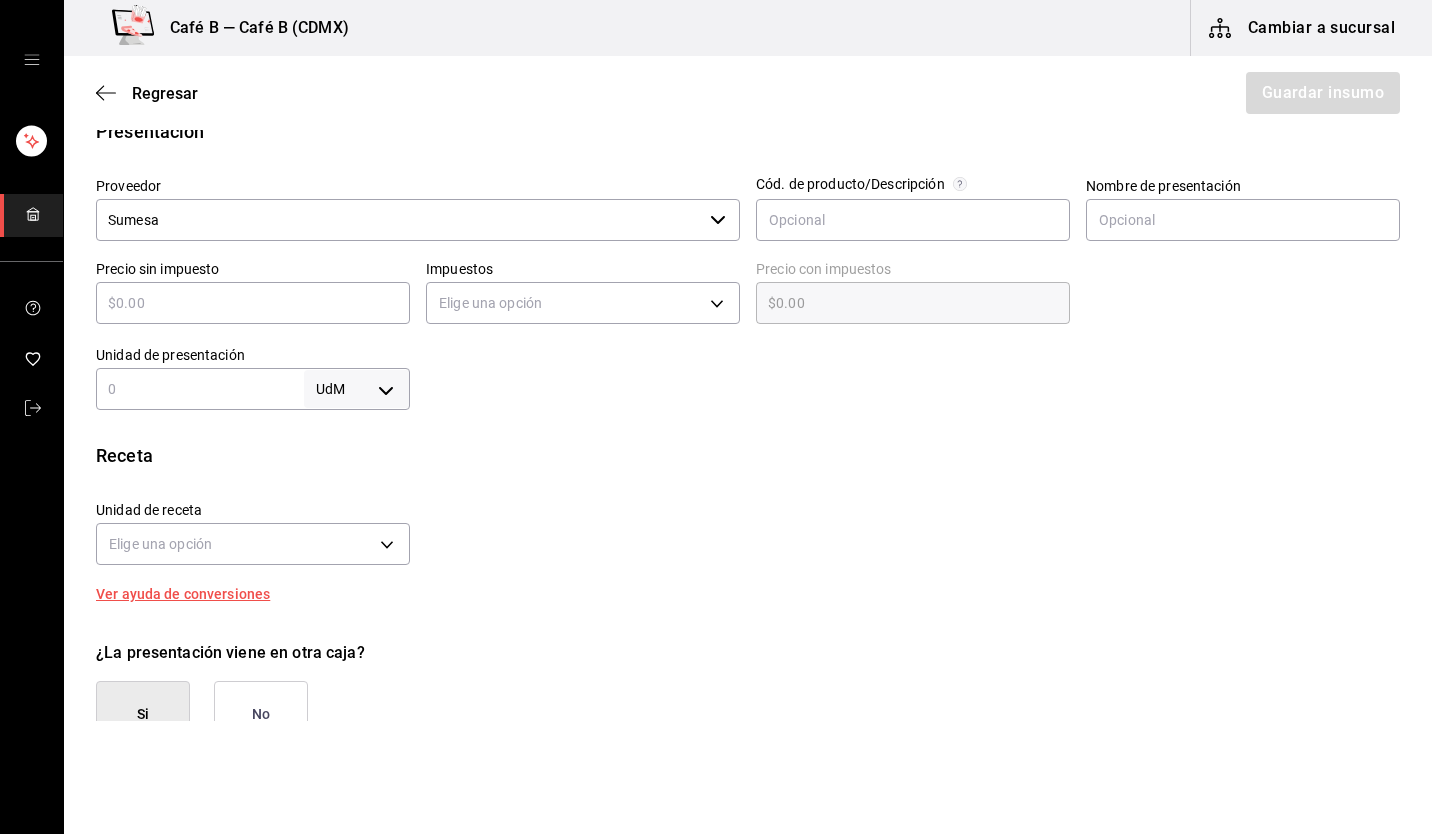 click on "​" at bounding box center [253, 303] 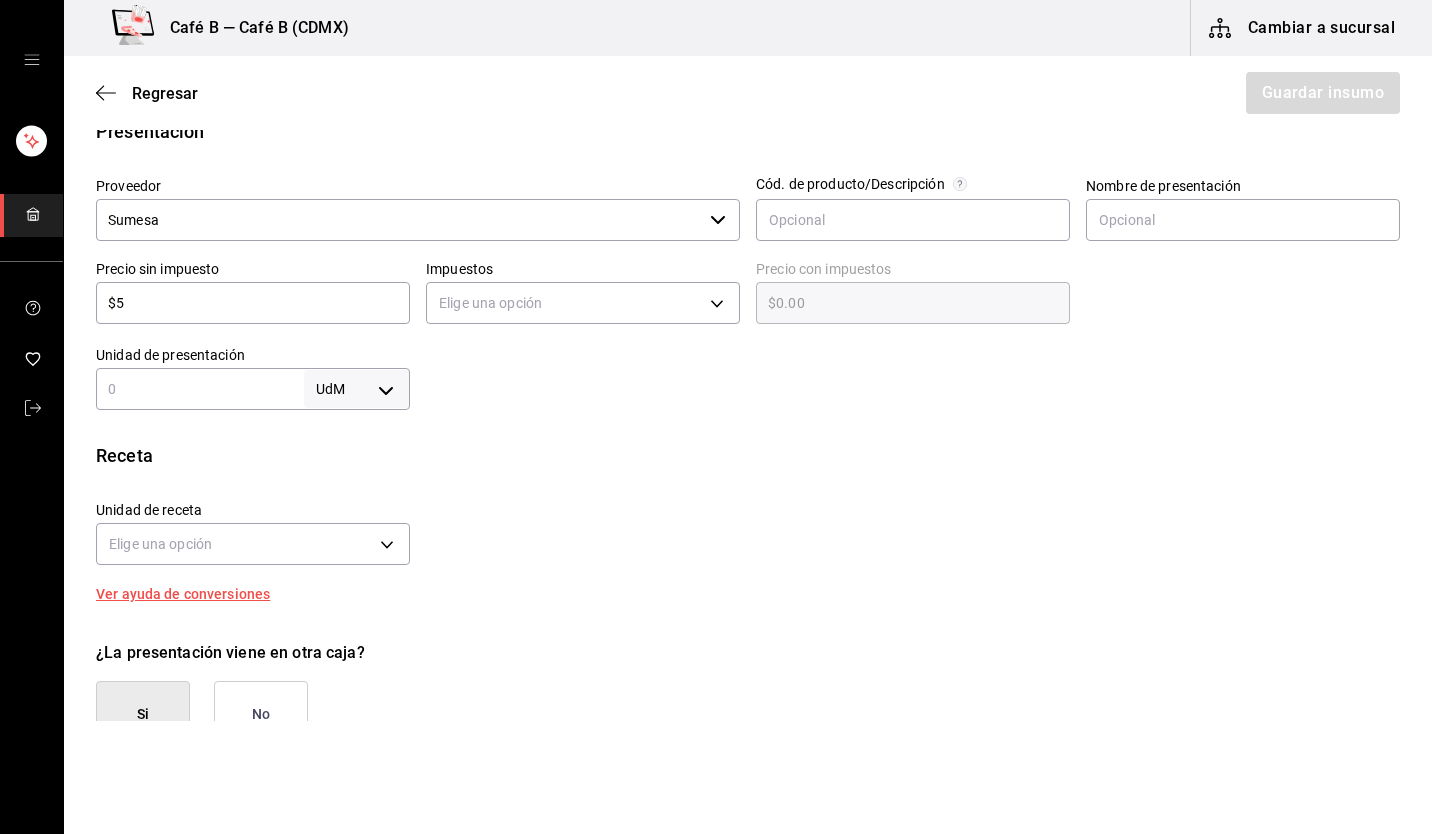 type on "$5.00" 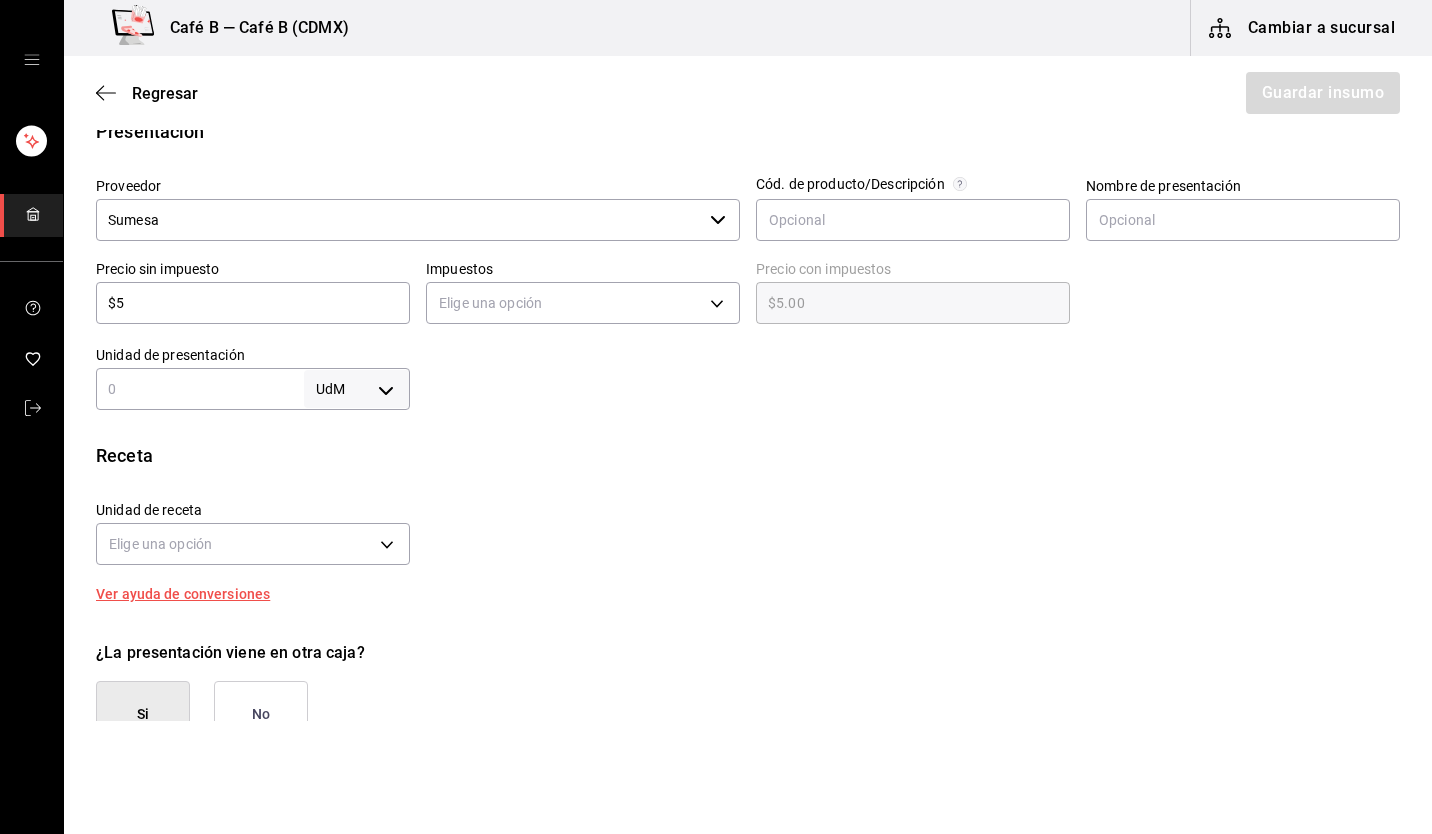 type on "$50" 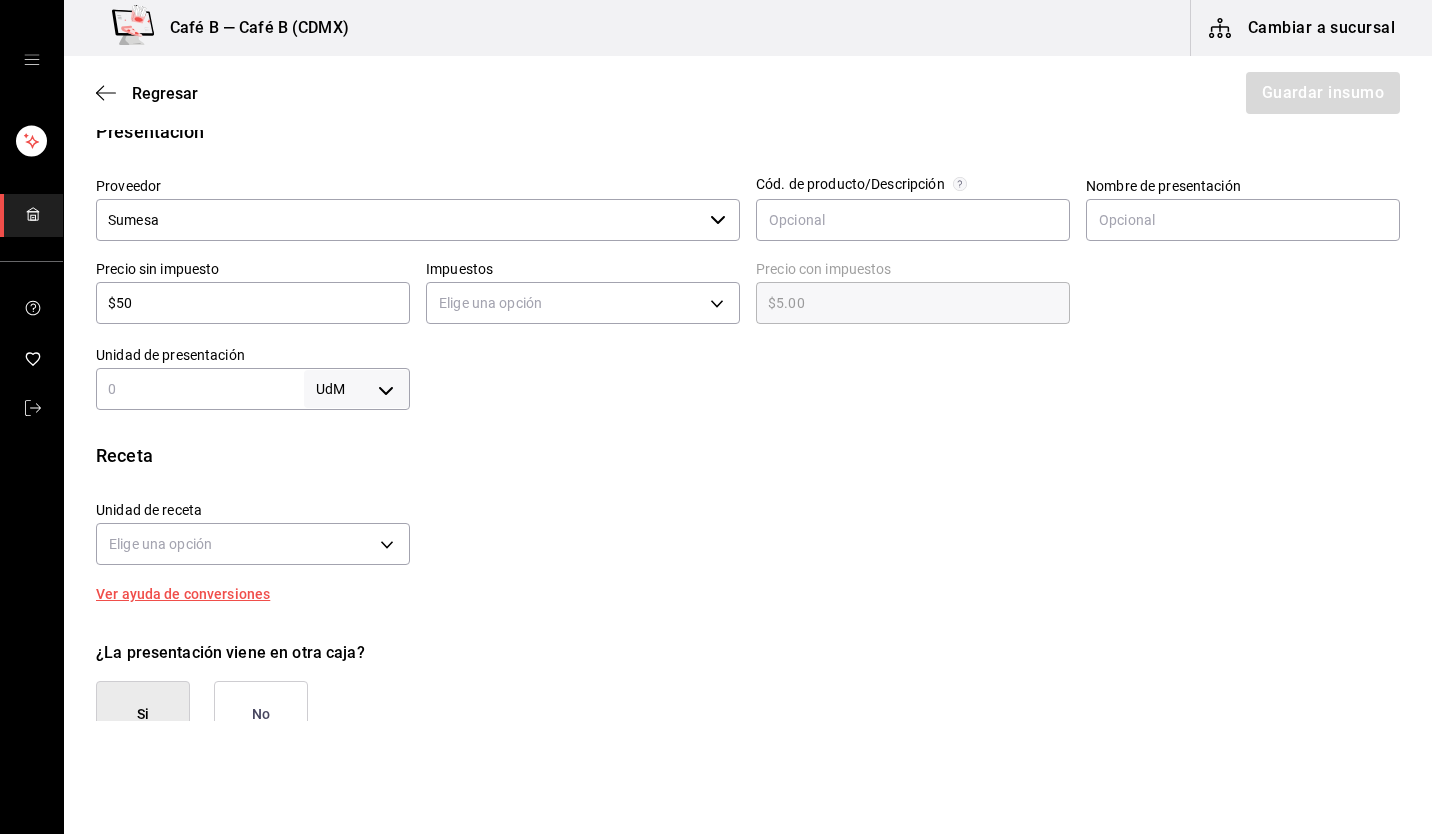 type on "$50.00" 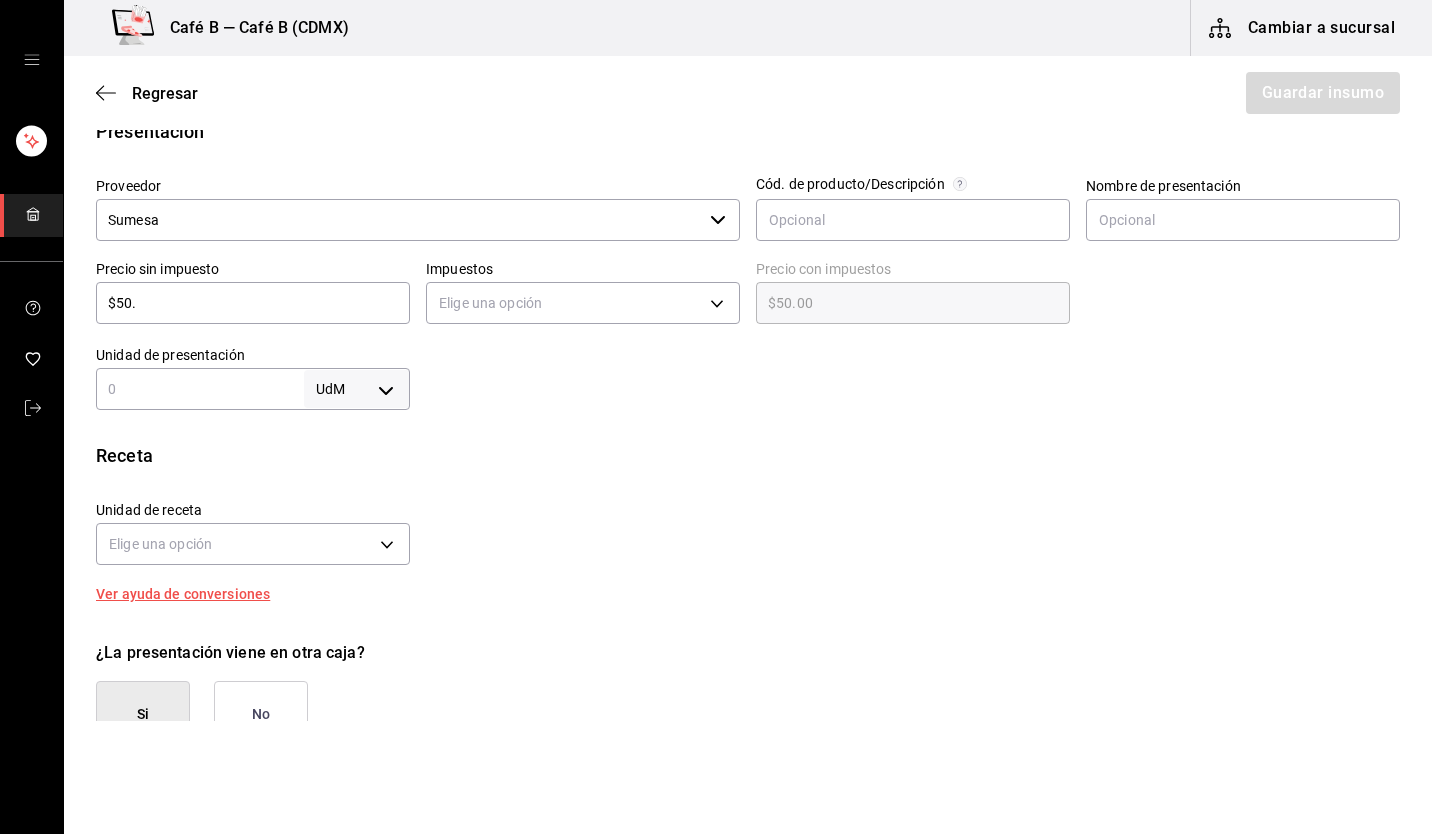 type on "$50.6" 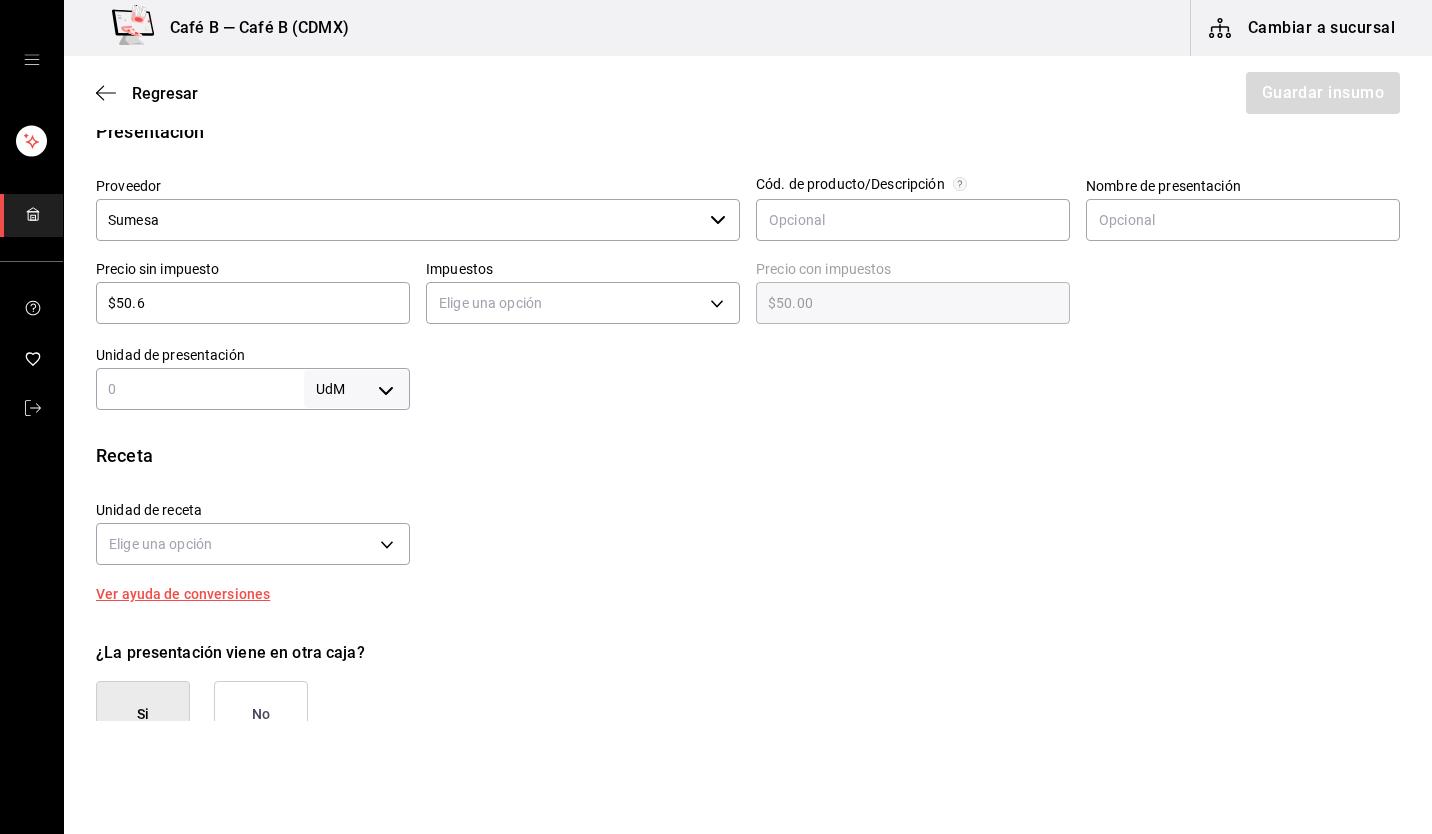type on "$50.60" 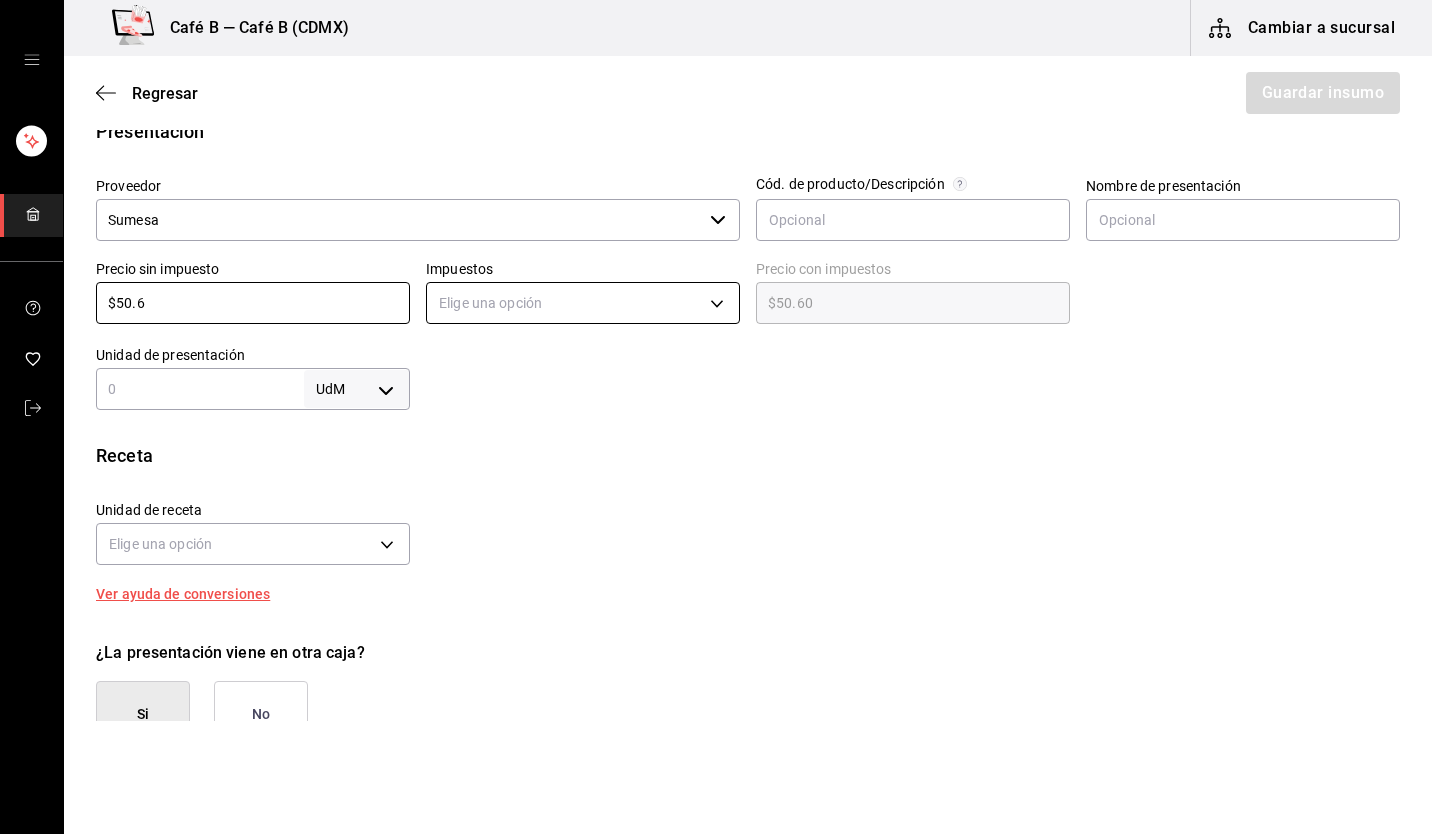 type on "$50.6" 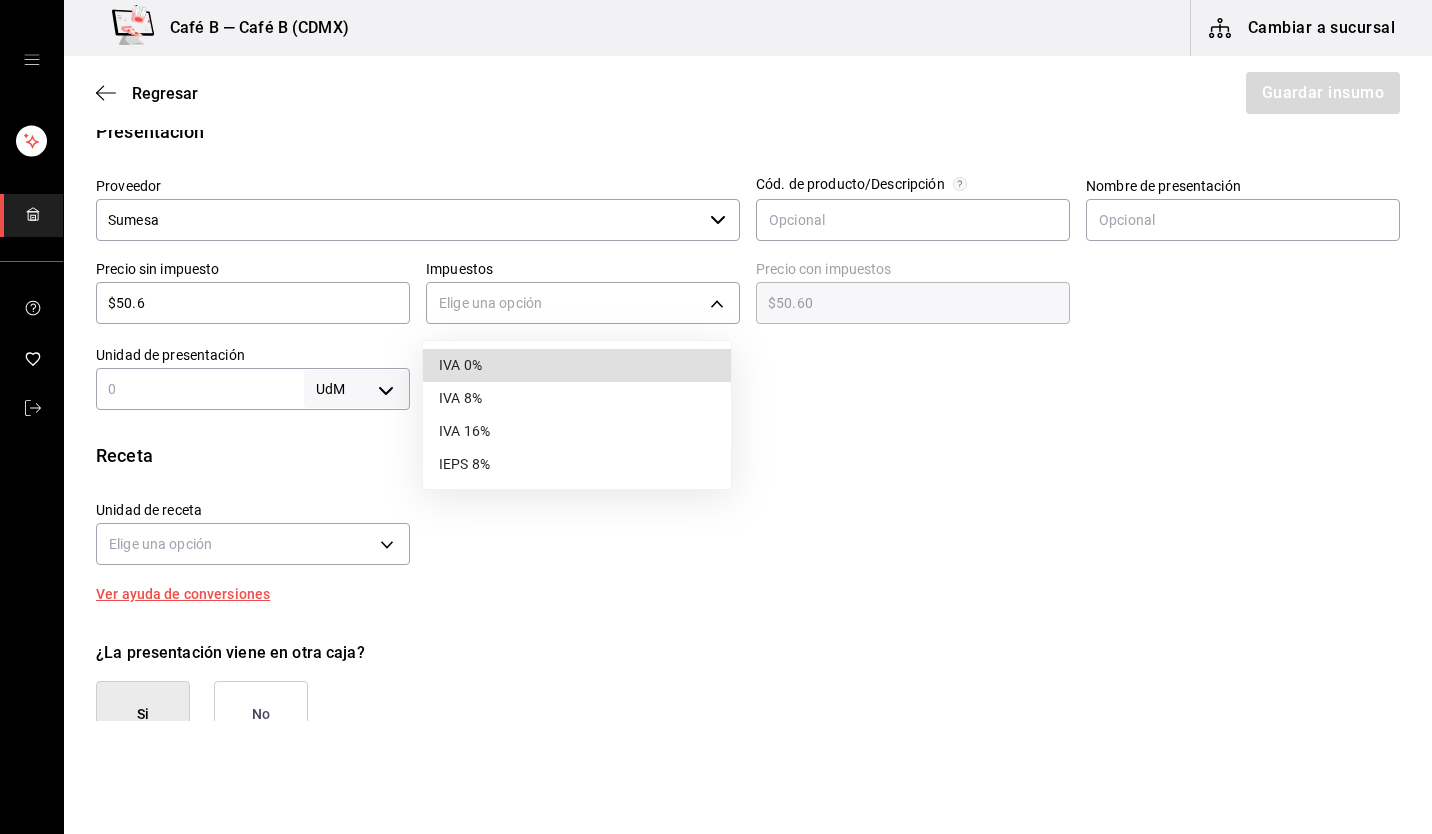 click on "IVA 0%" at bounding box center (577, 365) 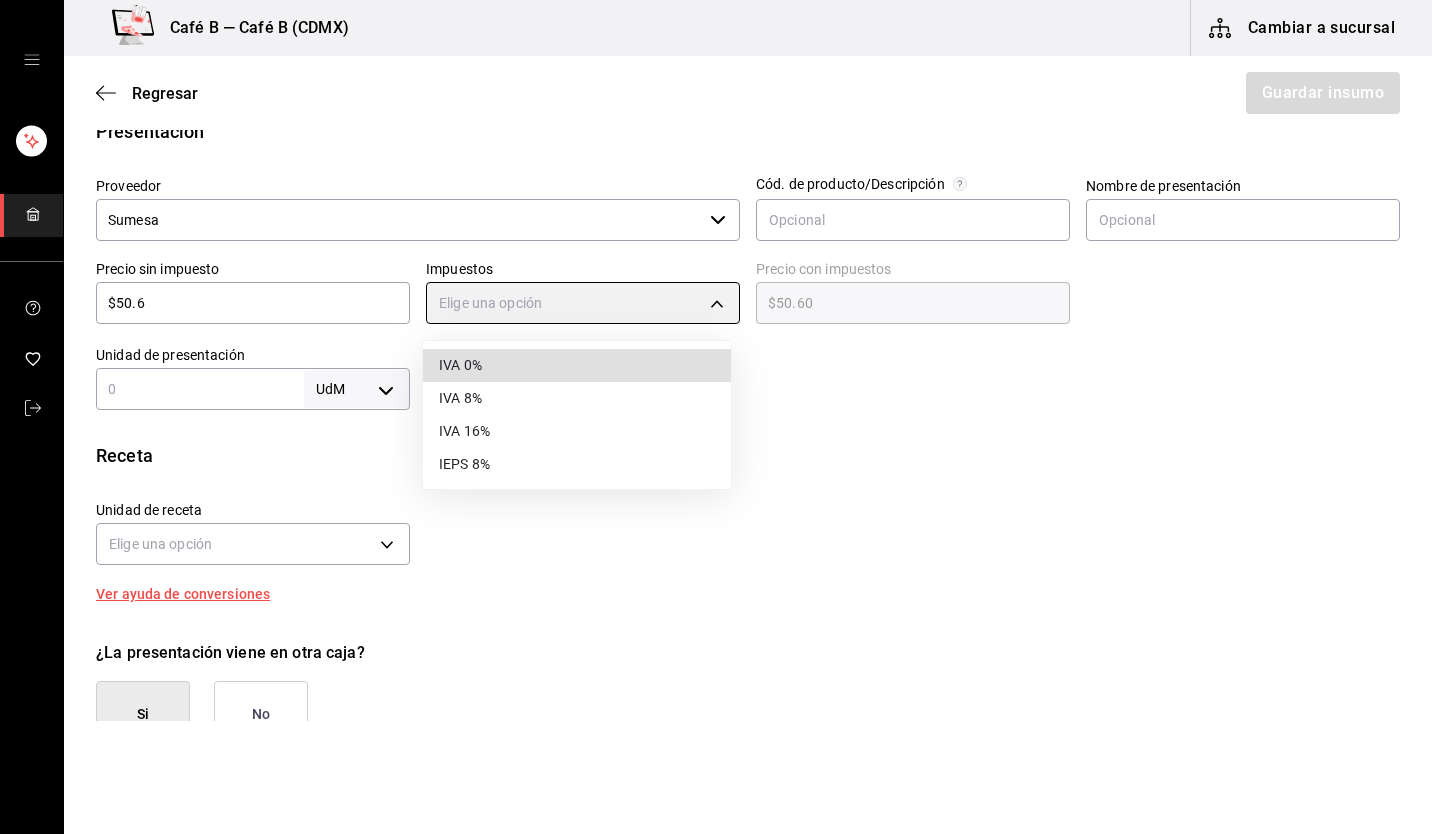 type on "IVA_0" 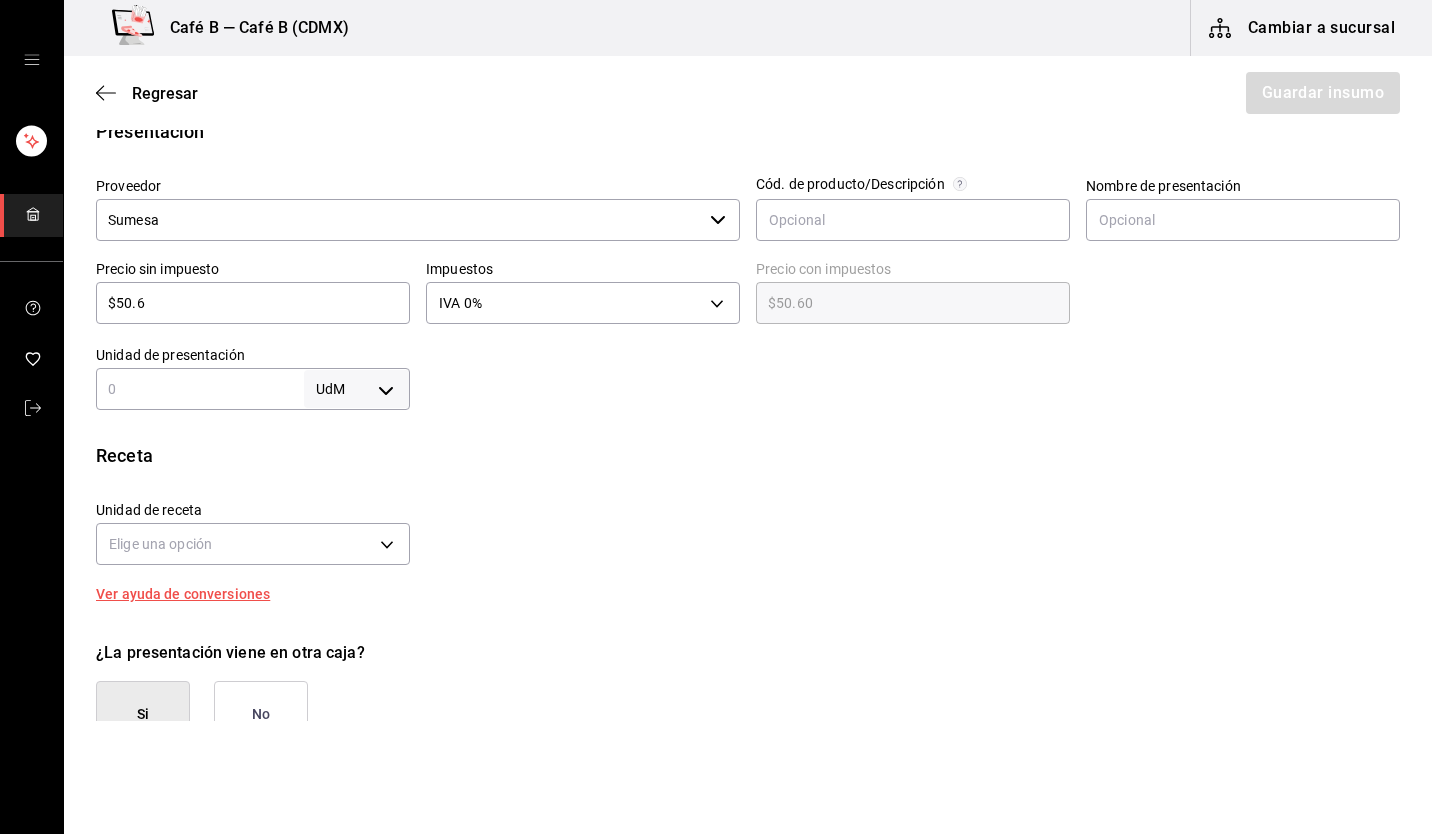 click at bounding box center (200, 389) 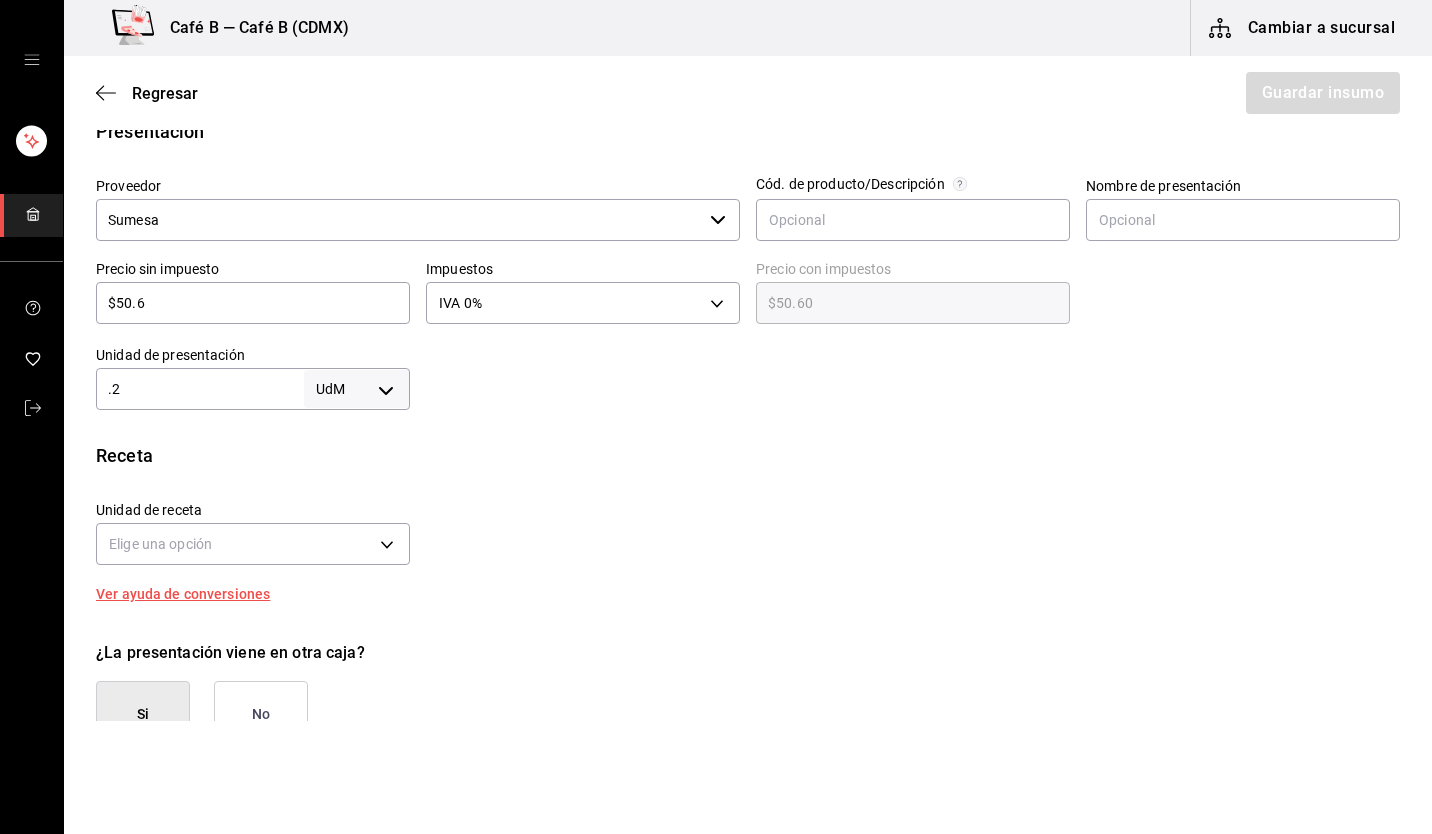 type on "0.2" 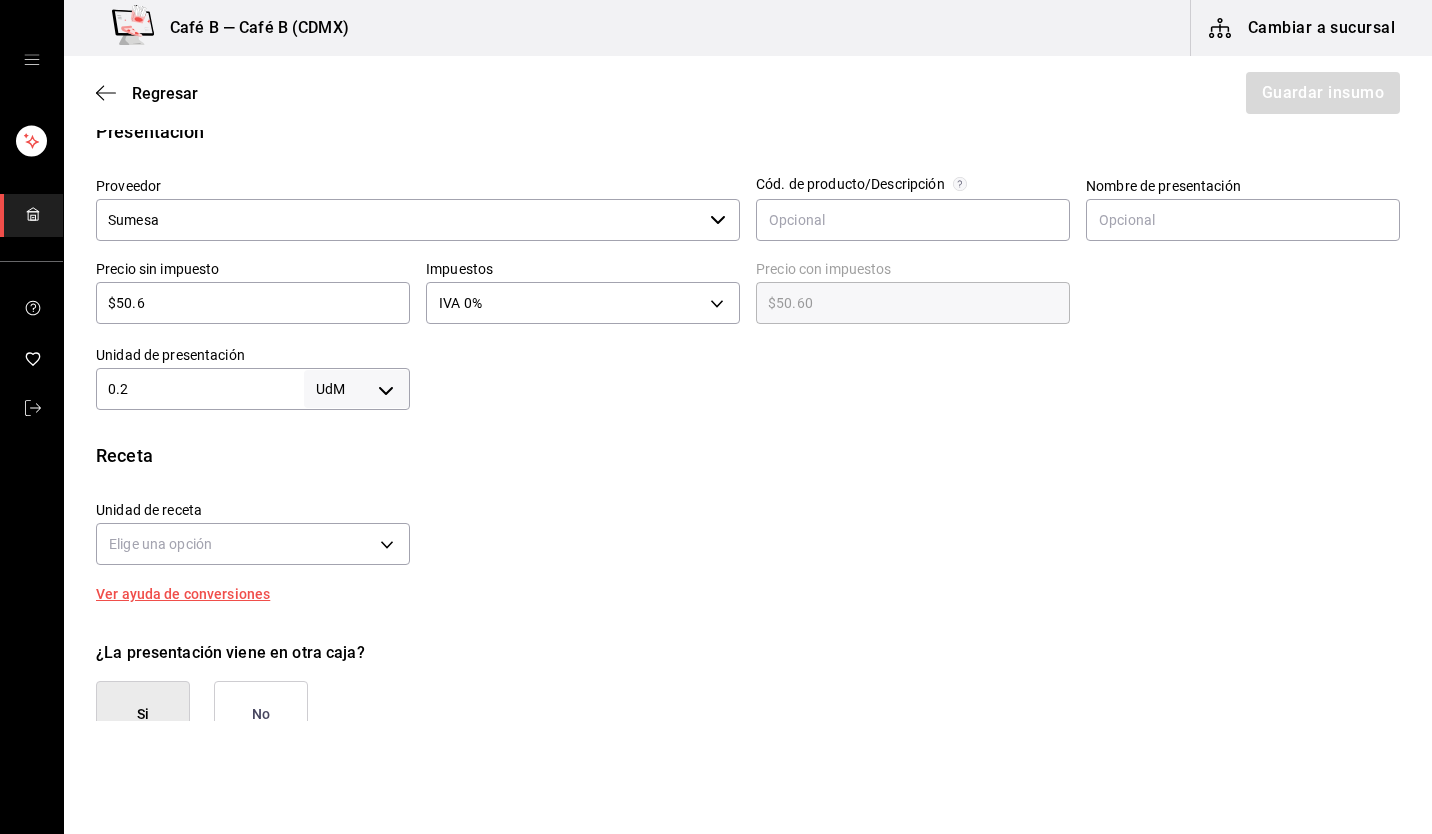 click on "Café B — Café B (CDMX) Cambiar a sucursal Regresar Guardar insumo Insumo Nombre Germinado de alfalfa Categoría de inventario frutas y verduras ​ Mínimo 0.1 ​ Ideal 0.25 ​ Insumo de producción Este insumo se produce con una receta de producción Presentación Proveedor Sumesa ​ Cód. de producto/Descripción Nombre de presentación Precio sin impuesto $50.6 ​ Impuestos IVA 0% IVA_0 Precio con impuestos $50.60 ​ Unidad de presentación 0.2 UdM ​ Receta Unidad de receta Elige una opción Factor de conversión ​ Ver ayuda de conversiones ¿La presentación  viene en otra caja? Si No Presentaciones por caja ​ Sin definir Unidades de conteo GANA 1 MES GRATIS EN TU SUSCRIPCIÓN AQUÍ ¿Recuerdas cómo empezó tu restaurante?
[PERSON_NAME] puedes ayudar a un colega a tener el mismo cambio que tú viviste.
Recomienda Parrot directamente desde tu Portal Administrador.
Es fácil y rápido.
🎁 Por cada restaurante que se una, ganas 1 mes gratis. Visitar centro de ayuda [PHONE_NUMBER] [PHONE_NUMBER]" at bounding box center (716, 360) 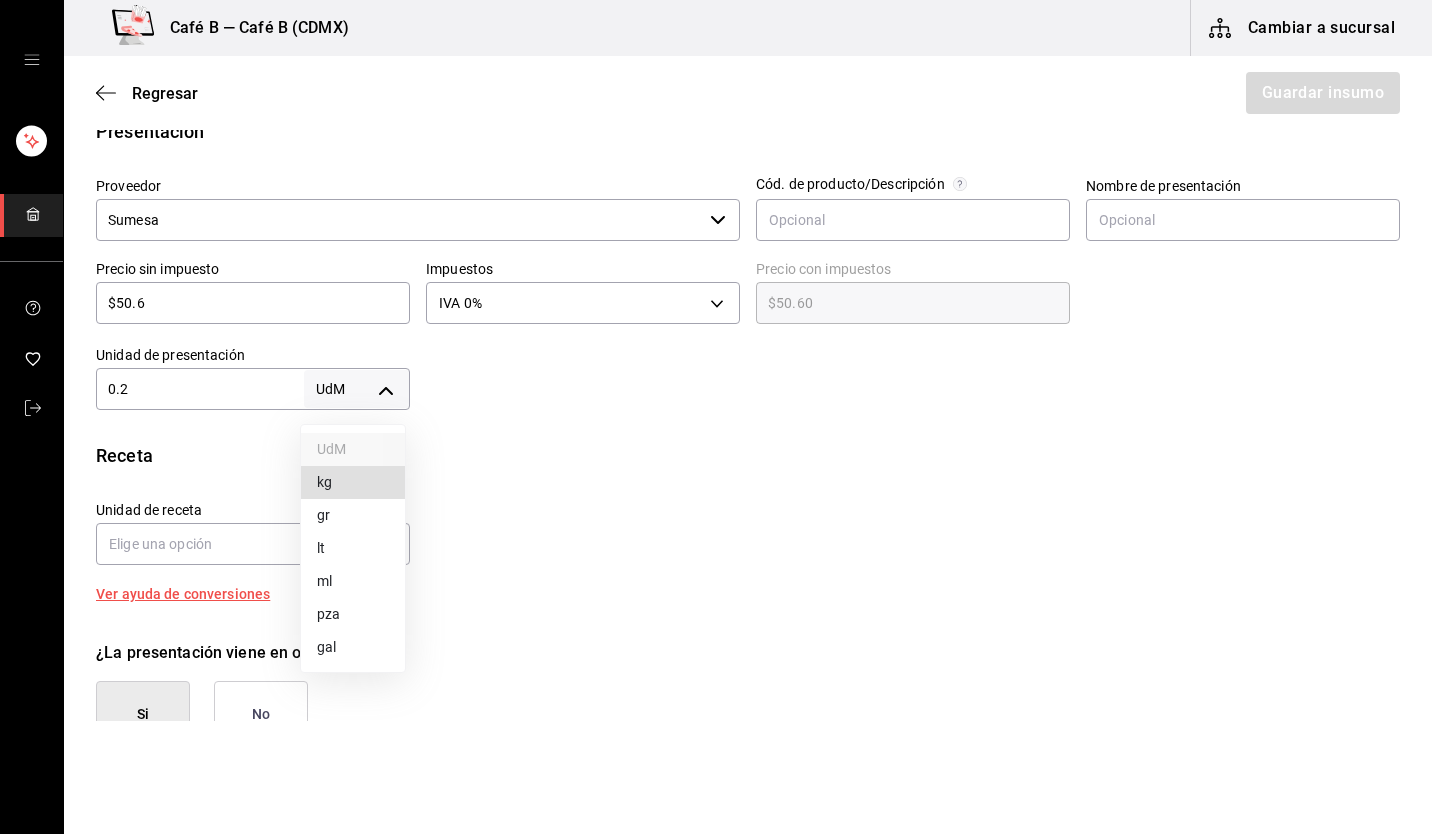 click on "gr" at bounding box center (353, 515) 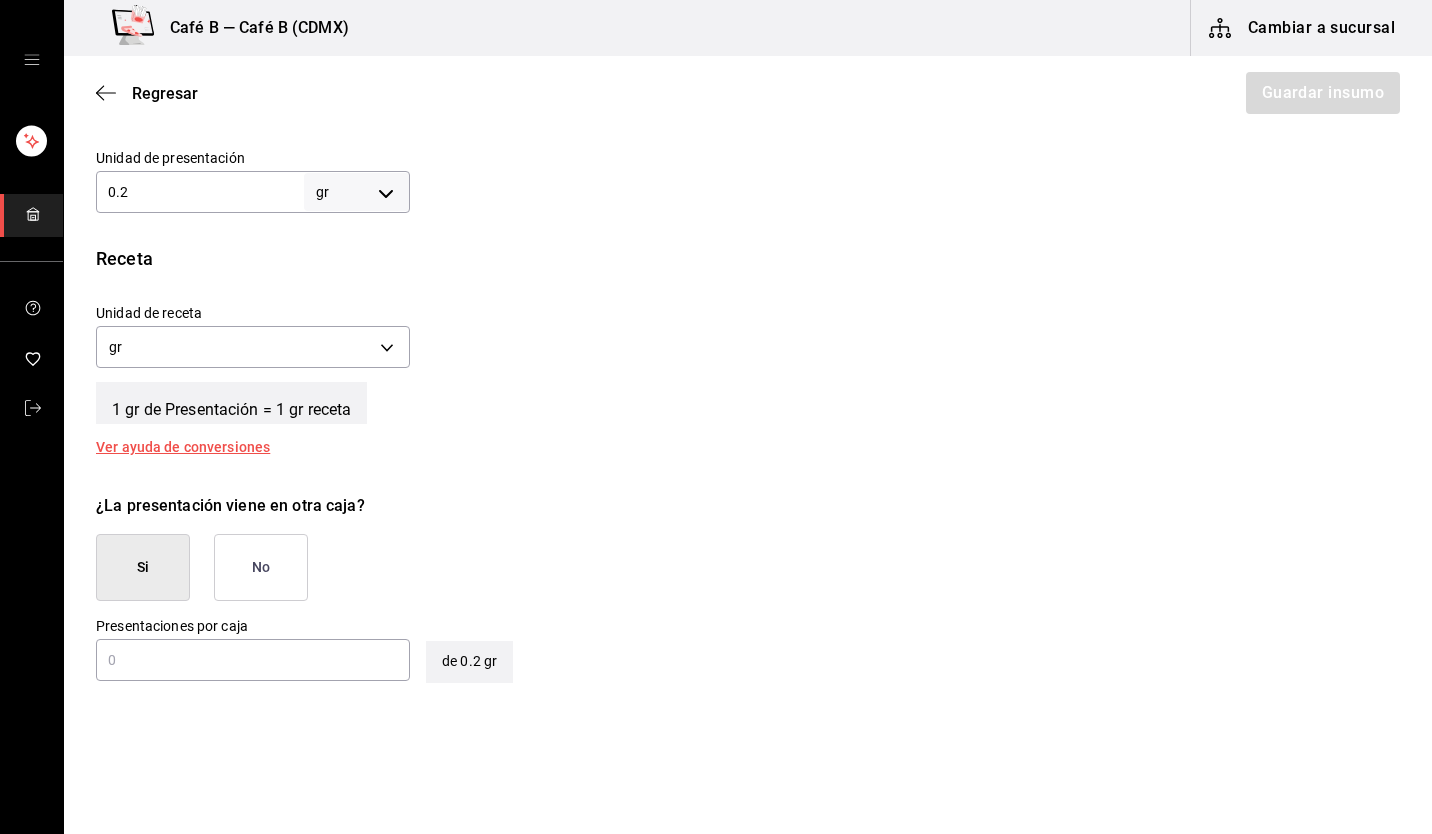 scroll, scrollTop: 774, scrollLeft: 0, axis: vertical 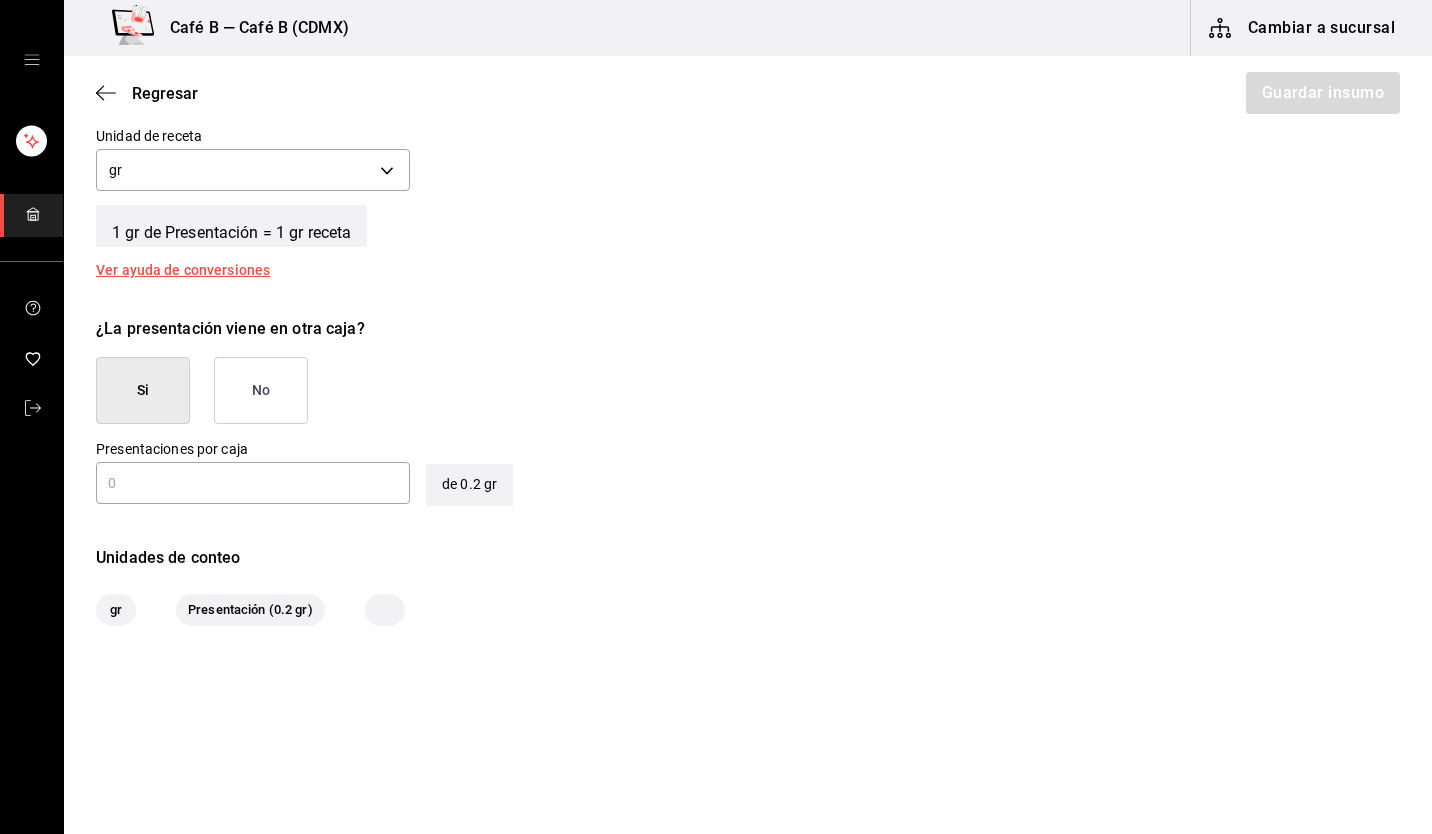 click on "Presentaciones por caja ​" at bounding box center (245, 465) 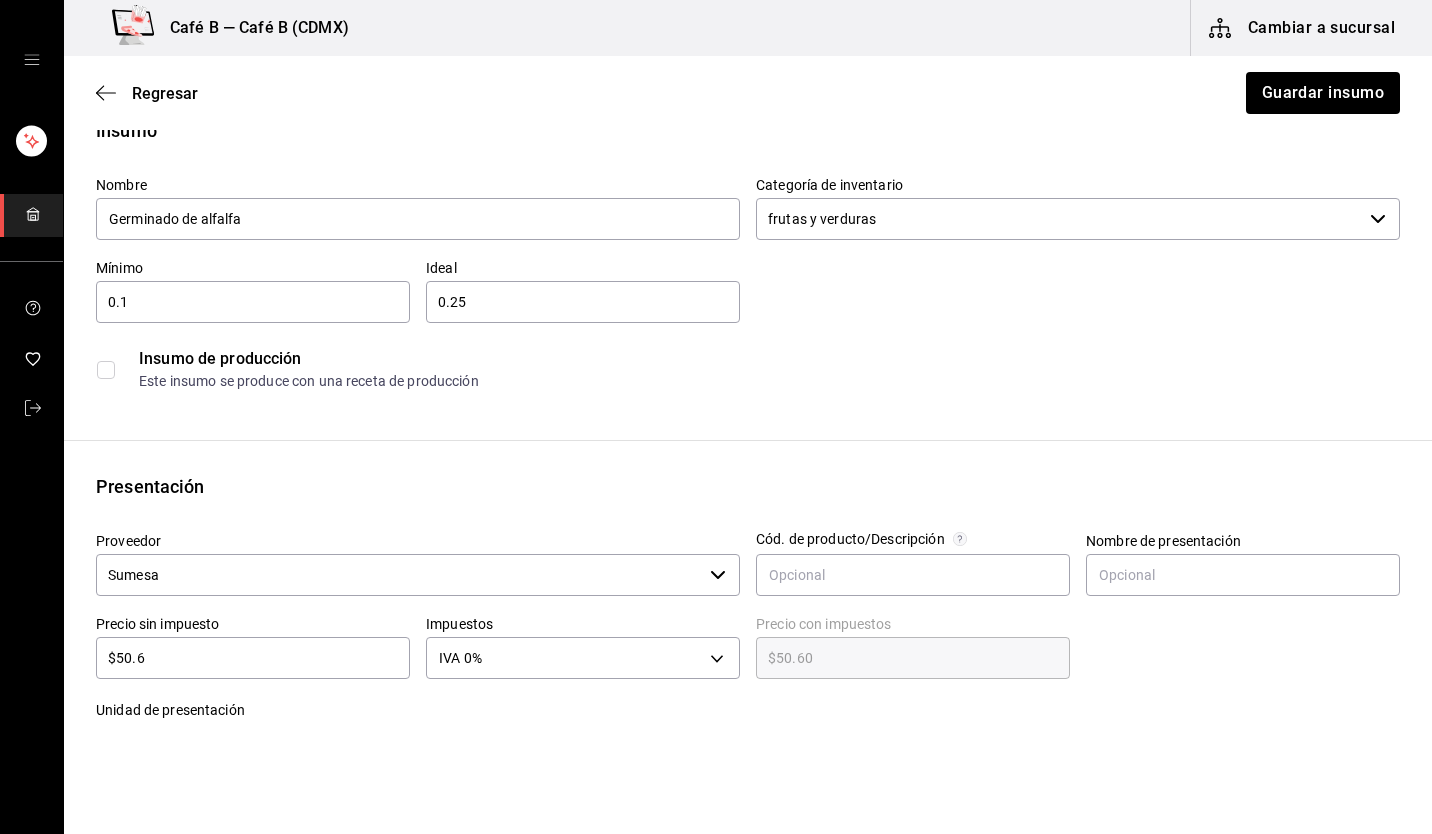 scroll, scrollTop: 0, scrollLeft: 0, axis: both 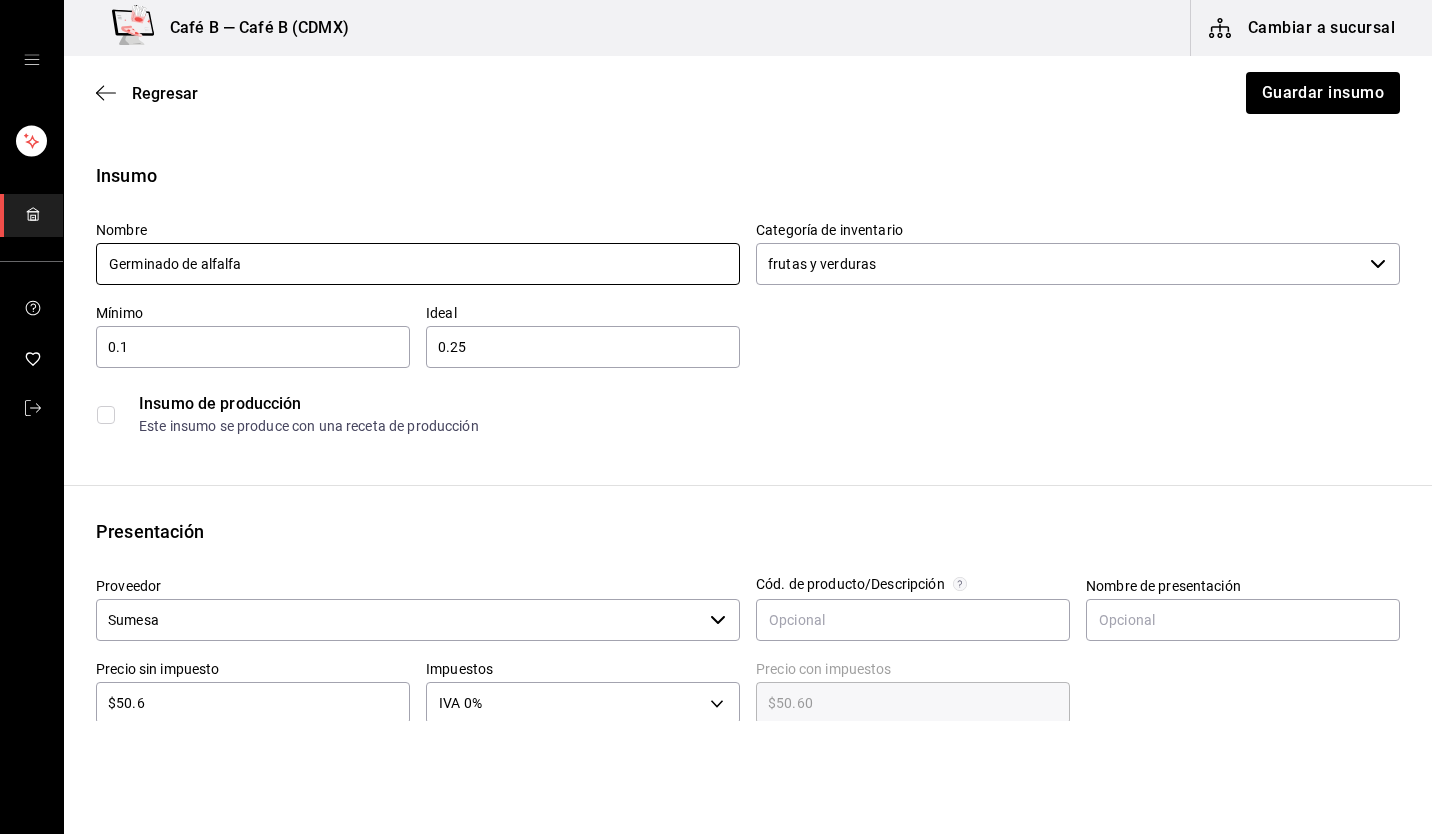 click on "Germinado de alfalfa" at bounding box center [418, 264] 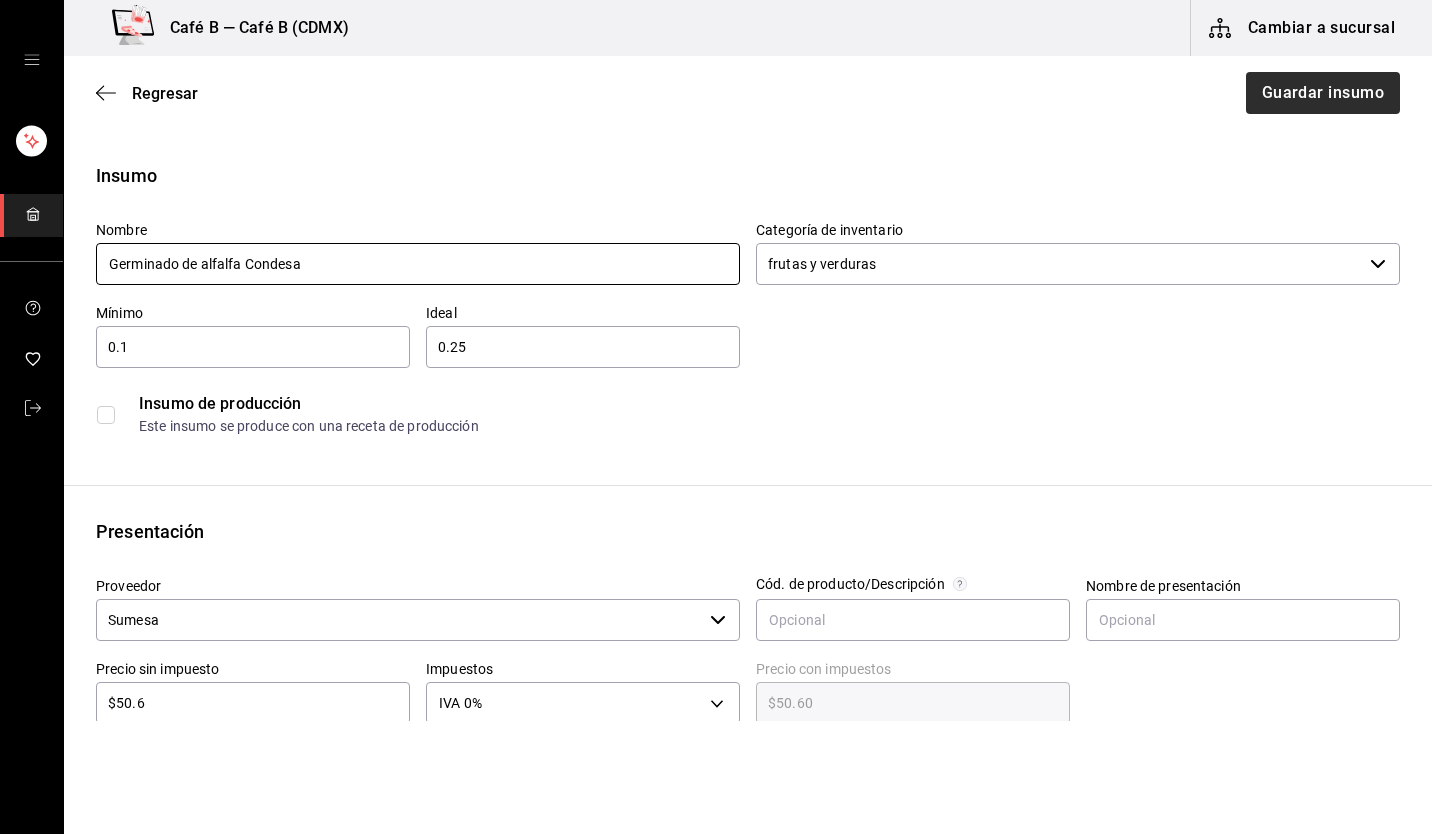 type on "Germinado de alfalfa Condesa" 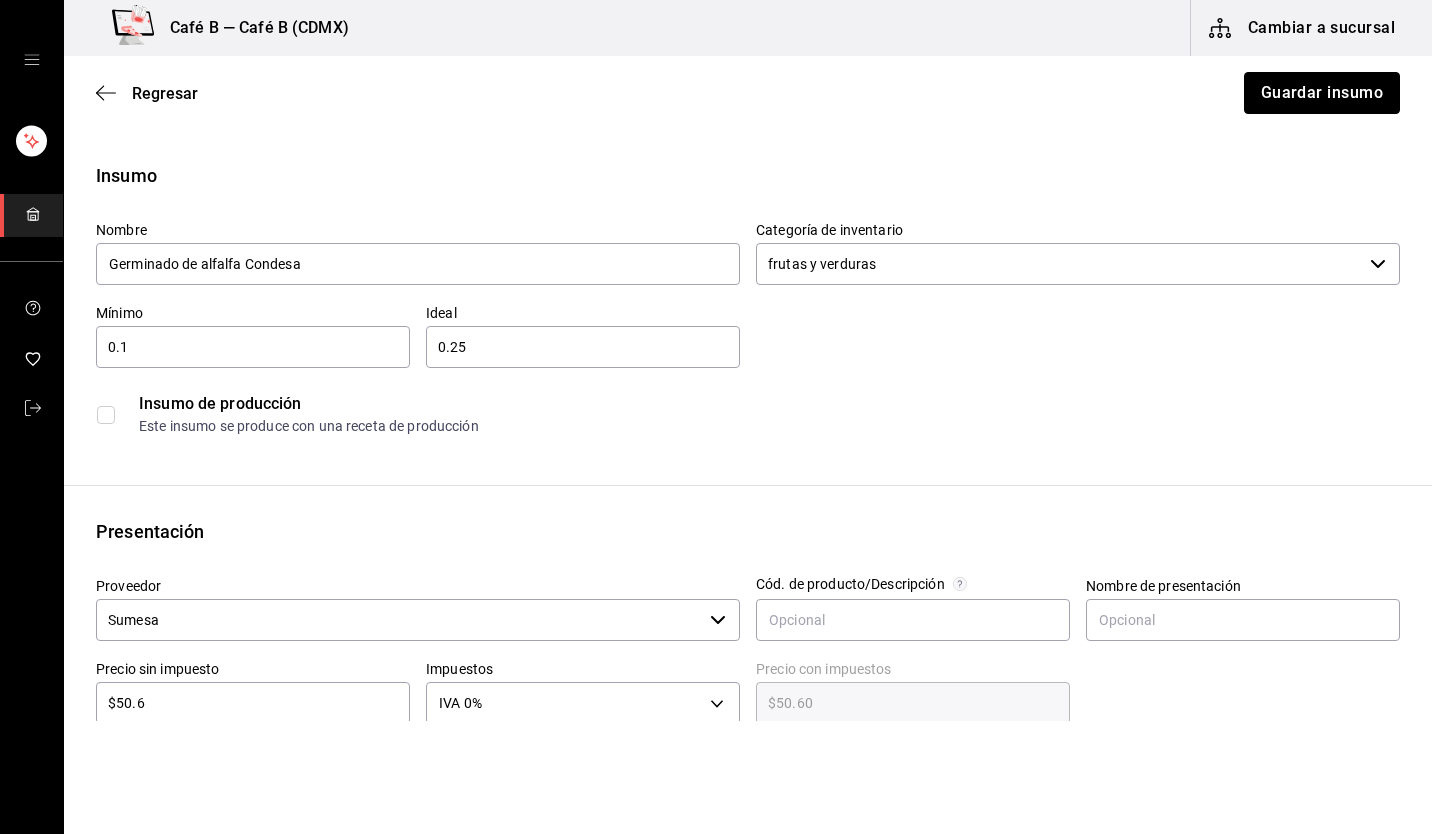 drag, startPoint x: 1310, startPoint y: 102, endPoint x: 1097, endPoint y: 36, distance: 222.99103 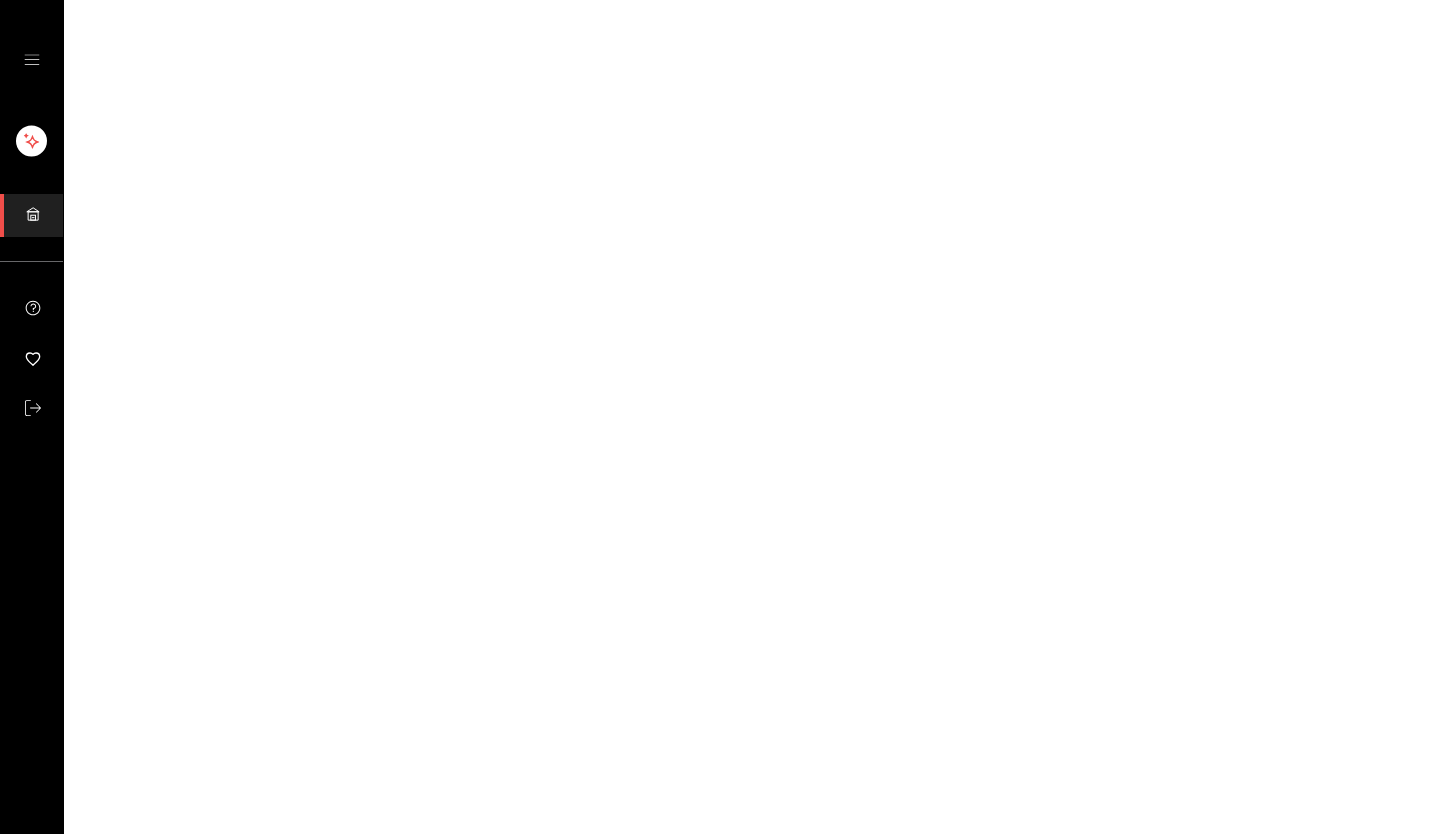 scroll, scrollTop: 0, scrollLeft: 0, axis: both 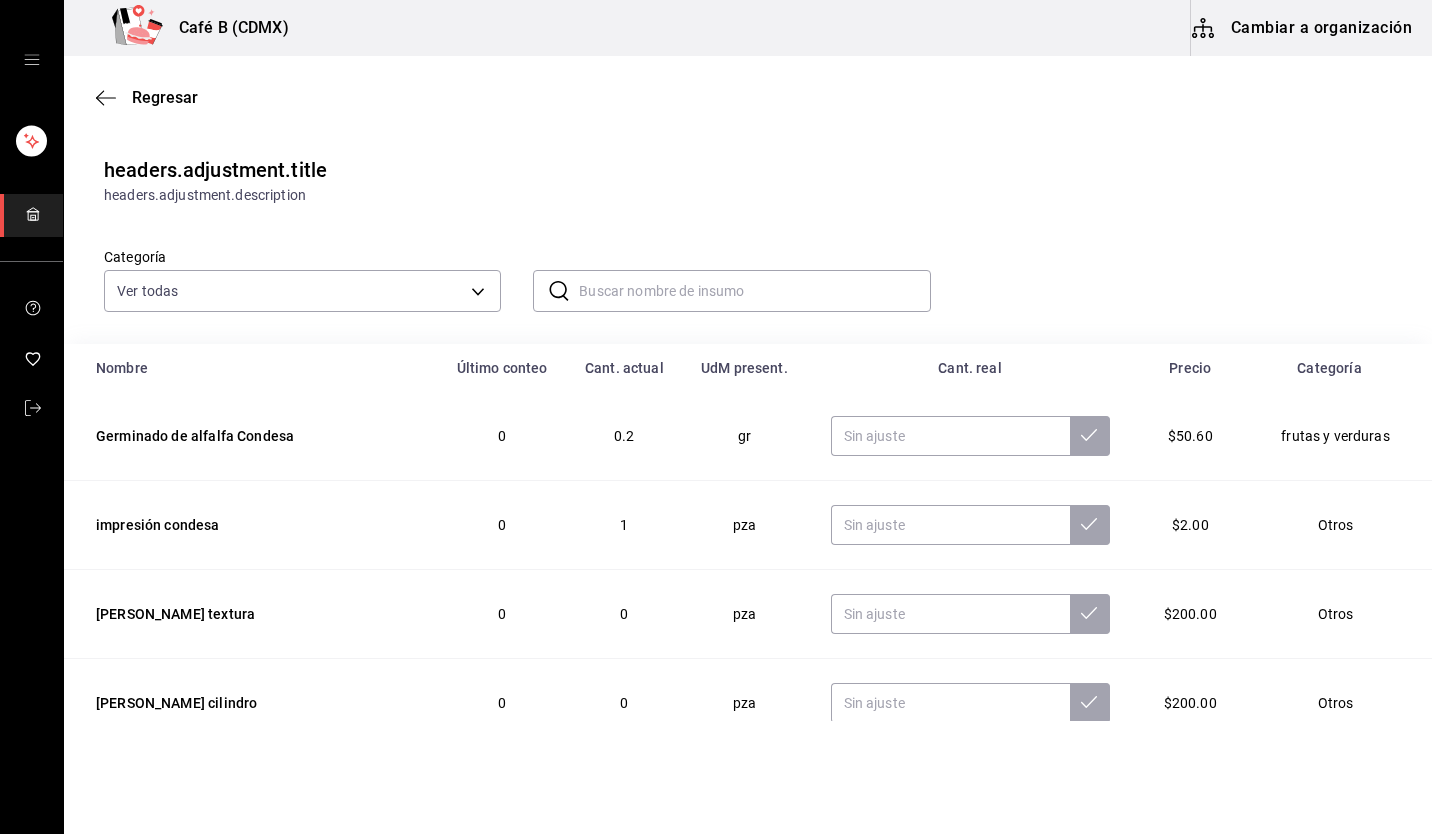 click at bounding box center (754, 291) 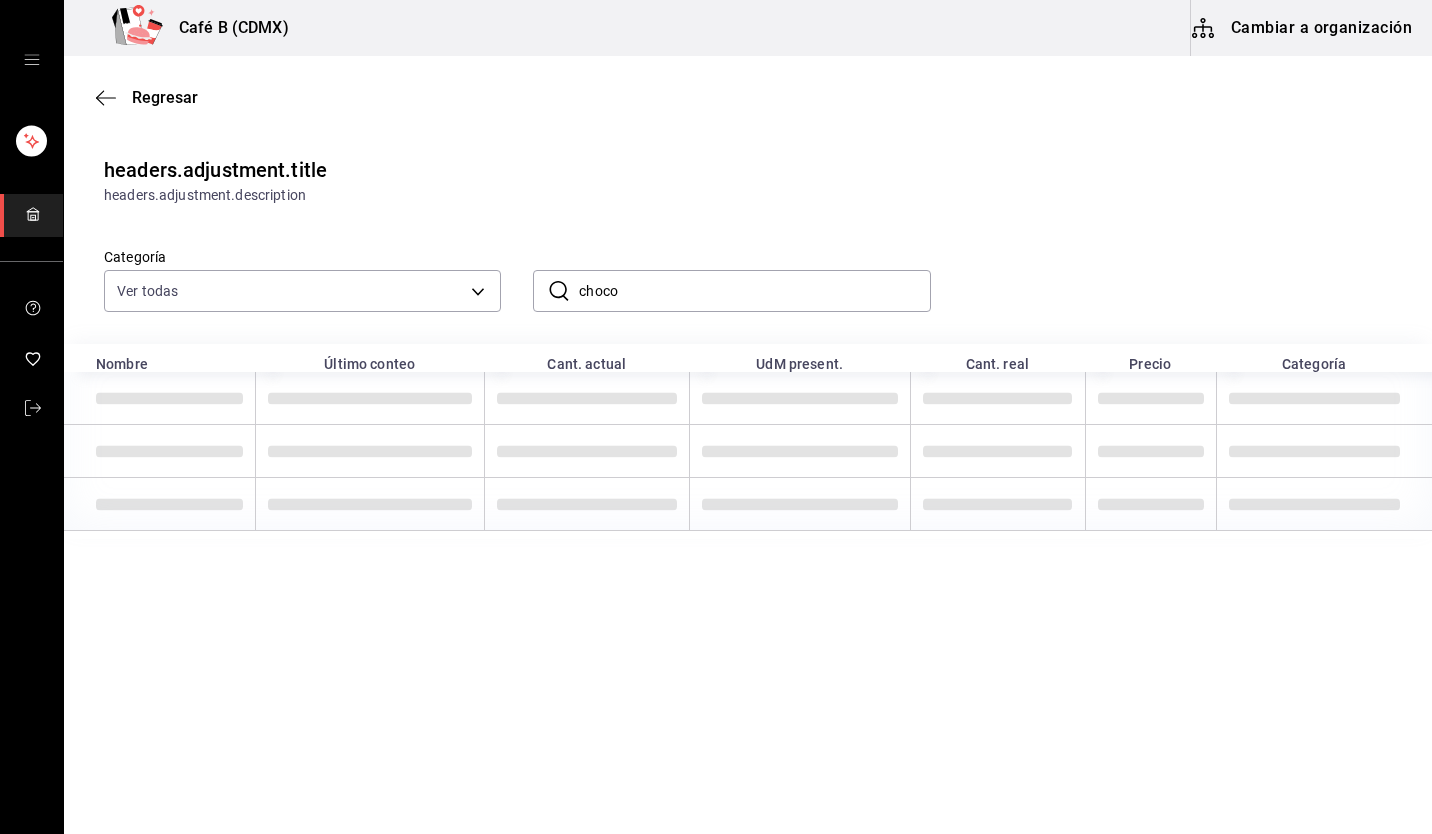 type on "choco" 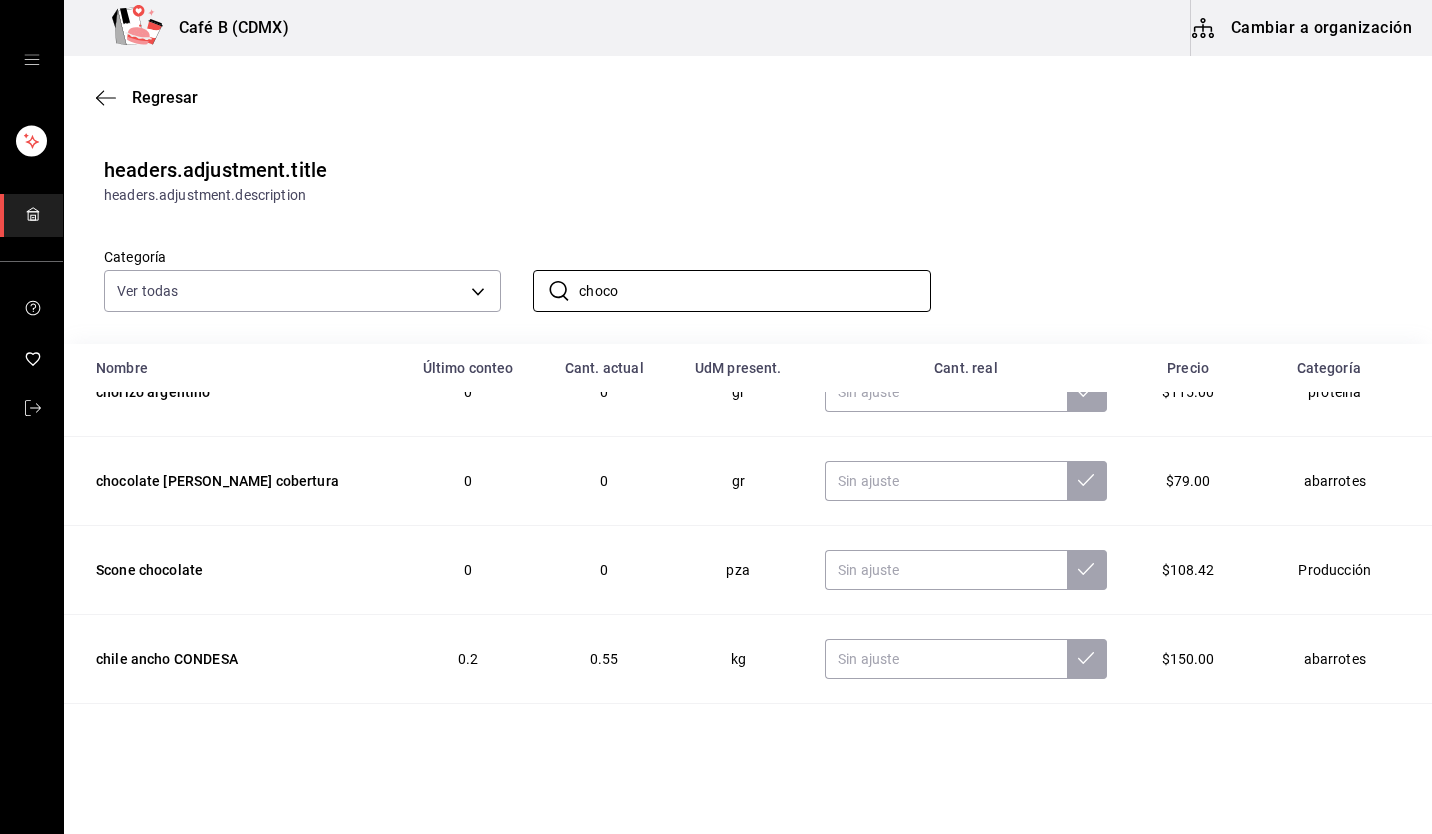scroll, scrollTop: 500, scrollLeft: 0, axis: vertical 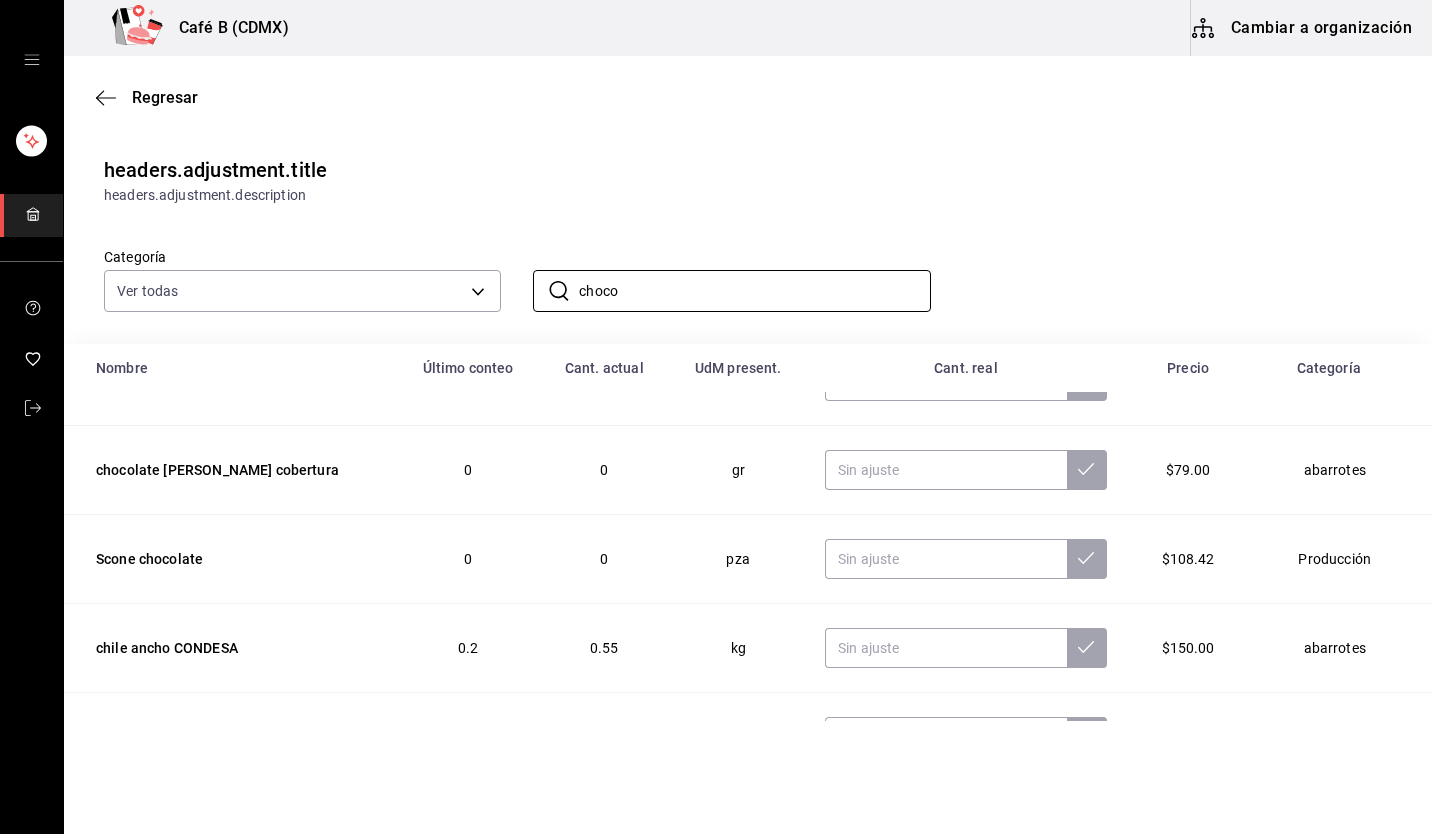 click on "0" at bounding box center (604, 470) 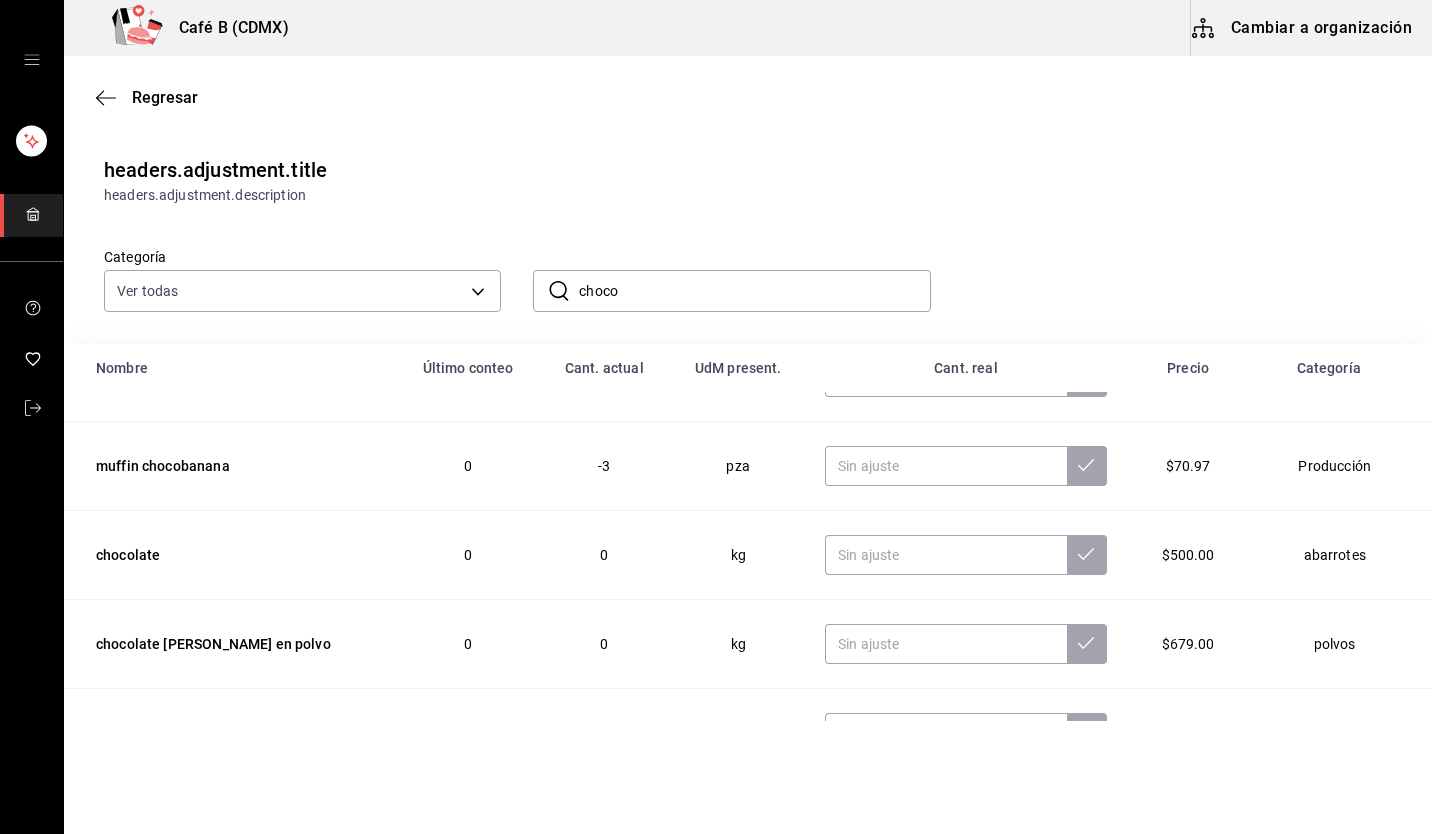 scroll, scrollTop: 1039, scrollLeft: 0, axis: vertical 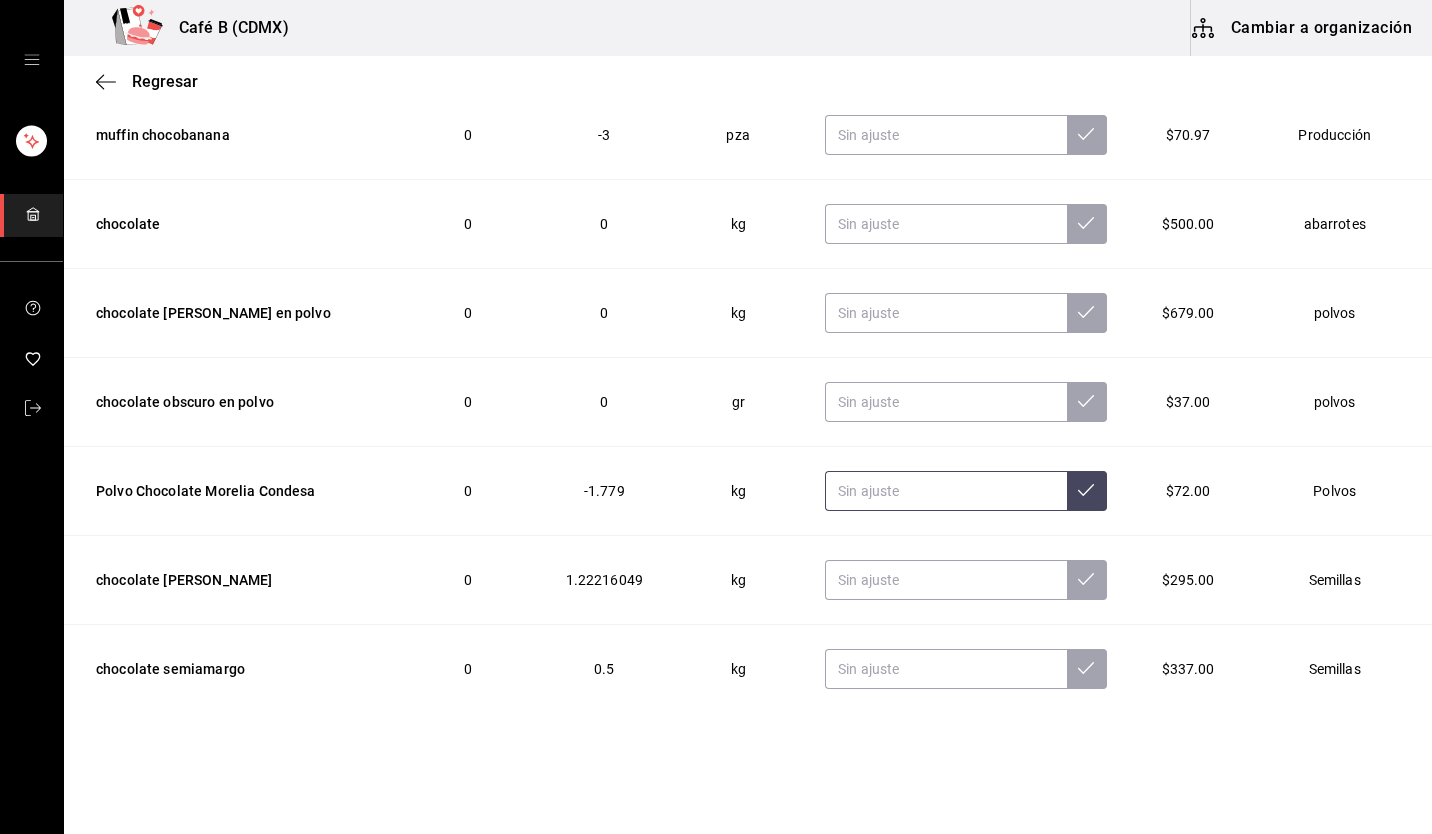 click at bounding box center (946, 491) 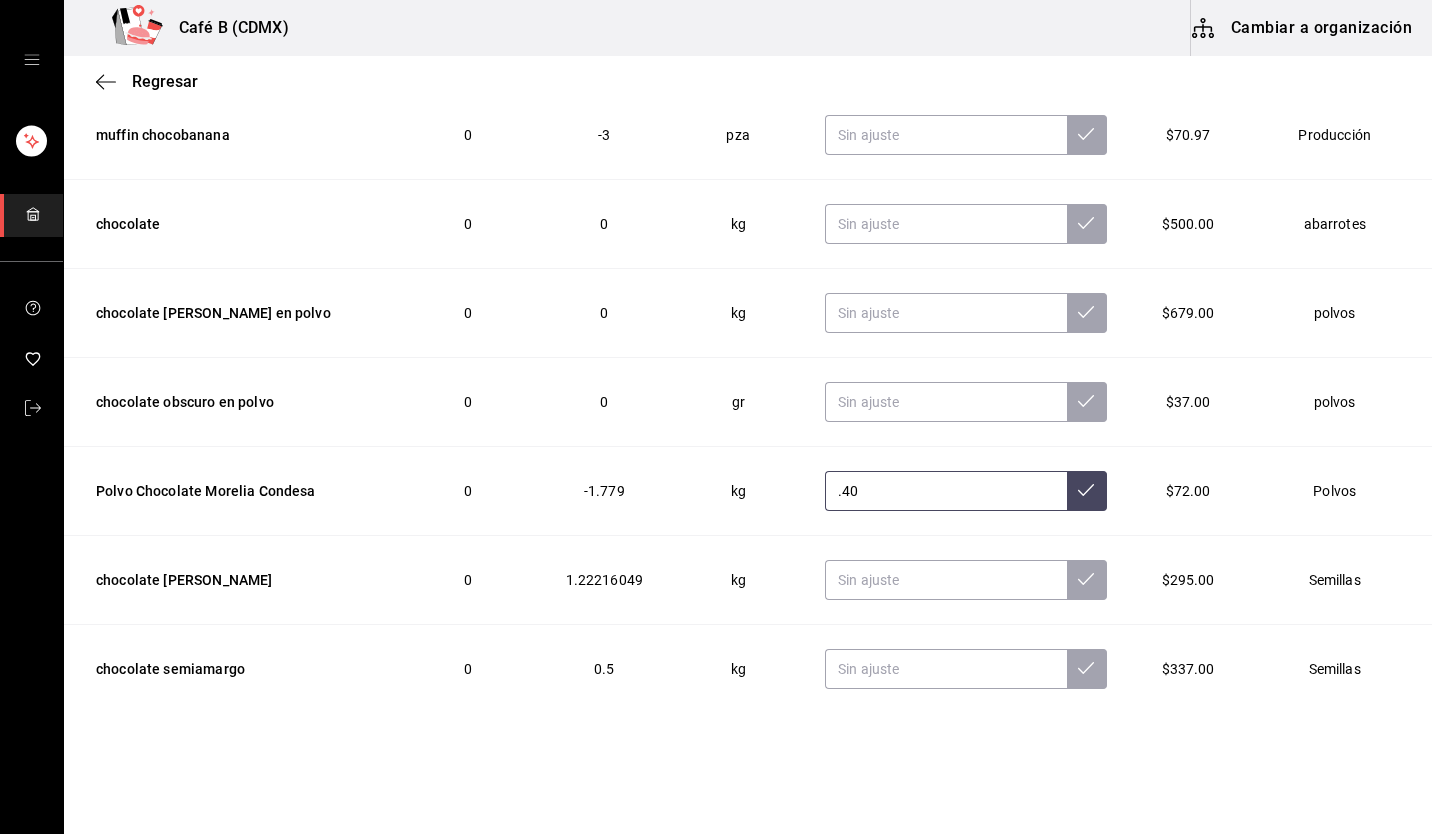 type on "0.40" 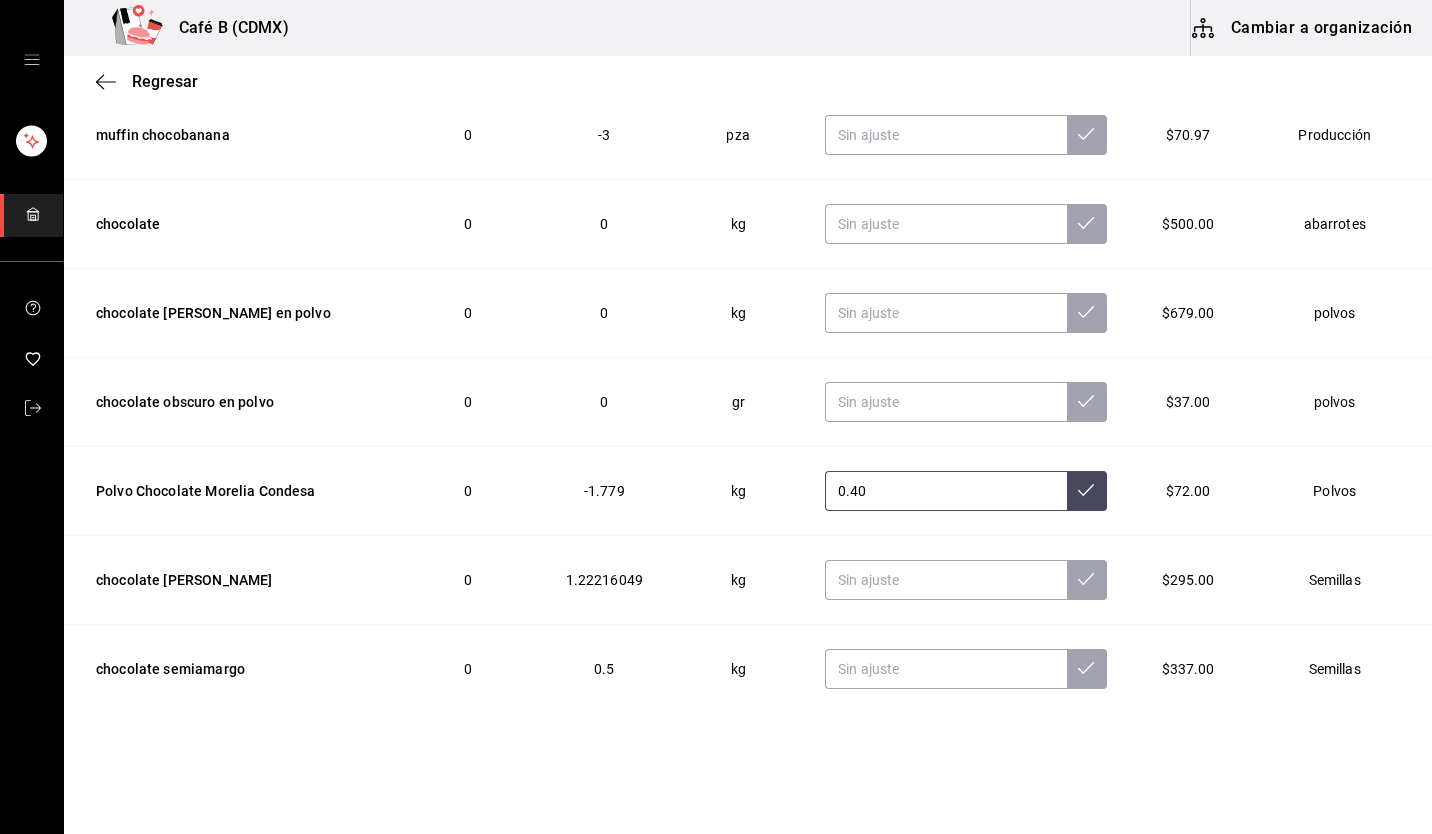 click 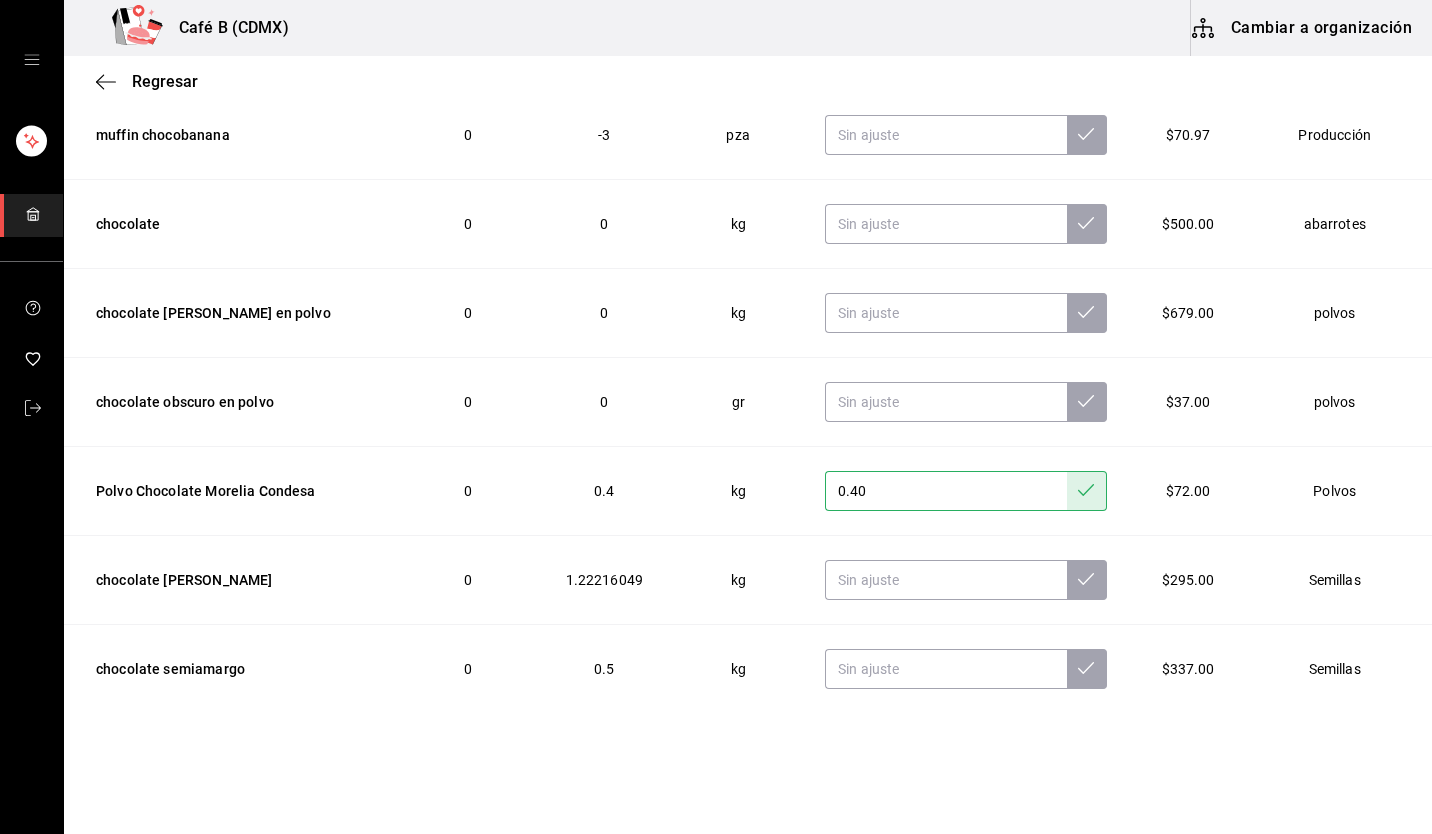 drag, startPoint x: 375, startPoint y: 673, endPoint x: 405, endPoint y: 667, distance: 30.594116 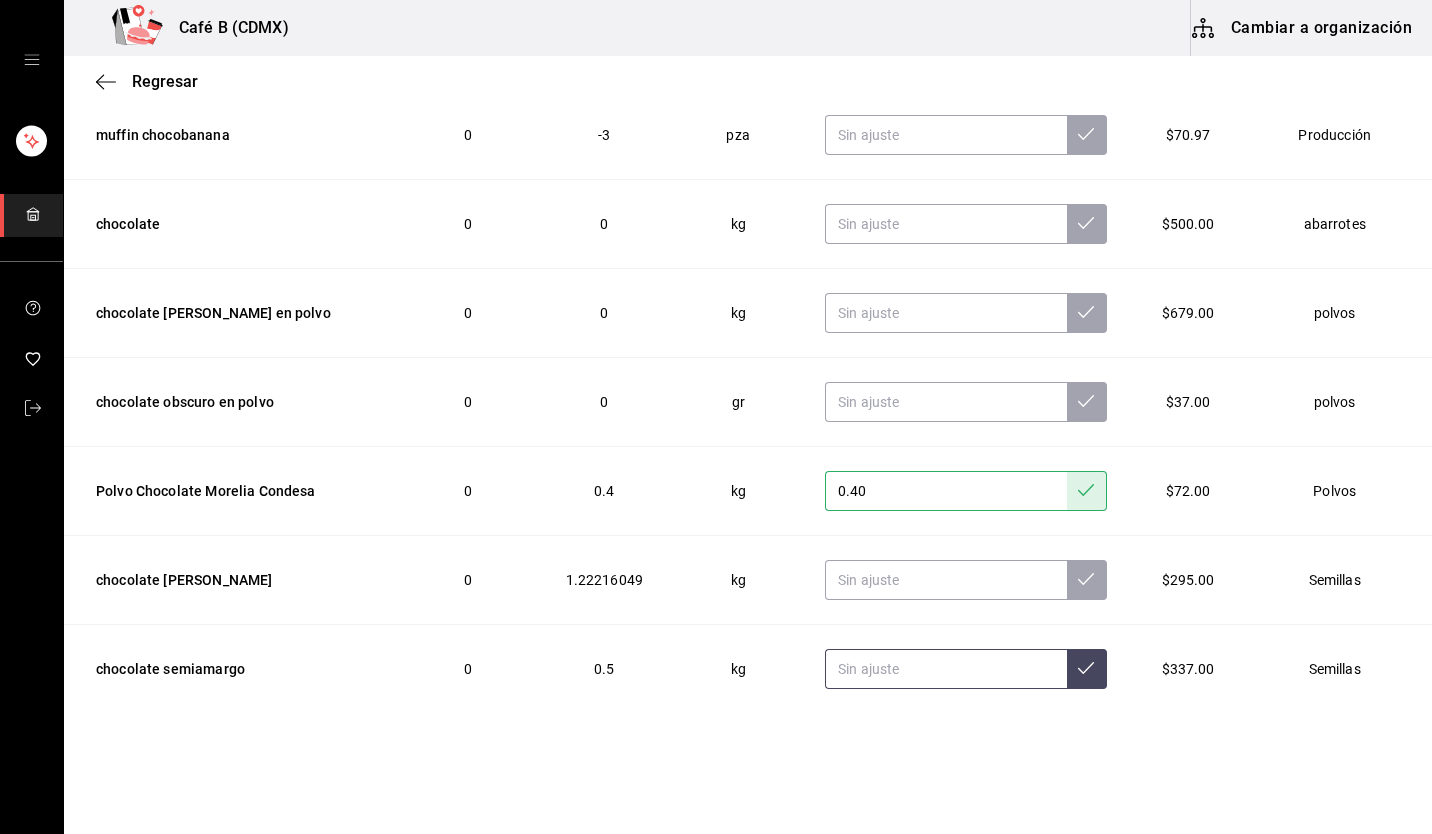 click at bounding box center [946, 669] 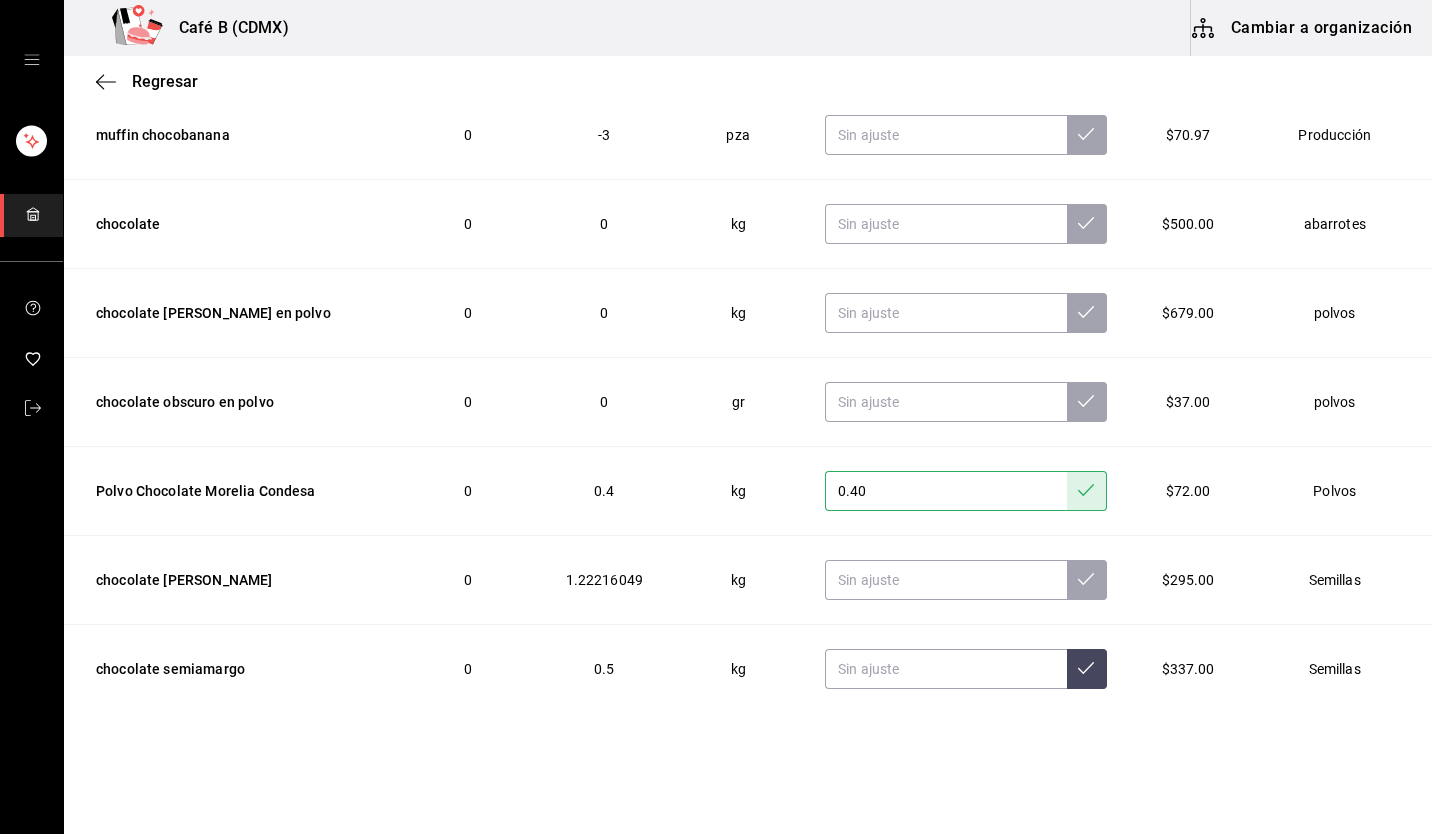 click on "Regresar" at bounding box center [165, 81] 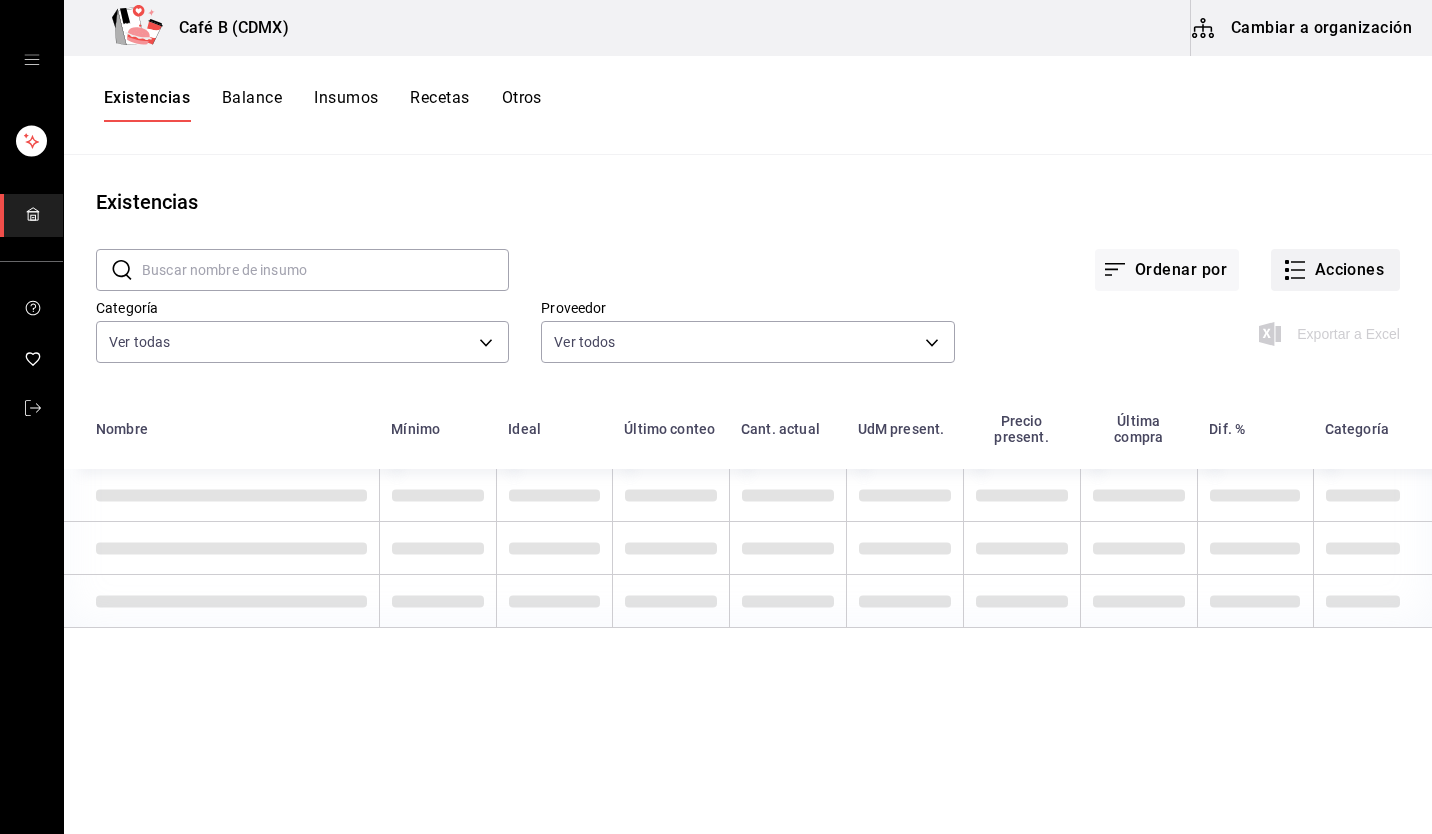 click on "Acciones" at bounding box center [1335, 270] 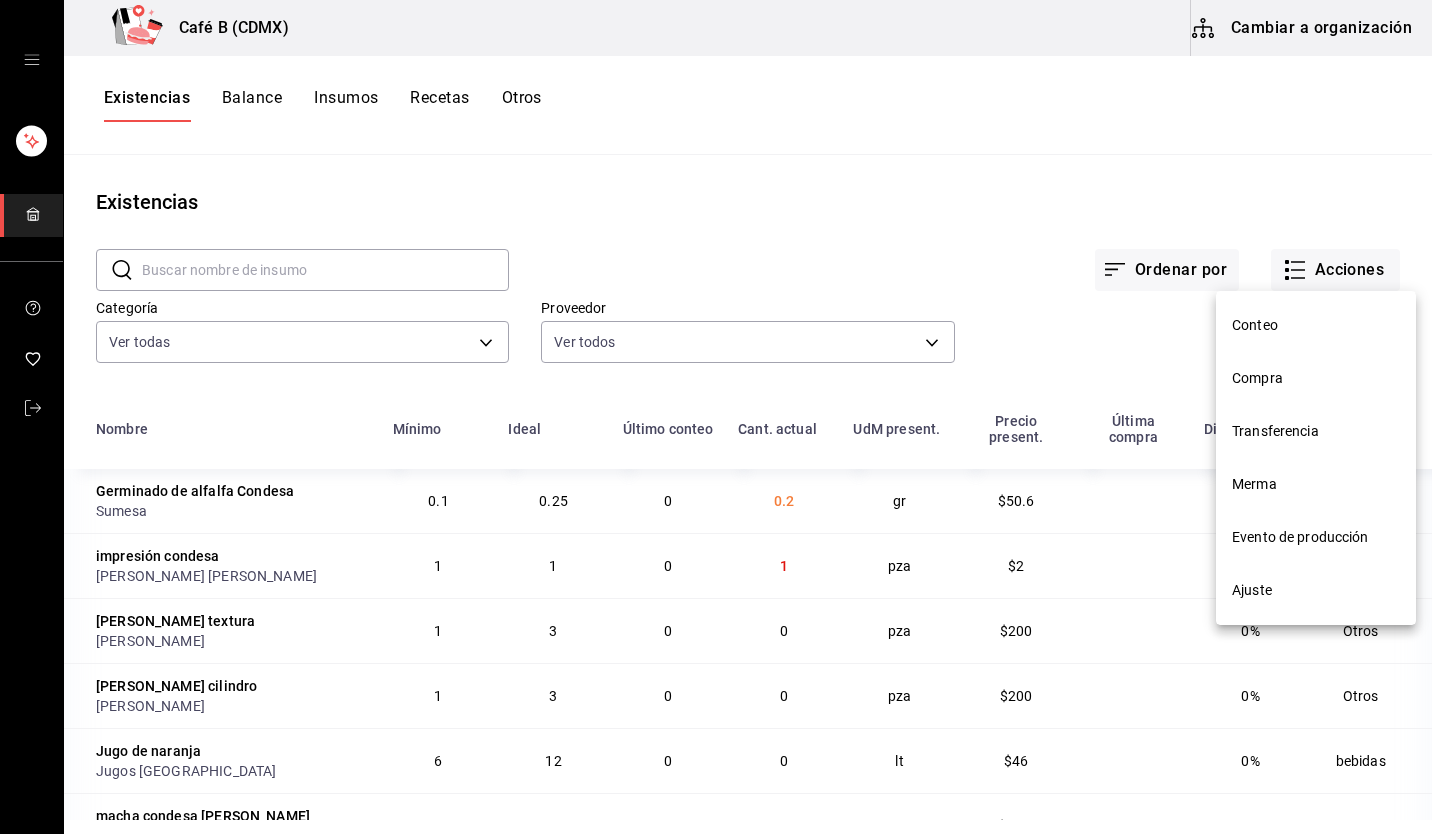 drag, startPoint x: 1326, startPoint y: 533, endPoint x: 1337, endPoint y: 535, distance: 11.18034 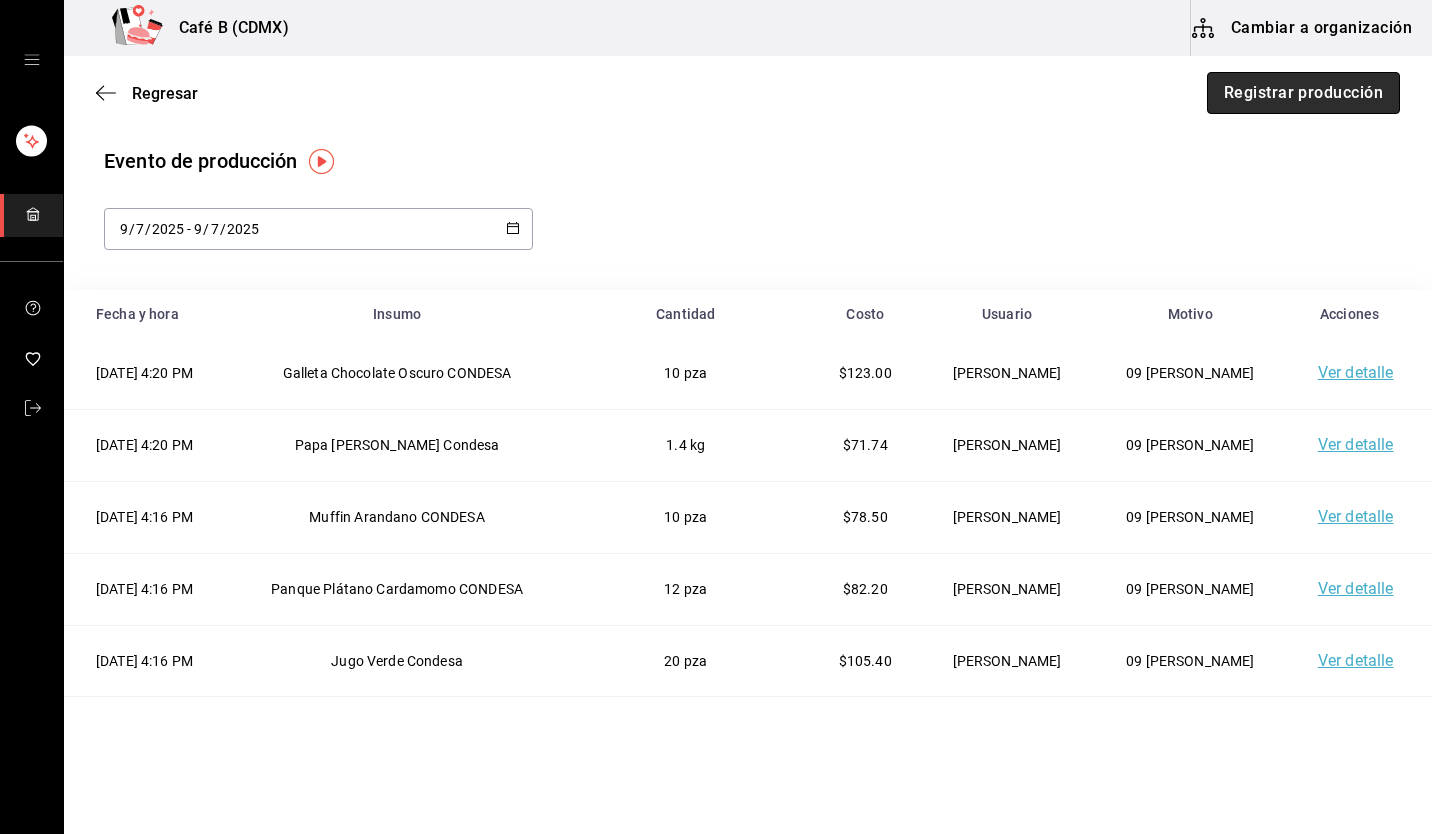 click on "Registrar producción" at bounding box center [1303, 93] 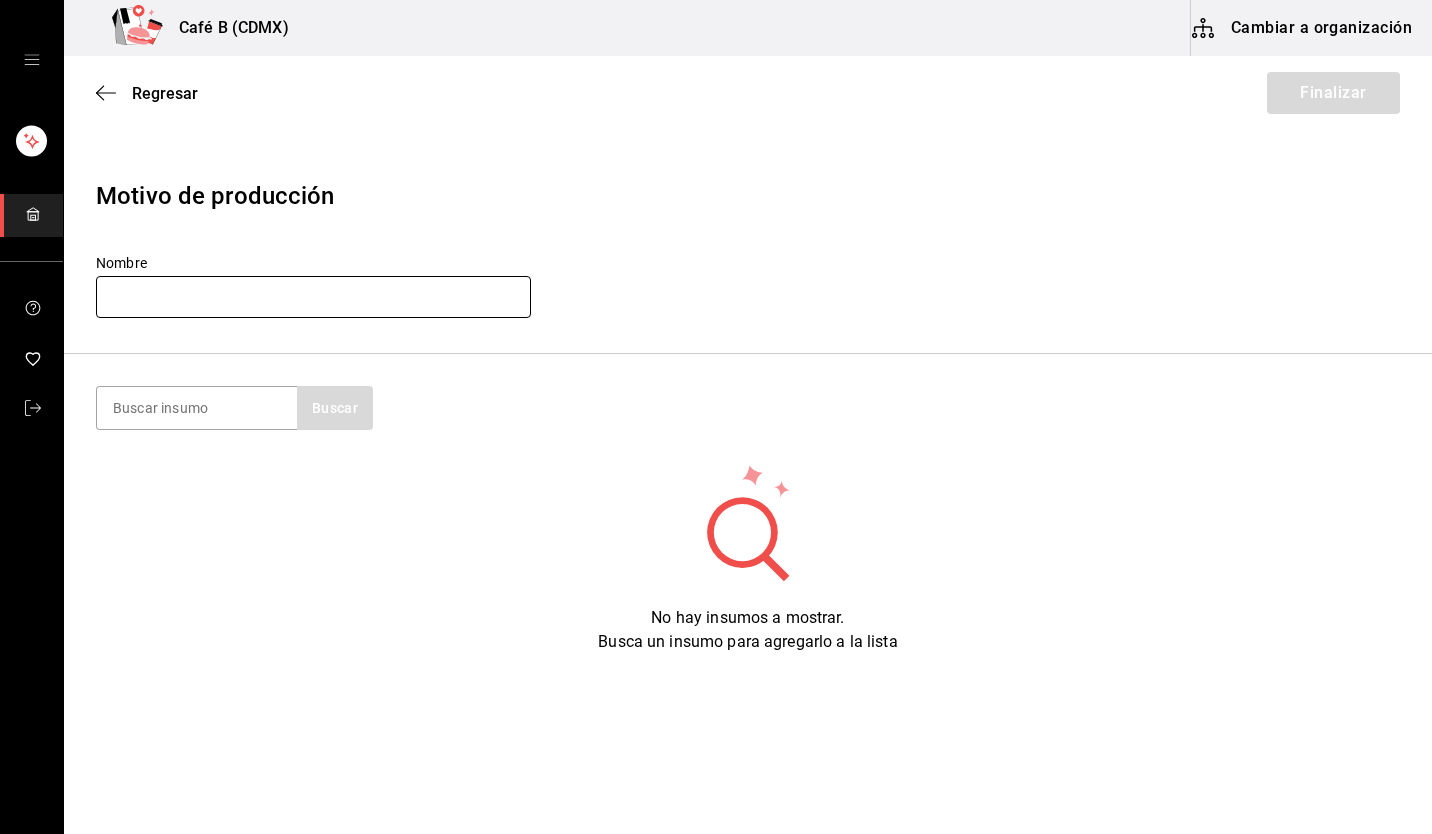 click at bounding box center (313, 297) 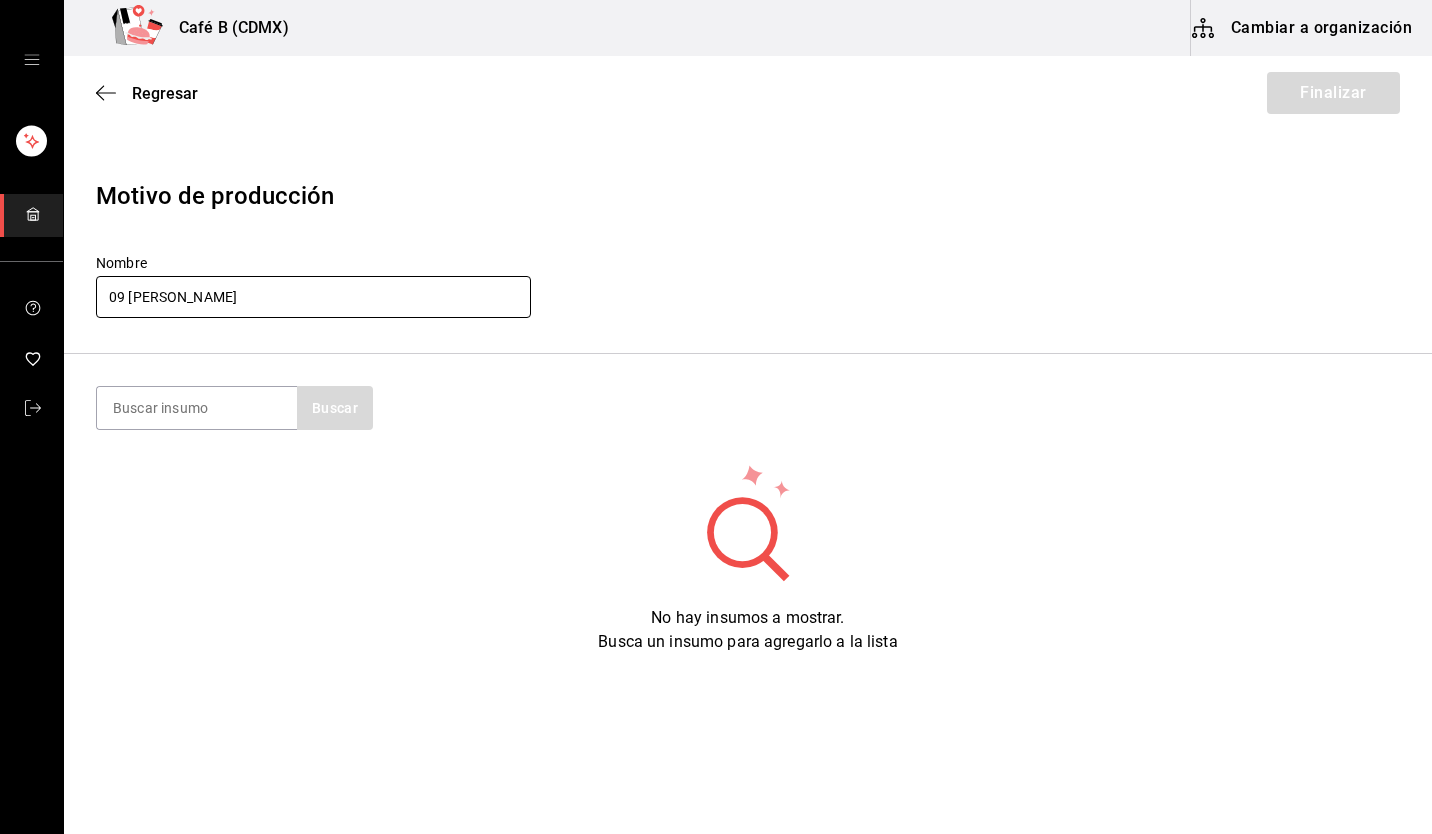 type on "09 julio" 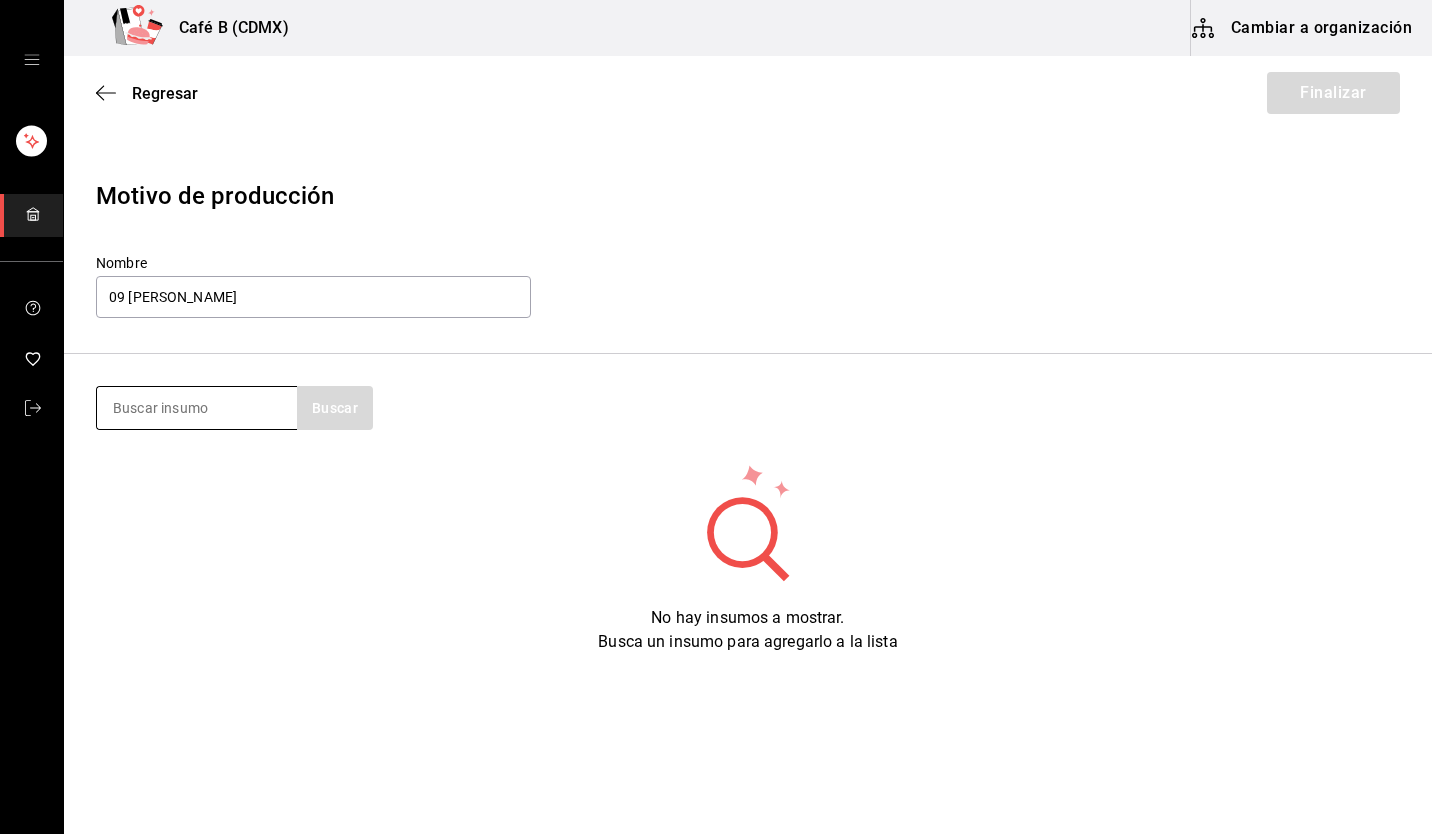 click at bounding box center [197, 408] 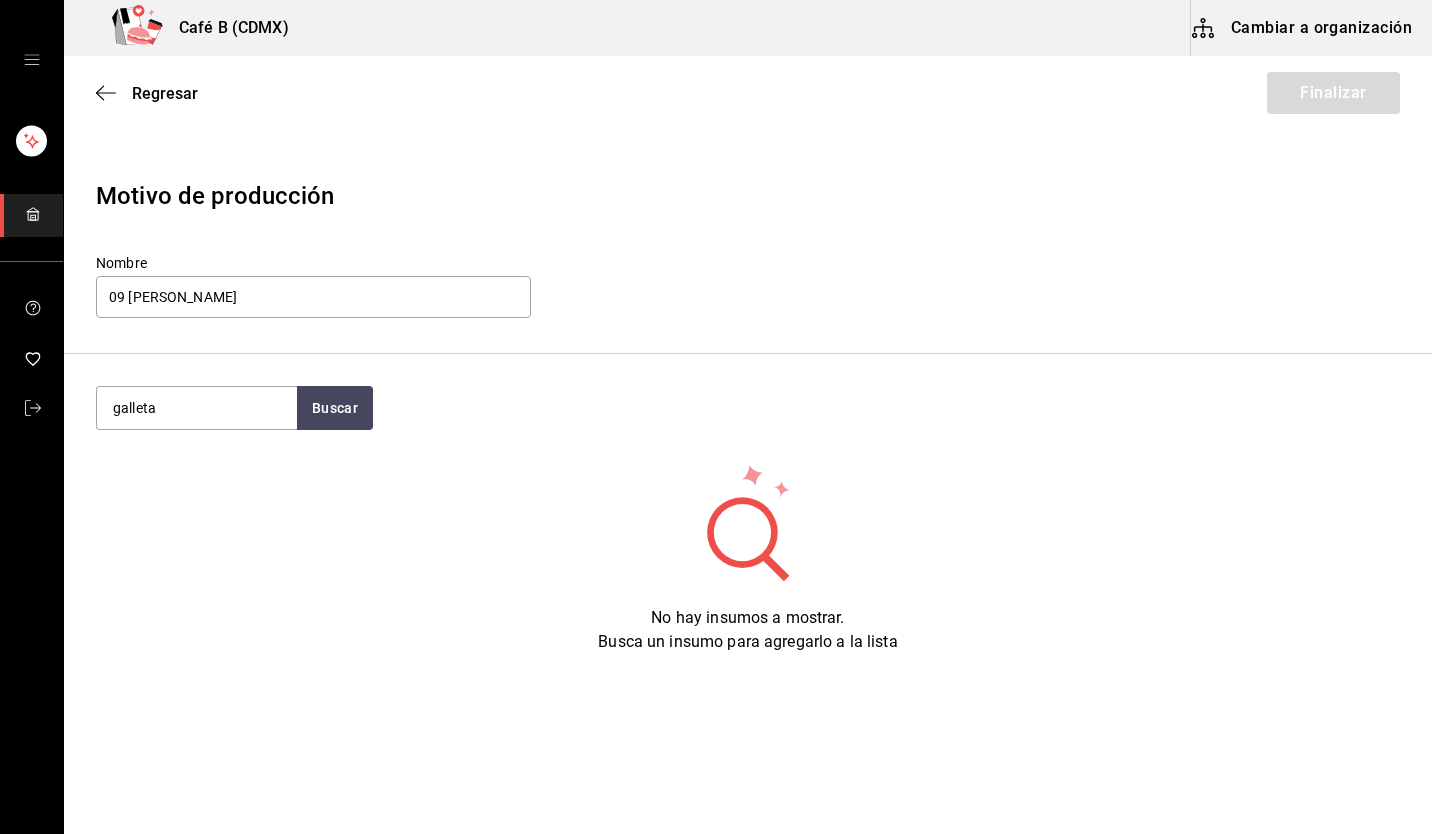 type on "galleta" 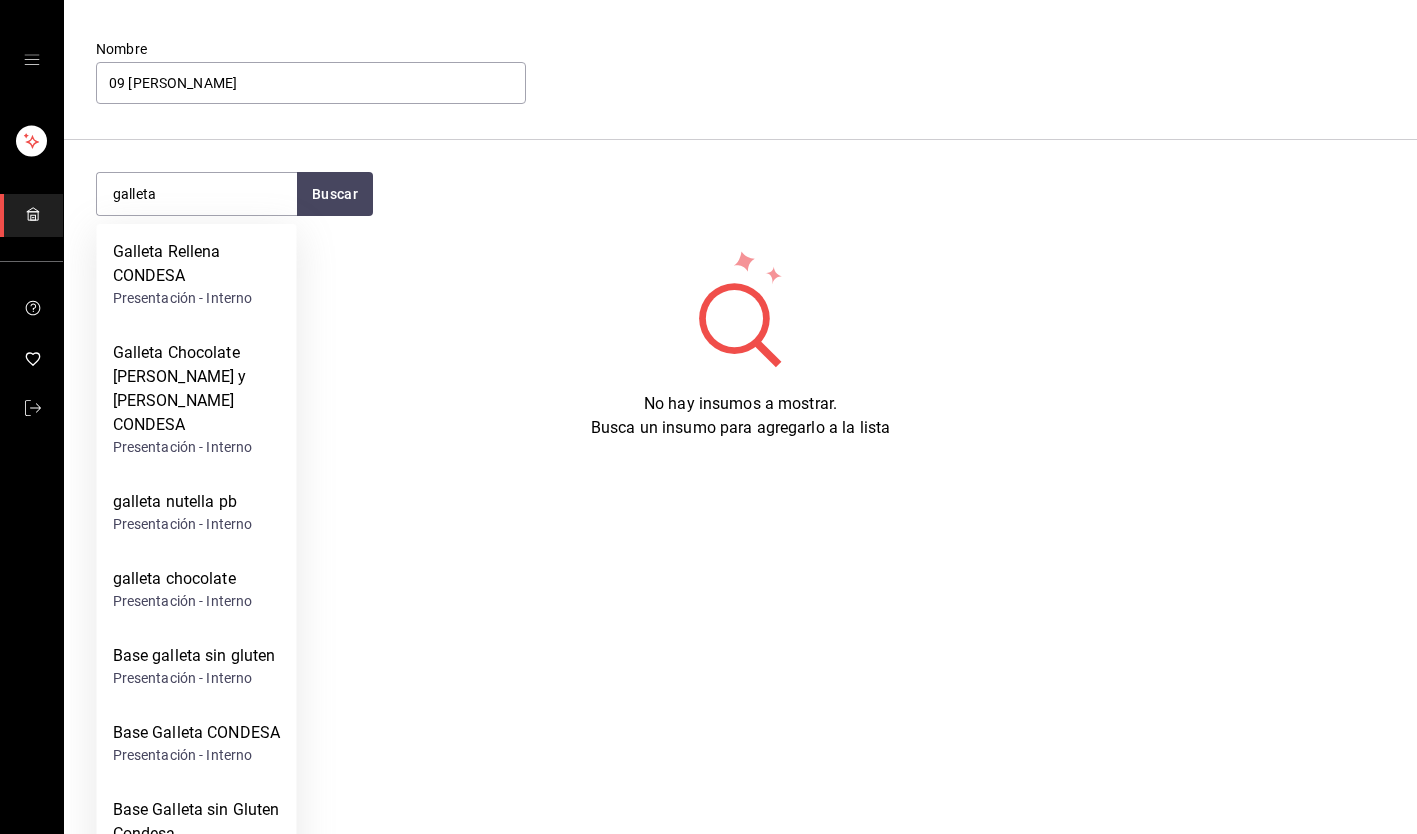 scroll, scrollTop: 930, scrollLeft: 0, axis: vertical 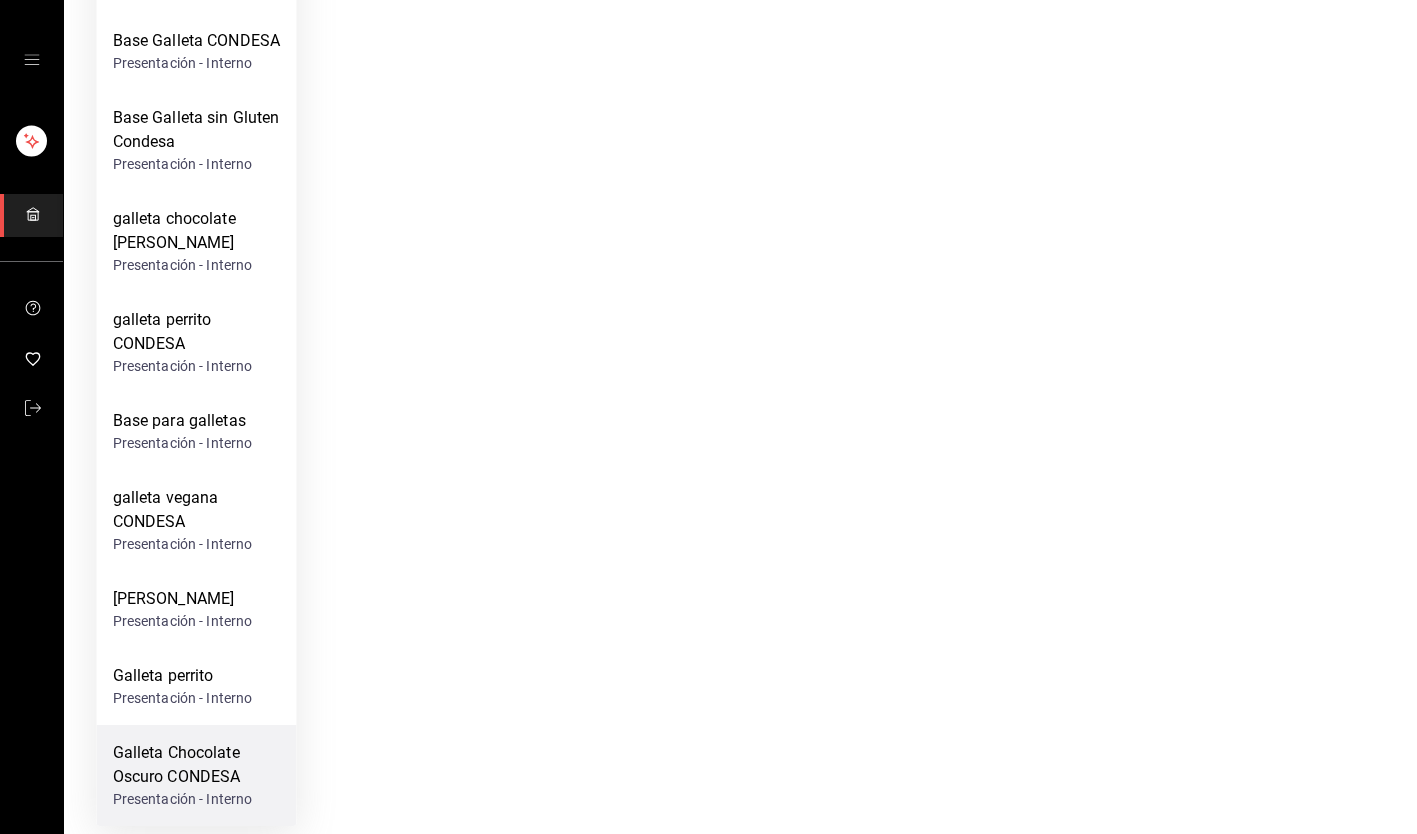 click on "Galleta Chocolate Oscuro CONDESA" at bounding box center (197, 765) 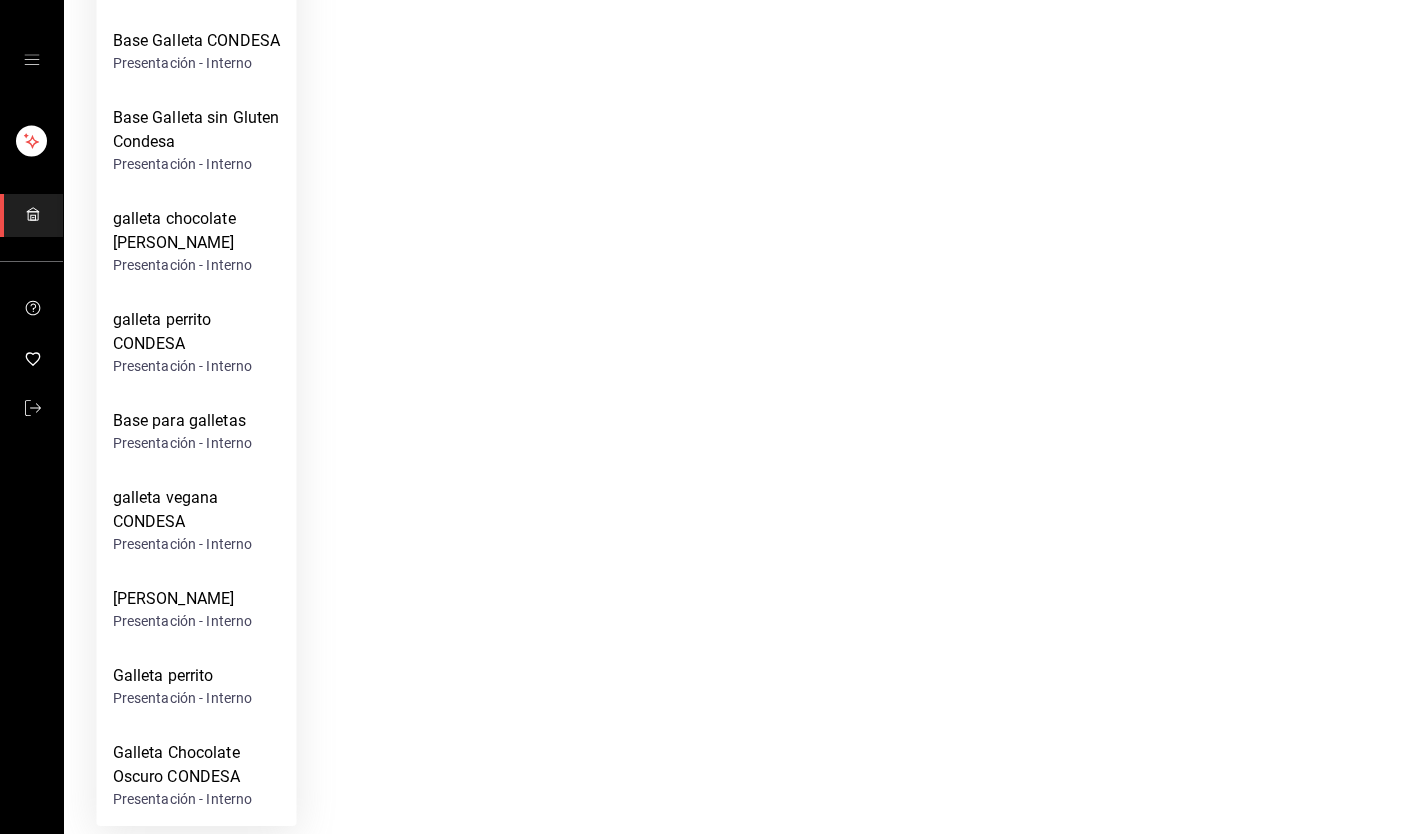 type 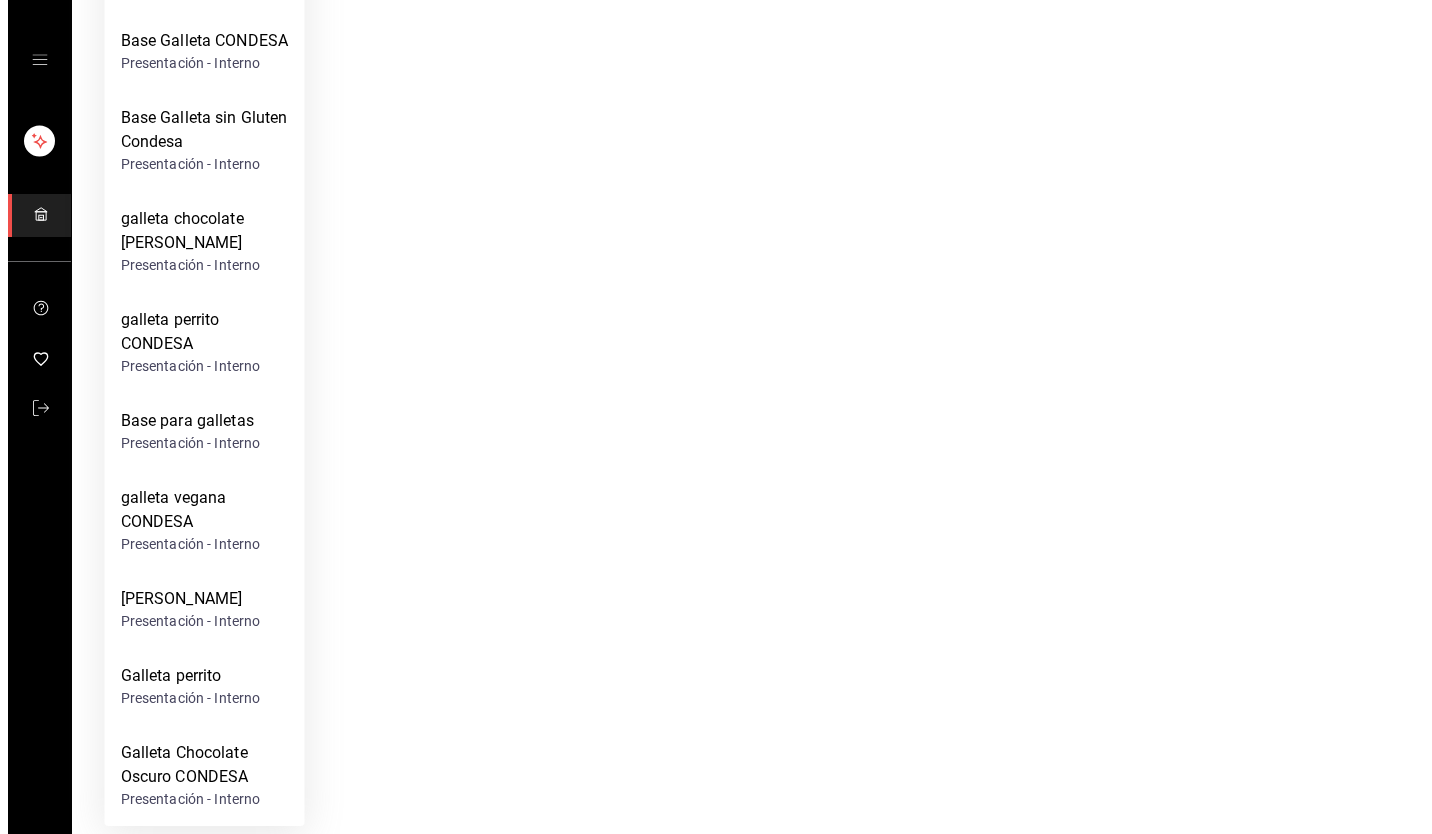 scroll, scrollTop: 0, scrollLeft: 0, axis: both 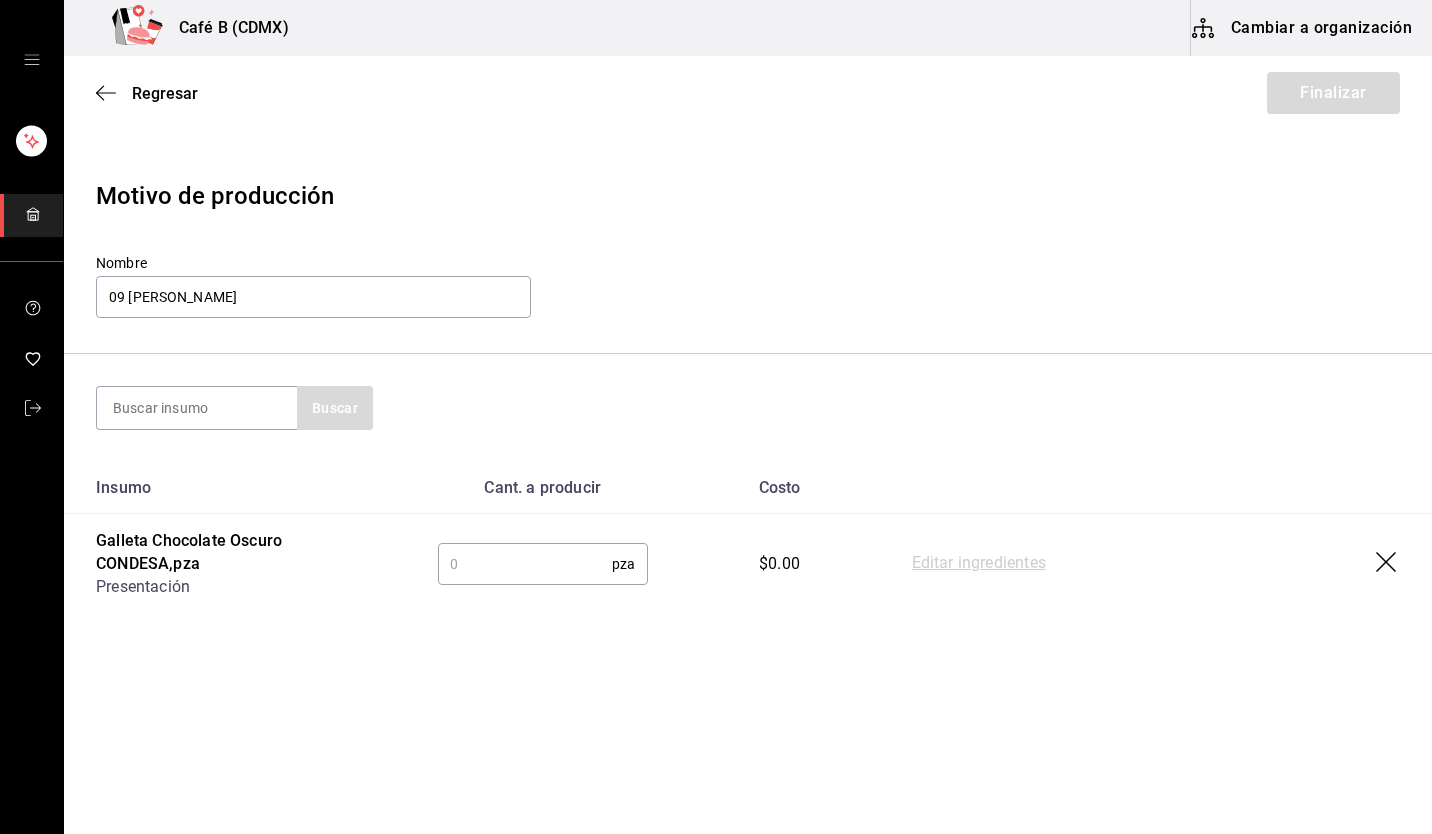 click at bounding box center [525, 564] 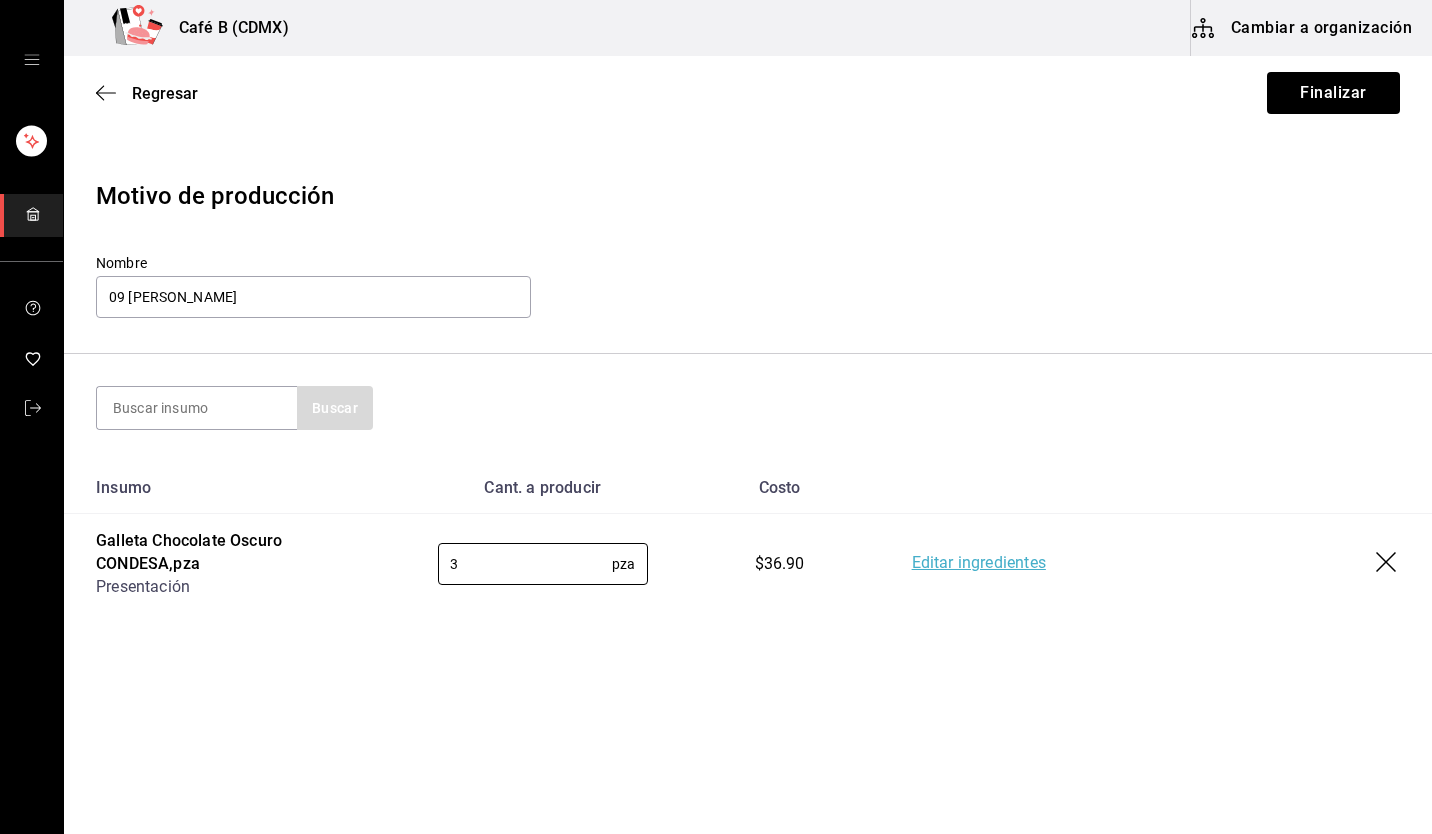 type on "3" 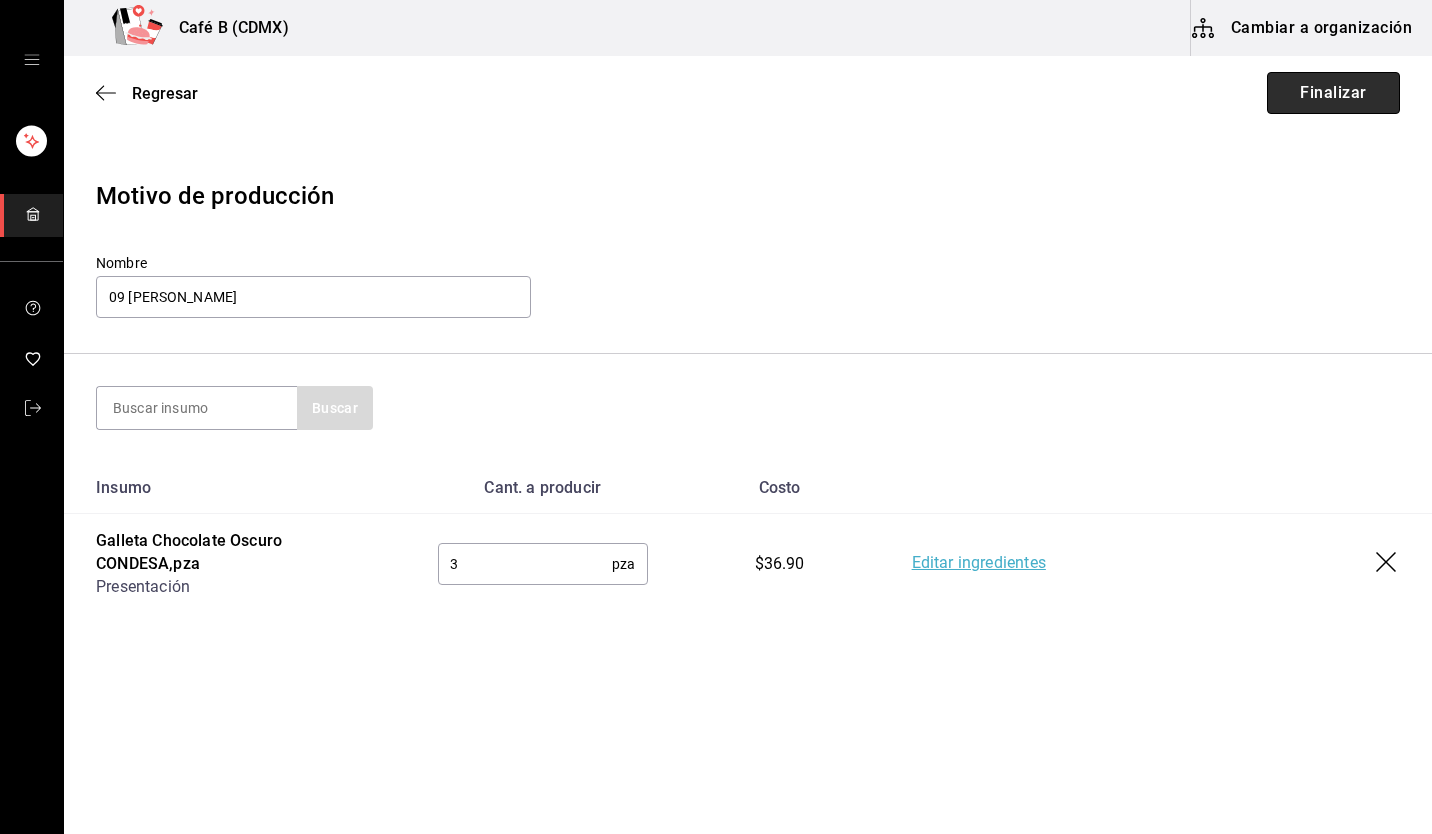 click on "Finalizar" at bounding box center (1333, 93) 